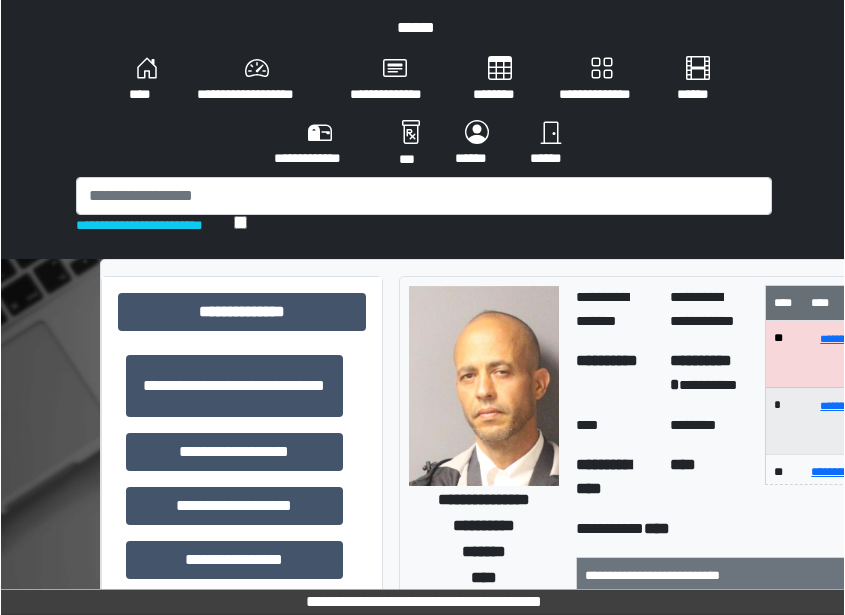 scroll, scrollTop: 200, scrollLeft: 0, axis: vertical 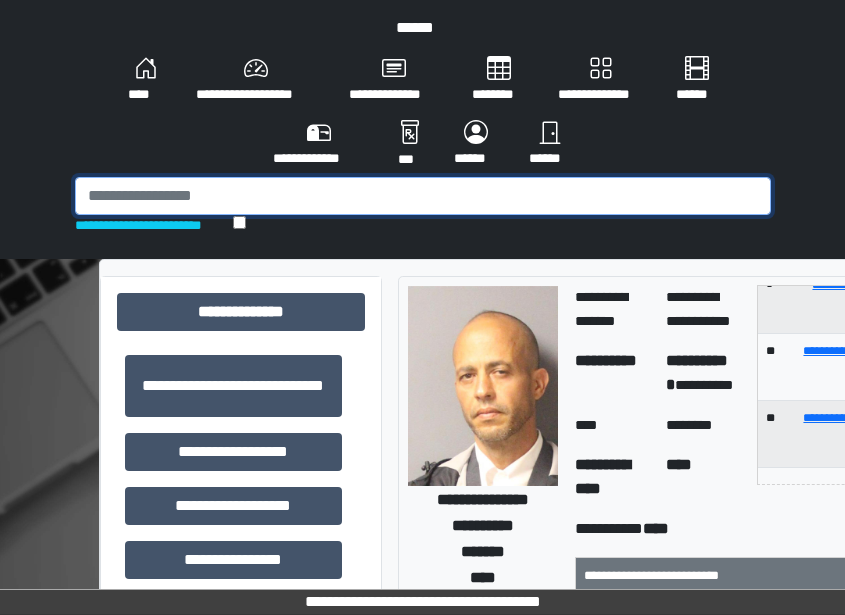 click at bounding box center (423, 196) 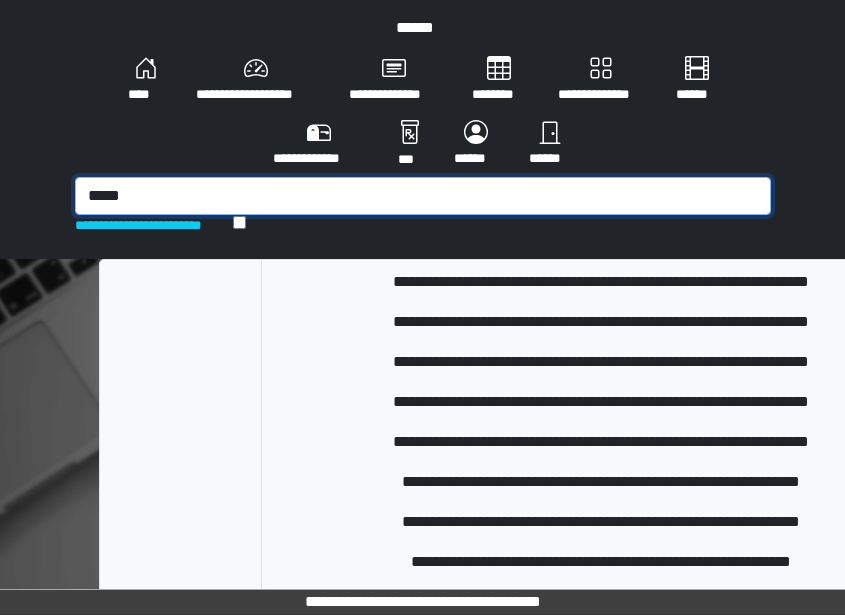scroll, scrollTop: 800, scrollLeft: 0, axis: vertical 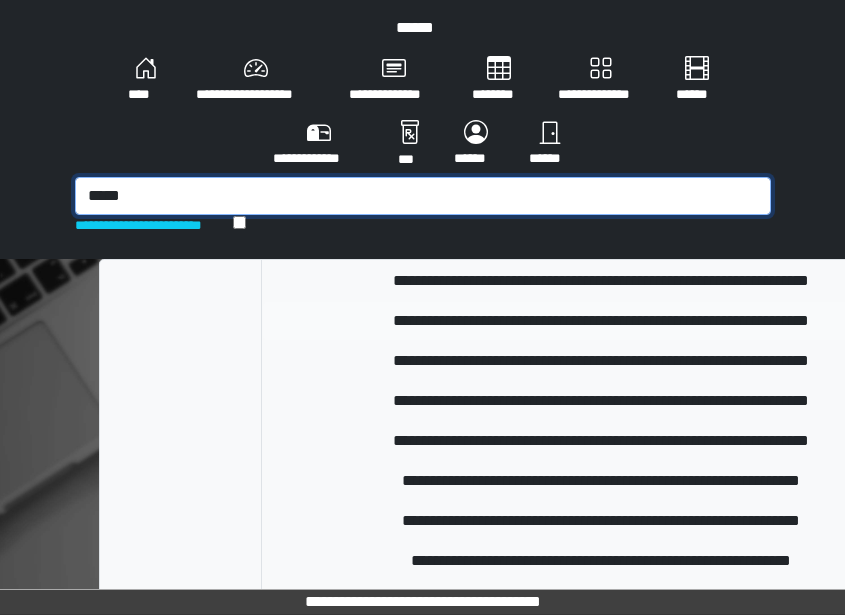 type on "*****" 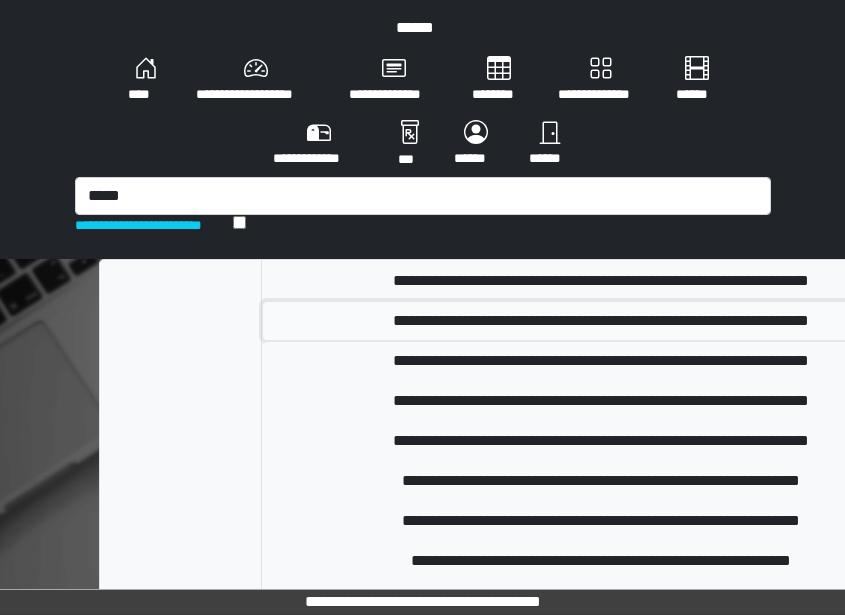 click on "**********" at bounding box center [602, 321] 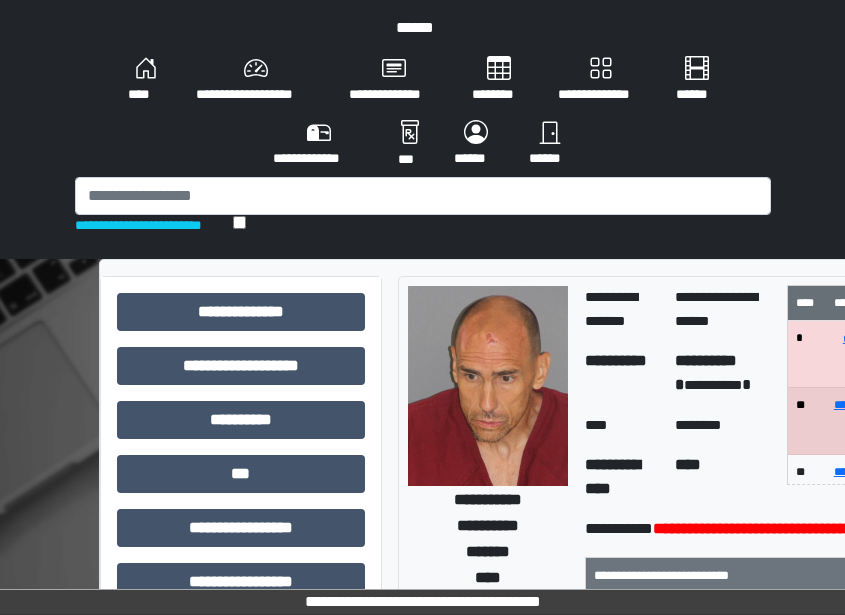 drag, startPoint x: 825, startPoint y: 173, endPoint x: 809, endPoint y: 169, distance: 16.492422 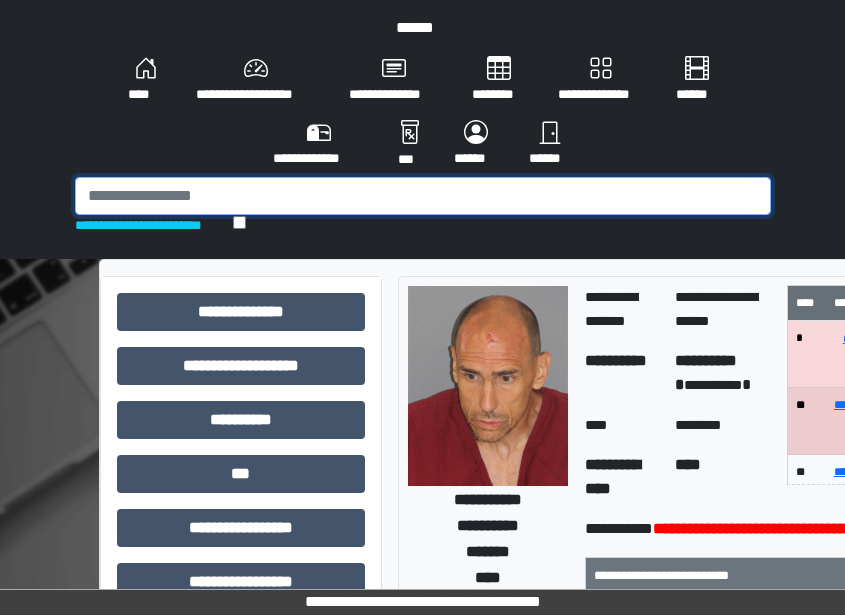 click at bounding box center (423, 196) 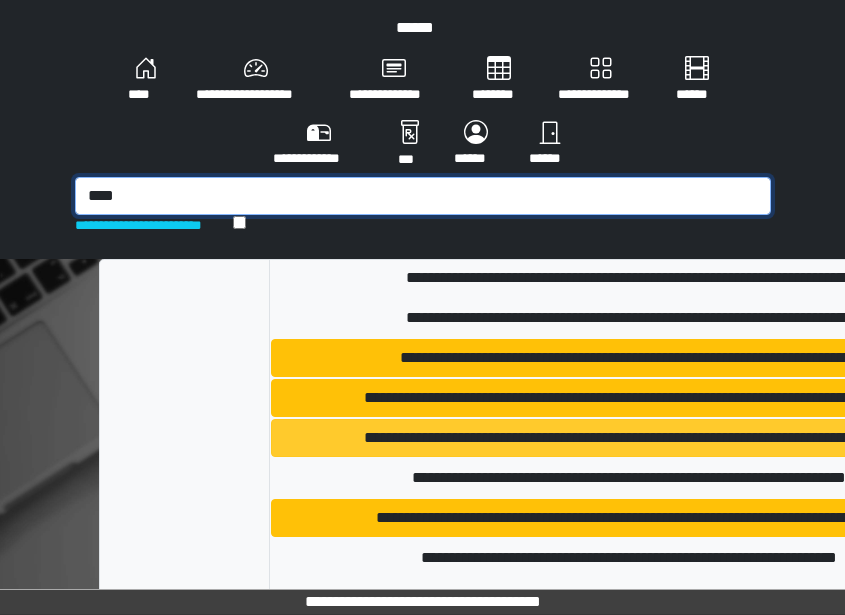 scroll, scrollTop: 418, scrollLeft: 0, axis: vertical 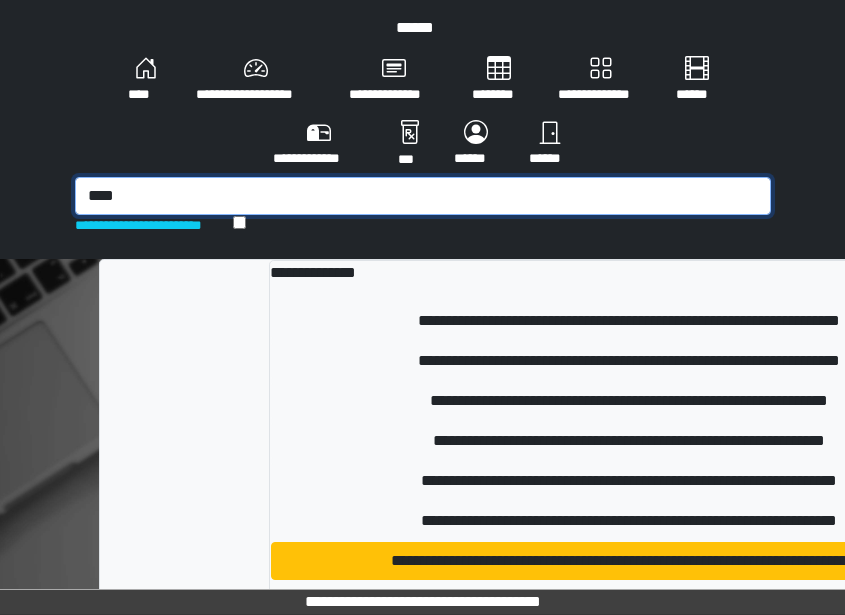click on "****" at bounding box center (423, 196) 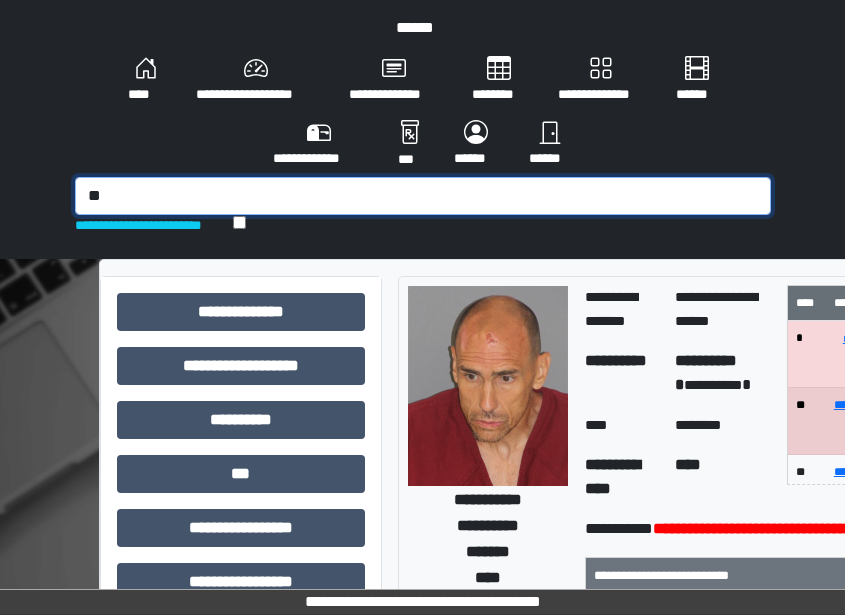 type on "*" 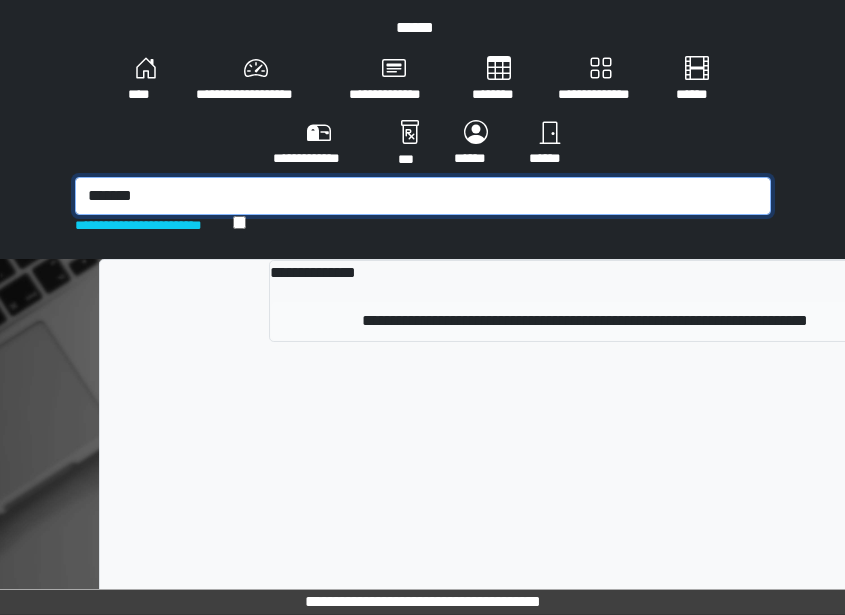 type on "*******" 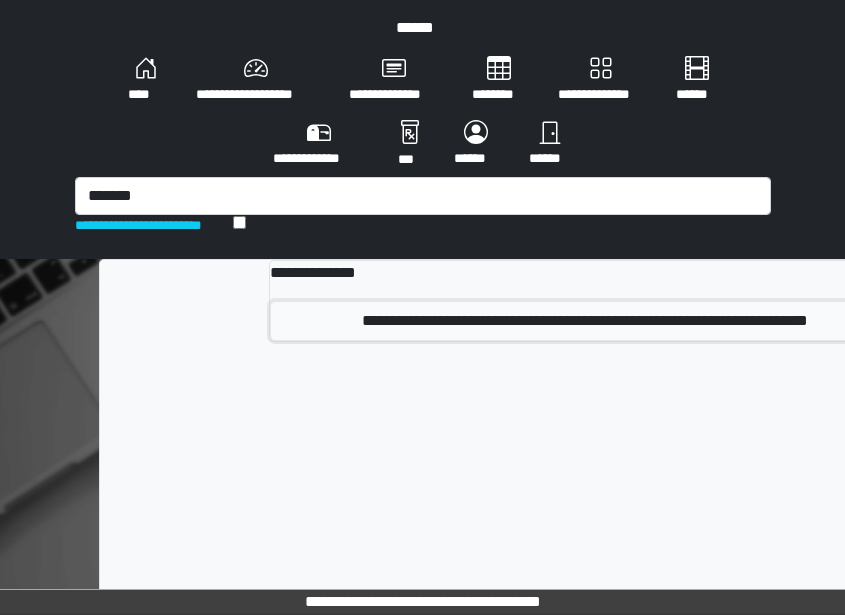click on "**********" at bounding box center [584, 321] 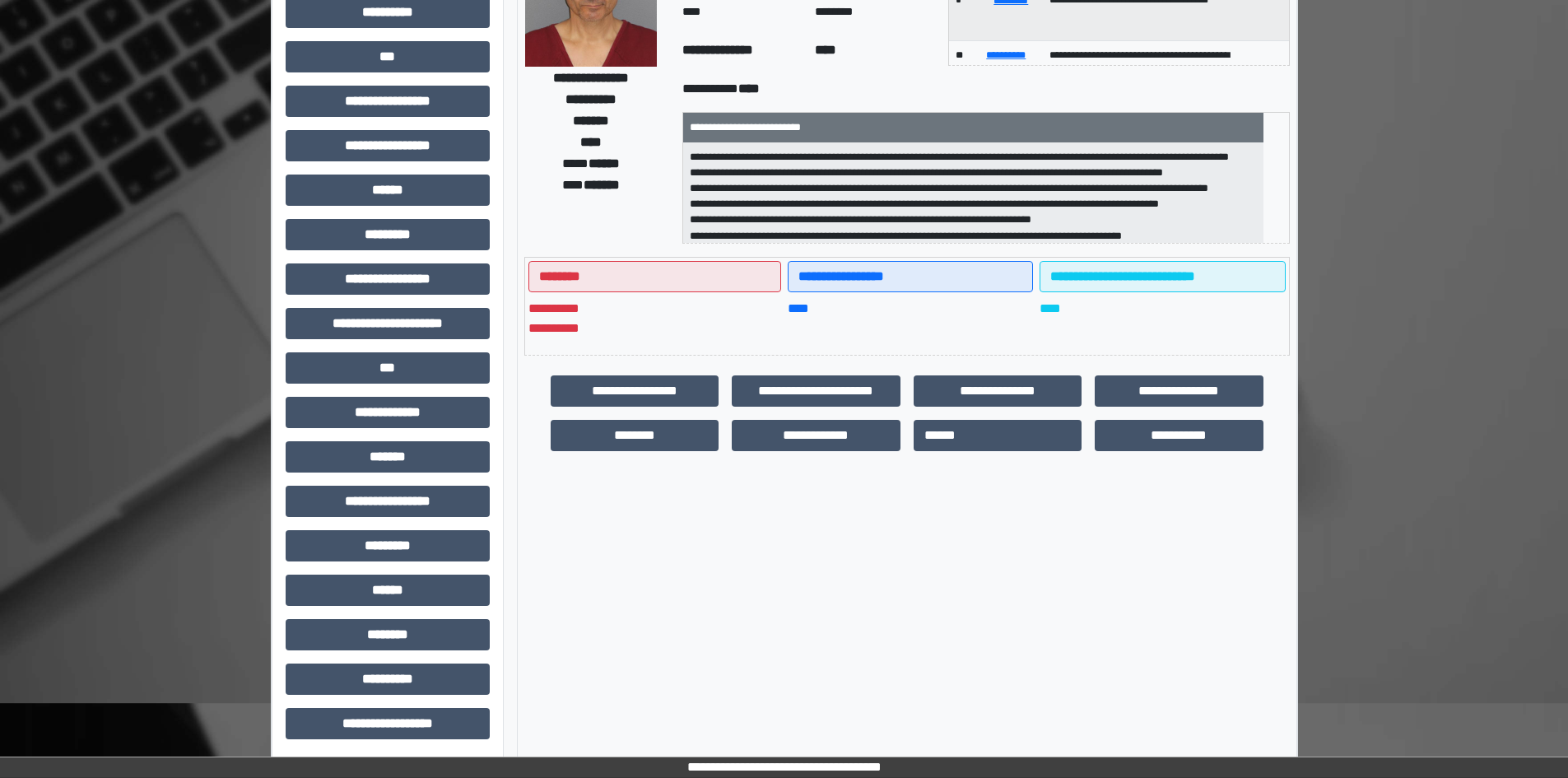 scroll, scrollTop: 189, scrollLeft: 0, axis: vertical 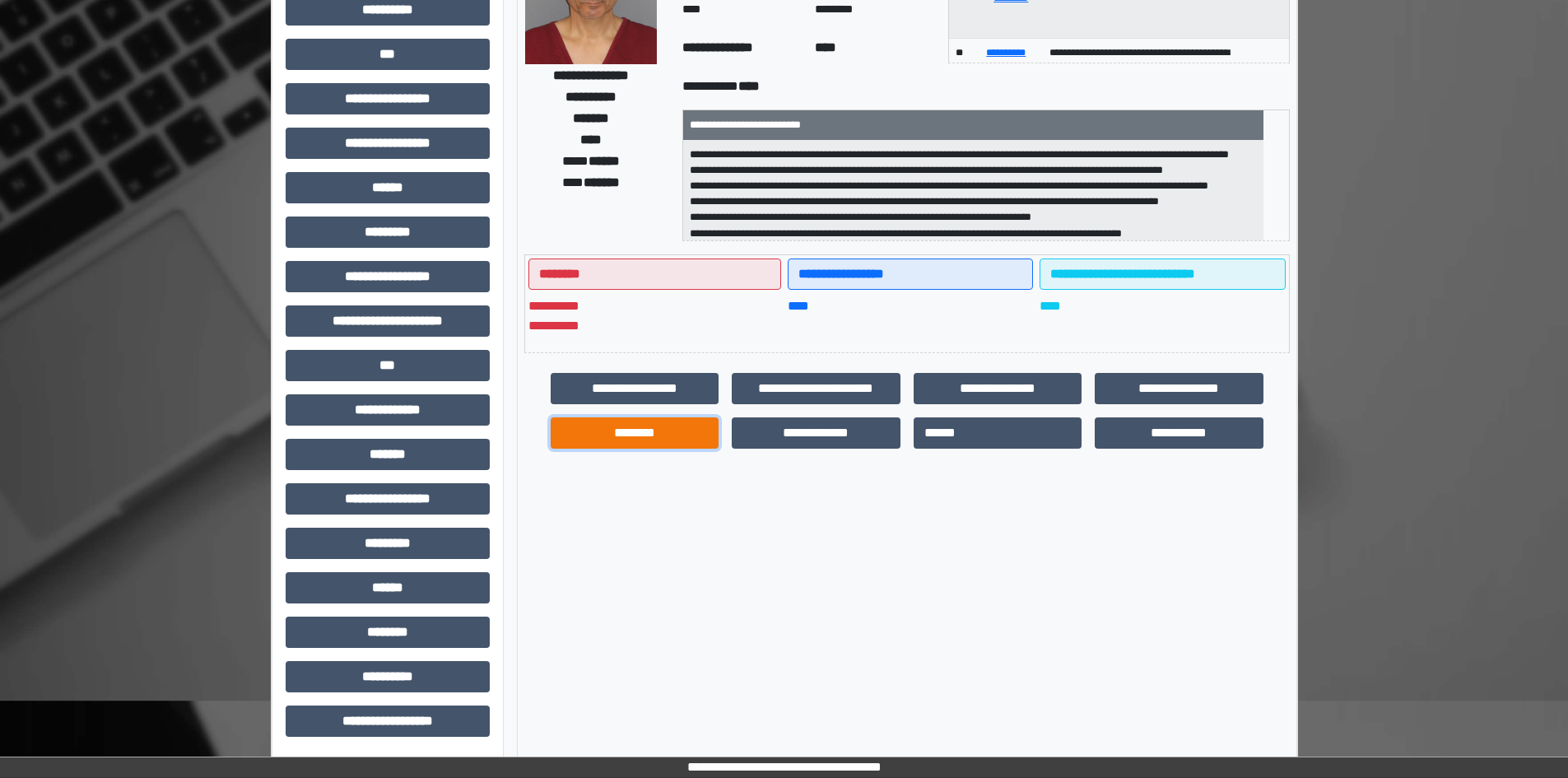 click on "********" at bounding box center [635, 433] 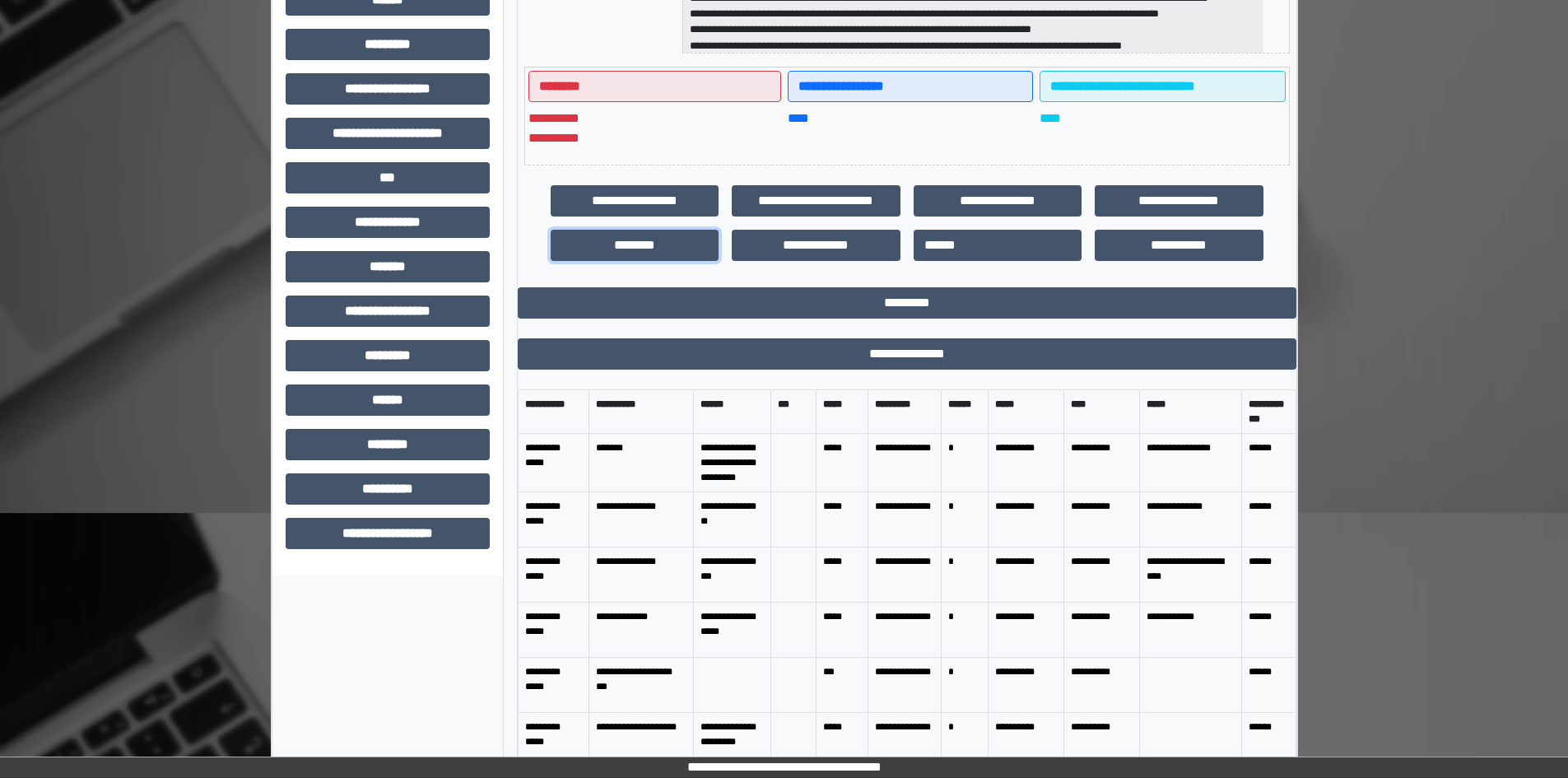 scroll, scrollTop: 398, scrollLeft: 0, axis: vertical 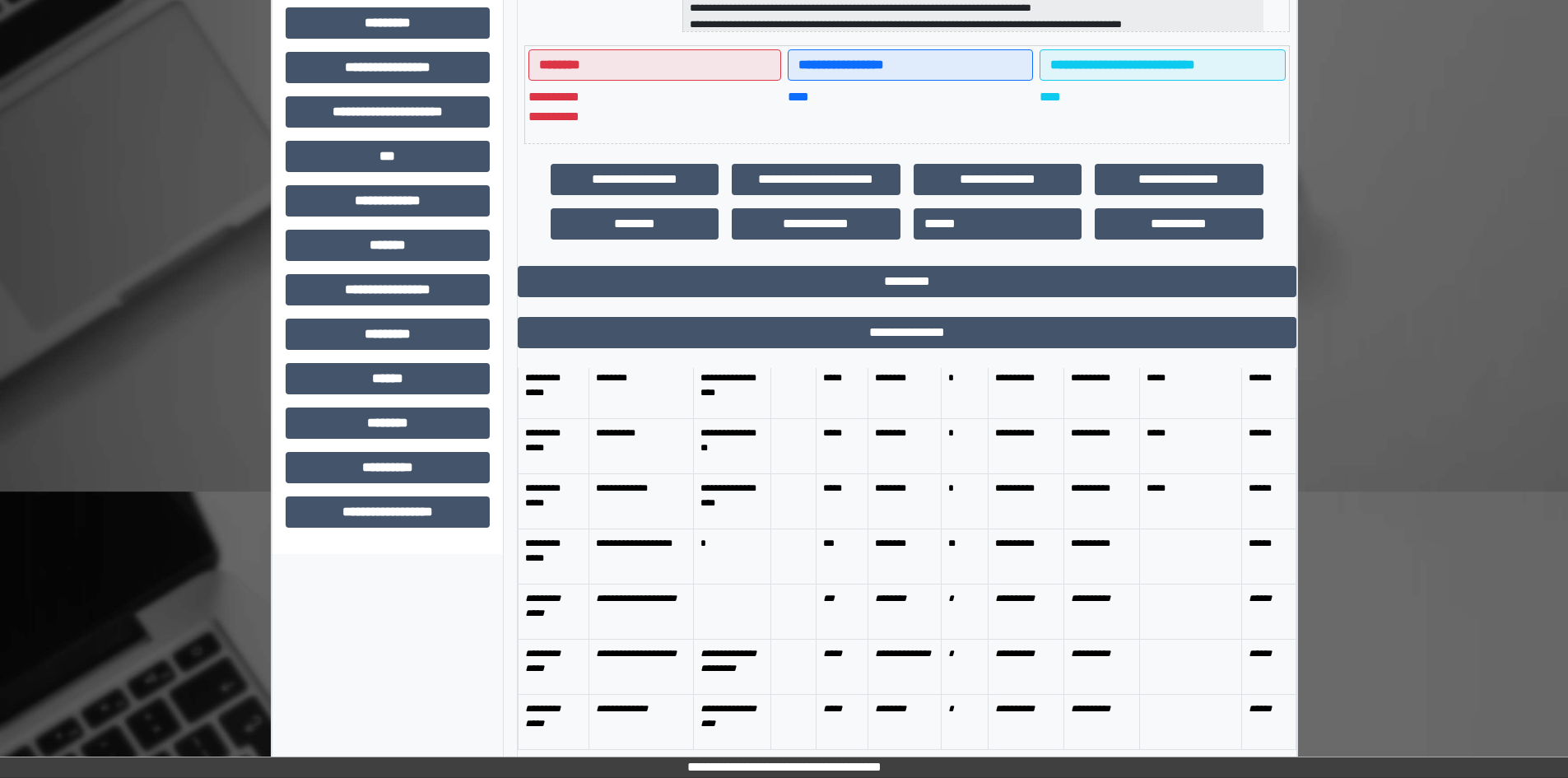 click on "**********" at bounding box center (641, 557) 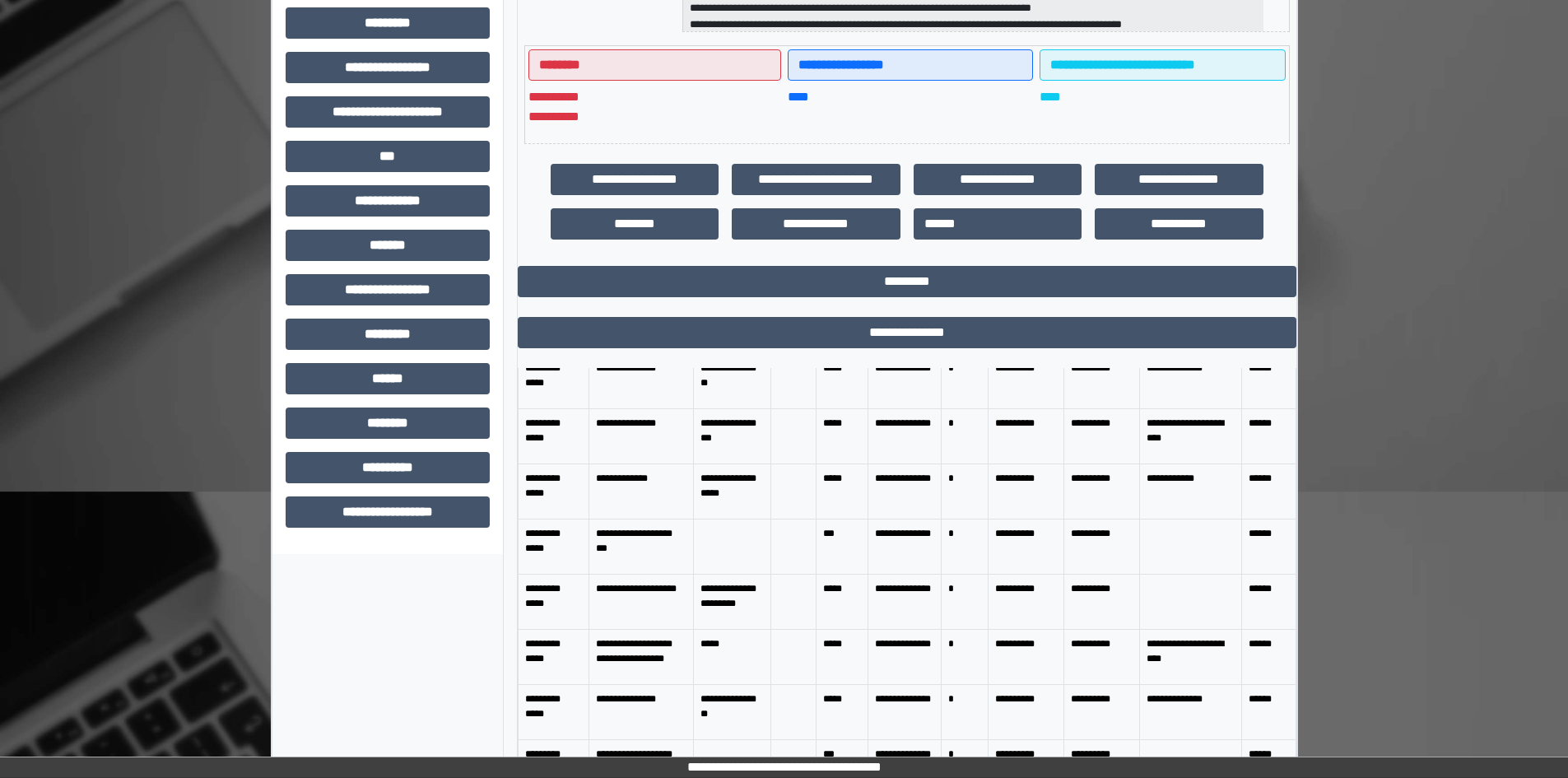 scroll, scrollTop: 0, scrollLeft: 0, axis: both 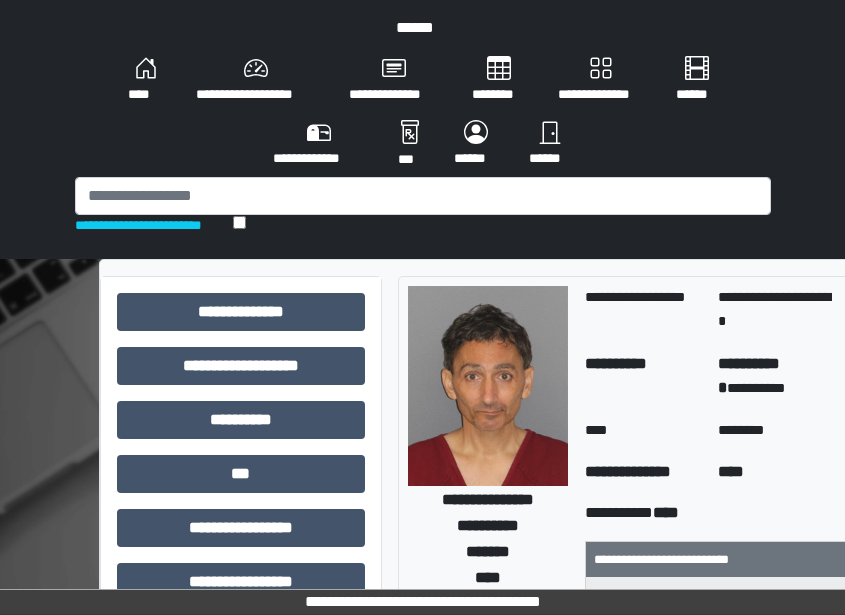 click on "********" at bounding box center (499, 80) 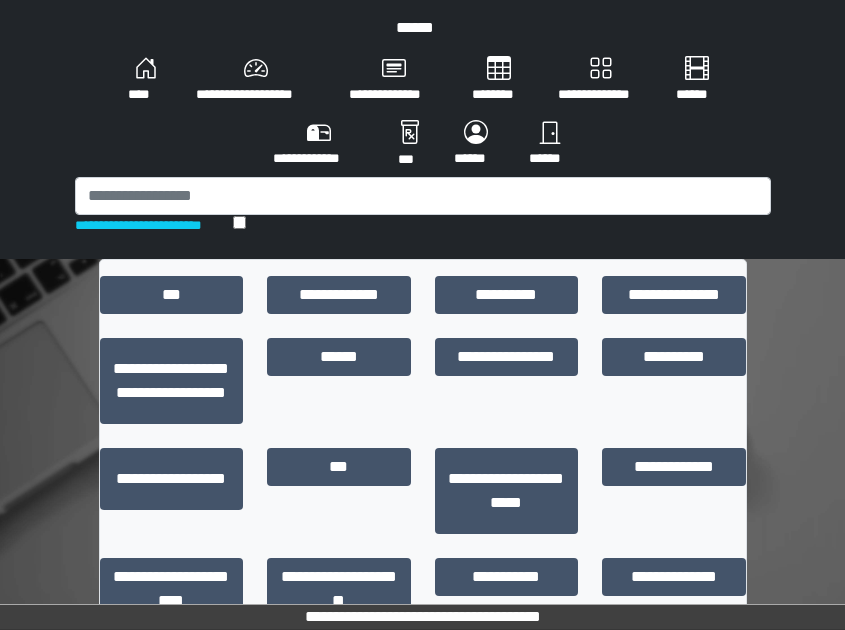 click on "**********" at bounding box center (601, 80) 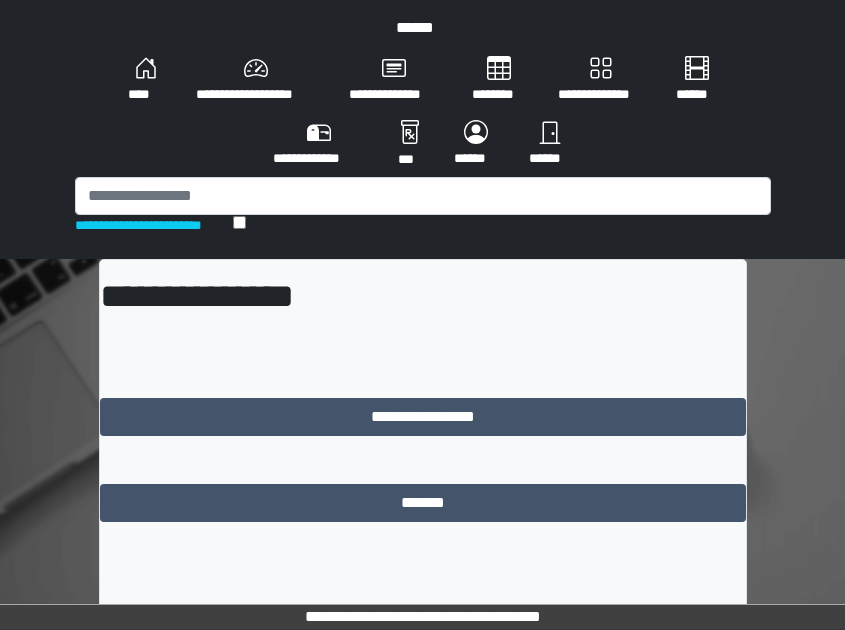 click on "**********" at bounding box center [256, 80] 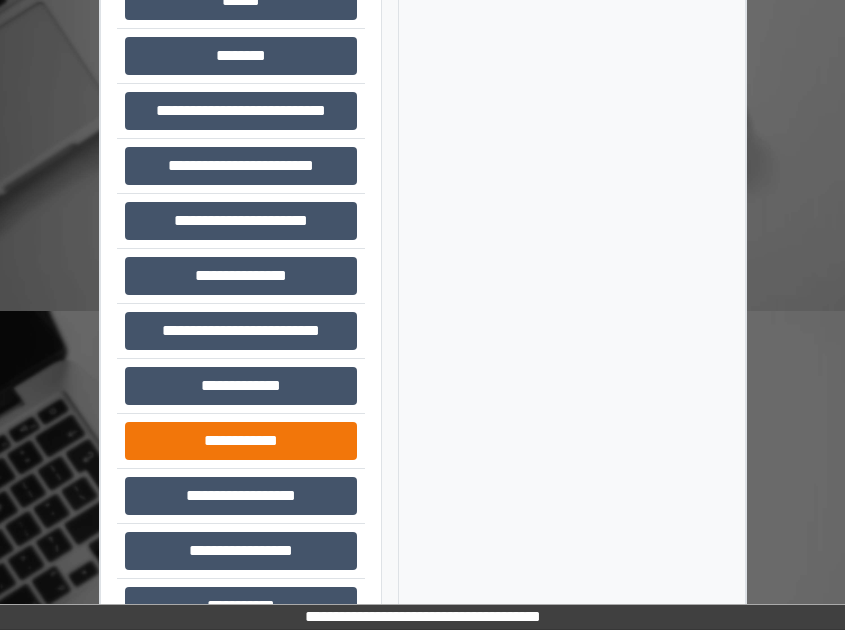 scroll, scrollTop: 373, scrollLeft: 0, axis: vertical 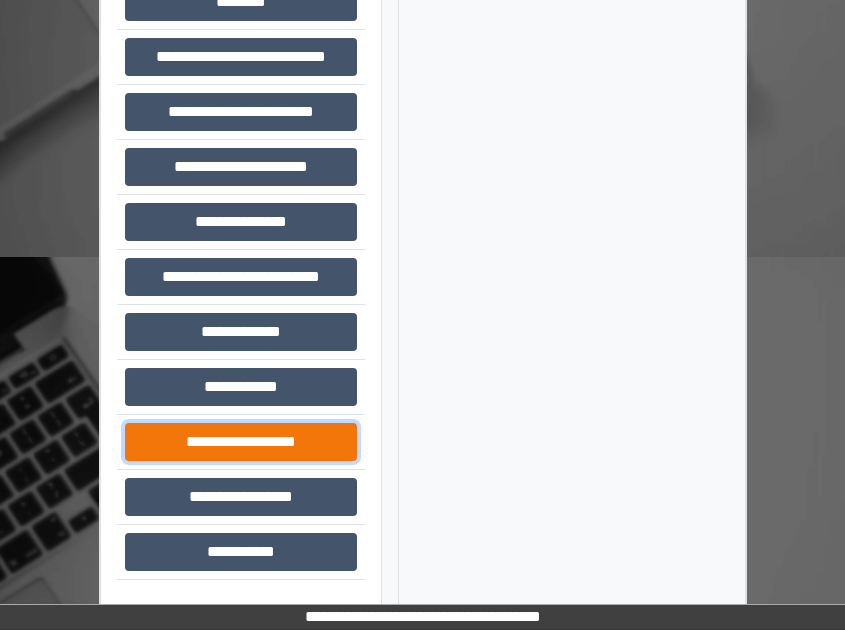 click on "**********" at bounding box center [241, 442] 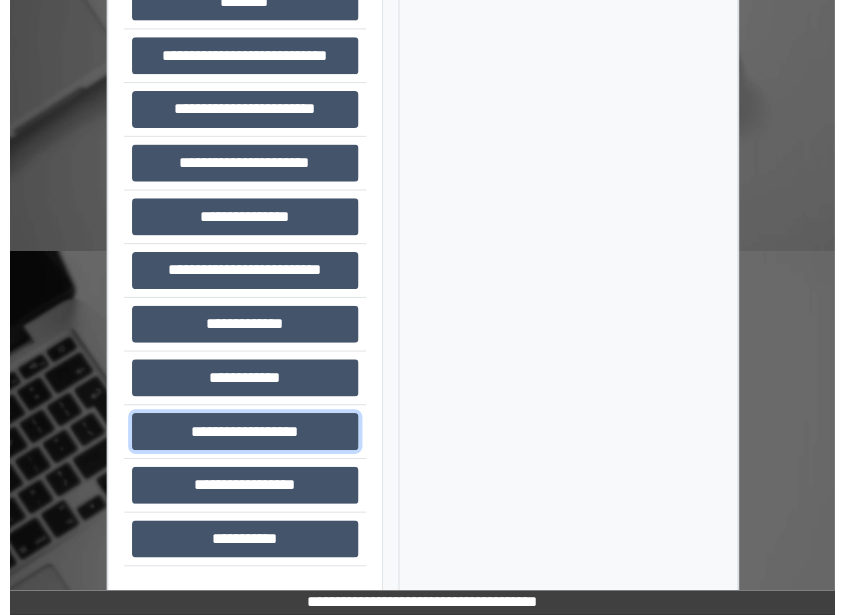 scroll, scrollTop: 0, scrollLeft: 0, axis: both 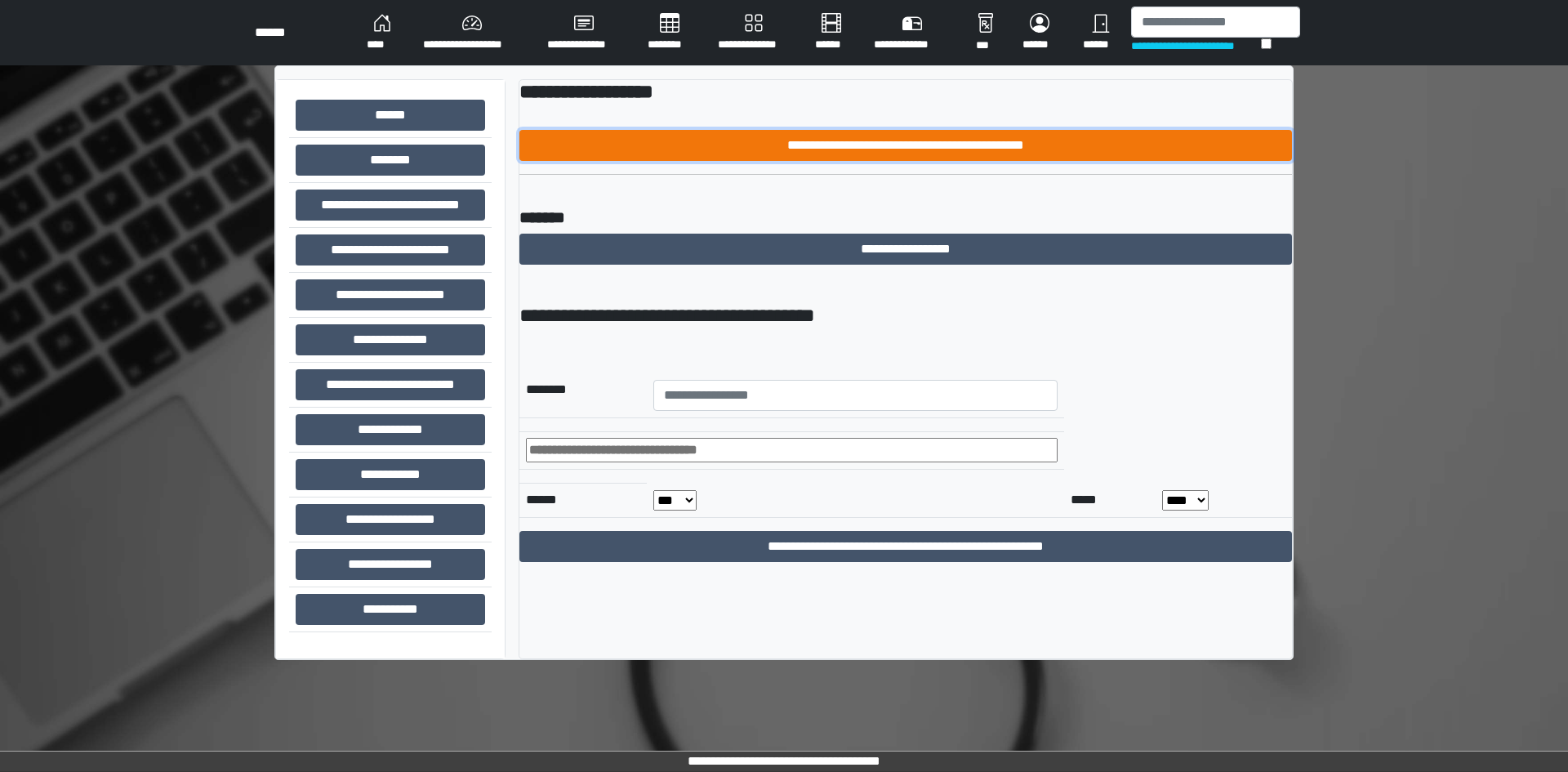 click on "**********" at bounding box center [906, 145] 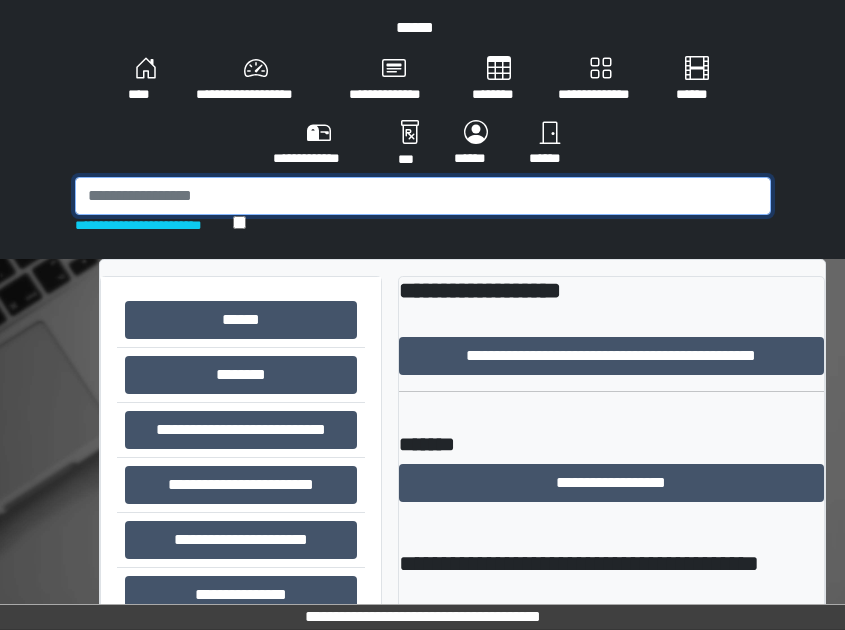 click at bounding box center (423, 196) 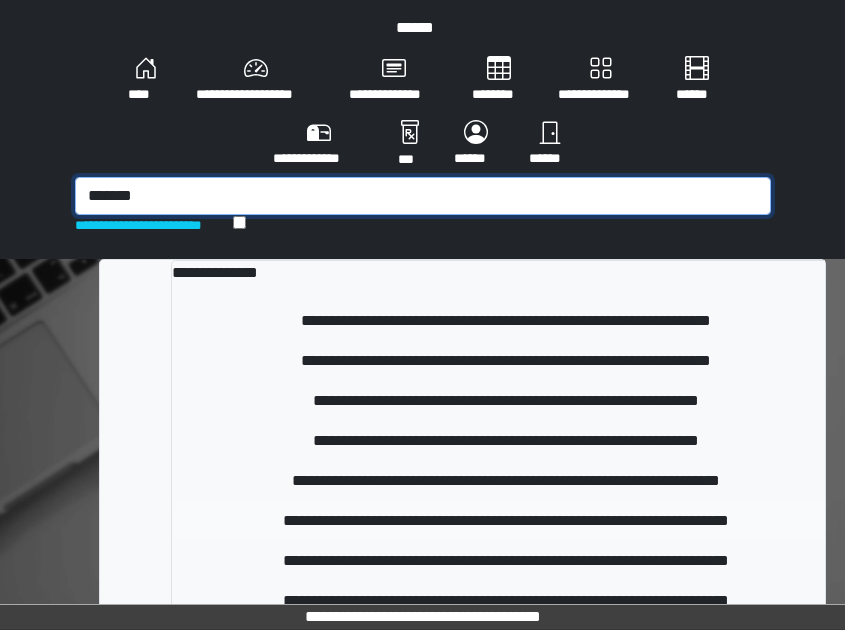 type on "*******" 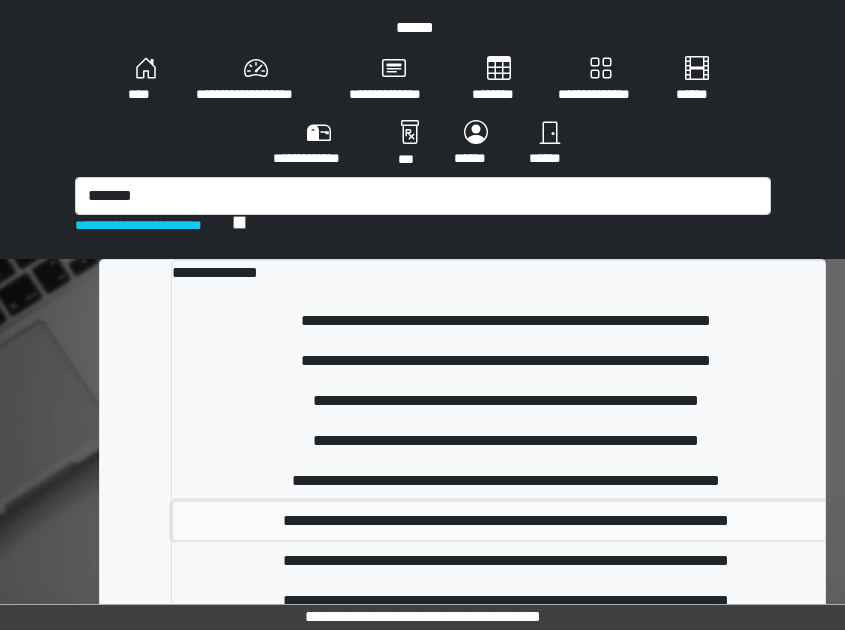click on "**********" at bounding box center [505, 521] 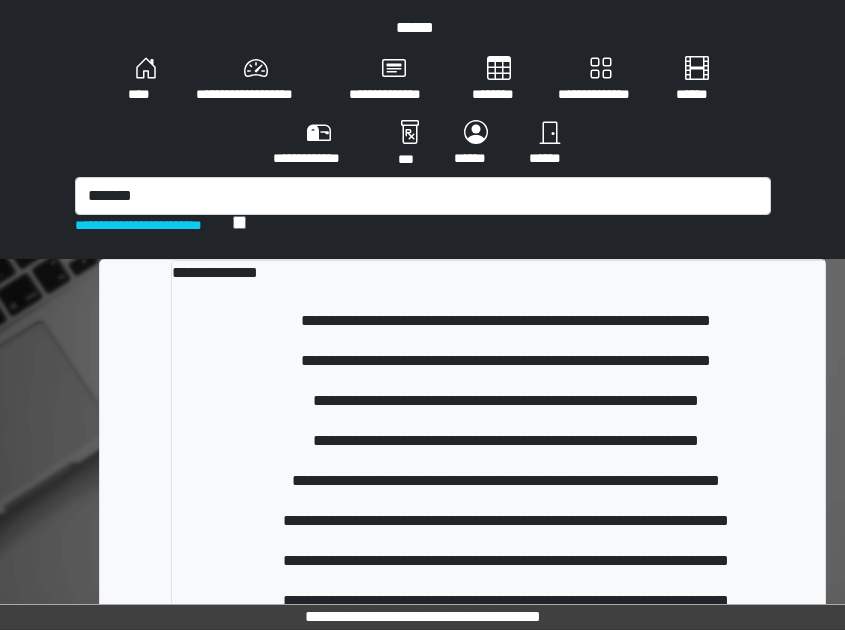 type 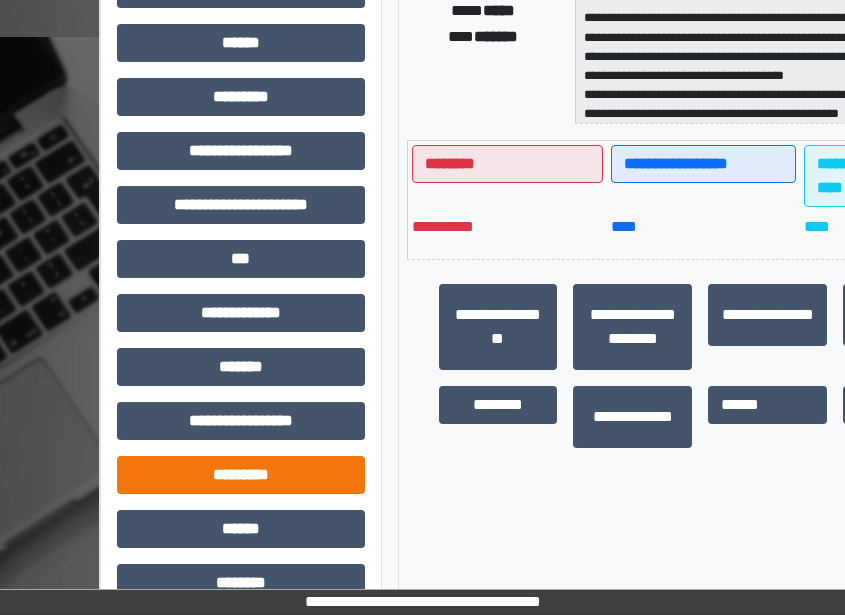 scroll, scrollTop: 700, scrollLeft: 0, axis: vertical 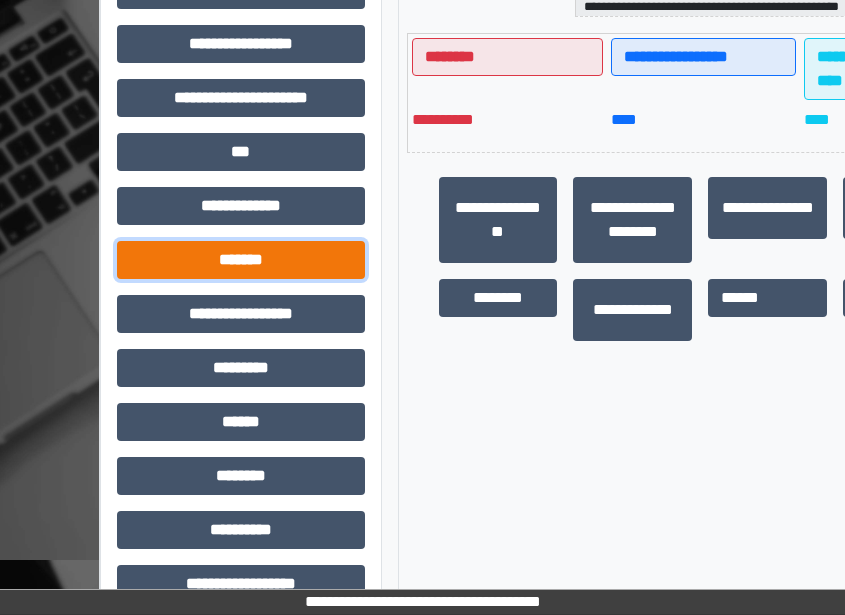 click on "*******" at bounding box center (241, 260) 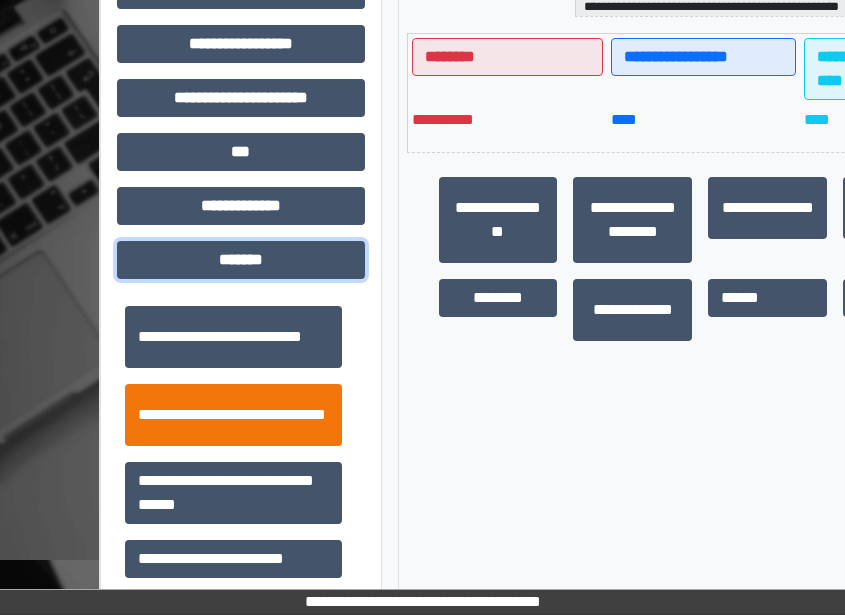 scroll, scrollTop: 700, scrollLeft: 0, axis: vertical 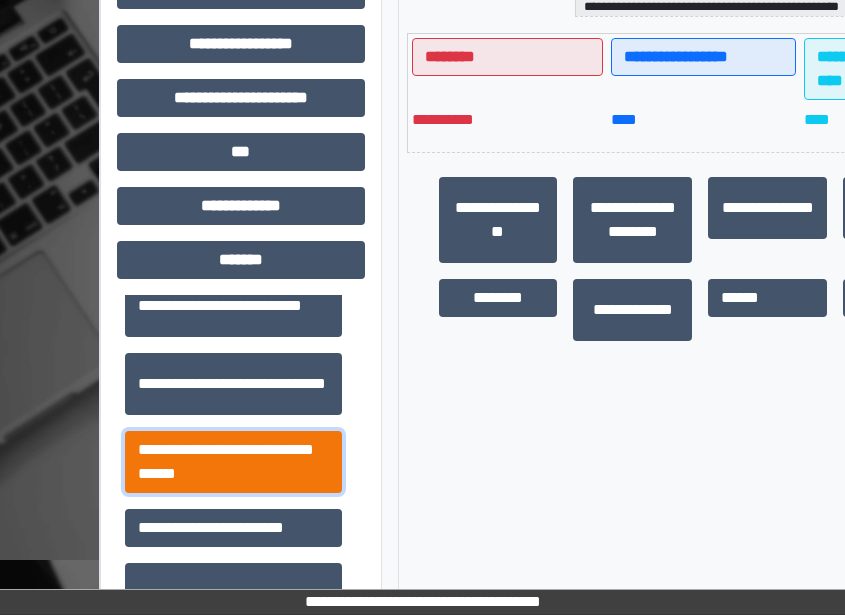 click on "**********" at bounding box center (233, 462) 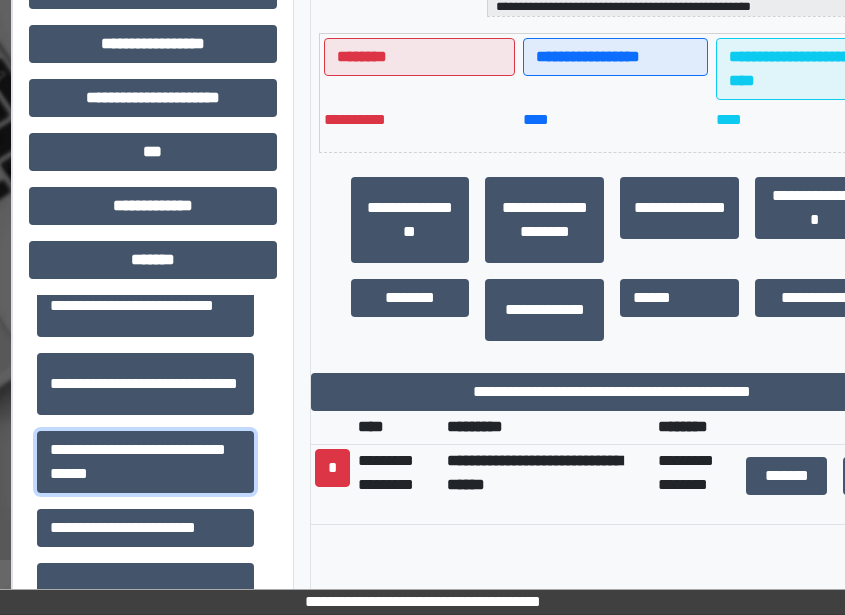 scroll, scrollTop: 700, scrollLeft: 159, axis: both 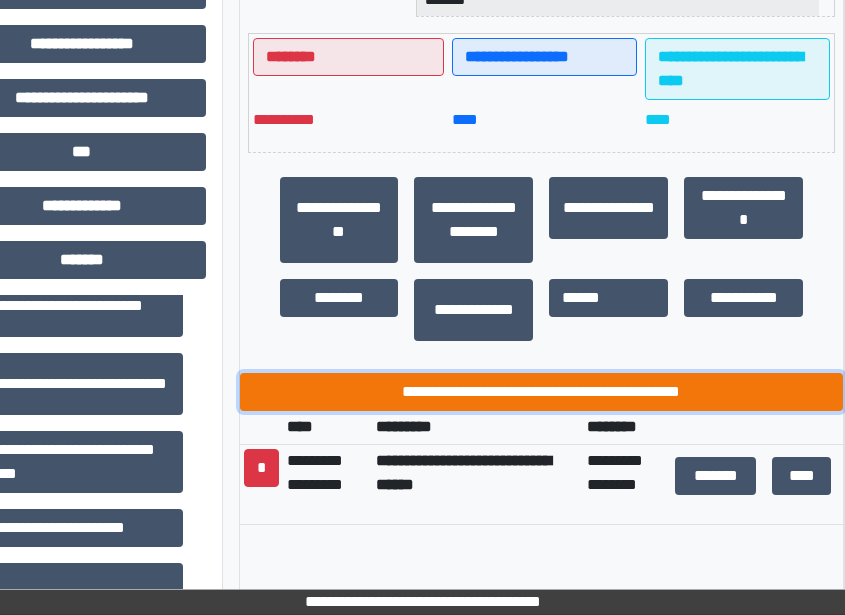 click on "**********" at bounding box center (542, 392) 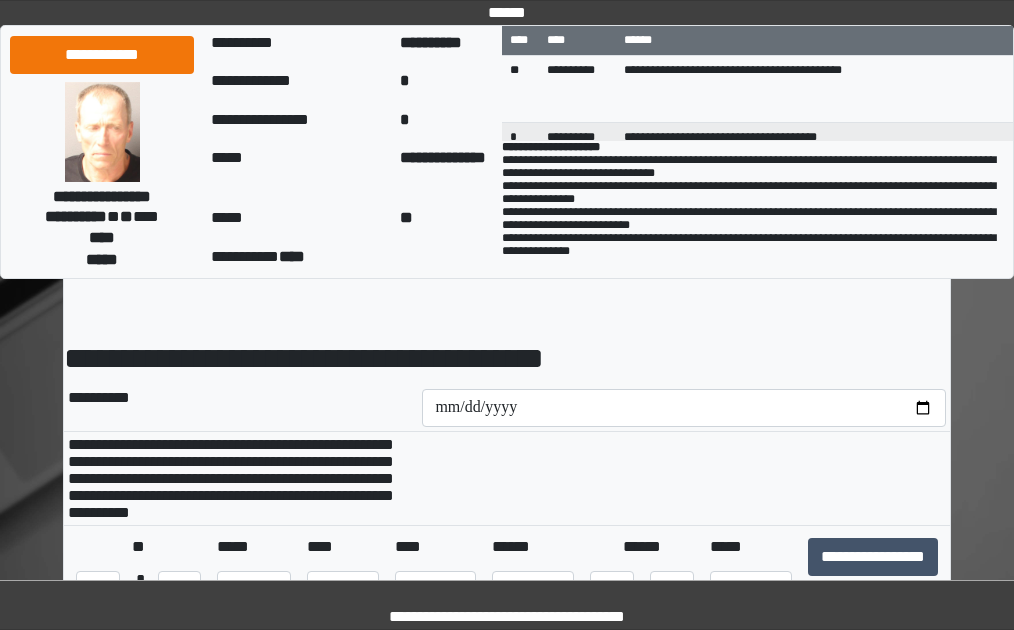 scroll, scrollTop: 100, scrollLeft: 0, axis: vertical 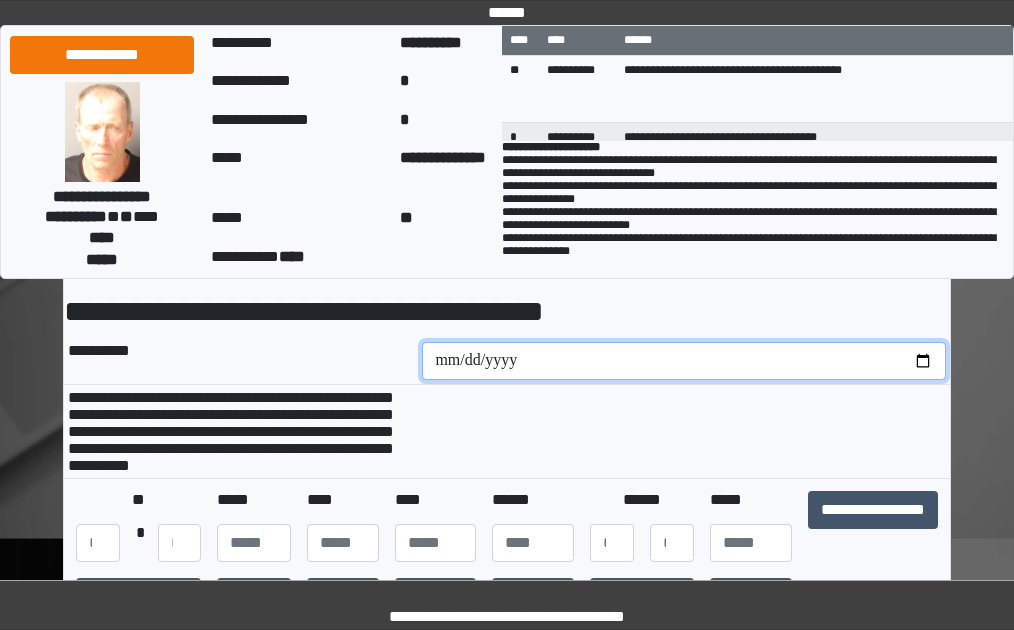 click at bounding box center [684, 361] 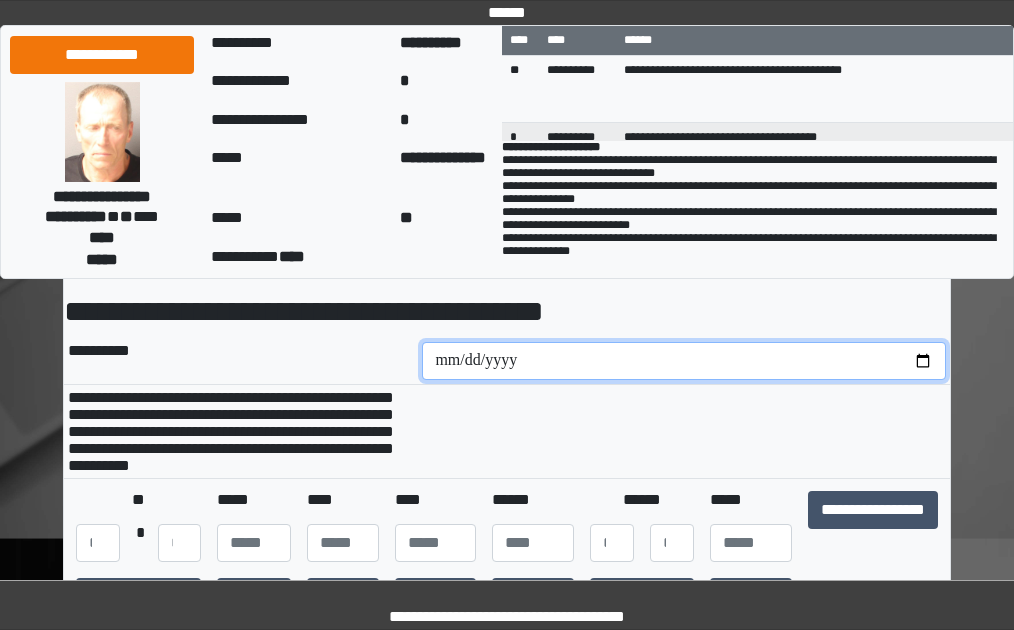 type on "**********" 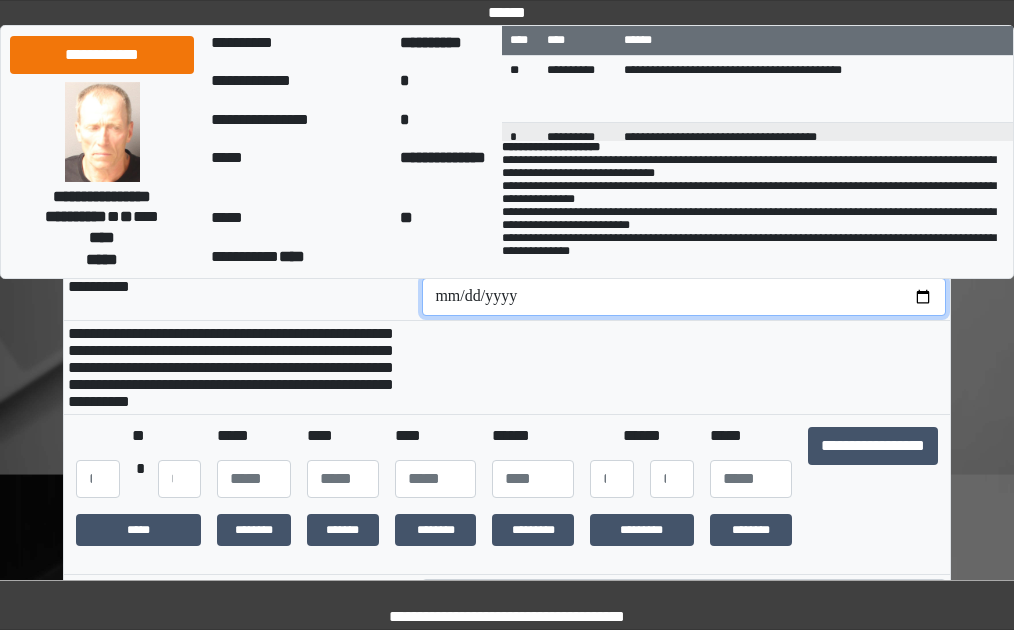 scroll, scrollTop: 200, scrollLeft: 0, axis: vertical 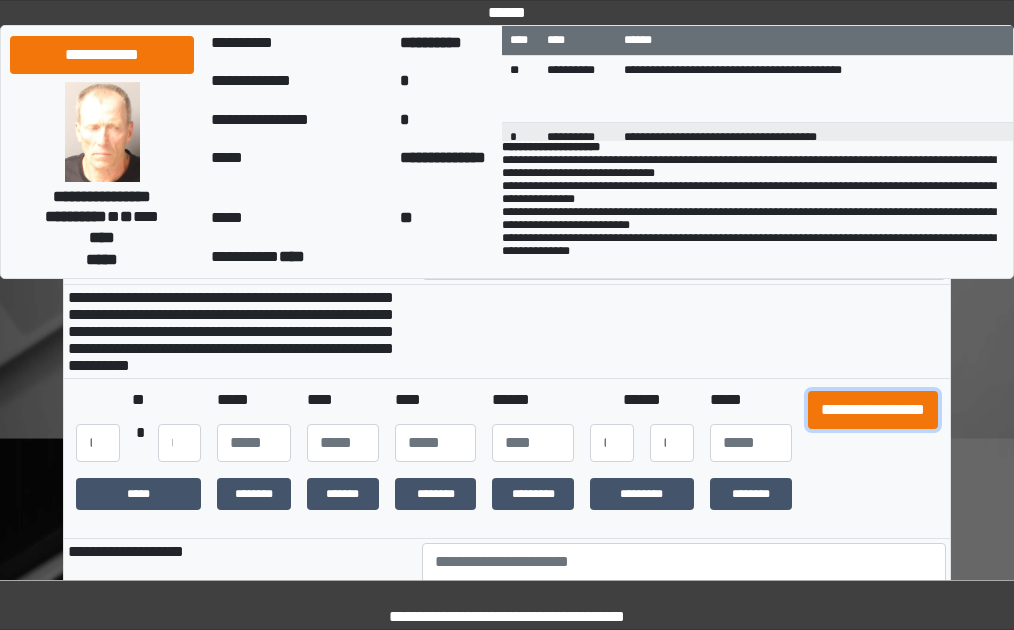 click on "**********" at bounding box center (873, 410) 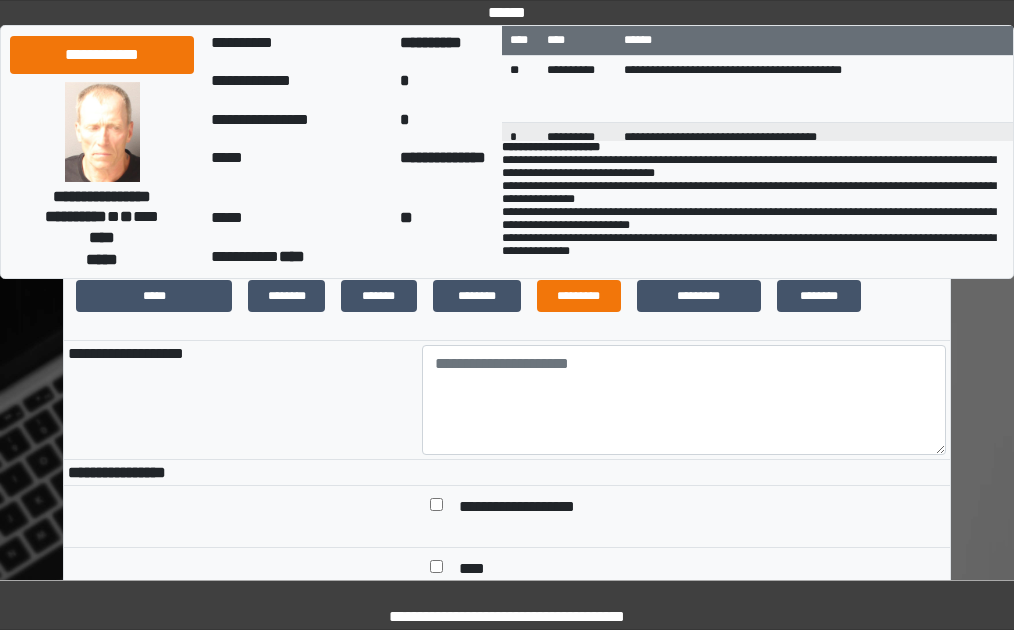 scroll, scrollTop: 400, scrollLeft: 0, axis: vertical 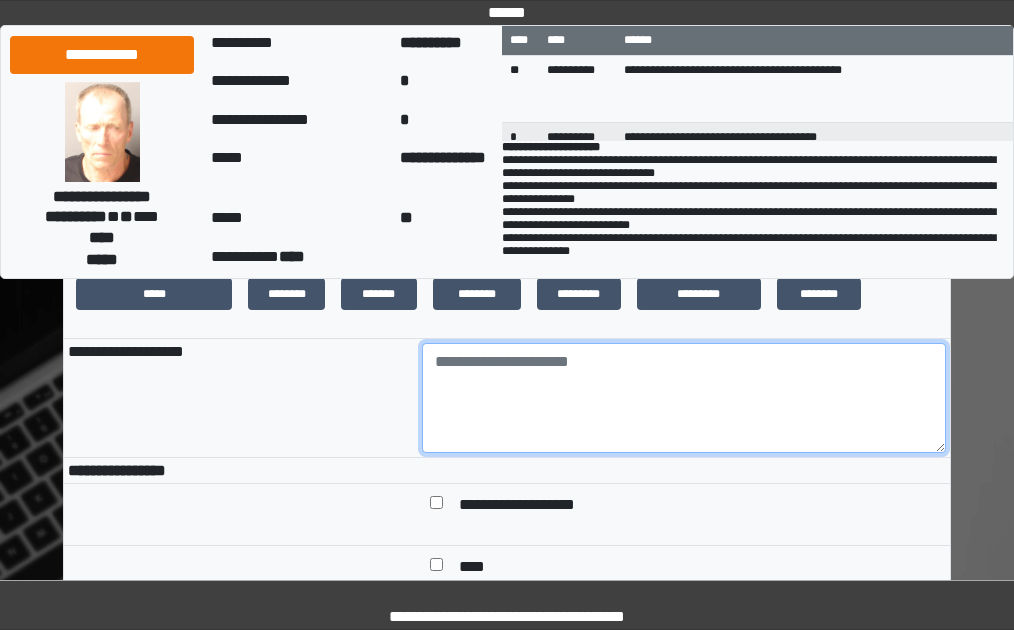 drag, startPoint x: 532, startPoint y: 405, endPoint x: 544, endPoint y: 409, distance: 12.649111 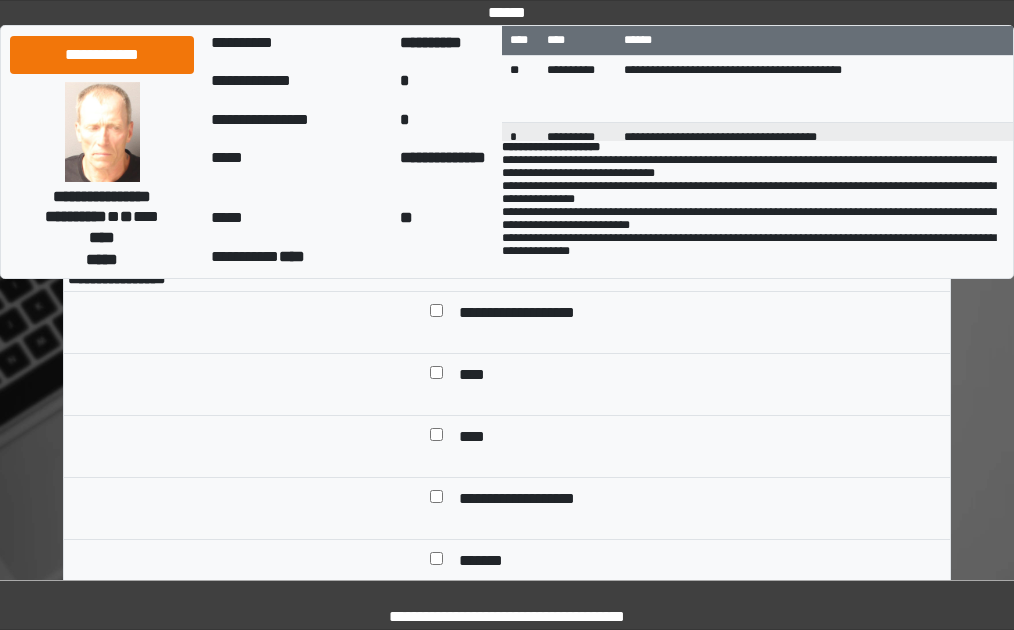 scroll, scrollTop: 600, scrollLeft: 0, axis: vertical 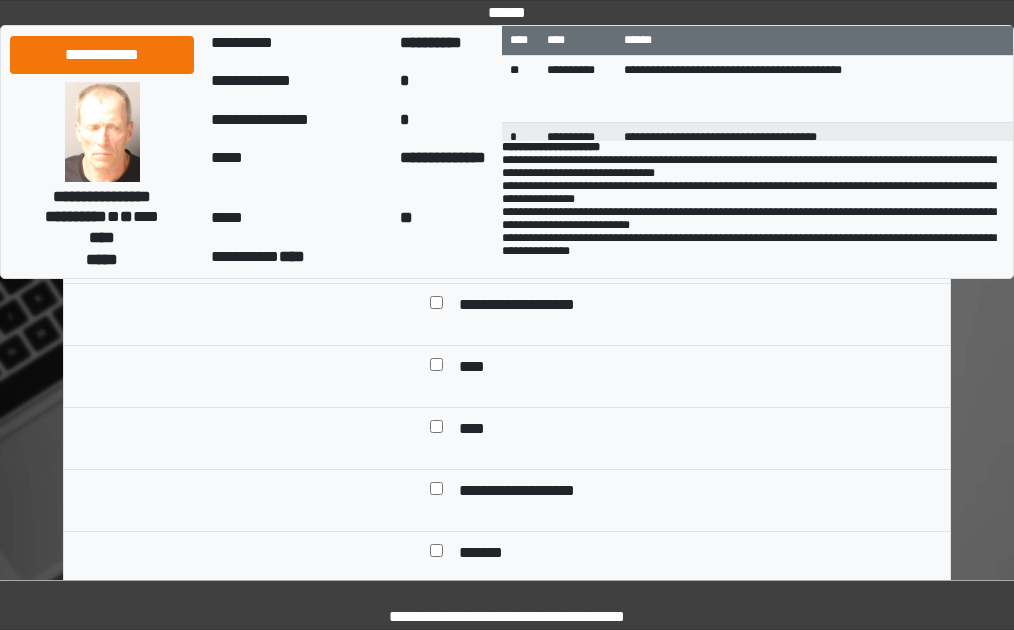 type on "***" 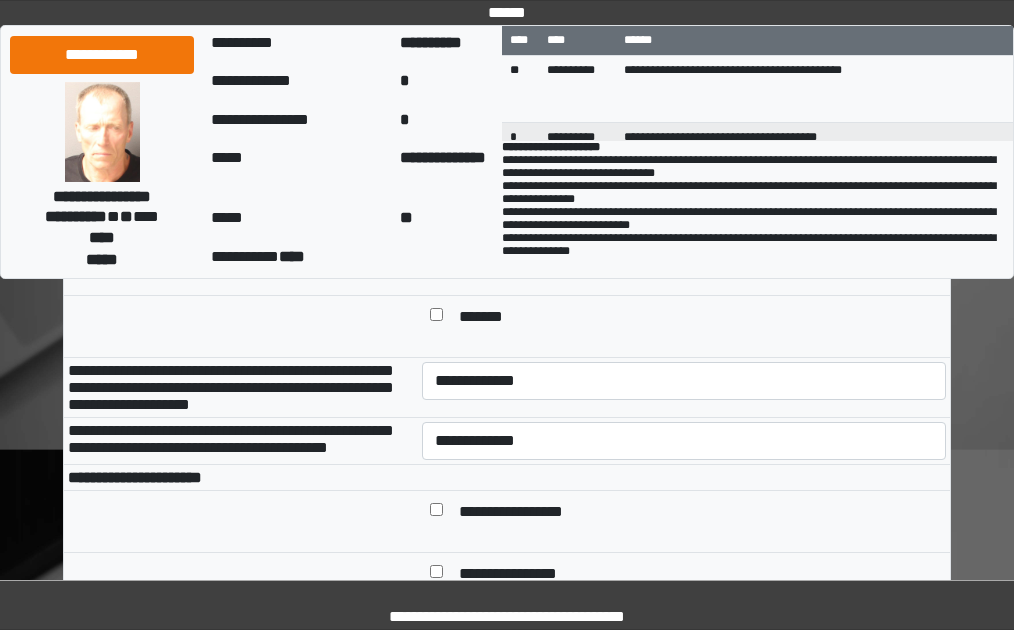 scroll, scrollTop: 900, scrollLeft: 0, axis: vertical 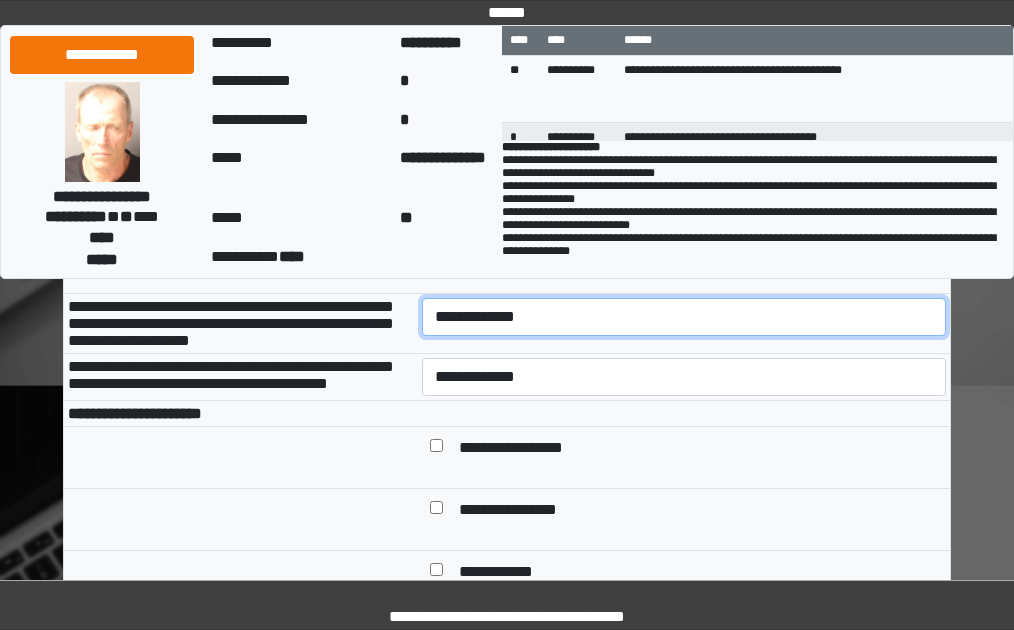 click on "**********" at bounding box center [684, 317] 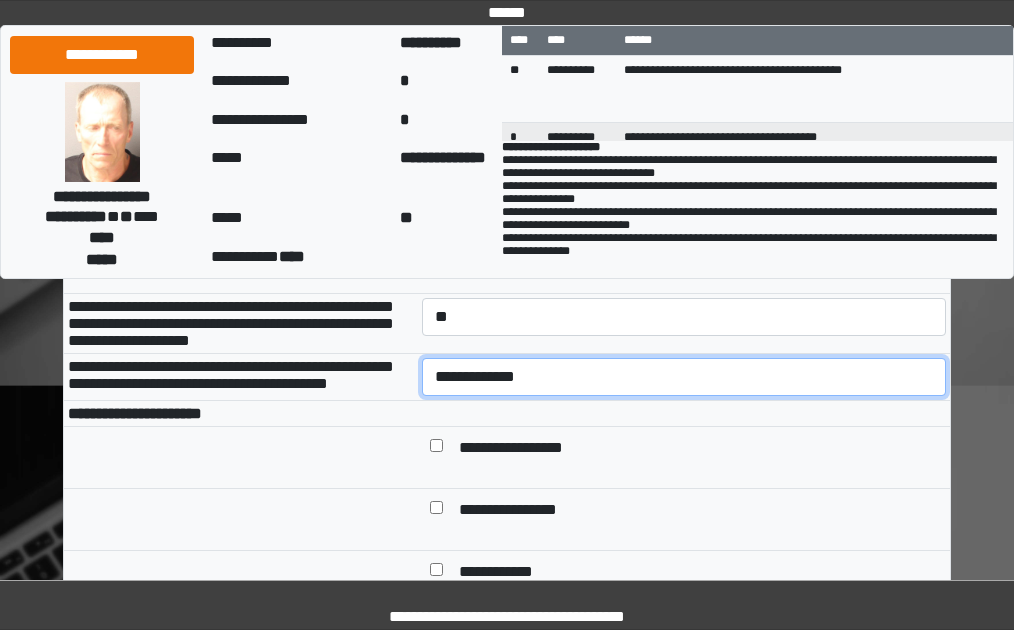 click on "**********" at bounding box center (684, 377) 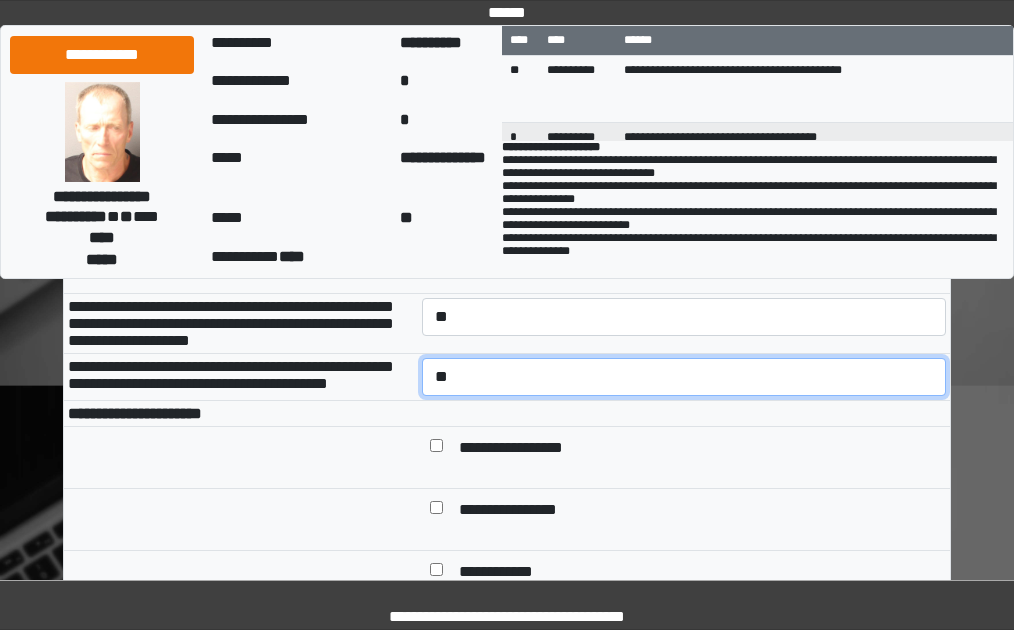 click on "**********" at bounding box center (684, 377) 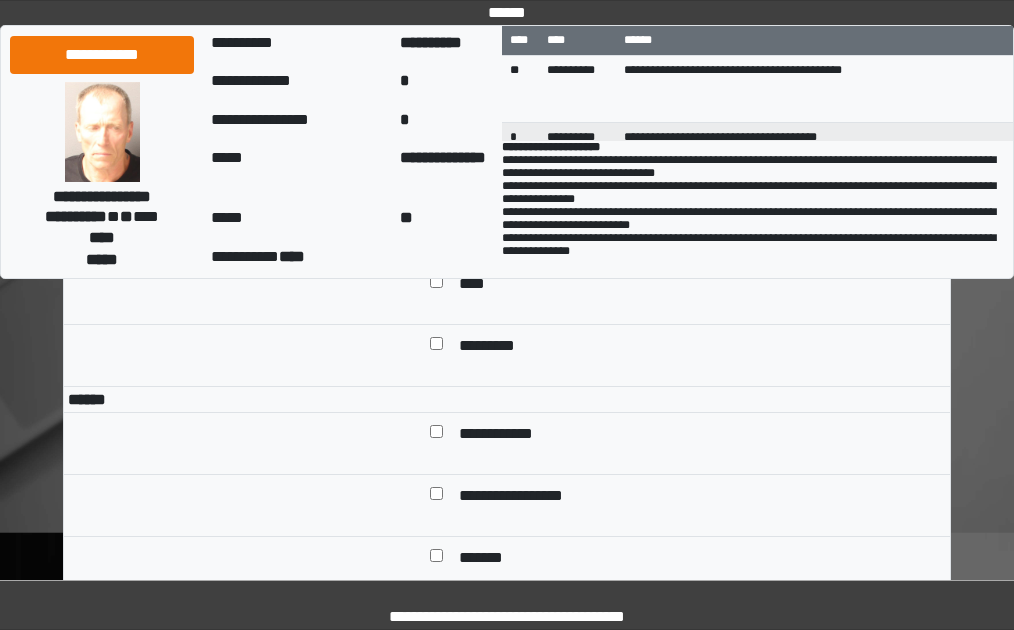 scroll, scrollTop: 1500, scrollLeft: 0, axis: vertical 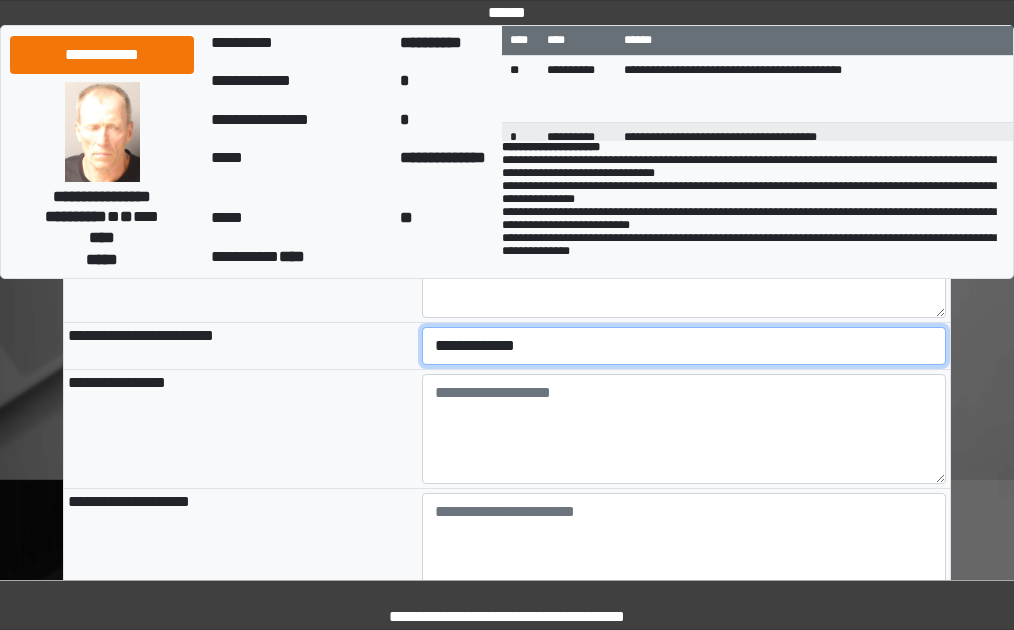 click on "**********" at bounding box center (684, 346) 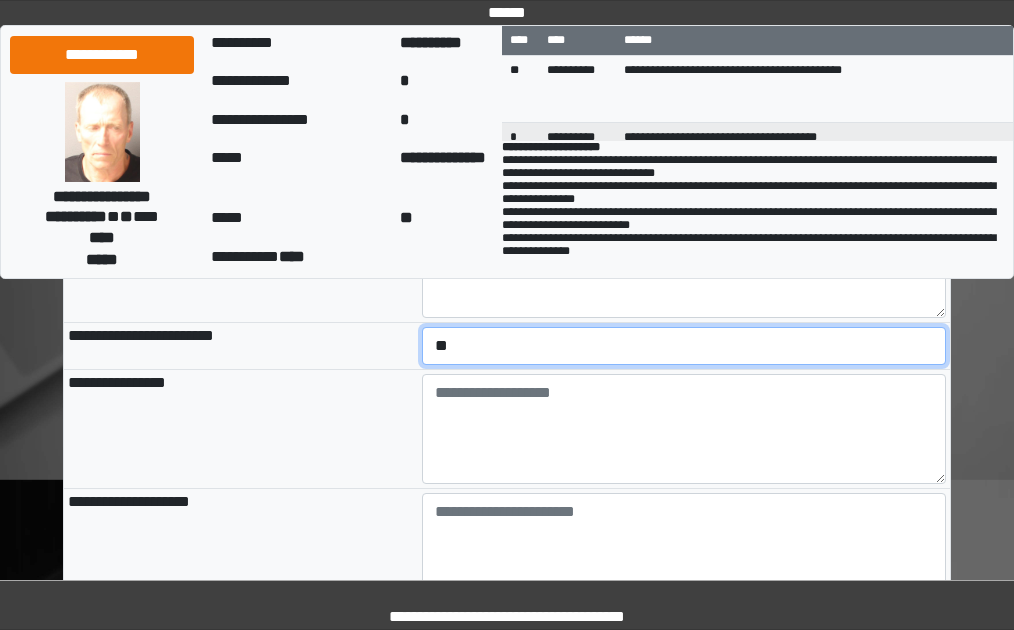 click on "**********" at bounding box center (684, 346) 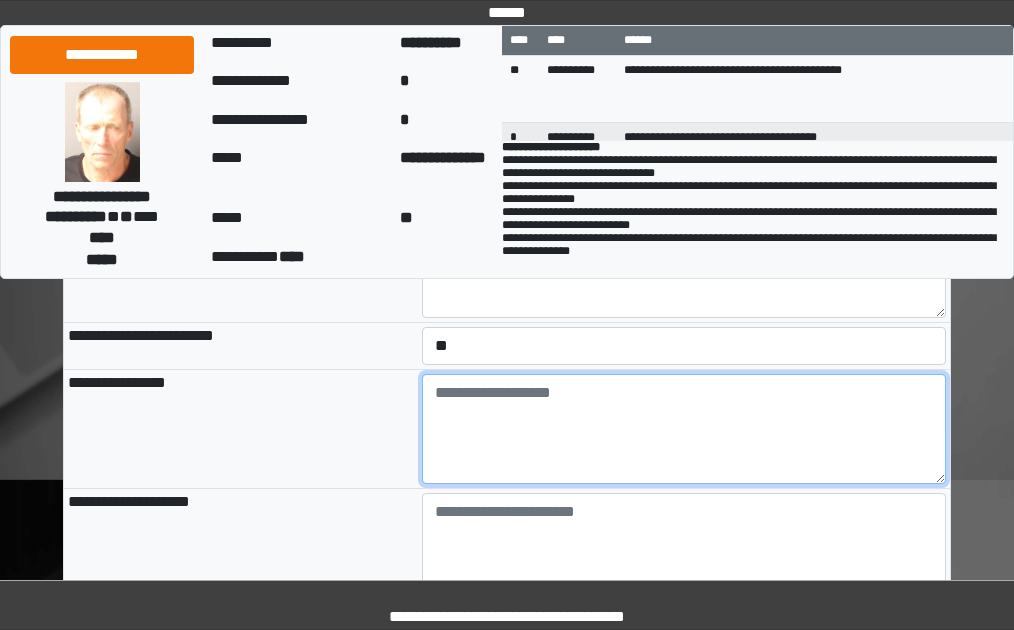 click at bounding box center [684, 429] 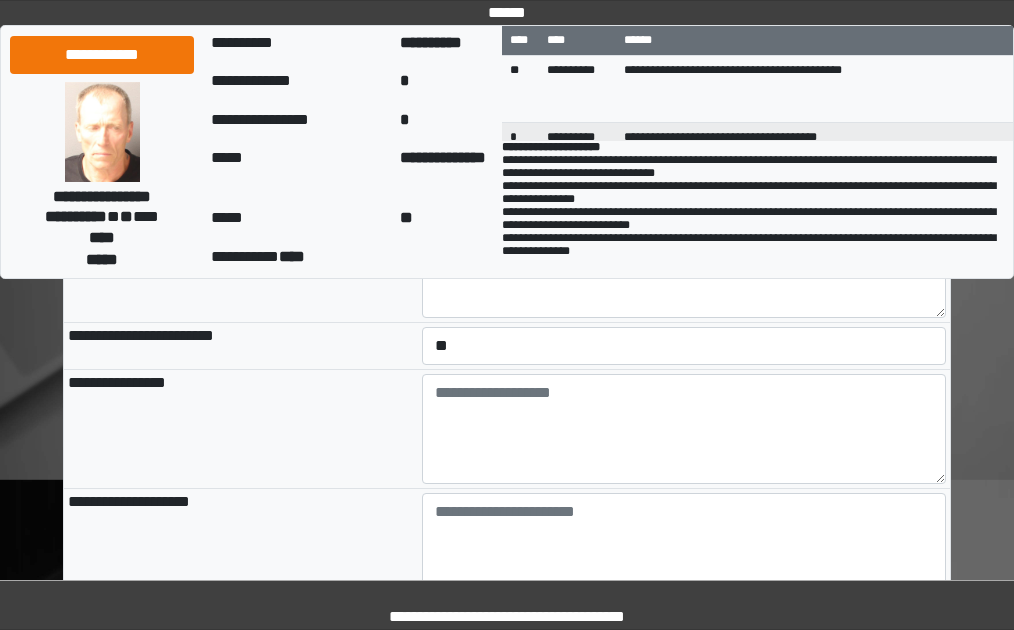 click on "**********" at bounding box center [241, 428] 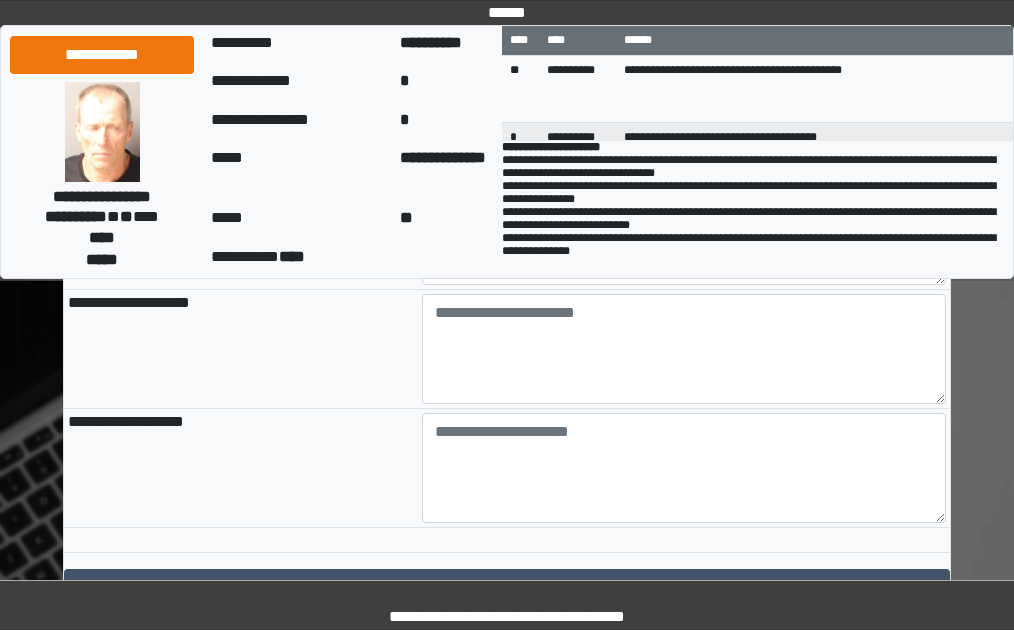 scroll, scrollTop: 2300, scrollLeft: 0, axis: vertical 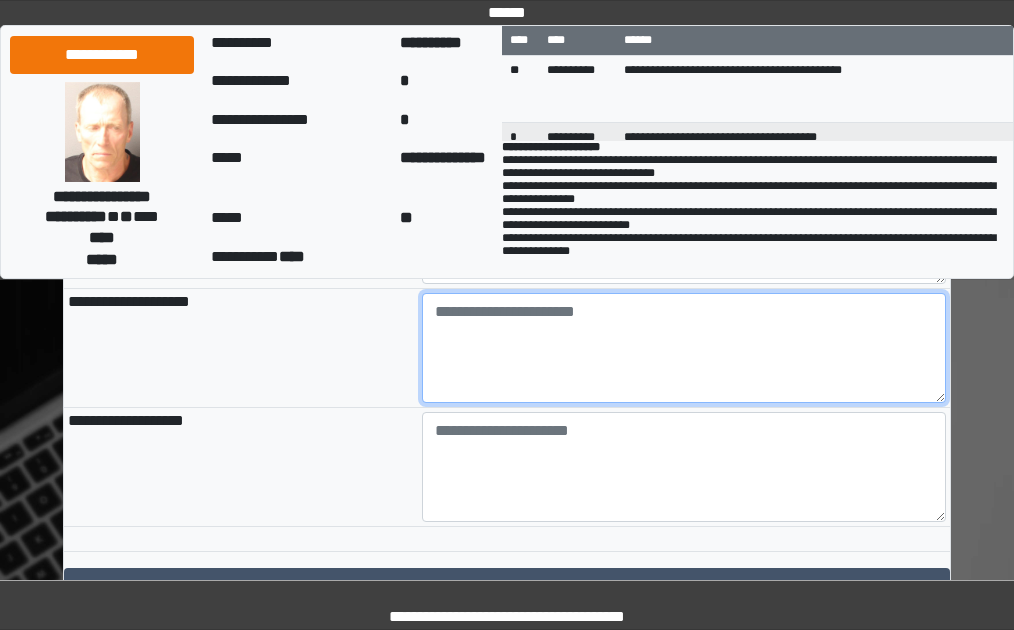 click at bounding box center [684, 348] 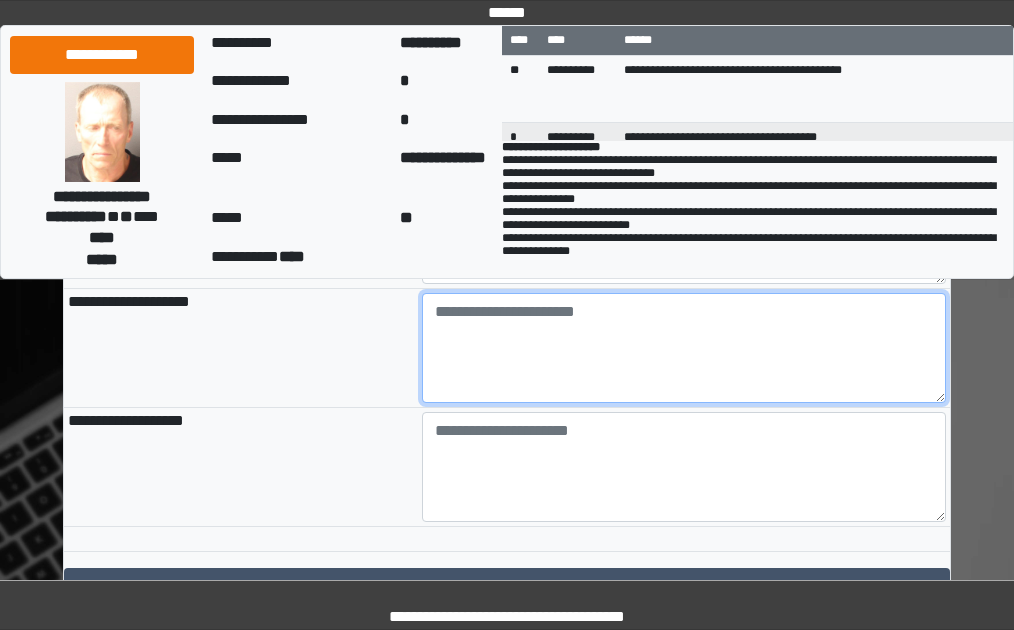 paste on "**********" 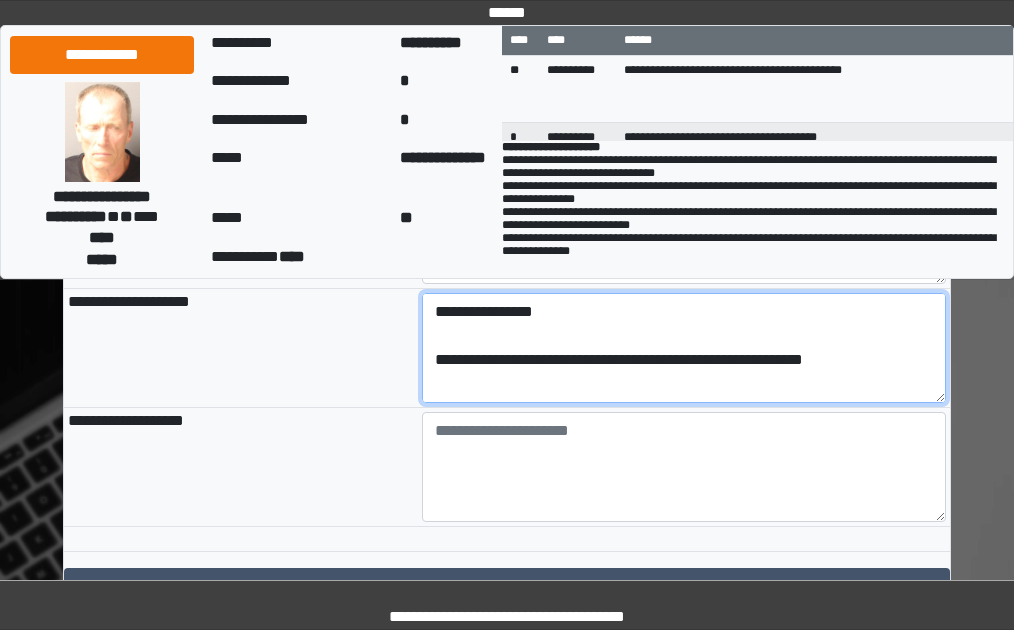 scroll, scrollTop: 208, scrollLeft: 0, axis: vertical 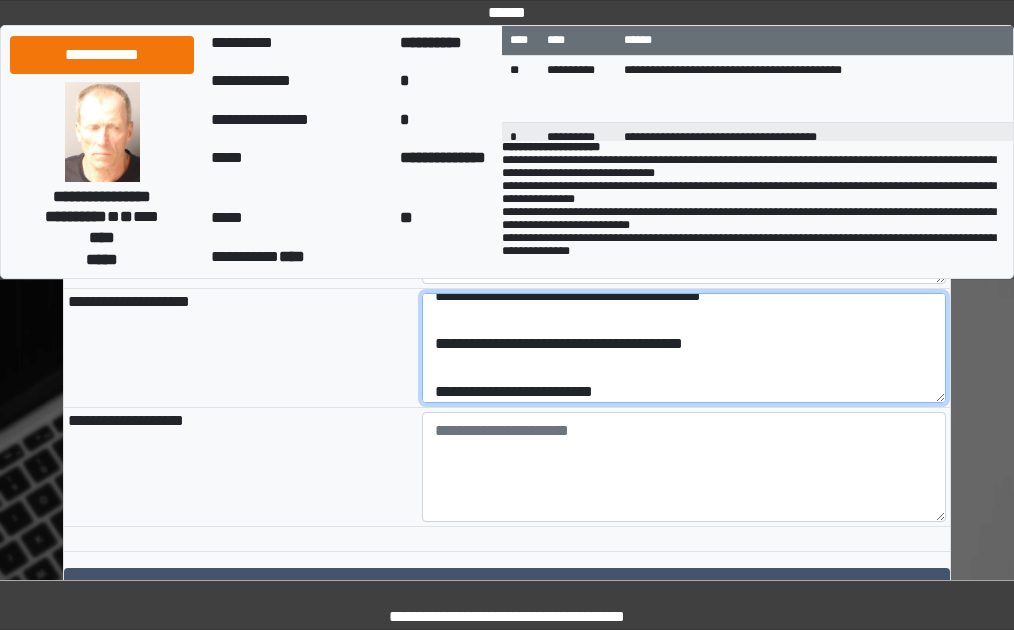 click on "**********" at bounding box center [684, 348] 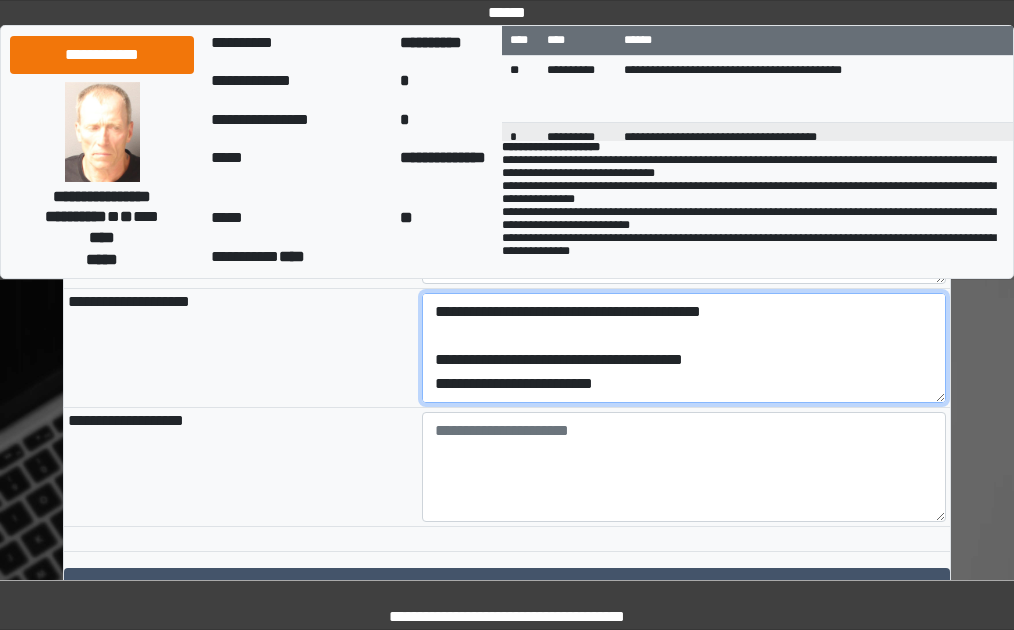 click on "**********" at bounding box center [684, 348] 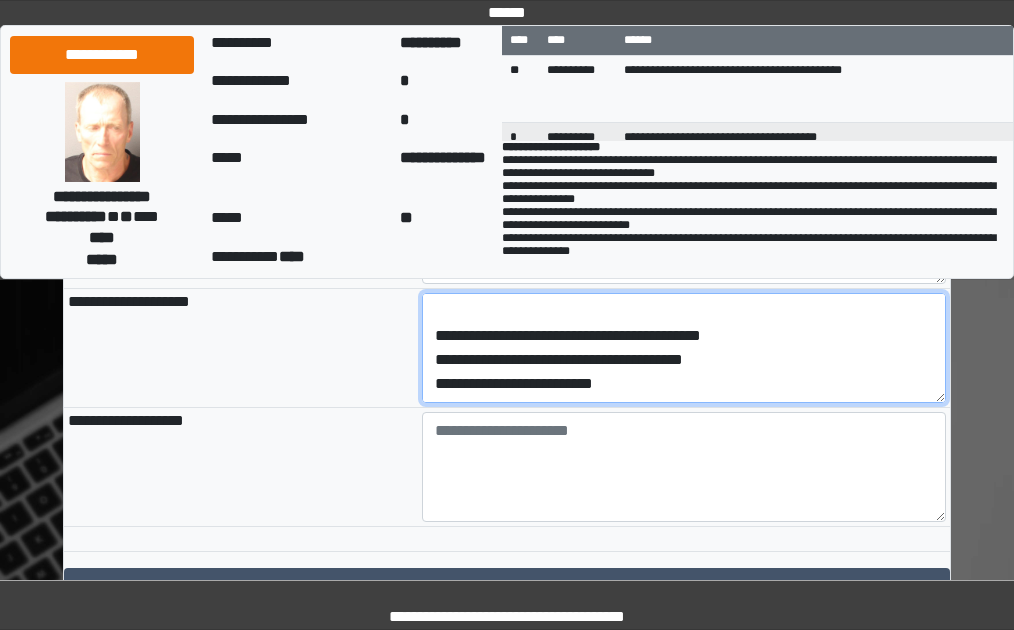 click on "**********" at bounding box center (684, 348) 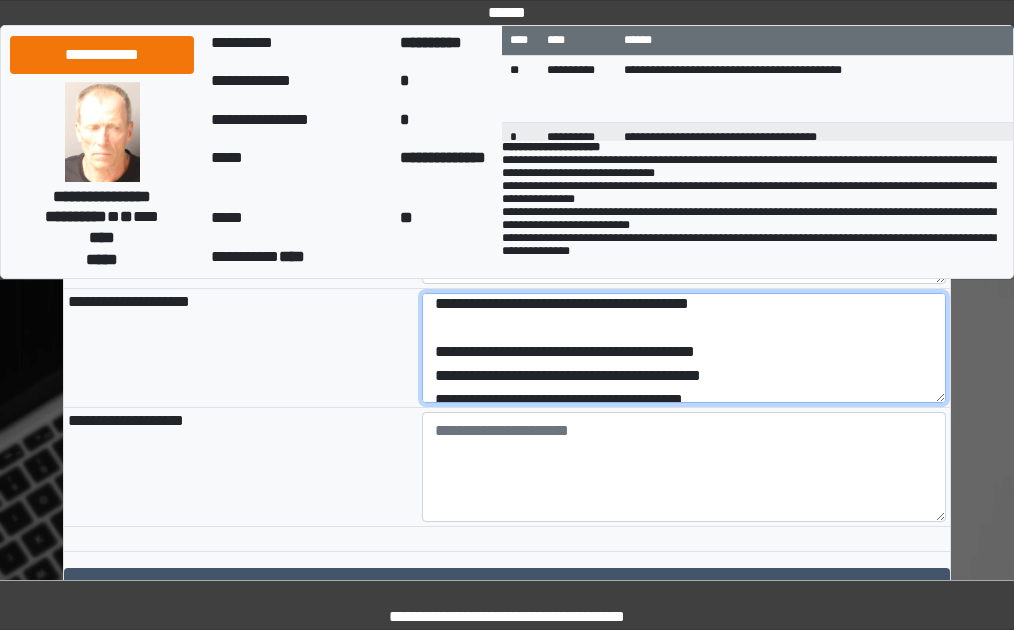 scroll, scrollTop: 44, scrollLeft: 0, axis: vertical 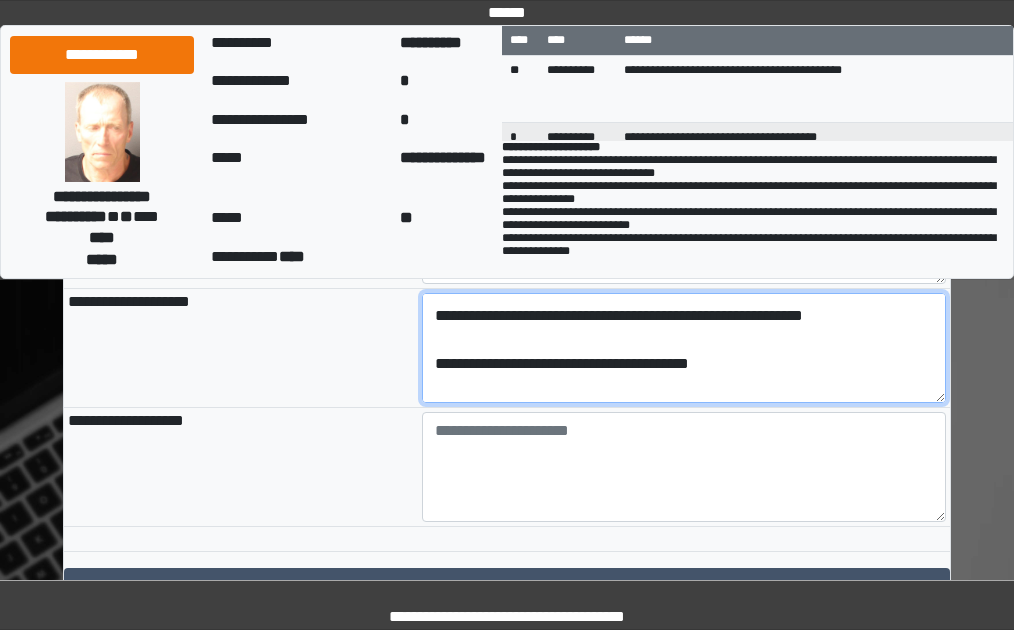 click on "**********" at bounding box center [684, 348] 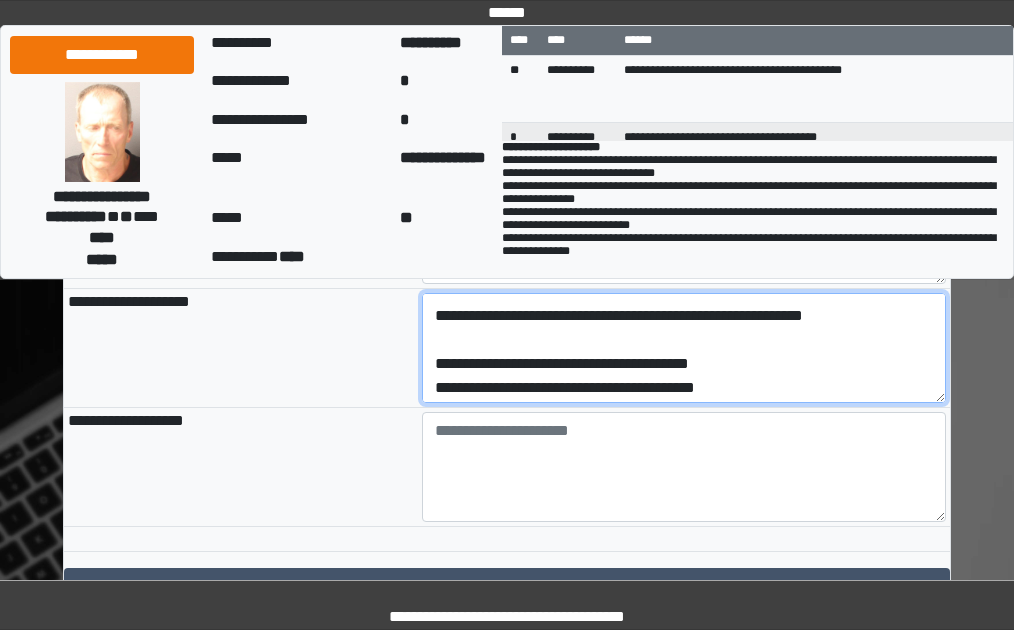 click on "**********" at bounding box center (684, 348) 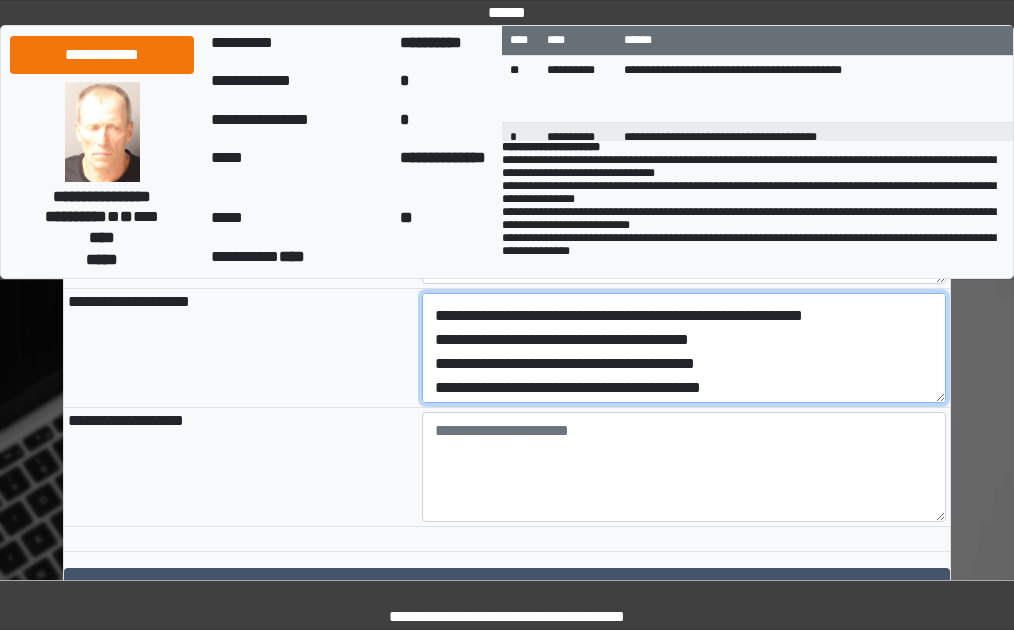 scroll, scrollTop: 20, scrollLeft: 0, axis: vertical 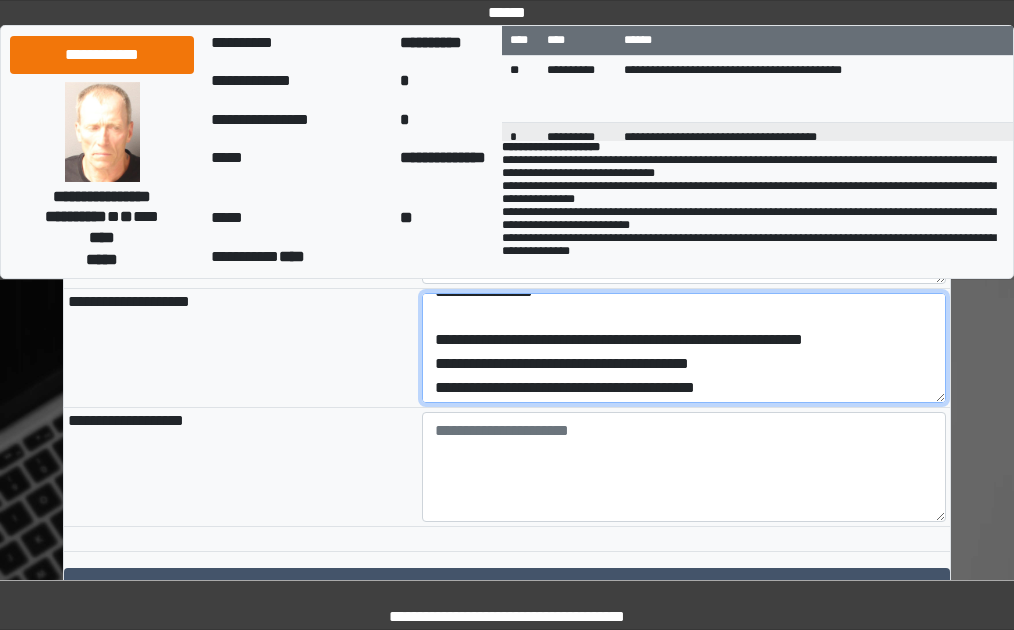 click on "**********" at bounding box center (684, 348) 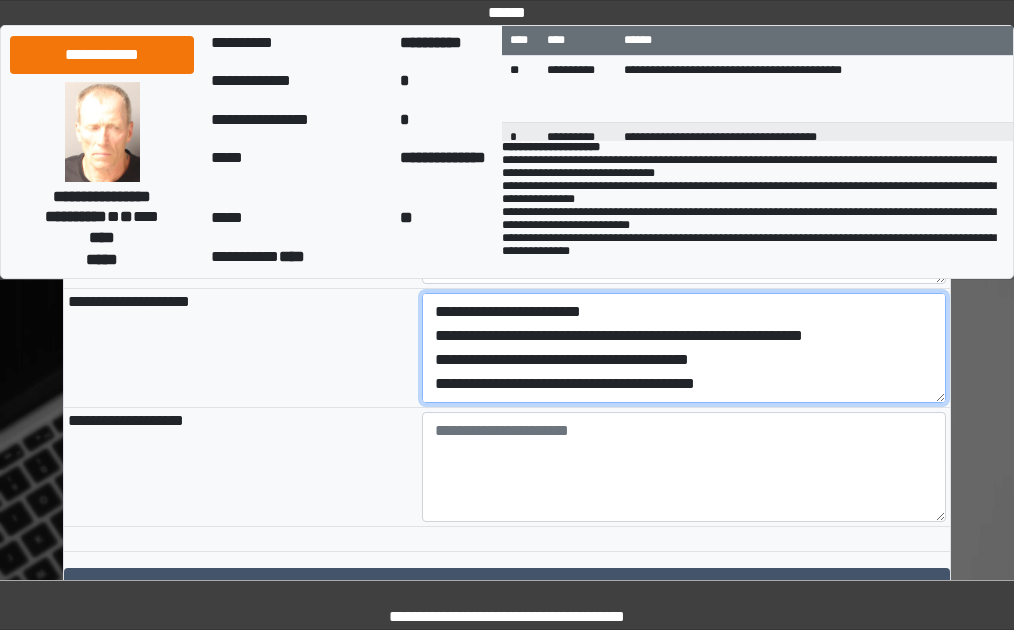 scroll, scrollTop: 72, scrollLeft: 0, axis: vertical 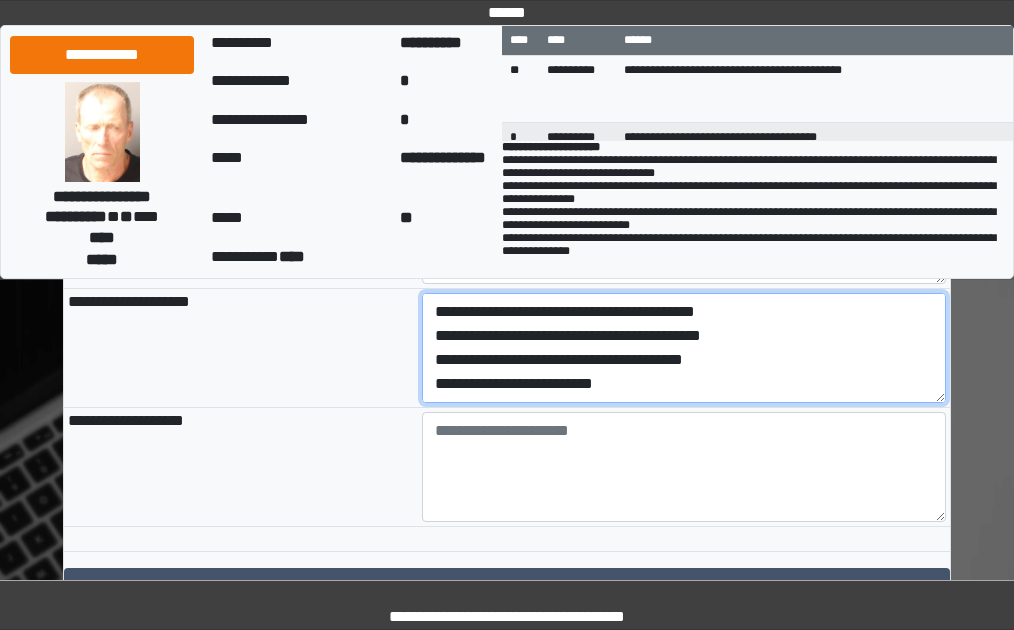 drag, startPoint x: 435, startPoint y: 387, endPoint x: 767, endPoint y: 480, distance: 344.77963 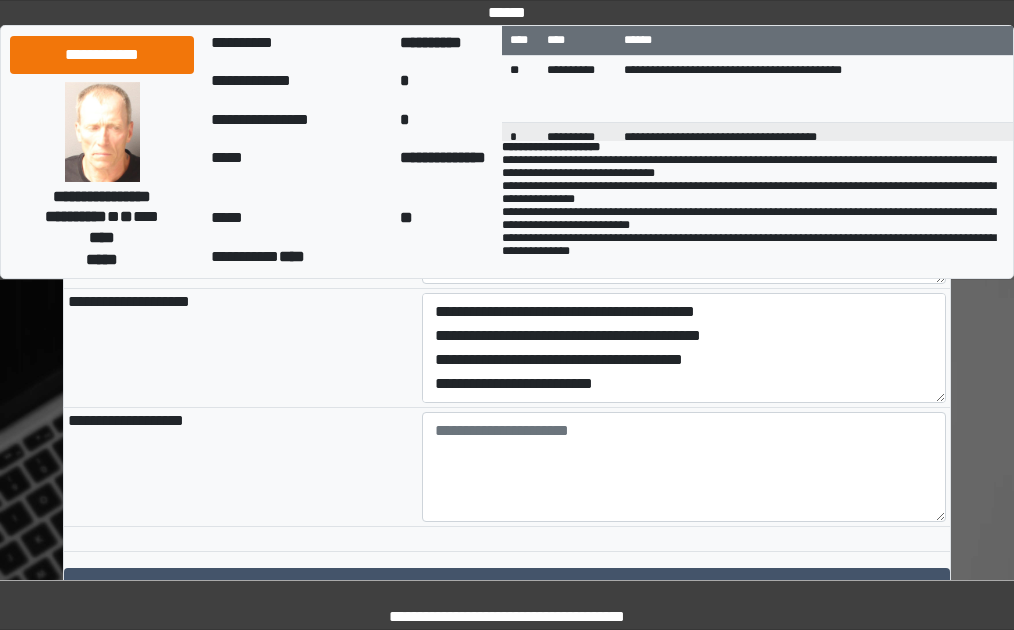 click on "**********" at bounding box center [241, 466] 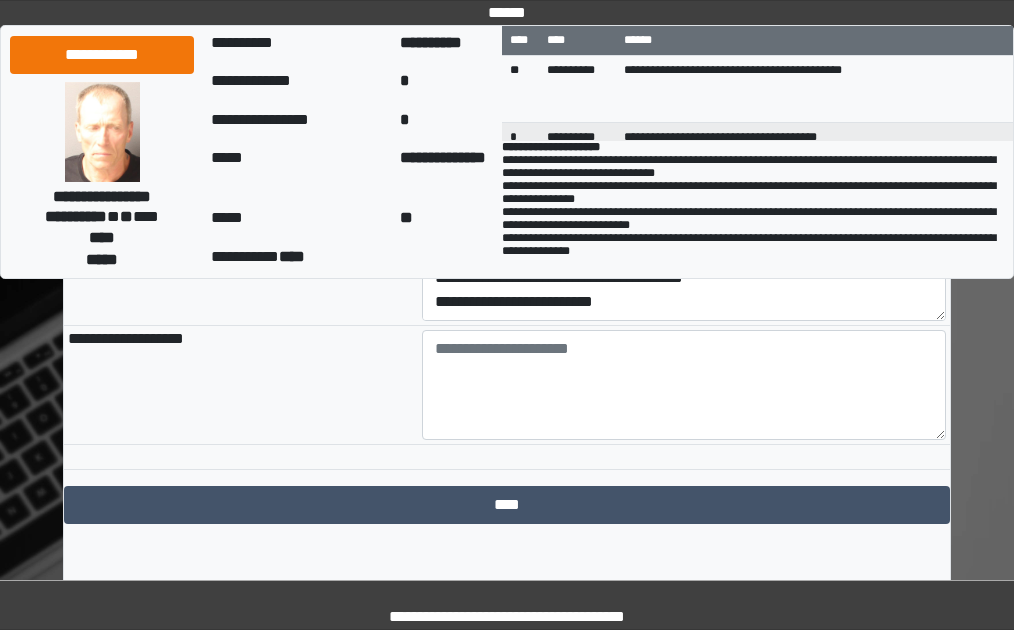 scroll, scrollTop: 2482, scrollLeft: 0, axis: vertical 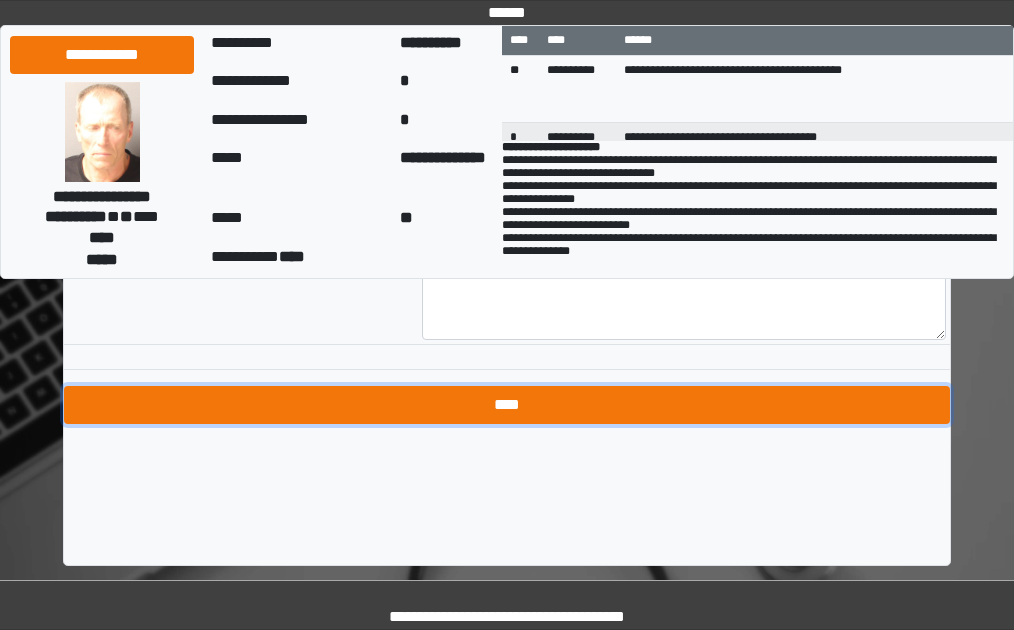 click on "****" at bounding box center [507, 405] 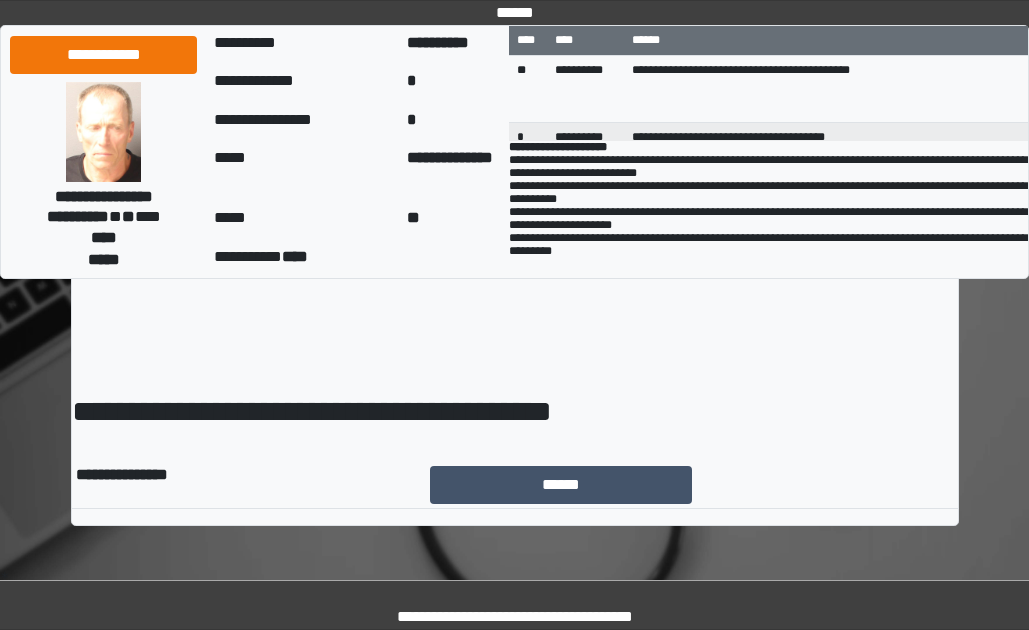 scroll, scrollTop: 0, scrollLeft: 0, axis: both 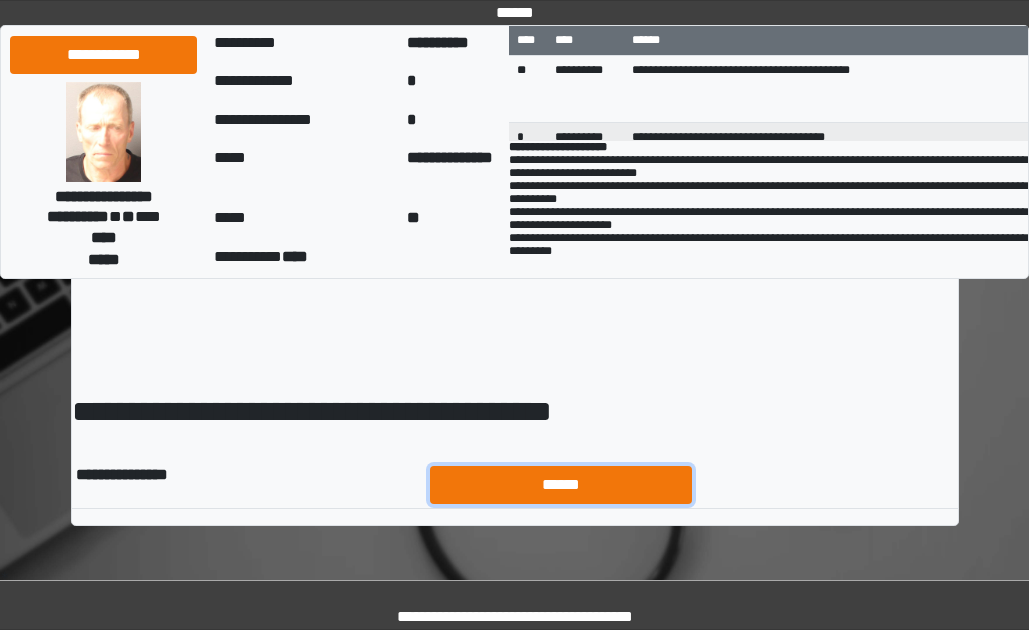 click on "******" at bounding box center [561, 485] 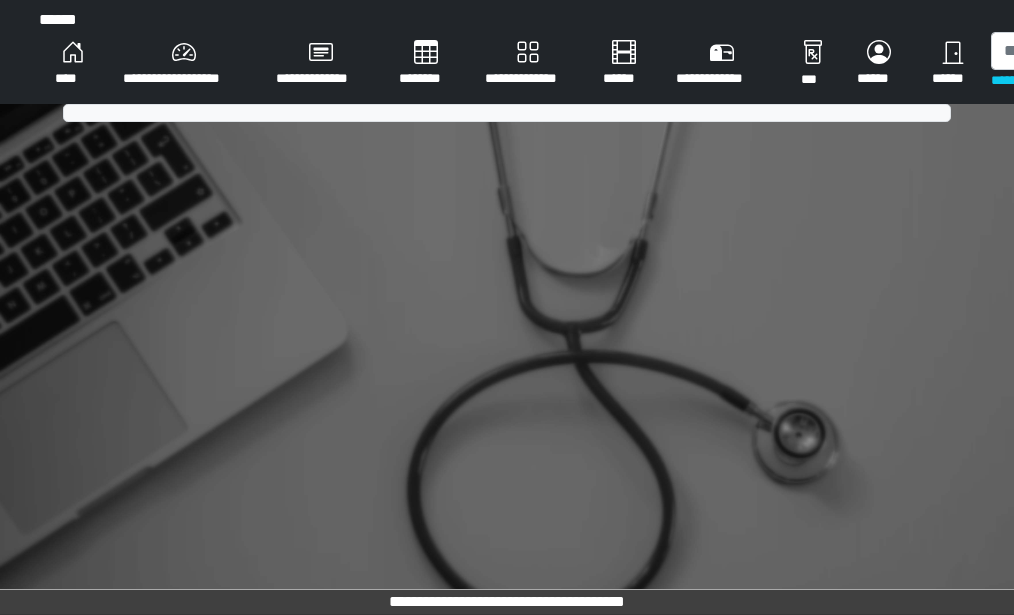 scroll, scrollTop: 0, scrollLeft: 0, axis: both 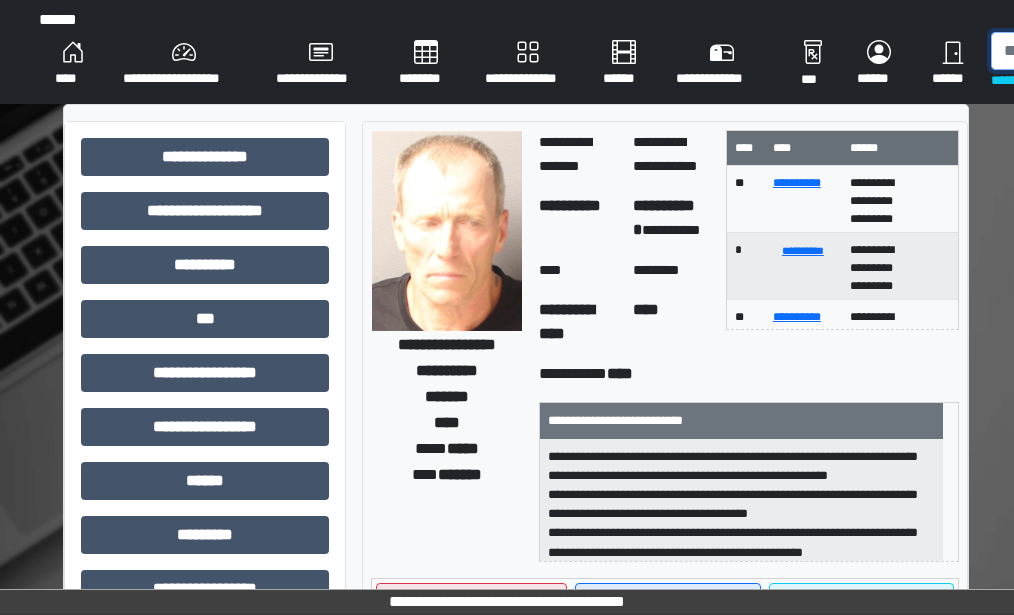 click at bounding box center [1094, 51] 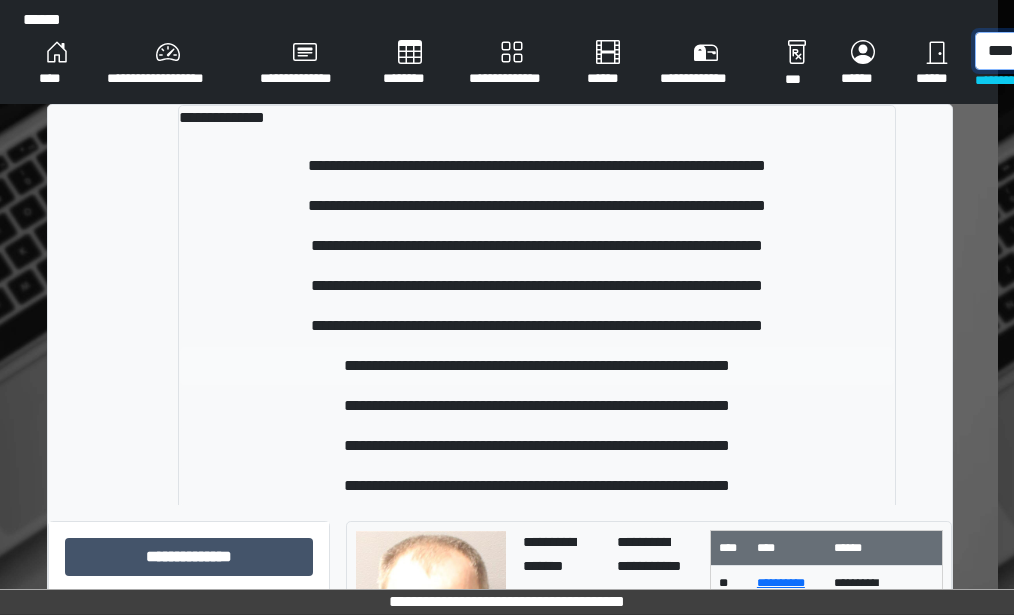 scroll, scrollTop: 0, scrollLeft: 25, axis: horizontal 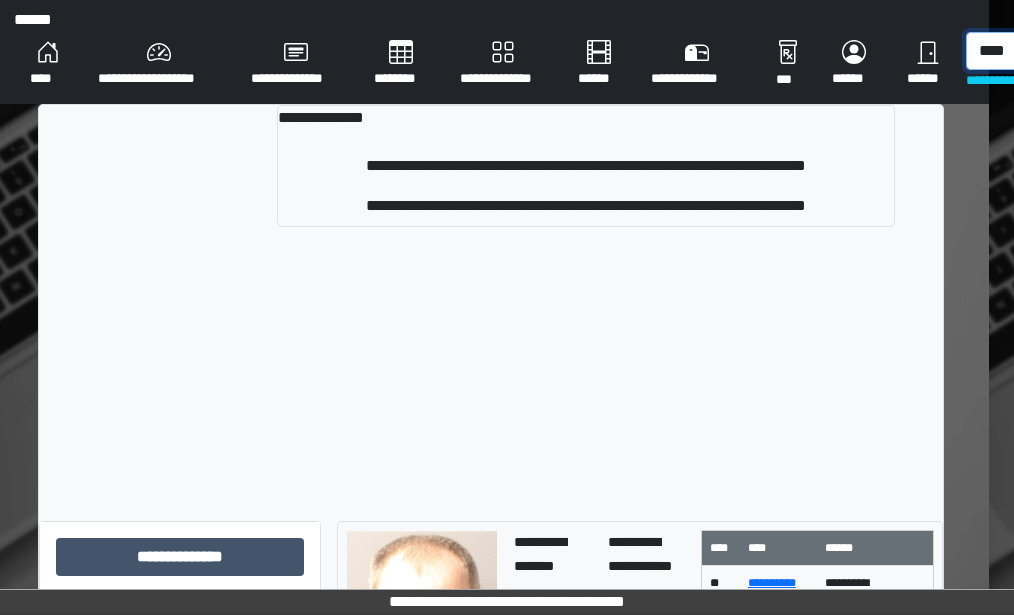 type on "****" 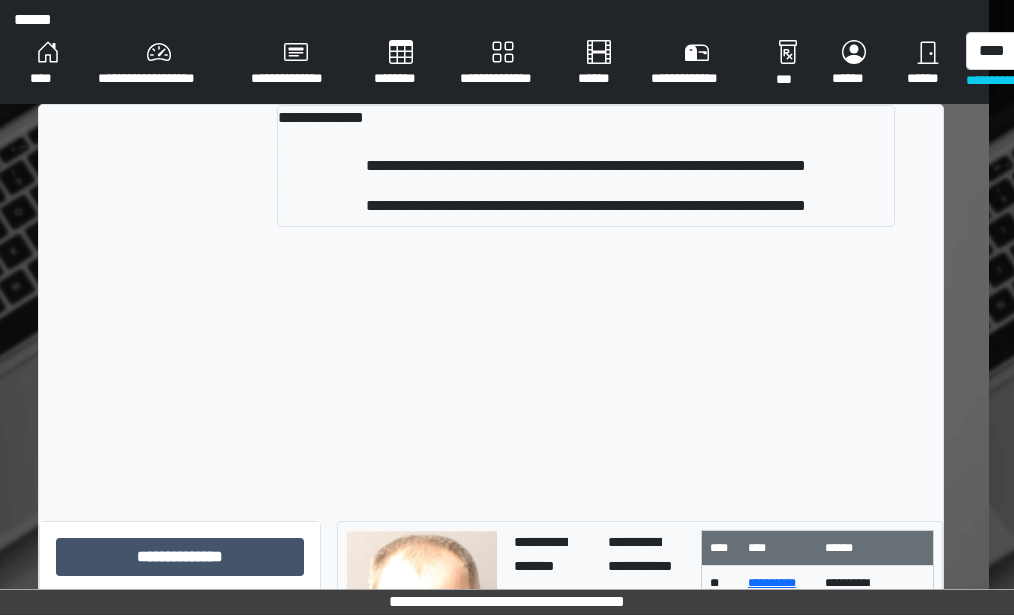 click on "**********" at bounding box center [586, 166] 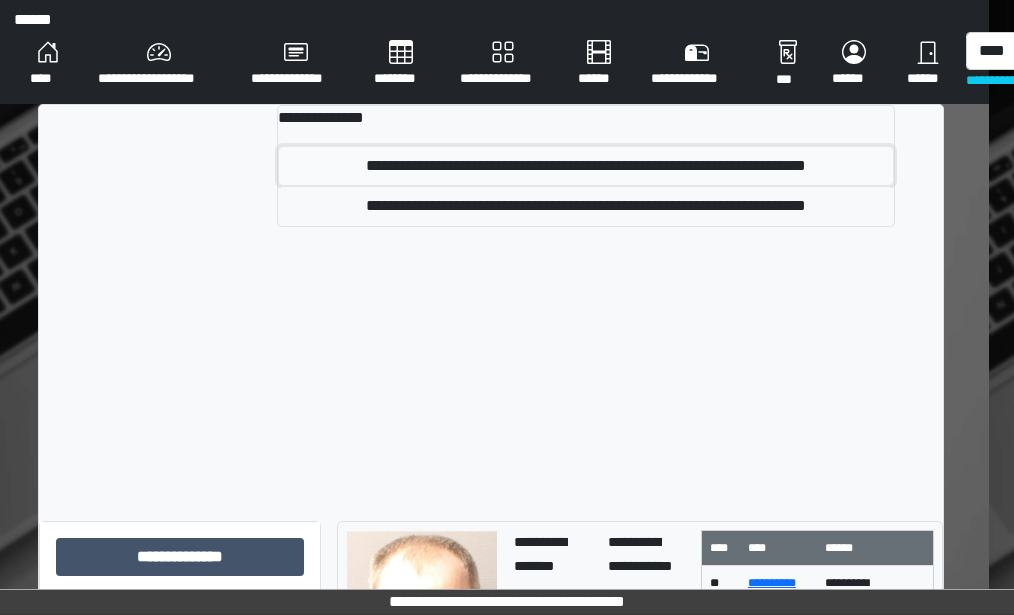 click on "**********" at bounding box center [586, 166] 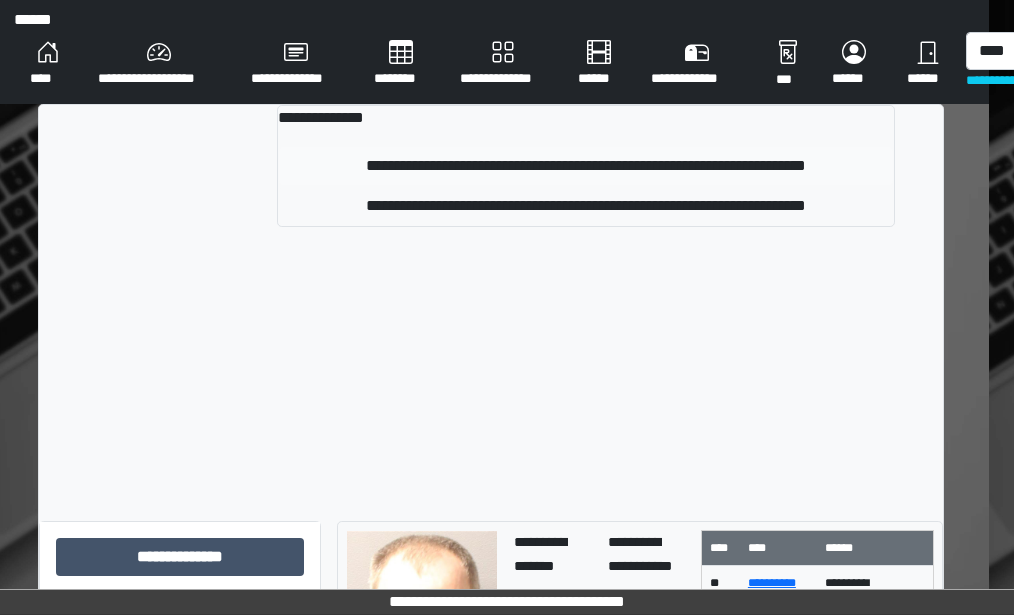 type 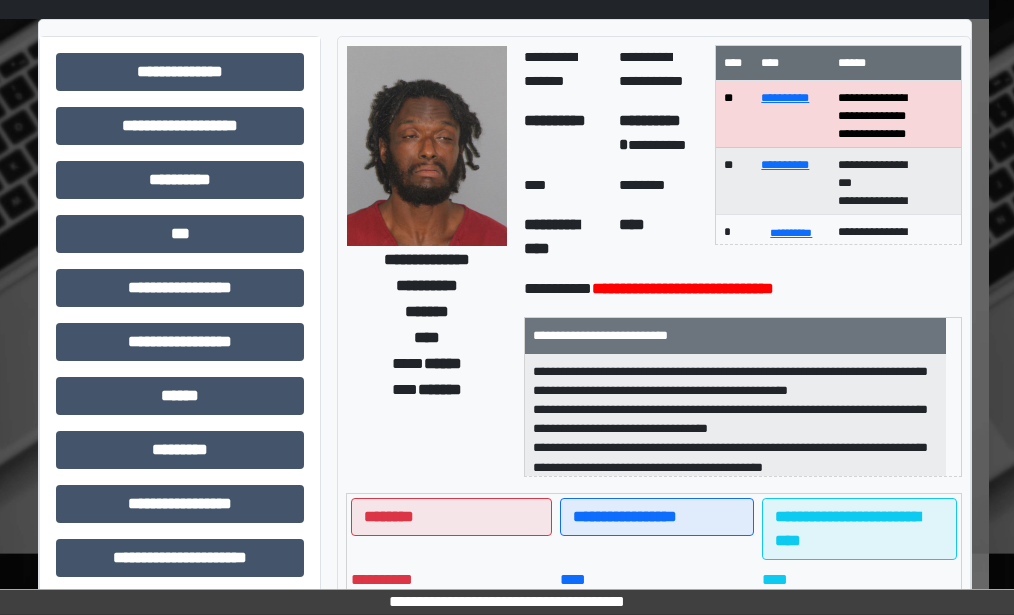 scroll, scrollTop: 400, scrollLeft: 25, axis: both 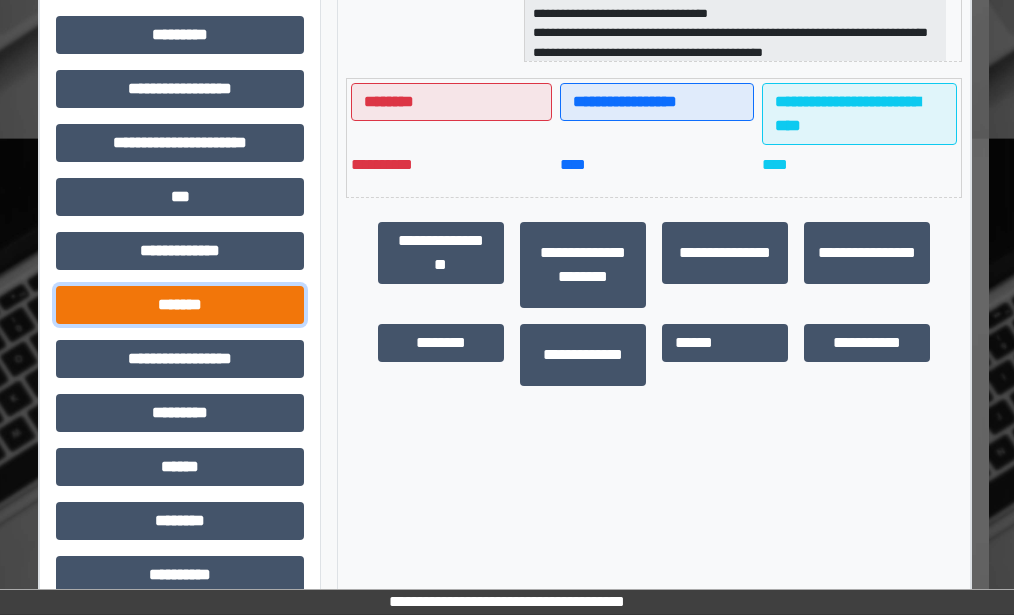 click on "*******" at bounding box center [180, 305] 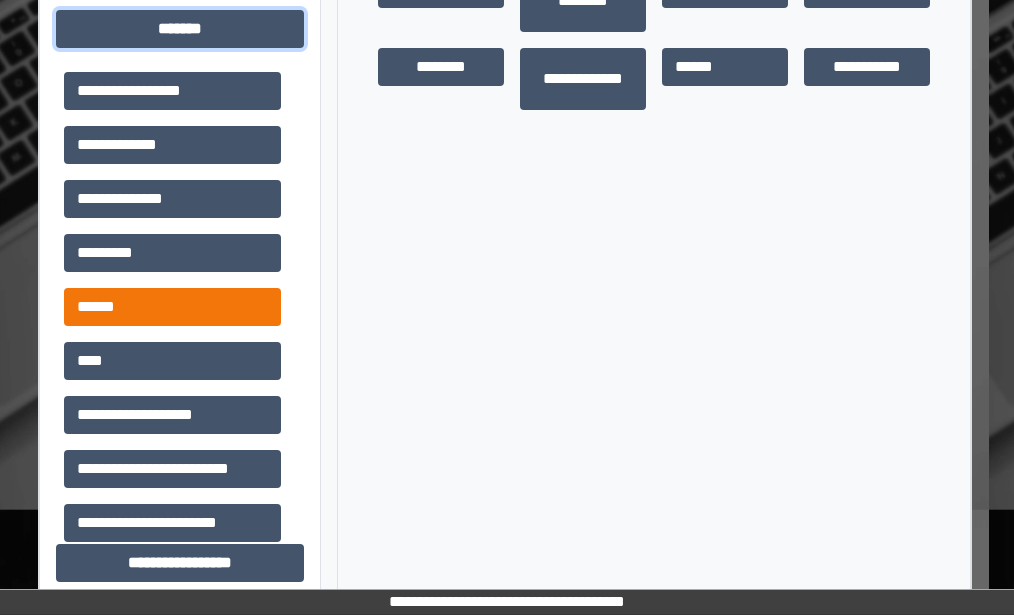 scroll, scrollTop: 800, scrollLeft: 25, axis: both 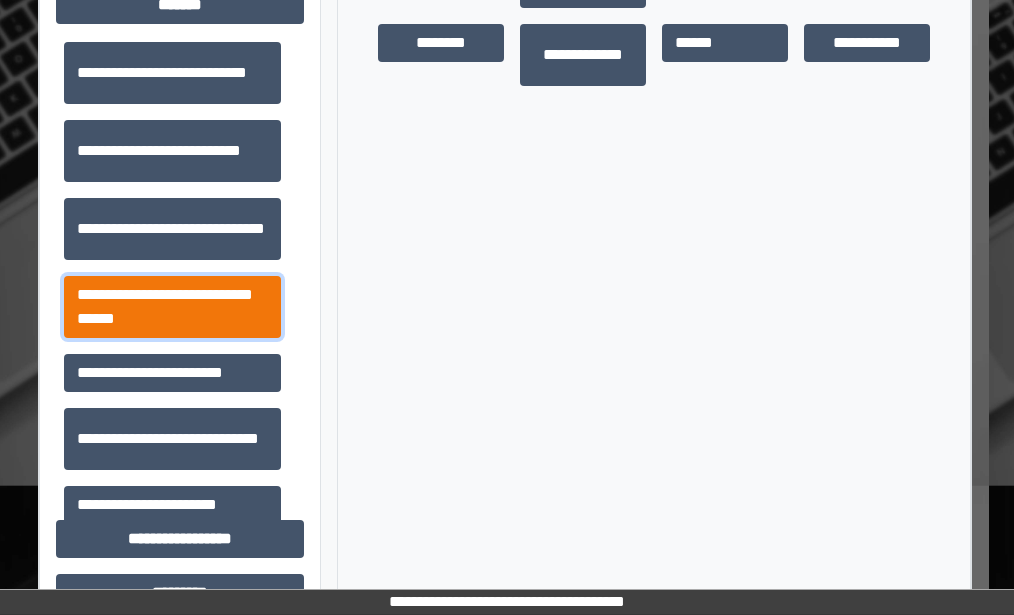 click on "**********" at bounding box center [172, 307] 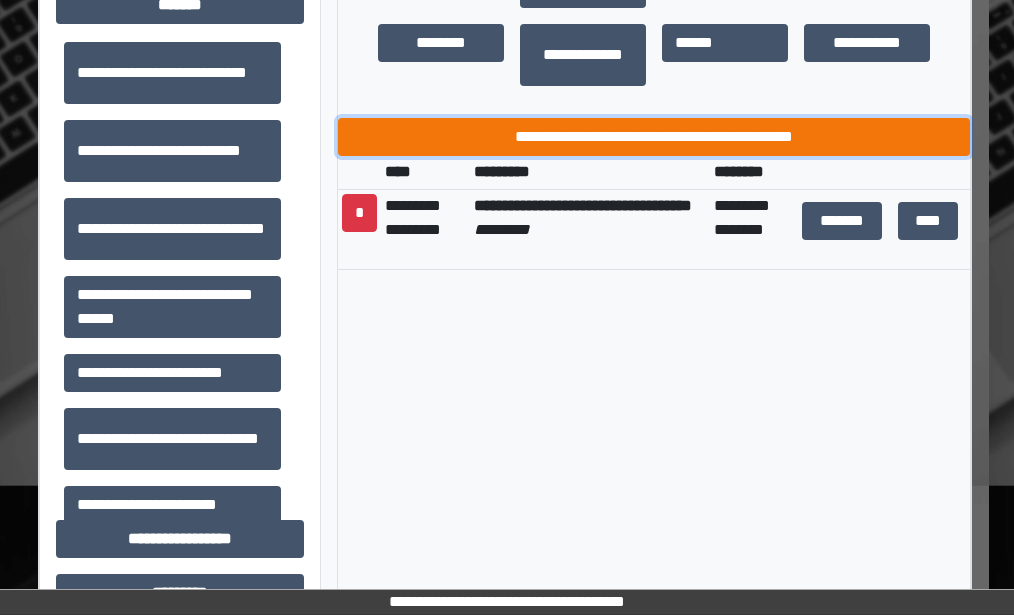 click on "**********" at bounding box center [654, 137] 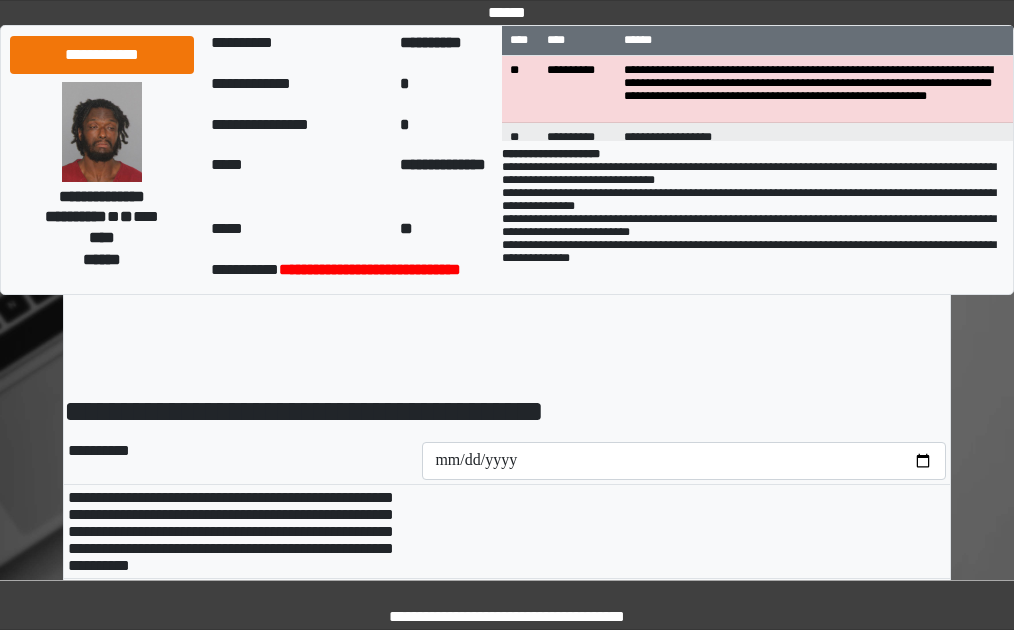 scroll, scrollTop: 0, scrollLeft: 0, axis: both 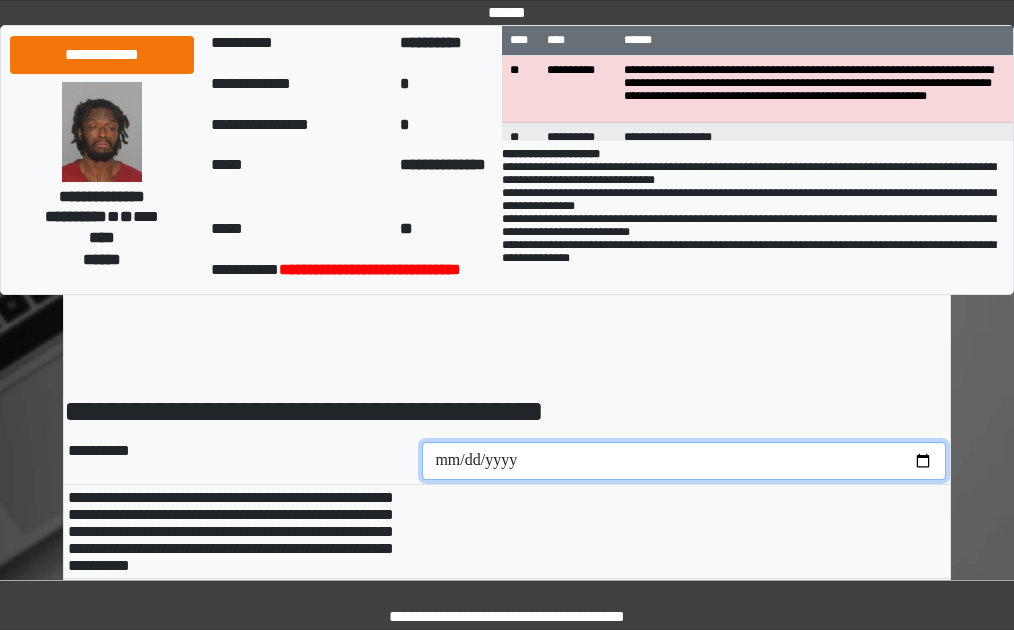 click at bounding box center (684, 461) 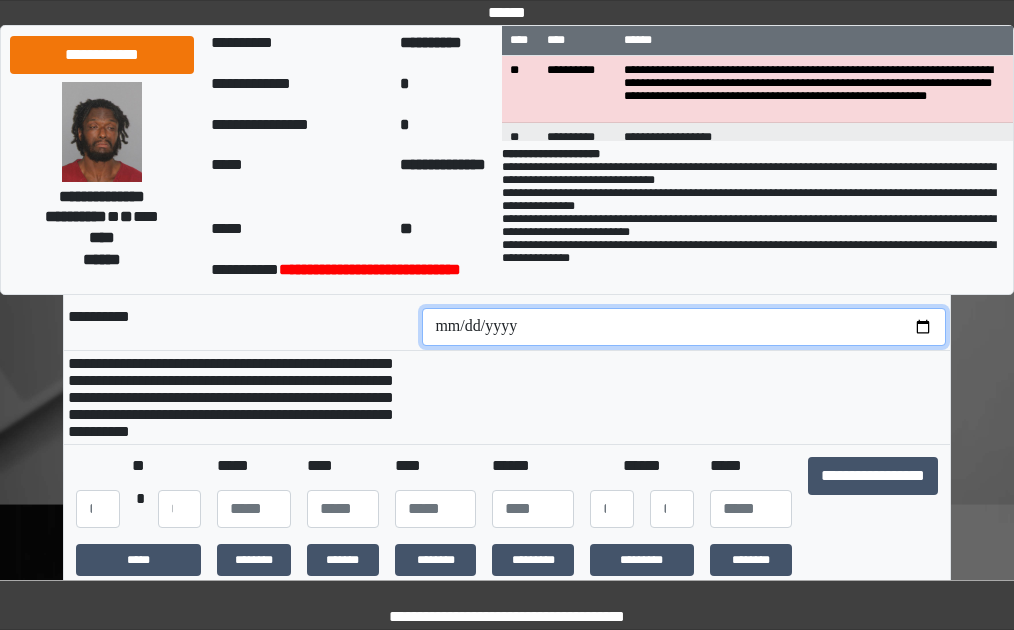 scroll, scrollTop: 200, scrollLeft: 0, axis: vertical 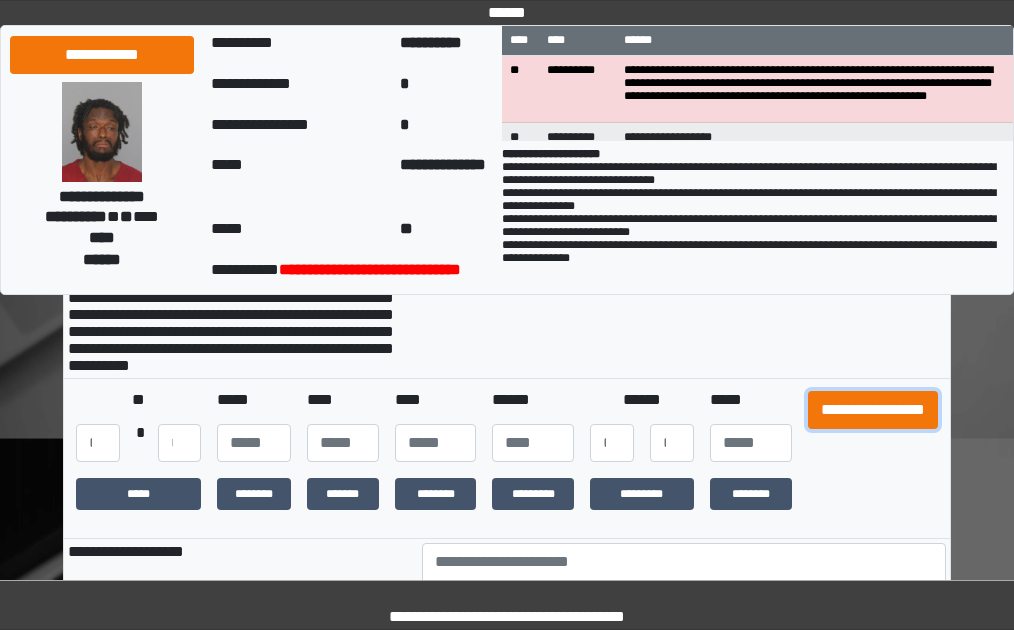 click on "**********" at bounding box center (873, 410) 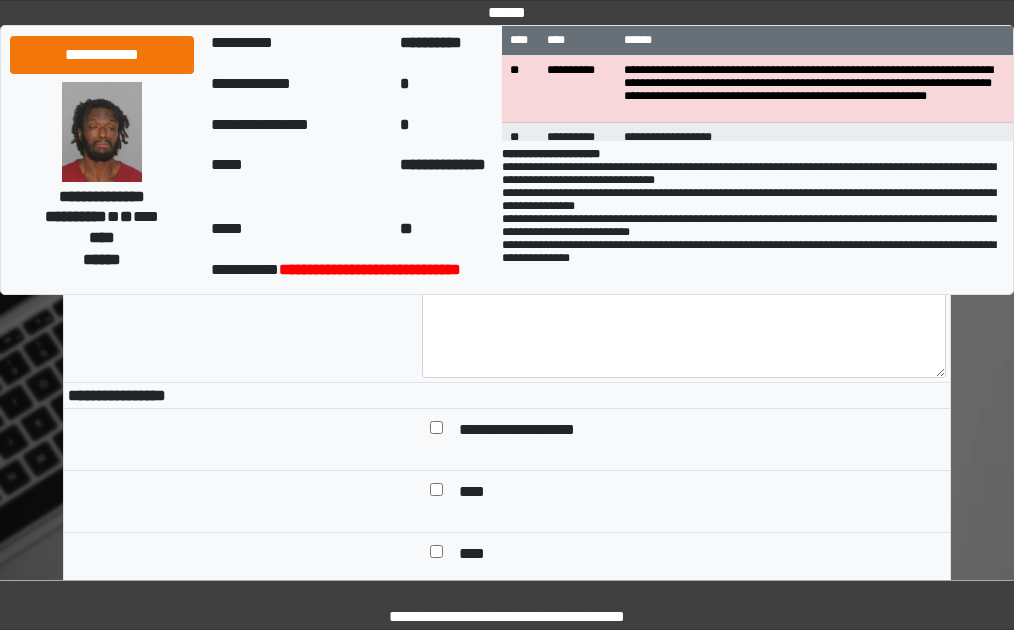 scroll, scrollTop: 500, scrollLeft: 0, axis: vertical 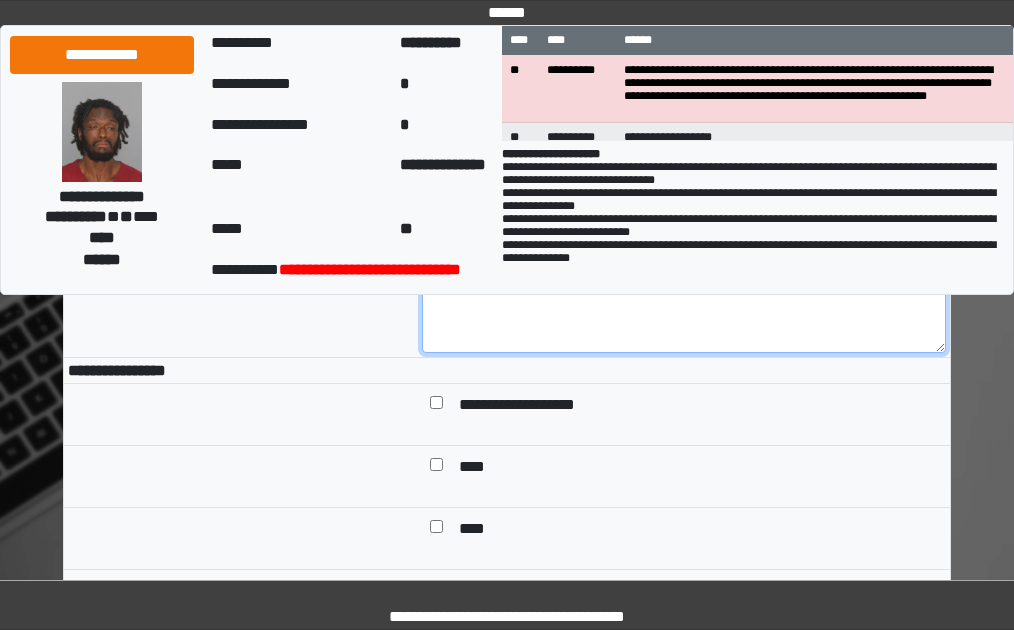 click at bounding box center [684, 298] 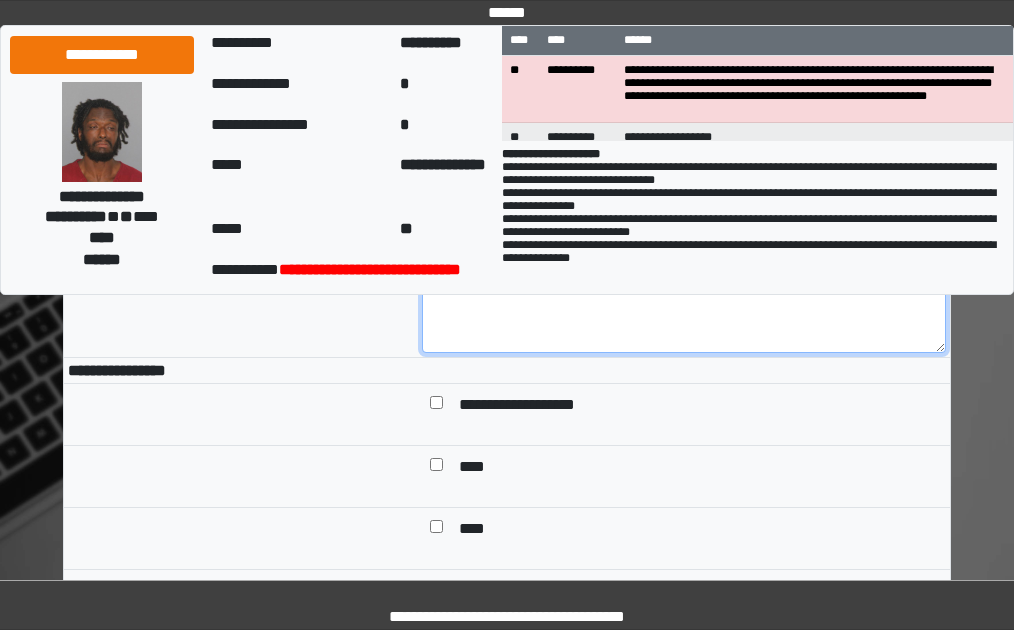 type on "***" 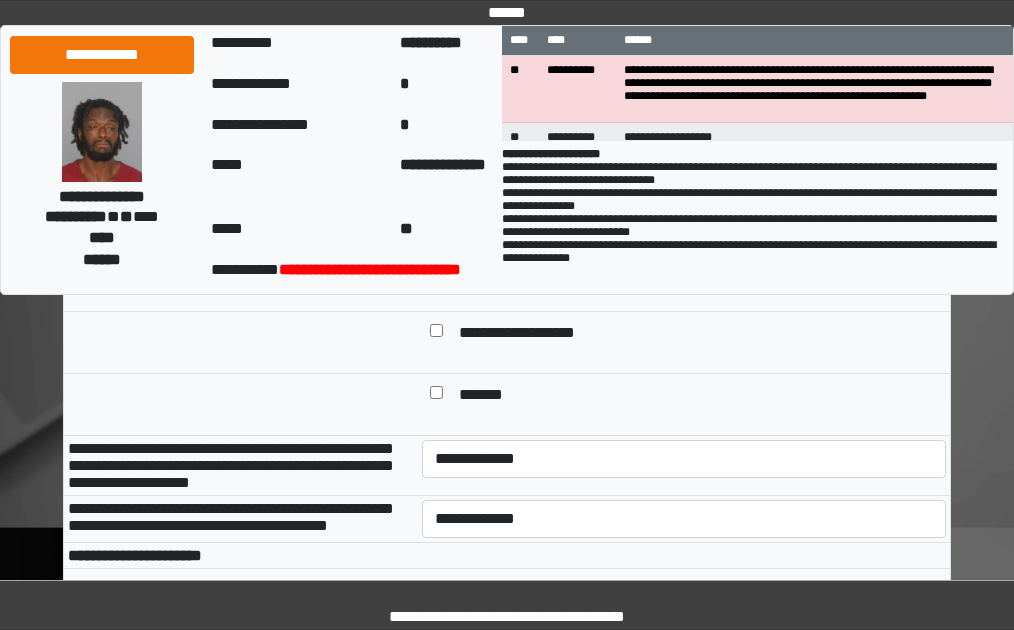 scroll, scrollTop: 800, scrollLeft: 0, axis: vertical 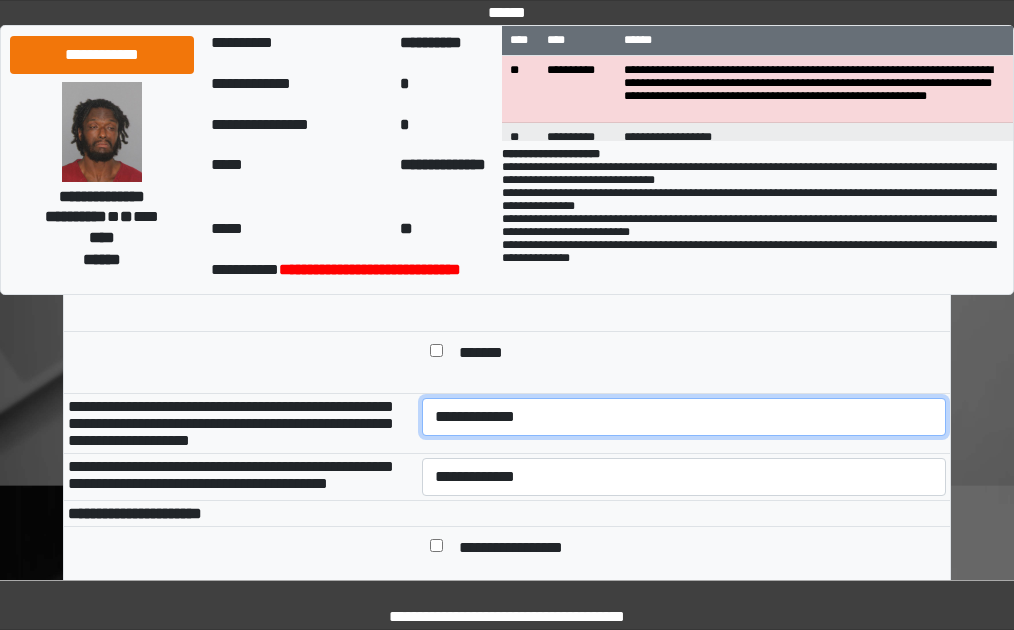 click on "**********" at bounding box center (684, 417) 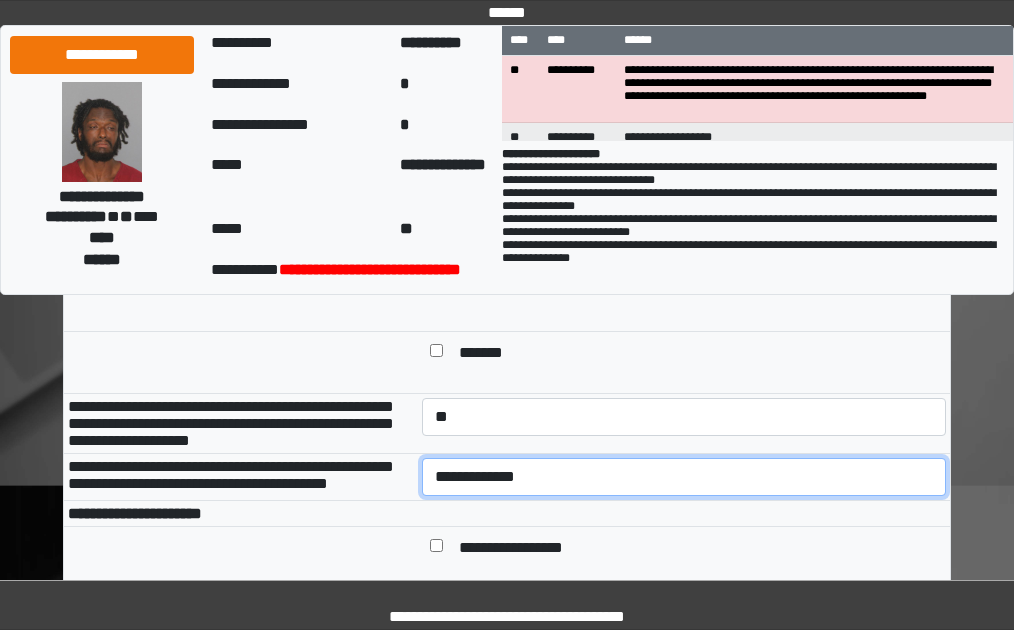 click on "**********" at bounding box center [684, 477] 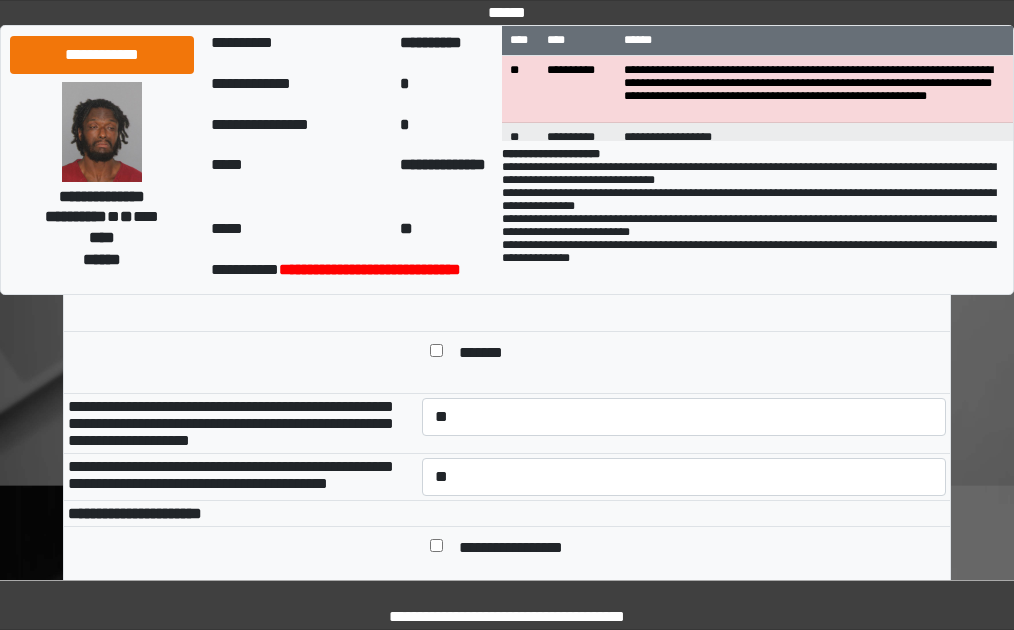 click on "**********" at bounding box center (241, 423) 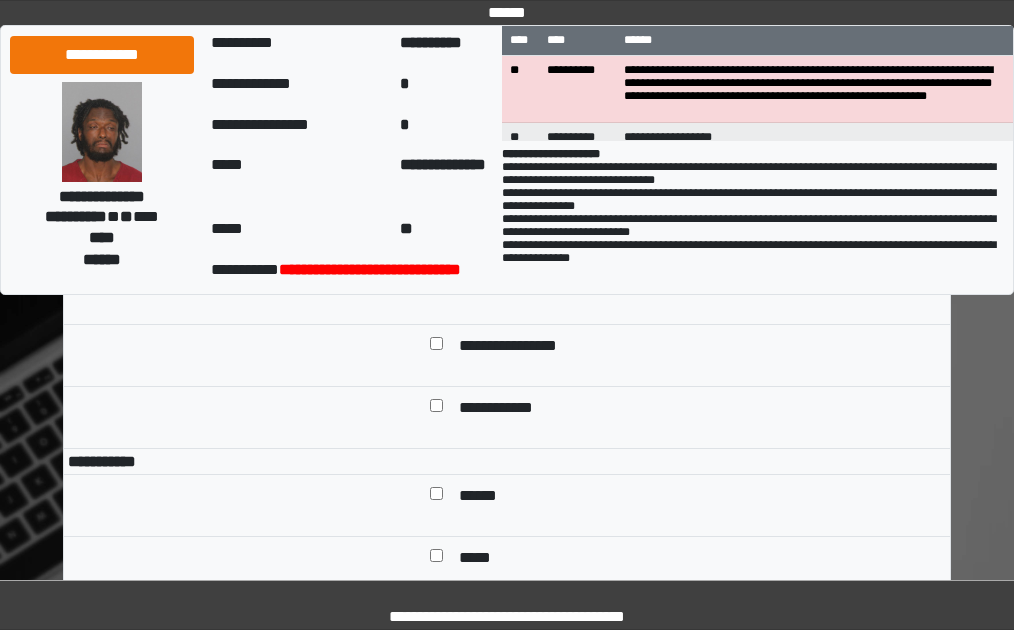 scroll, scrollTop: 1100, scrollLeft: 0, axis: vertical 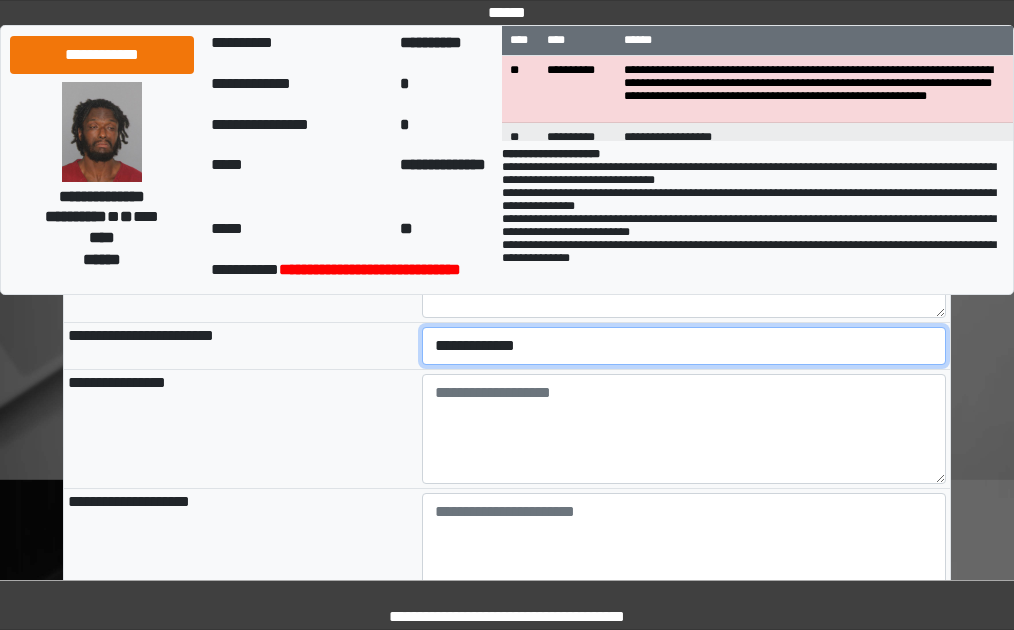 click on "**********" at bounding box center (684, 346) 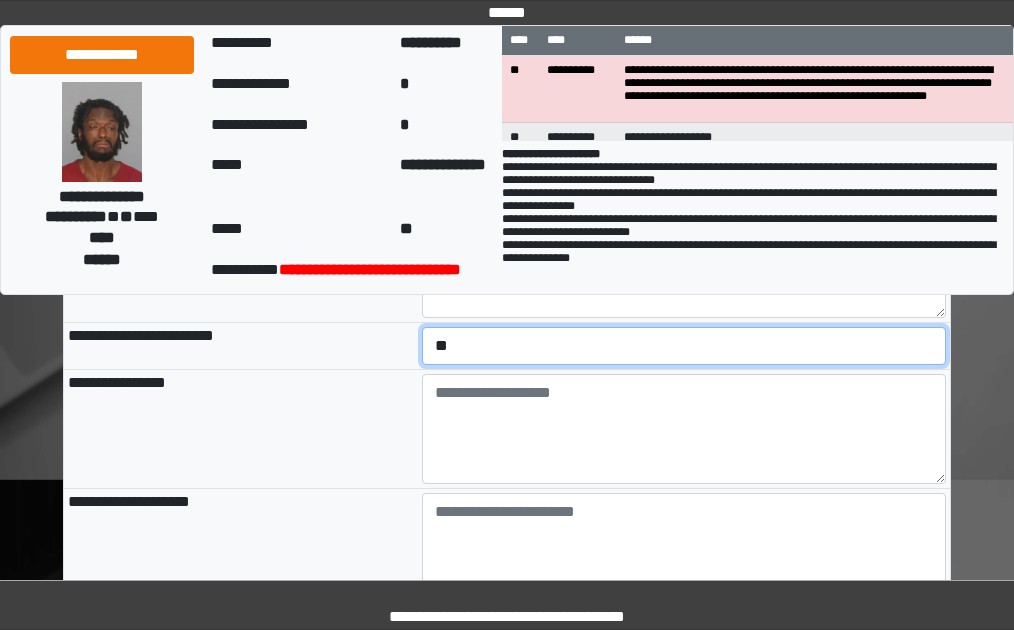 select on "*" 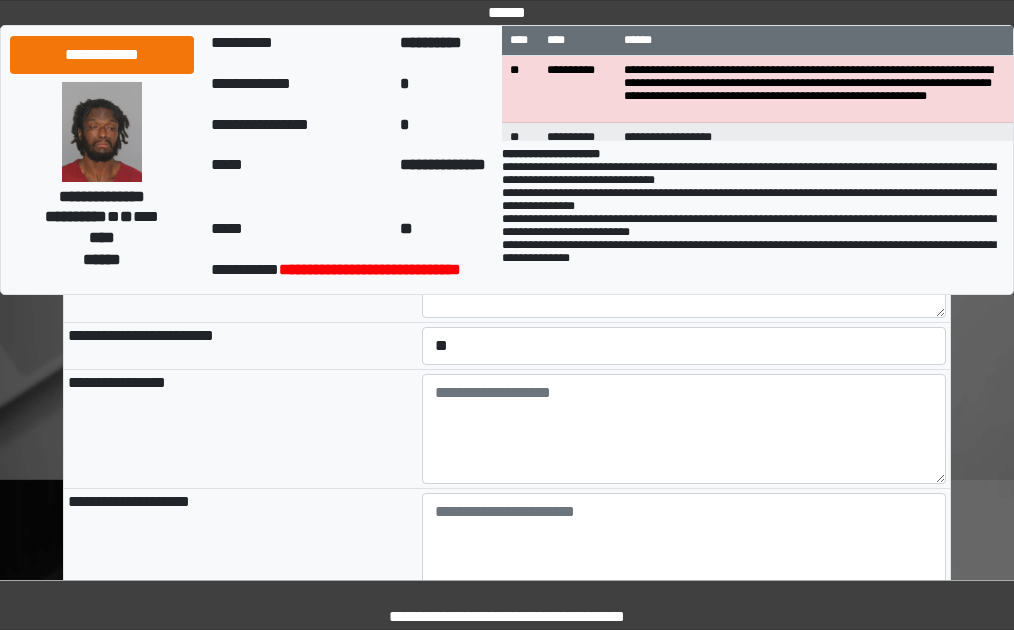 click on "**********" at bounding box center [241, 428] 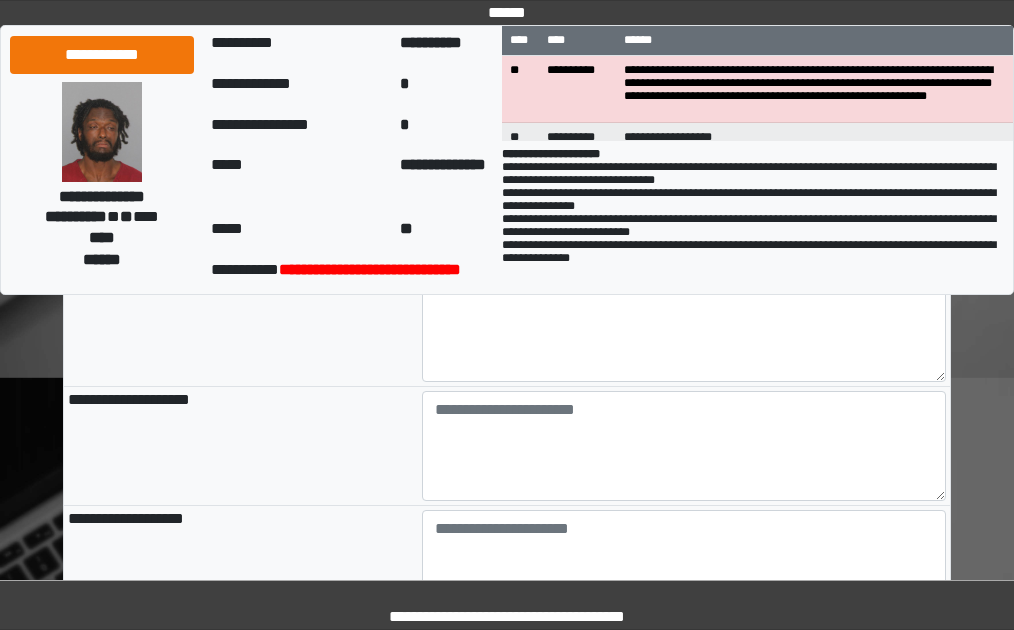 scroll, scrollTop: 2300, scrollLeft: 0, axis: vertical 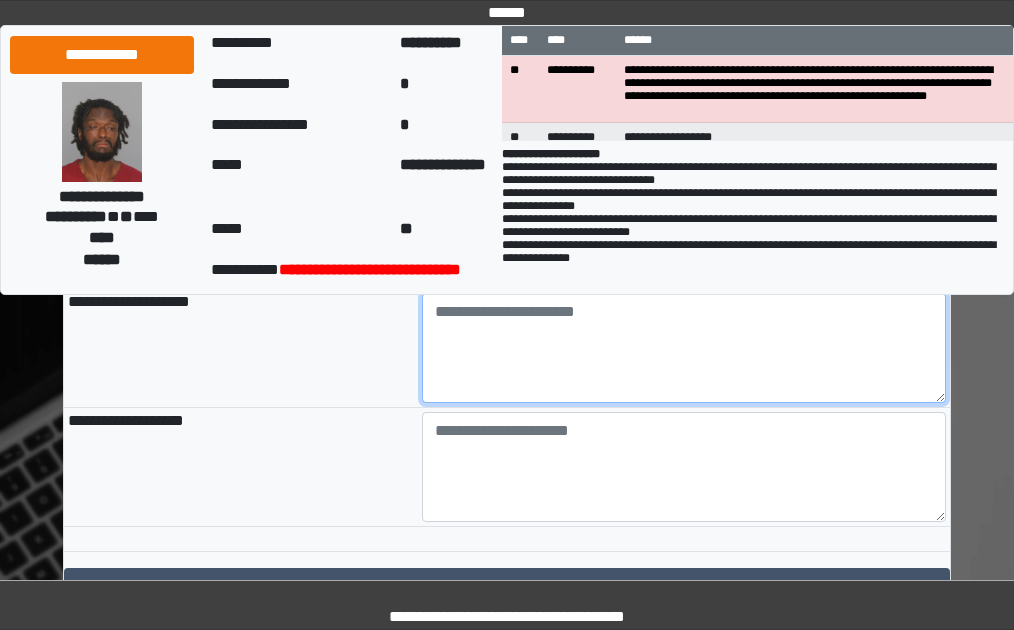 click at bounding box center (684, 348) 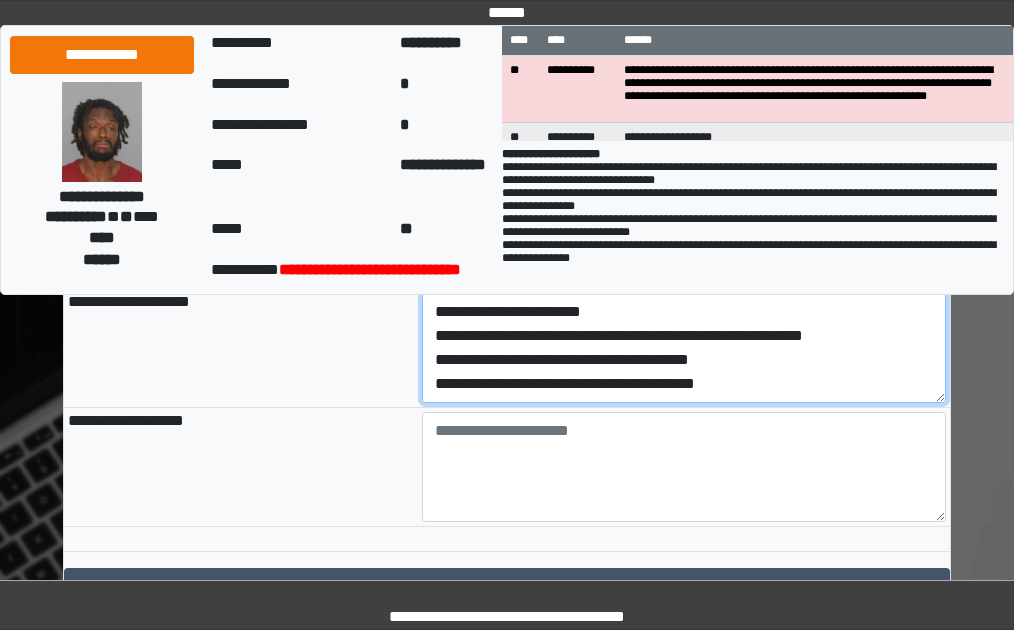 scroll, scrollTop: 64, scrollLeft: 0, axis: vertical 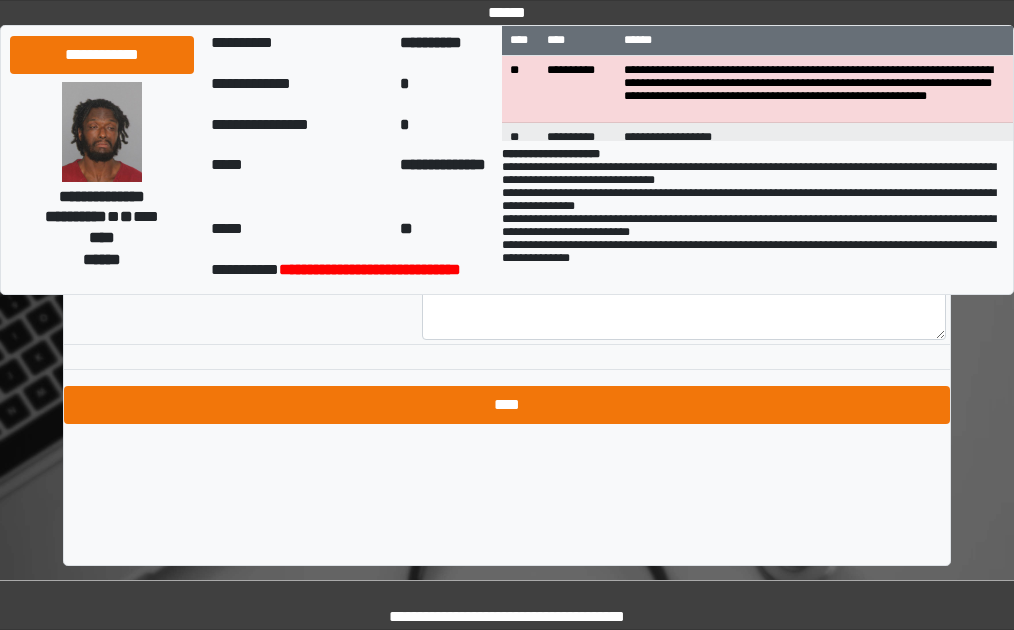 type on "**********" 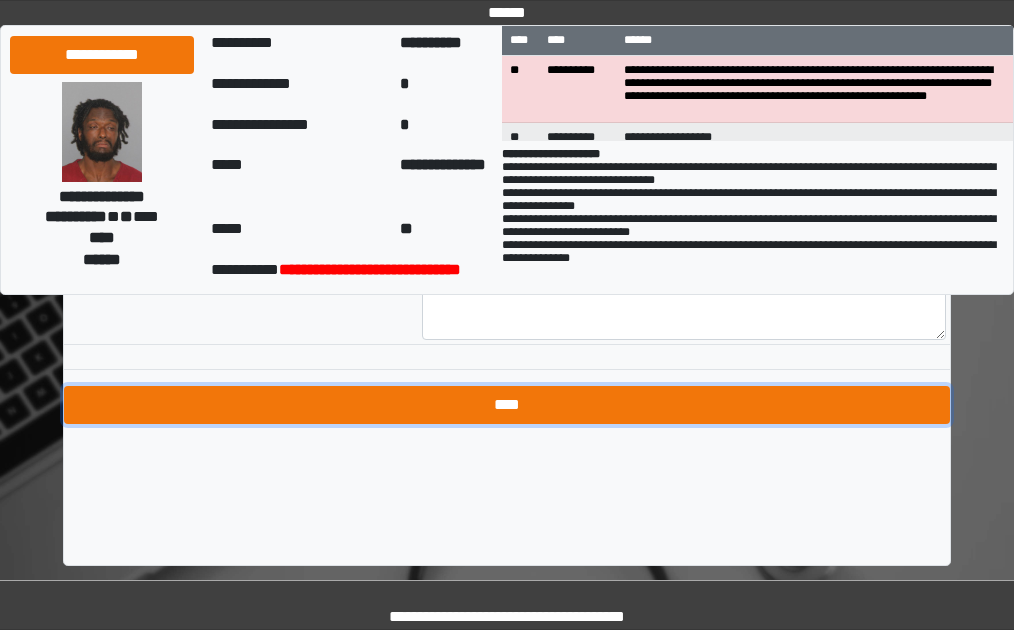 click on "****" at bounding box center (507, 405) 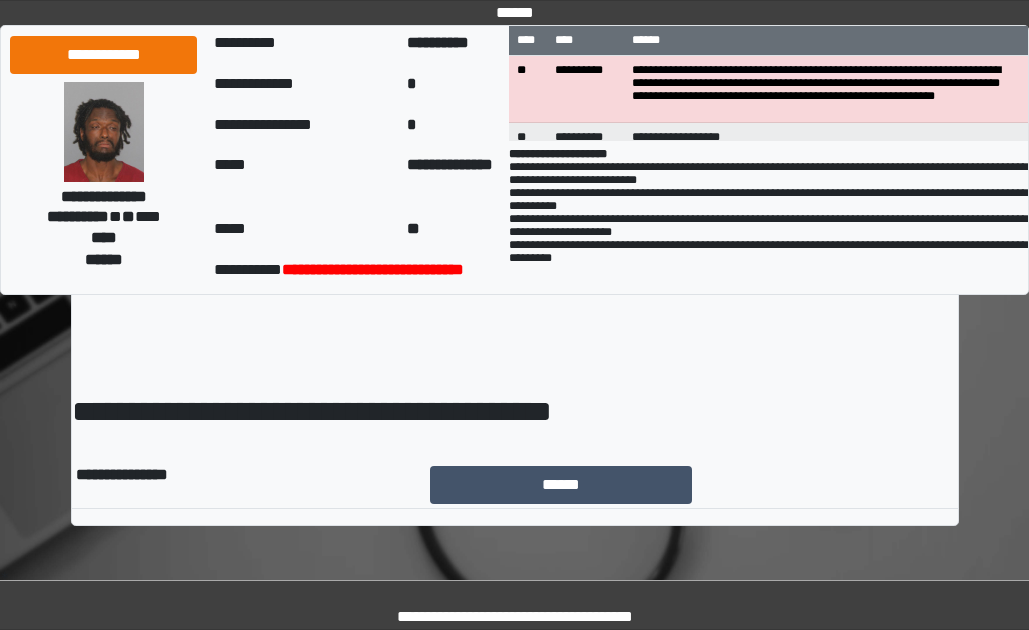 scroll, scrollTop: 0, scrollLeft: 0, axis: both 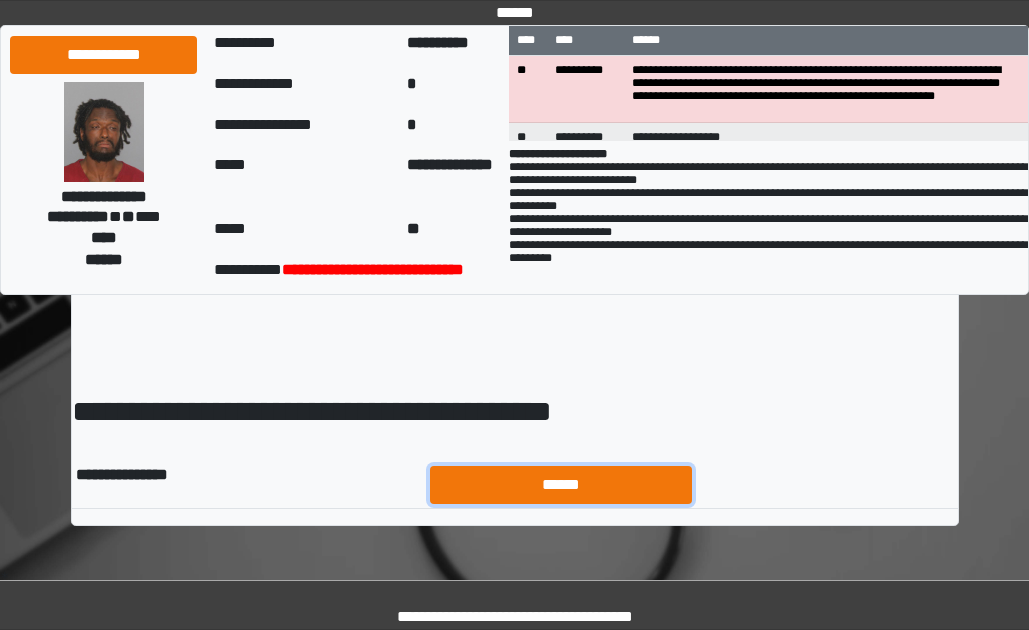 click on "******" at bounding box center [561, 485] 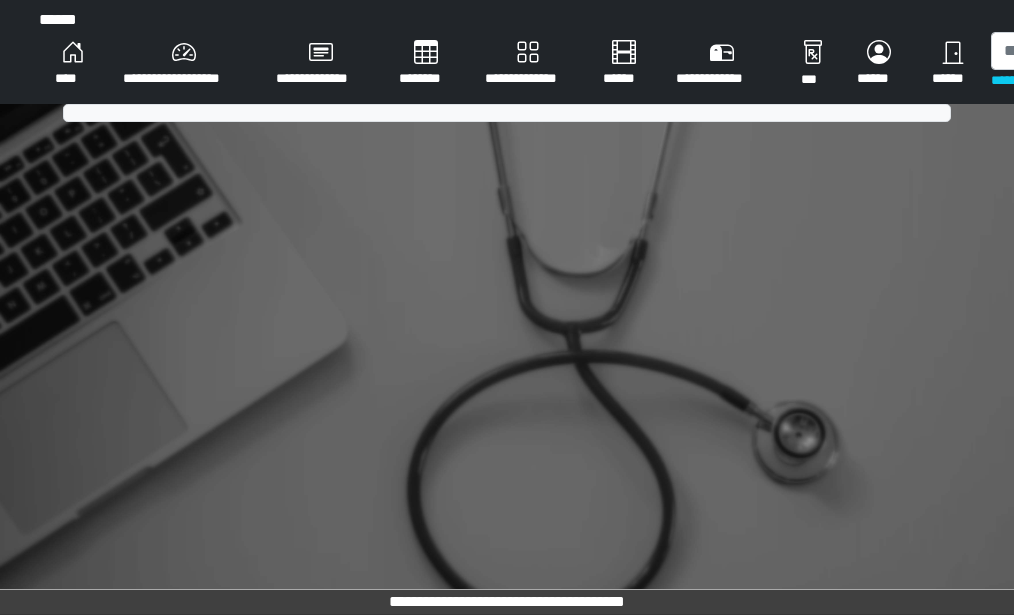 scroll, scrollTop: 0, scrollLeft: 0, axis: both 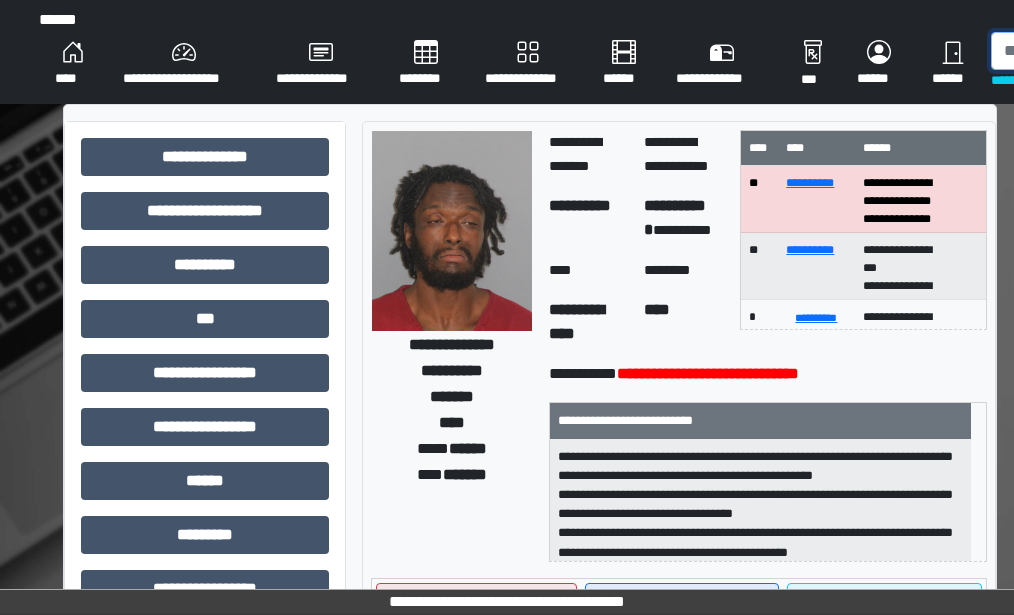 click at bounding box center (1094, 51) 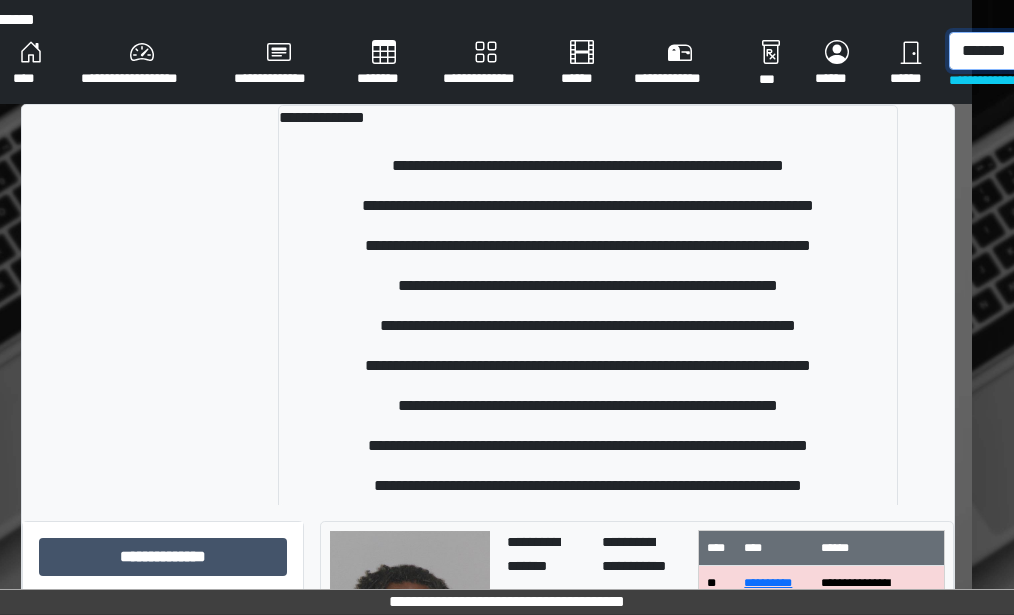 scroll, scrollTop: 0, scrollLeft: 51, axis: horizontal 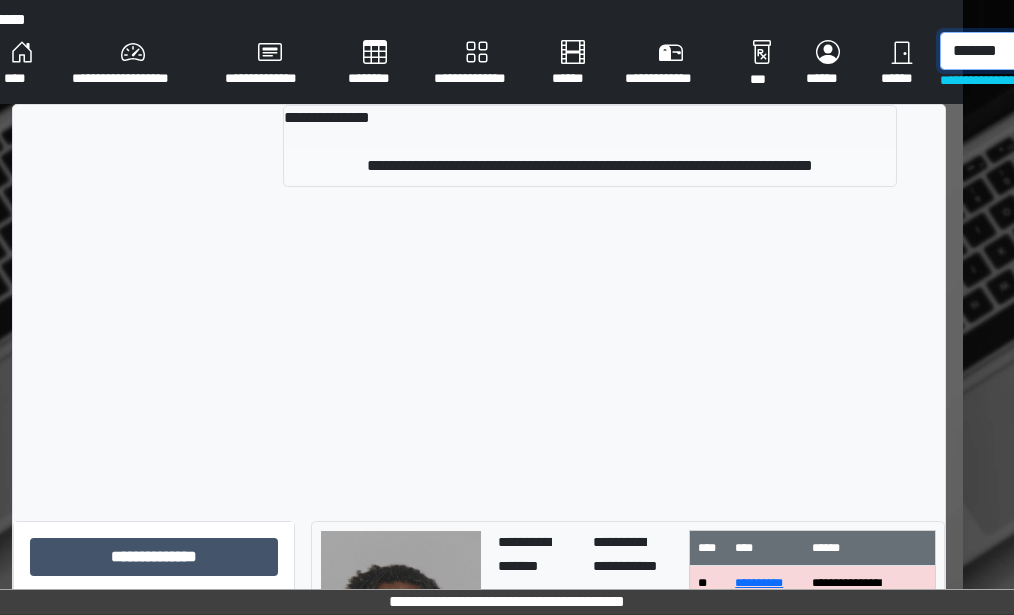 type on "*******" 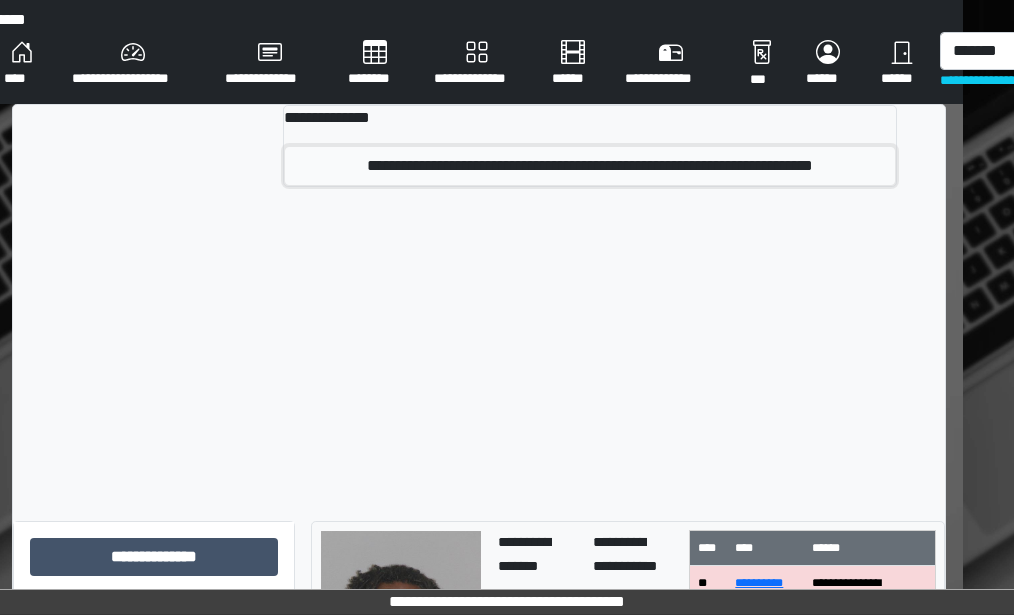 click on "**********" at bounding box center [590, 166] 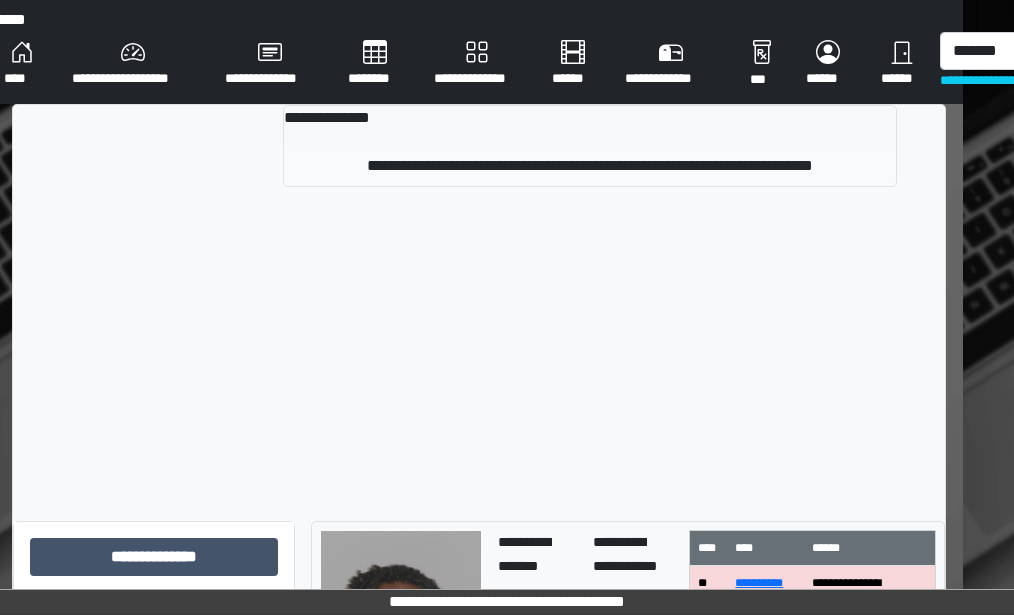 type 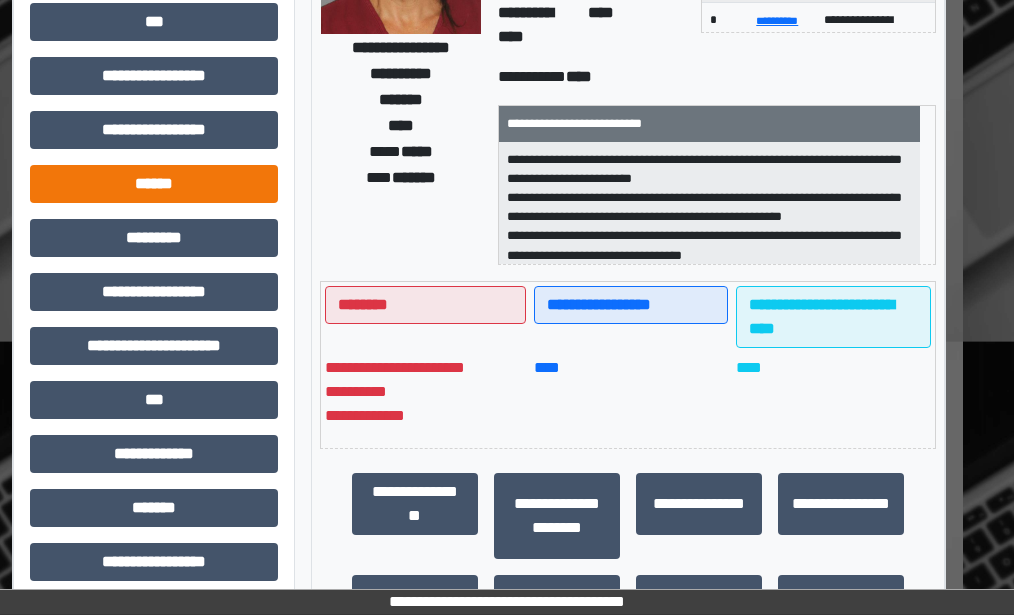scroll, scrollTop: 300, scrollLeft: 51, axis: both 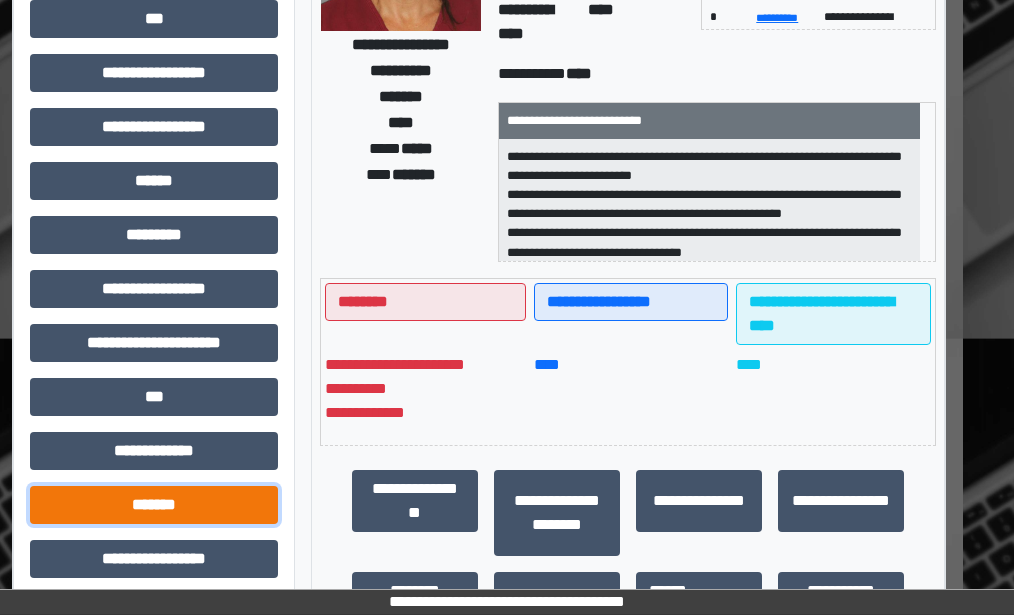 click on "*******" at bounding box center (154, 505) 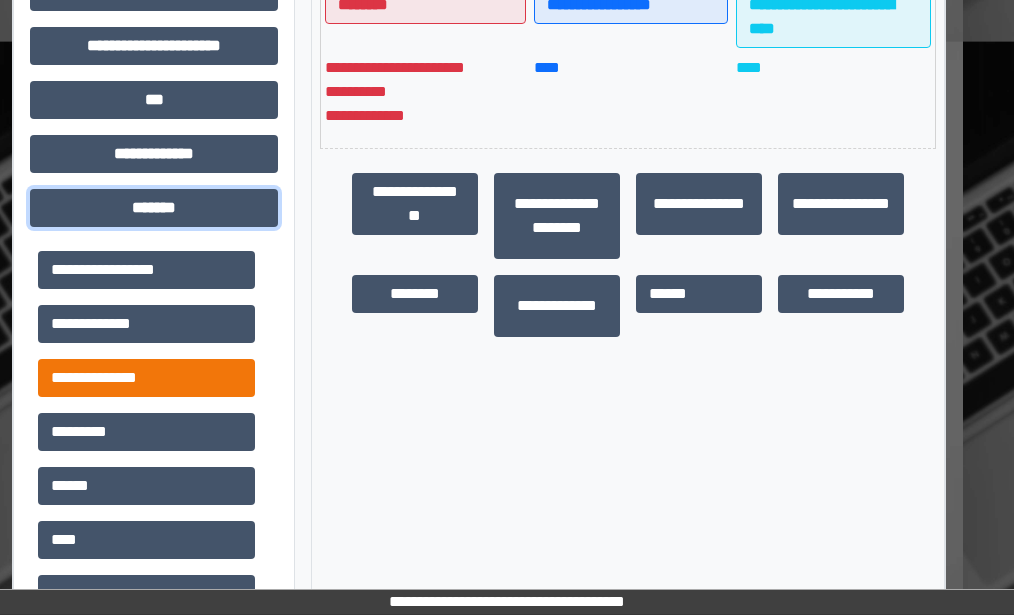 scroll, scrollTop: 700, scrollLeft: 51, axis: both 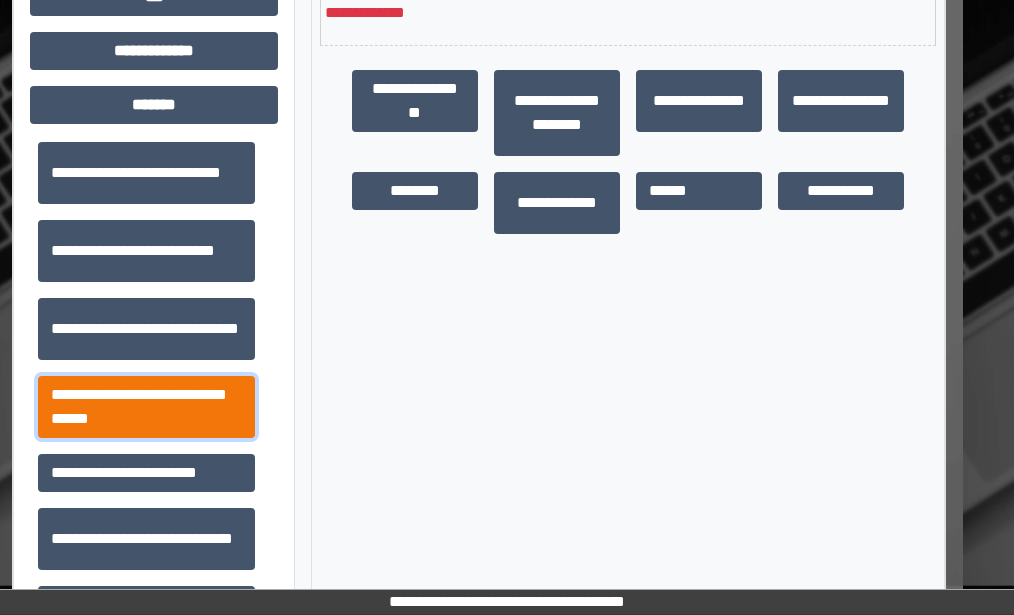 click on "**********" at bounding box center [146, 407] 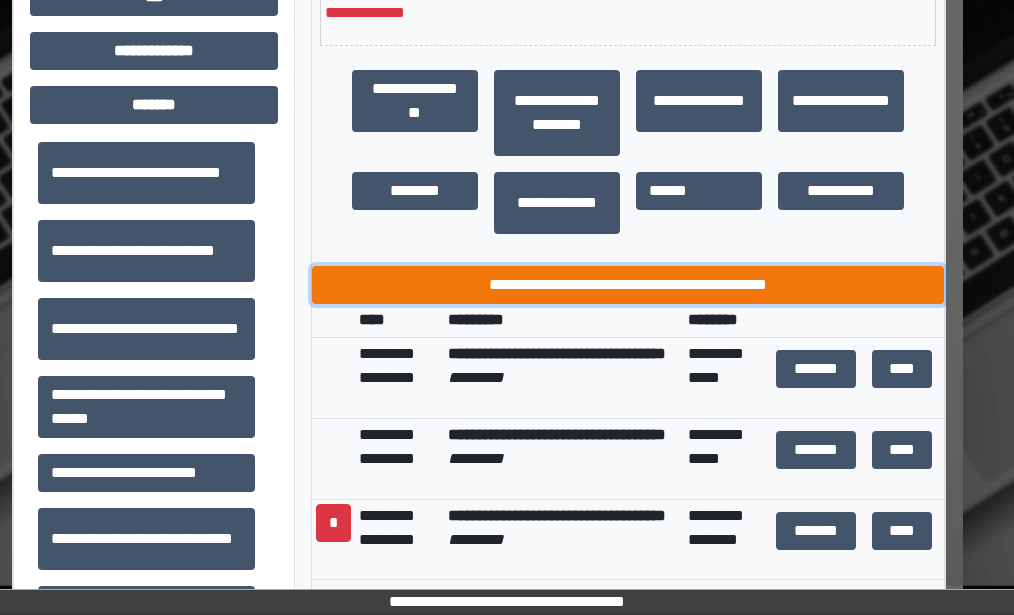 click on "**********" at bounding box center [628, 285] 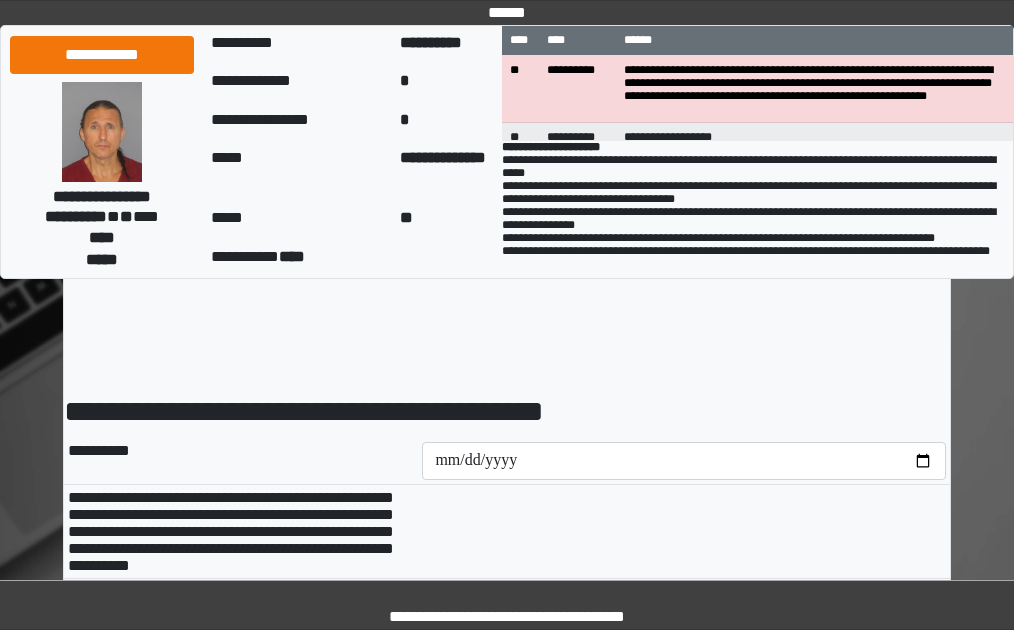 scroll, scrollTop: 0, scrollLeft: 0, axis: both 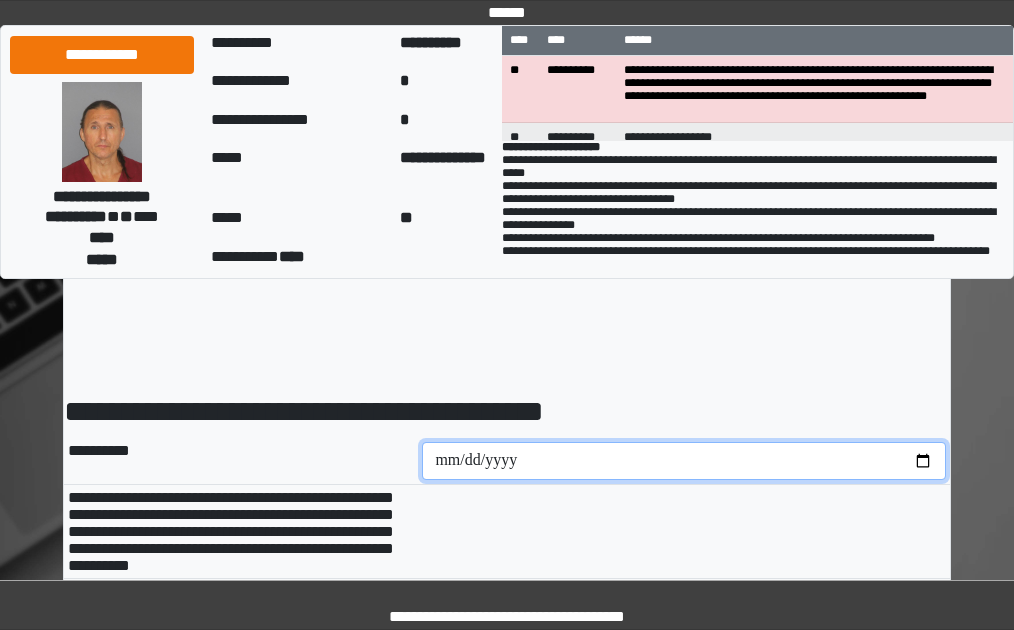 click at bounding box center [684, 461] 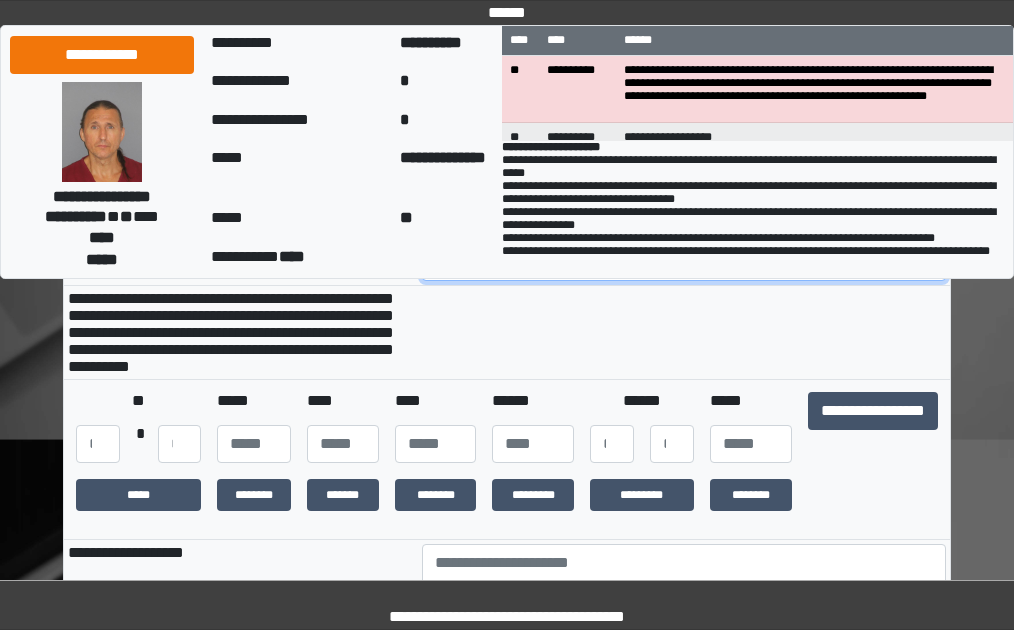 scroll, scrollTop: 200, scrollLeft: 0, axis: vertical 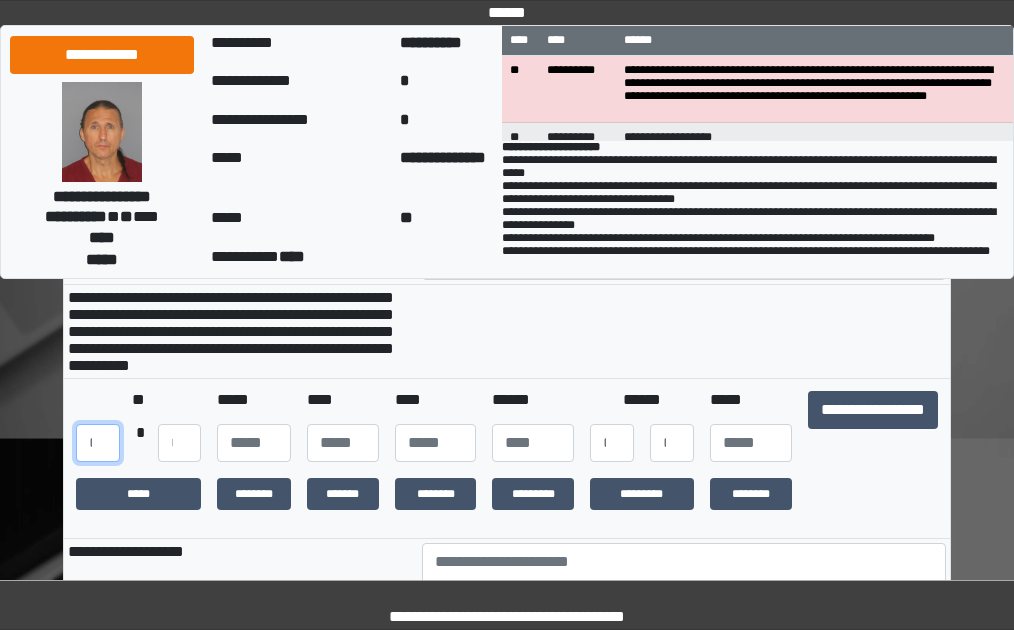 click at bounding box center (98, 443) 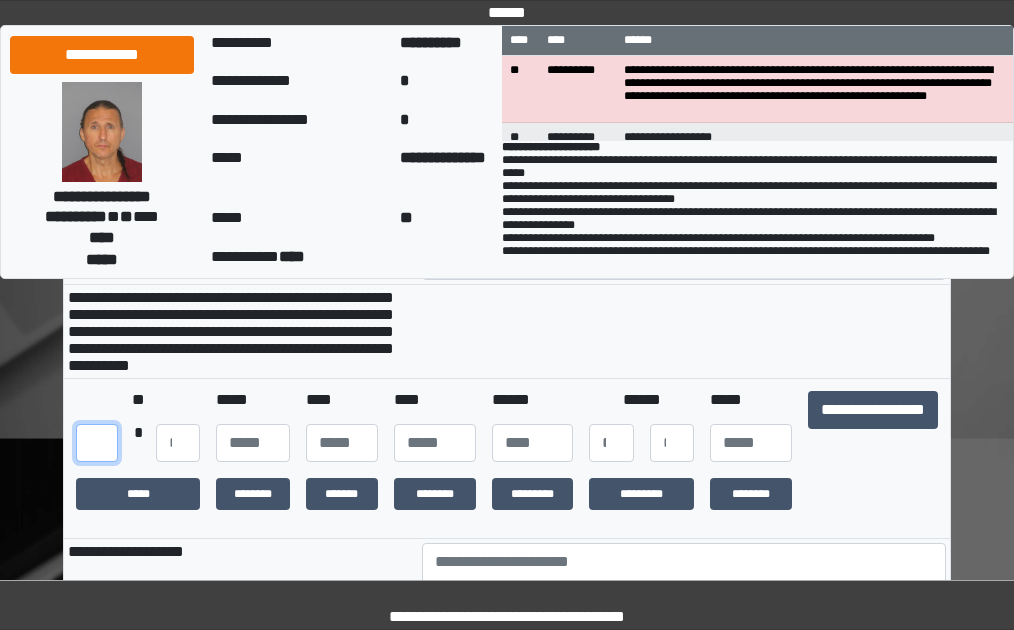 scroll, scrollTop: 0, scrollLeft: 24, axis: horizontal 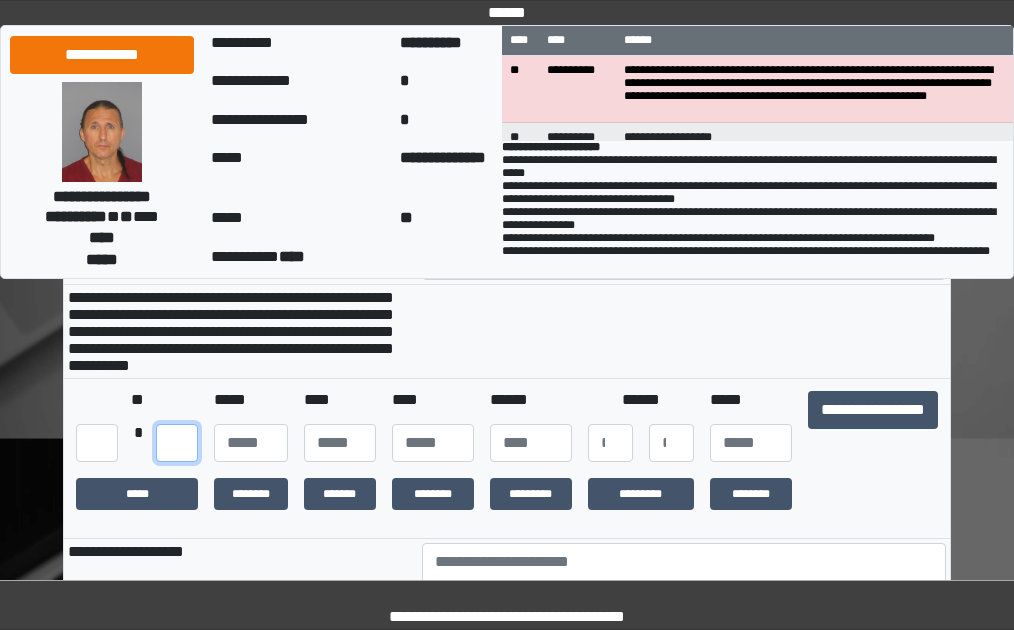 type on "**" 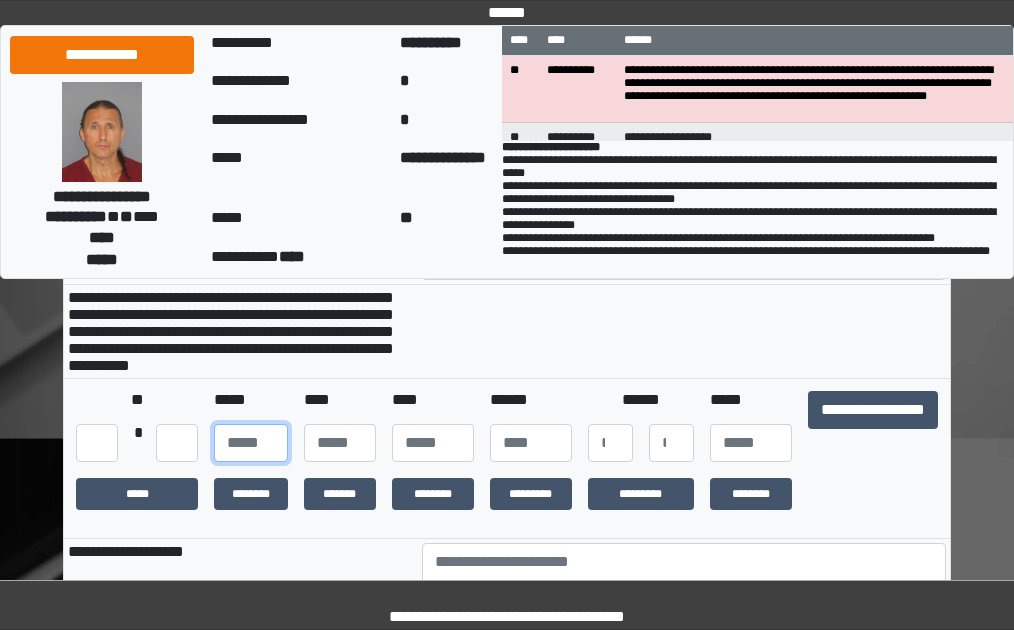 scroll, scrollTop: 0, scrollLeft: 0, axis: both 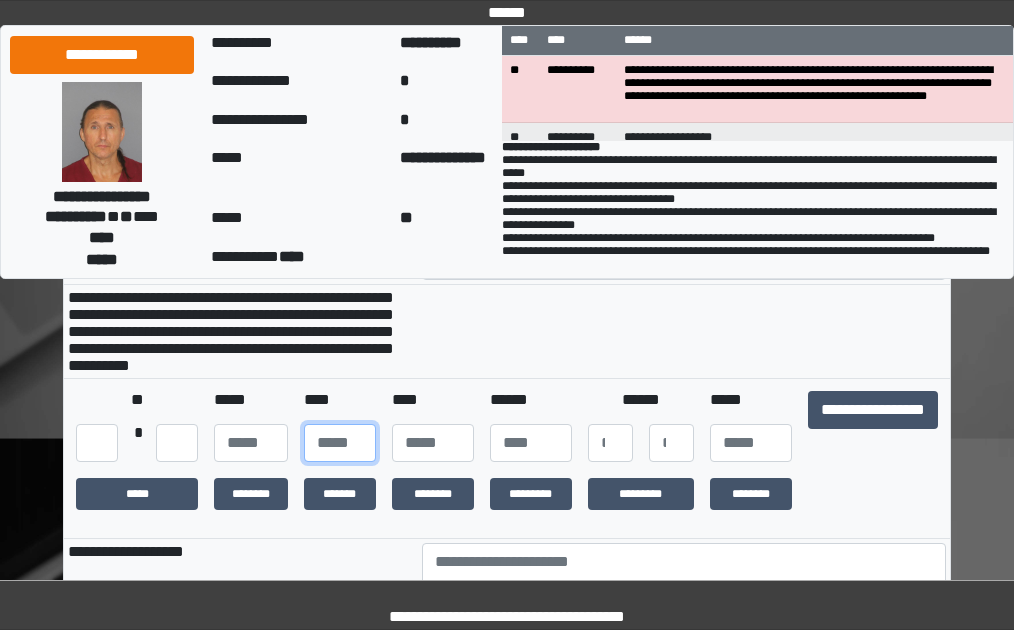 type on "**" 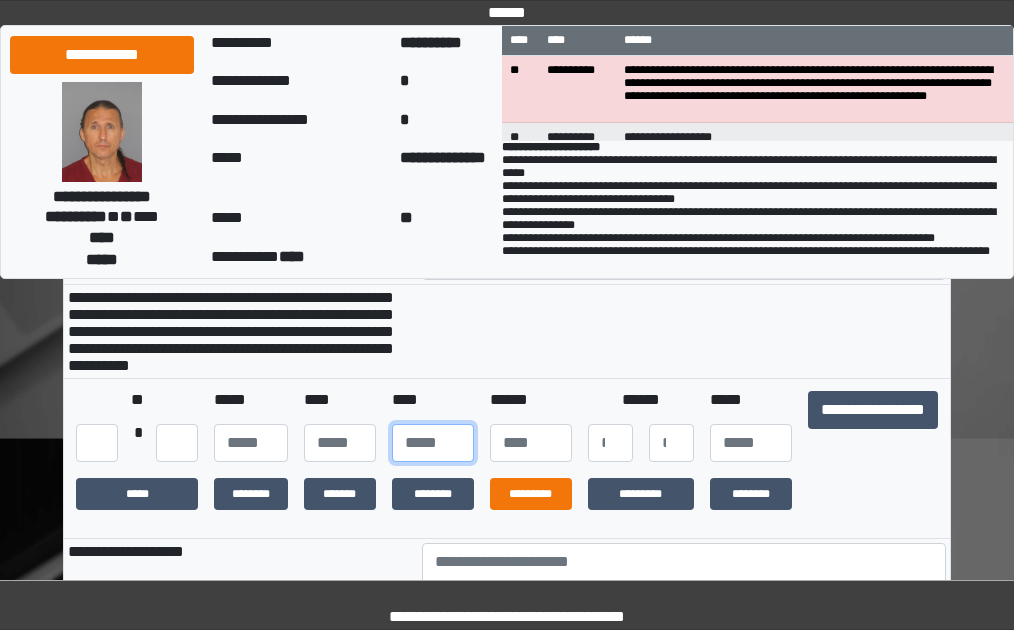 type on "****" 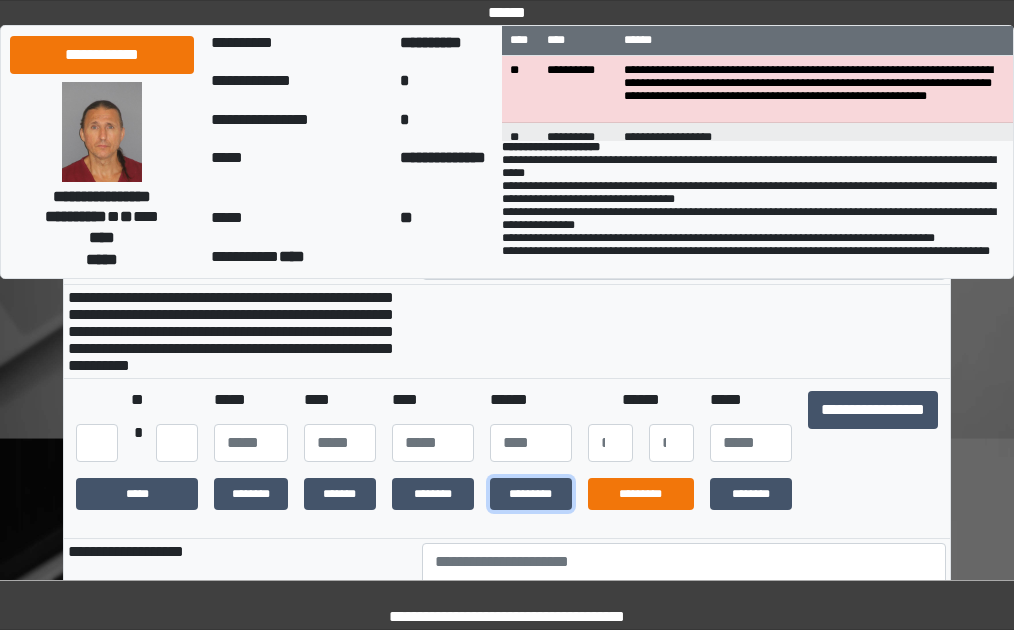 drag, startPoint x: 536, startPoint y: 516, endPoint x: 635, endPoint y: 524, distance: 99.32271 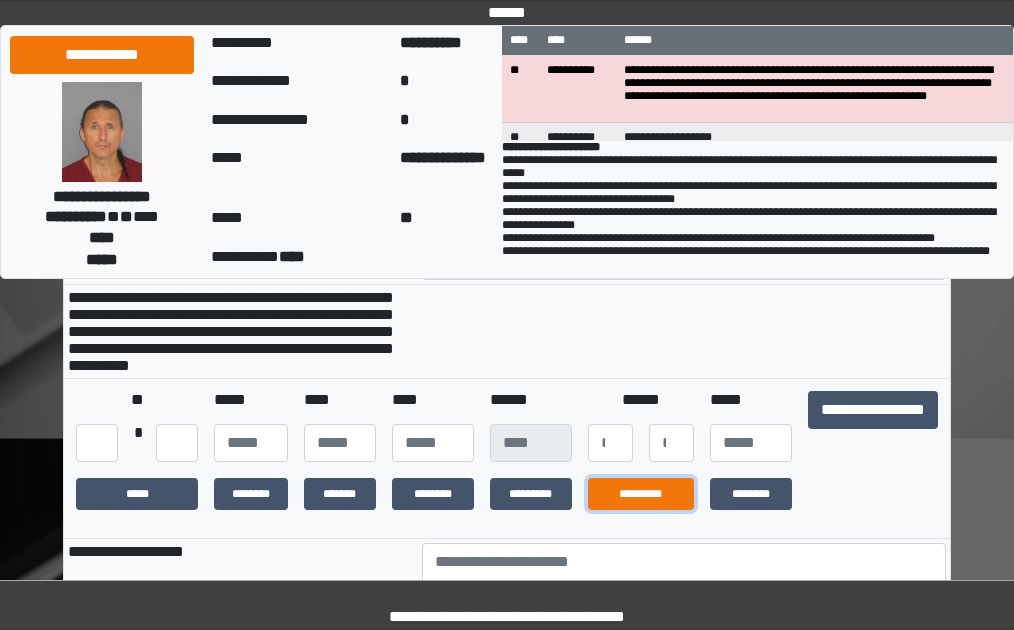 drag, startPoint x: 644, startPoint y: 519, endPoint x: 658, endPoint y: 516, distance: 14.3178215 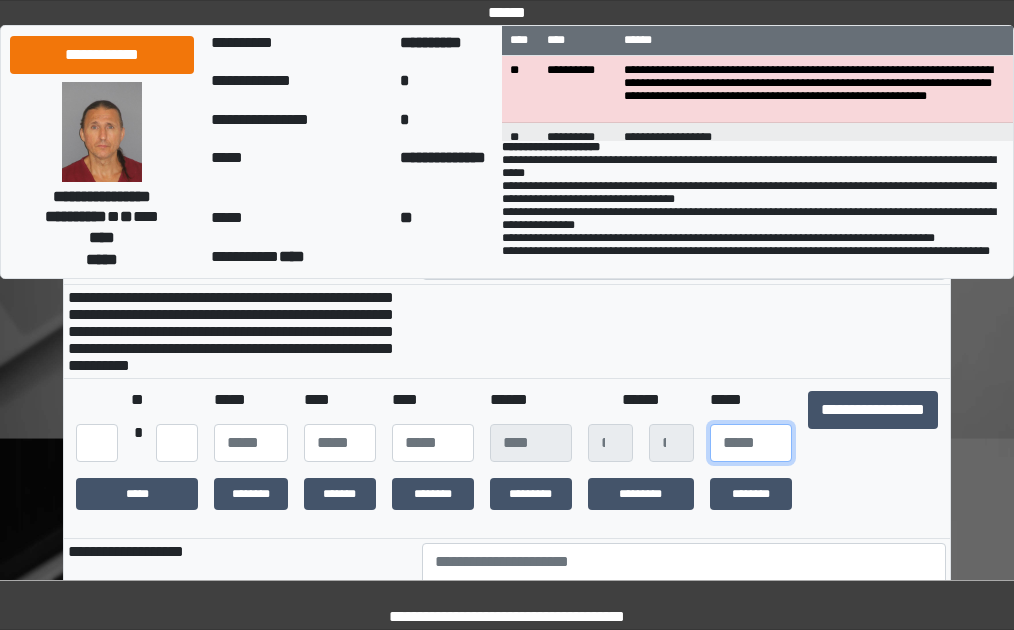 click at bounding box center [751, 443] 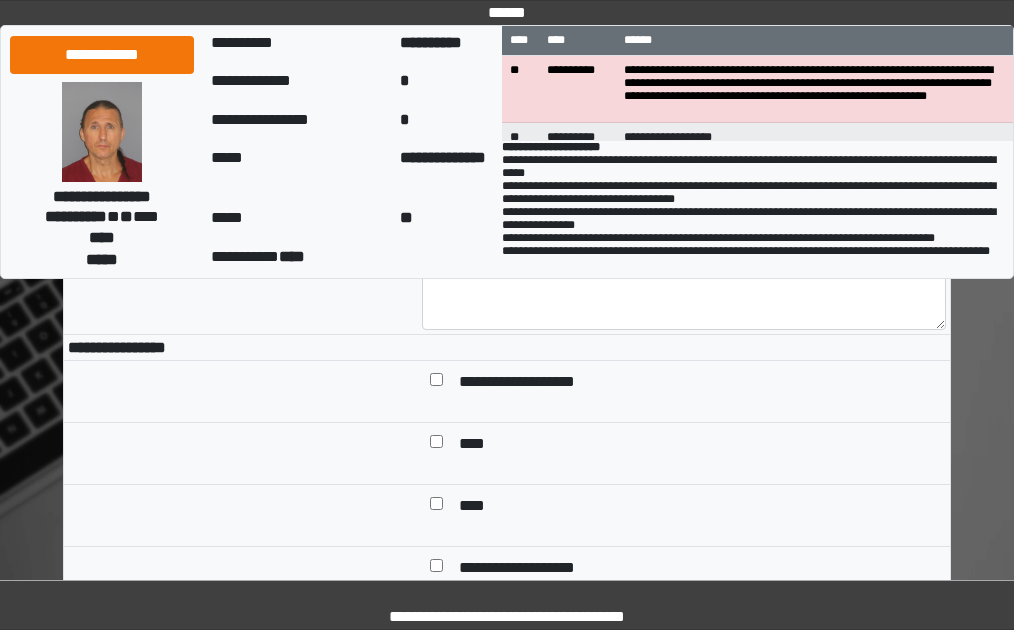 scroll, scrollTop: 500, scrollLeft: 0, axis: vertical 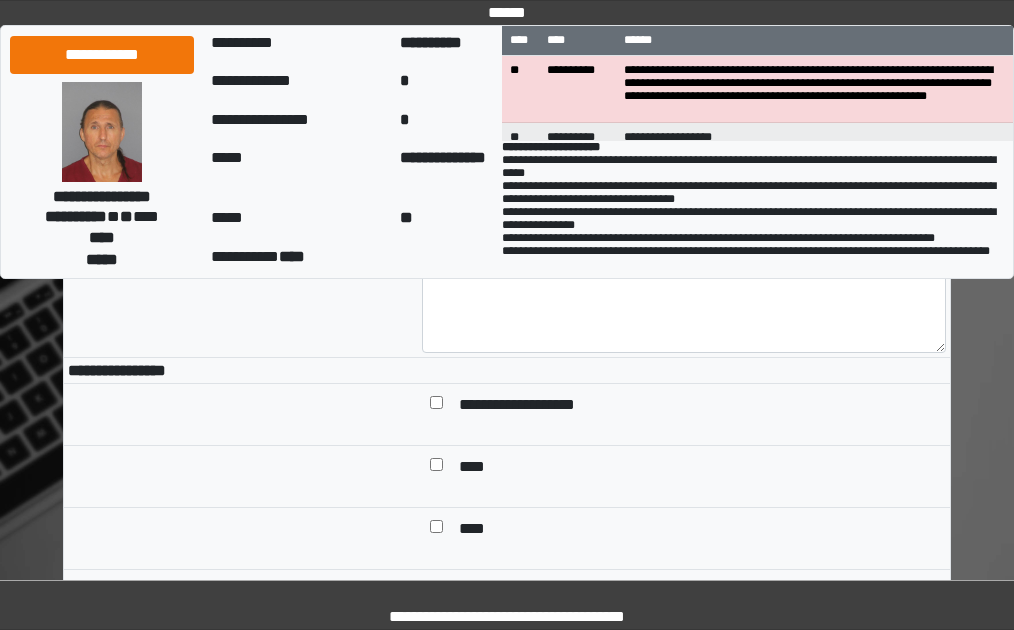 type on "**" 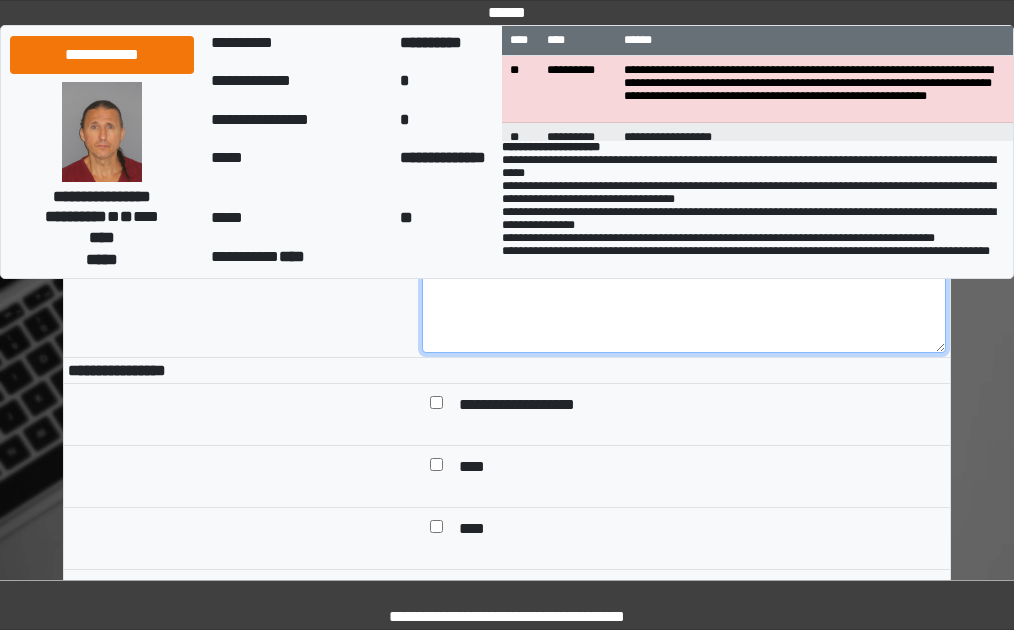 click at bounding box center (684, 298) 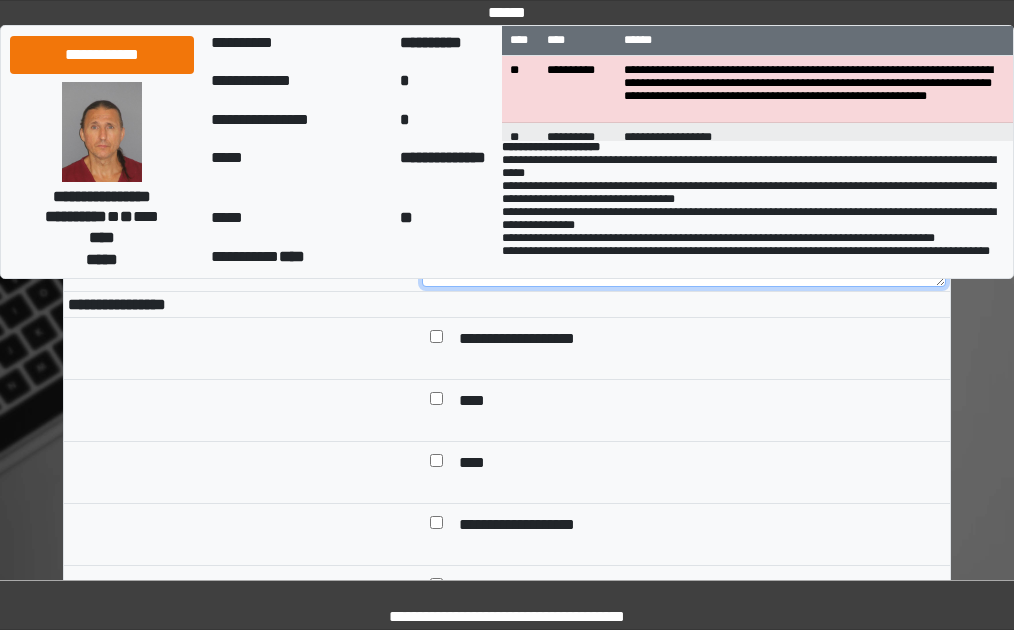 scroll, scrollTop: 600, scrollLeft: 0, axis: vertical 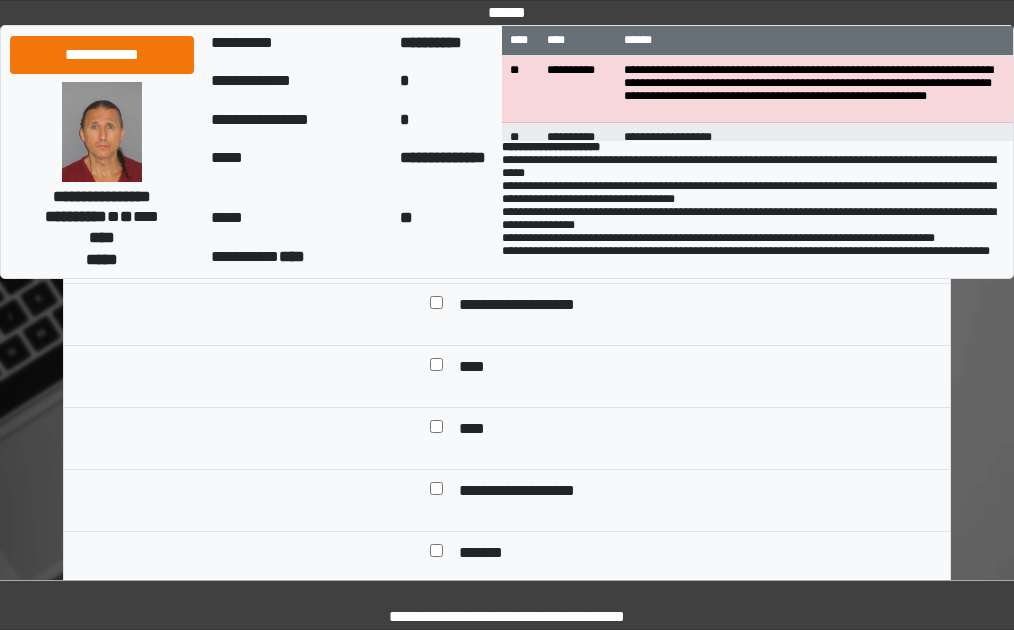 type on "***" 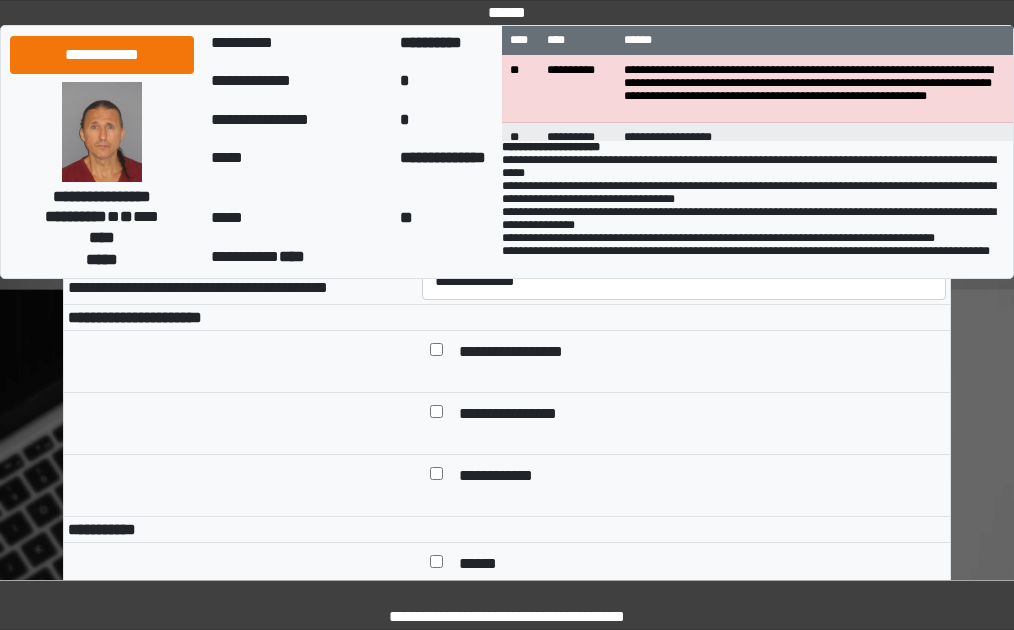 scroll, scrollTop: 1000, scrollLeft: 0, axis: vertical 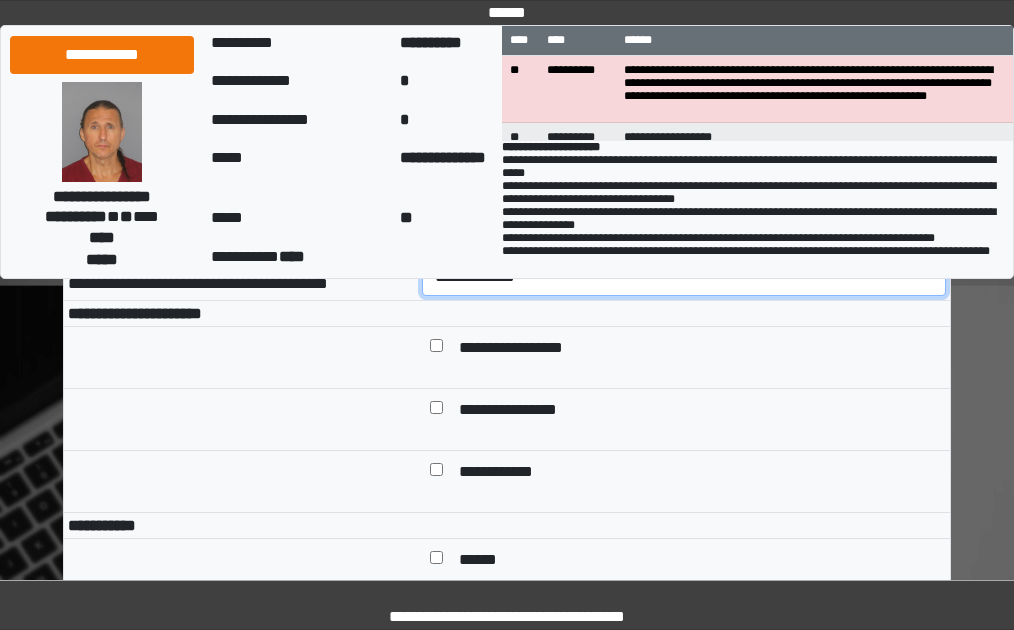 click on "**********" at bounding box center [684, 277] 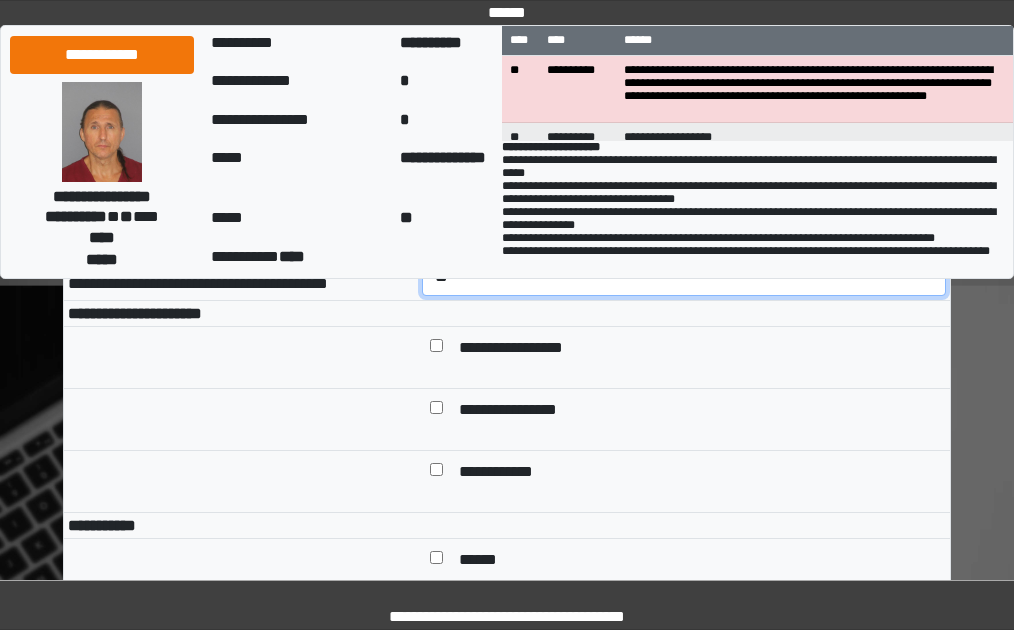 click on "**********" at bounding box center [684, 277] 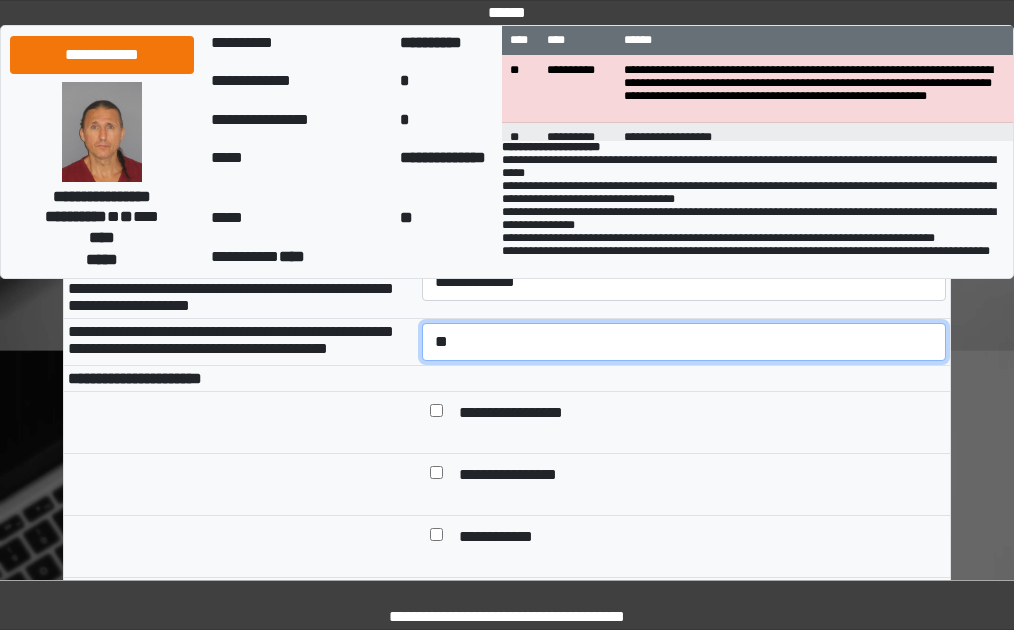 scroll, scrollTop: 900, scrollLeft: 0, axis: vertical 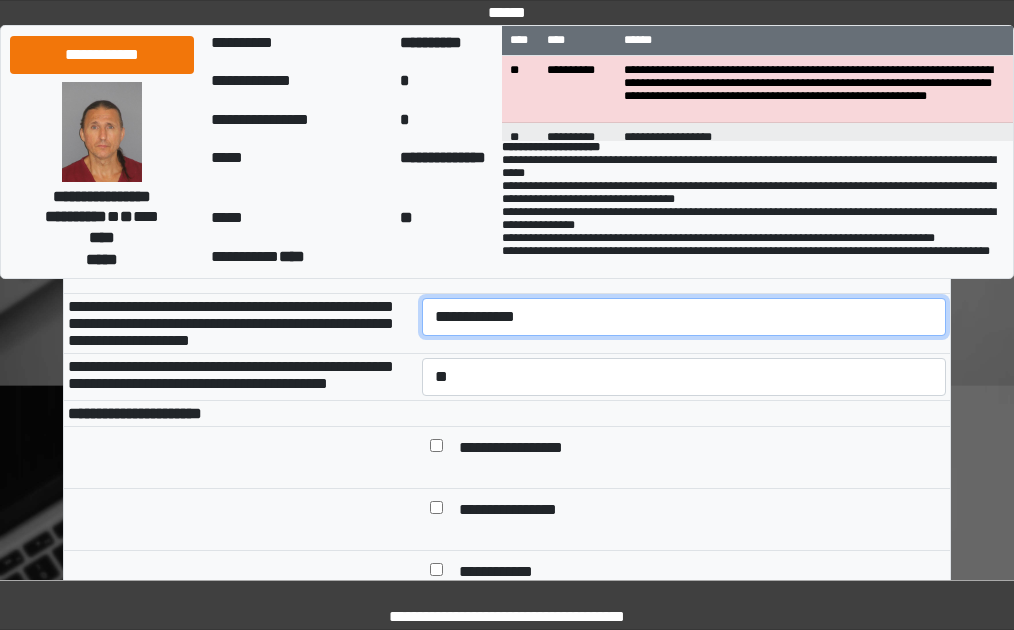 click on "**********" at bounding box center (684, 317) 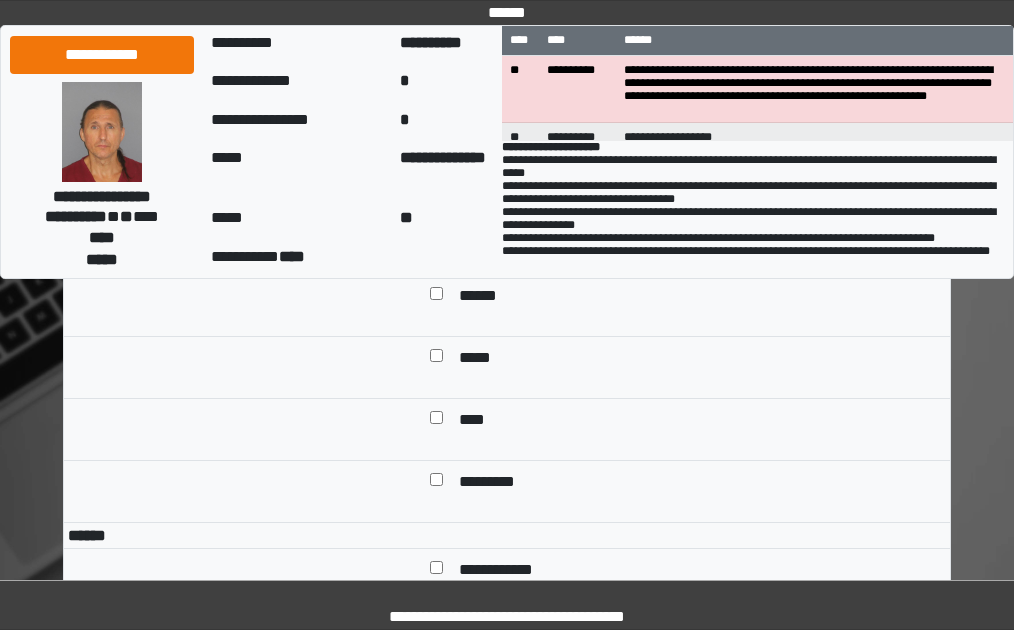 scroll, scrollTop: 1300, scrollLeft: 0, axis: vertical 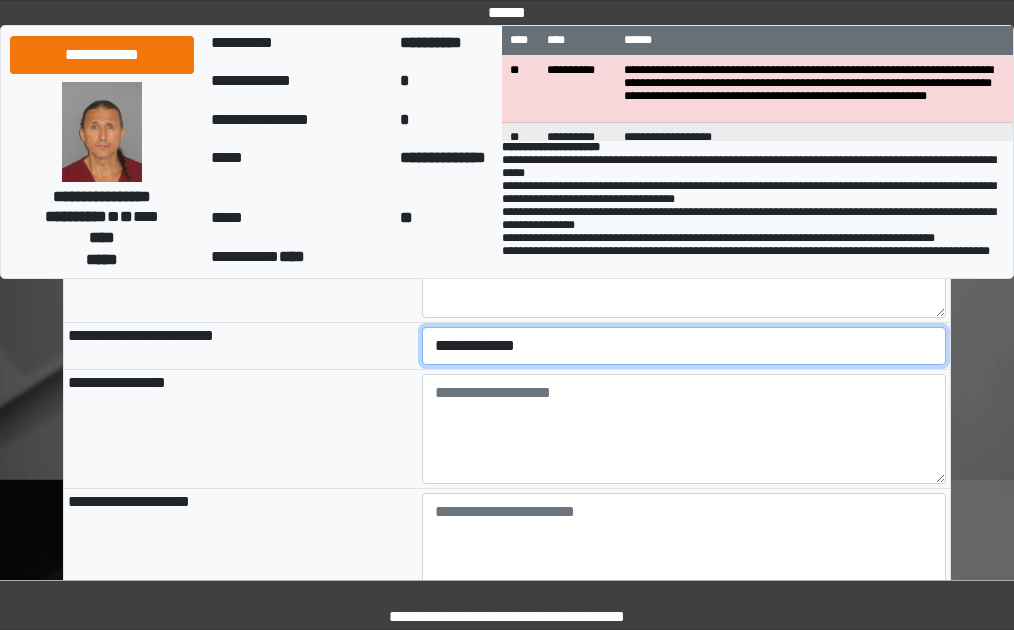 click on "**********" at bounding box center [684, 346] 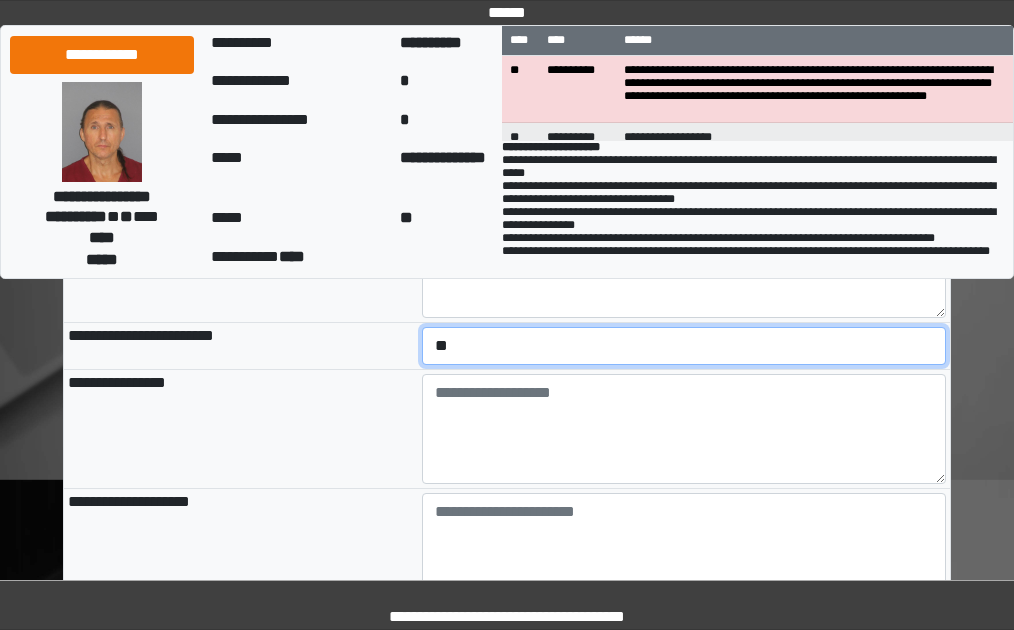 click on "**********" at bounding box center [684, 346] 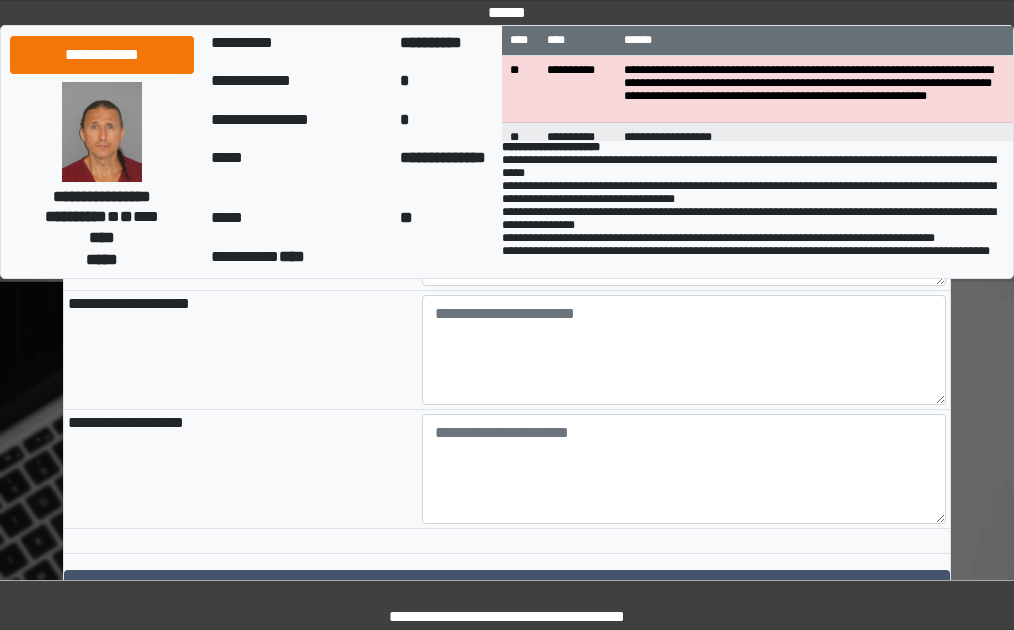 scroll, scrollTop: 2300, scrollLeft: 0, axis: vertical 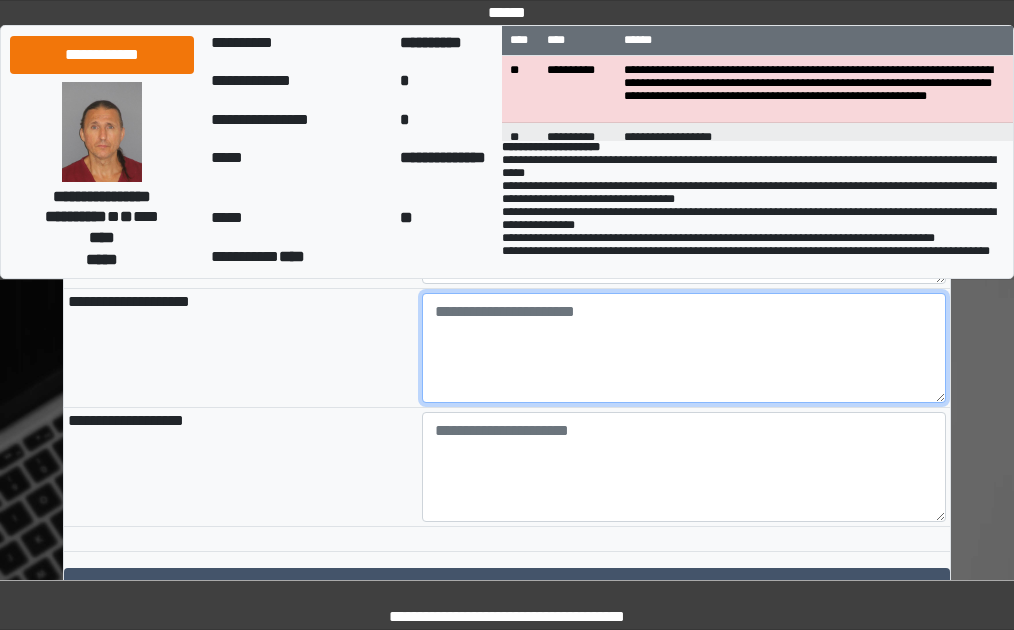 click at bounding box center [684, 348] 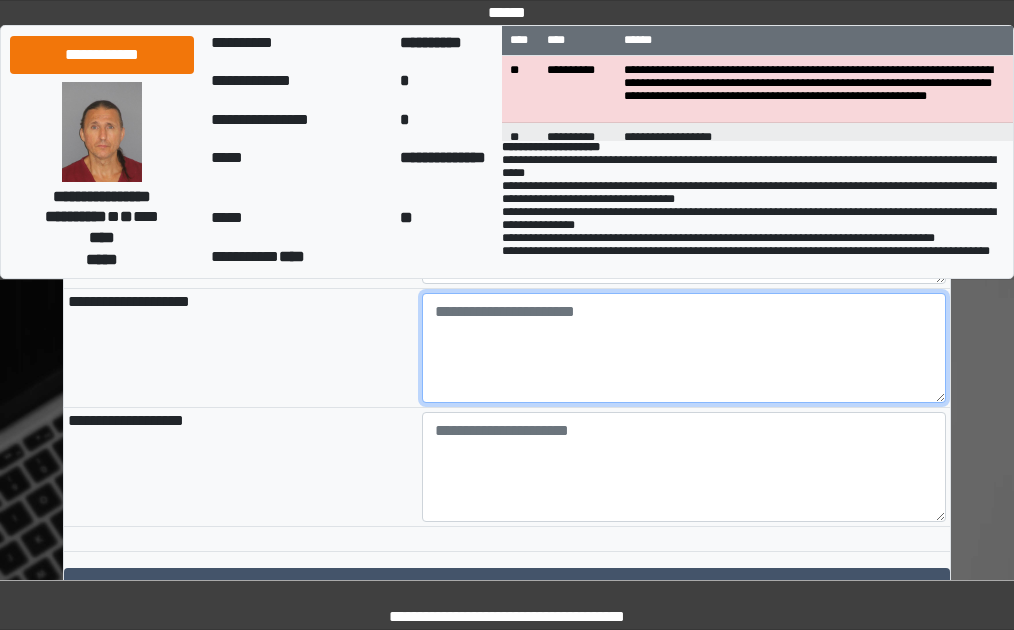 paste on "**********" 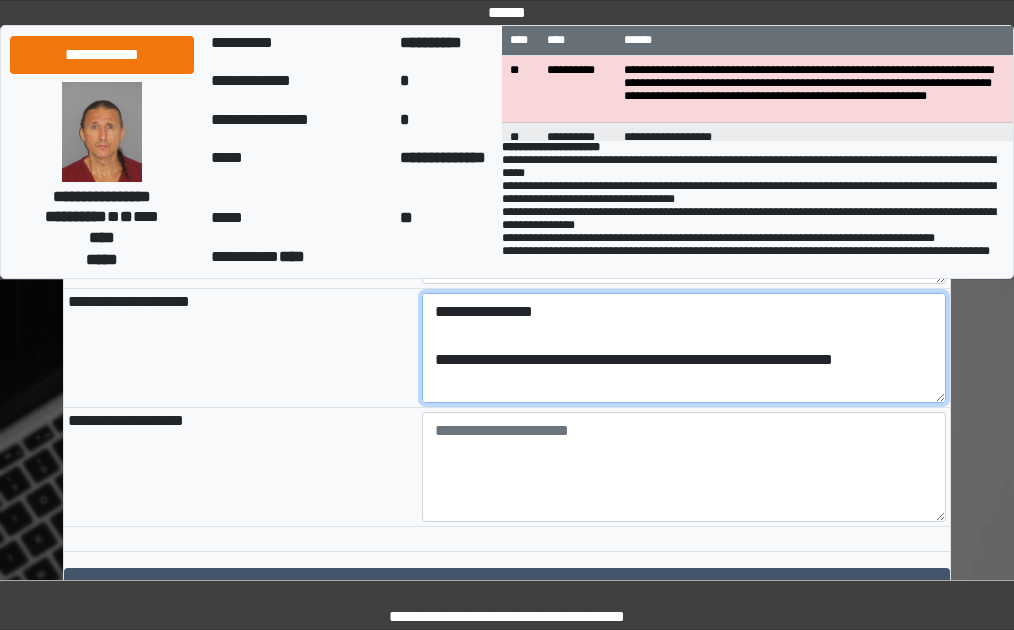 scroll, scrollTop: 304, scrollLeft: 0, axis: vertical 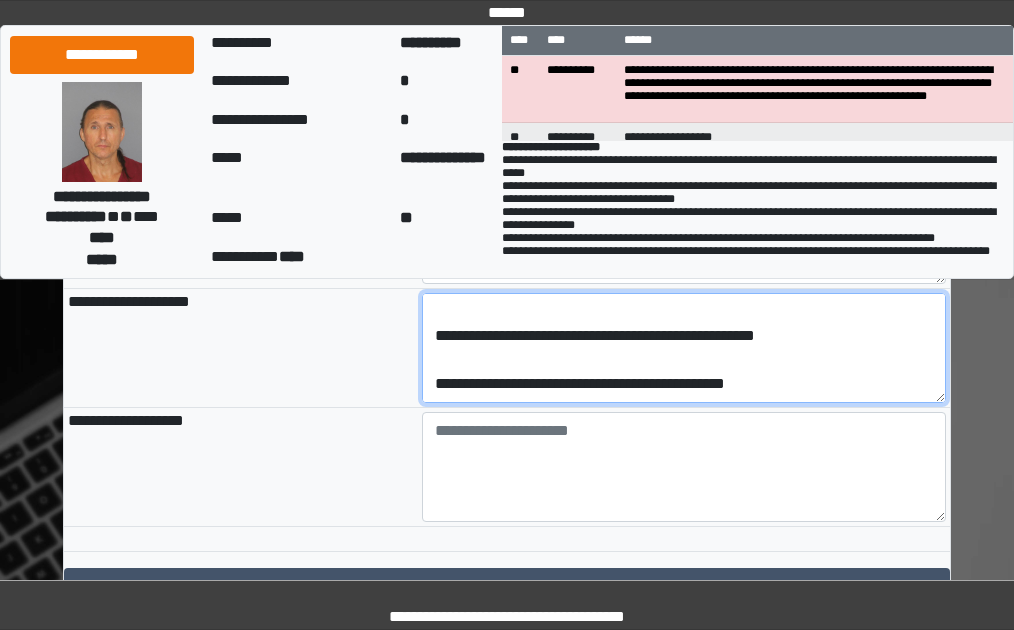 click on "**********" at bounding box center [684, 348] 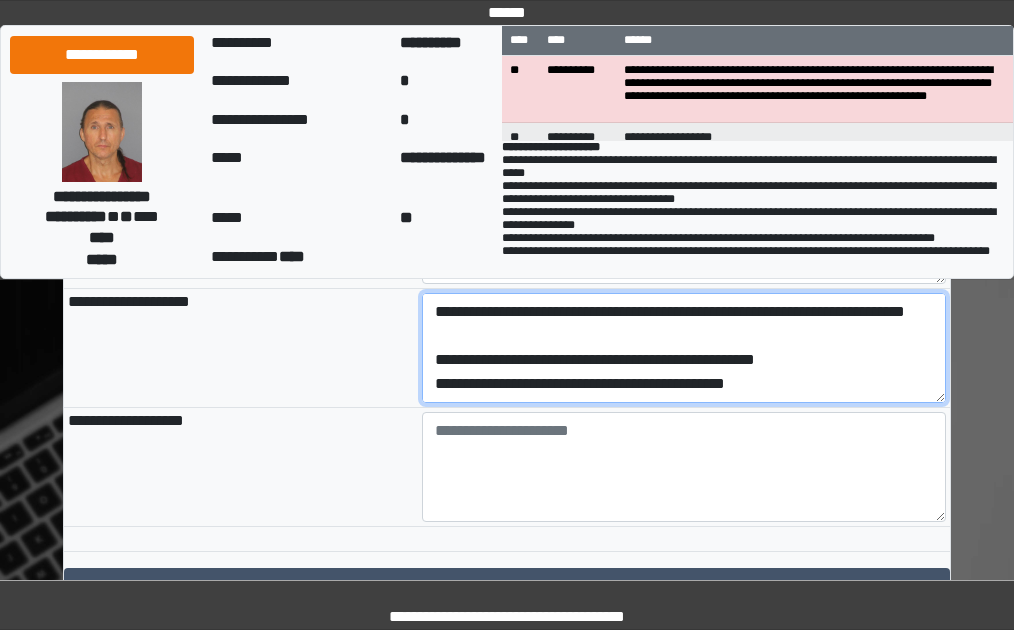 scroll, scrollTop: 288, scrollLeft: 0, axis: vertical 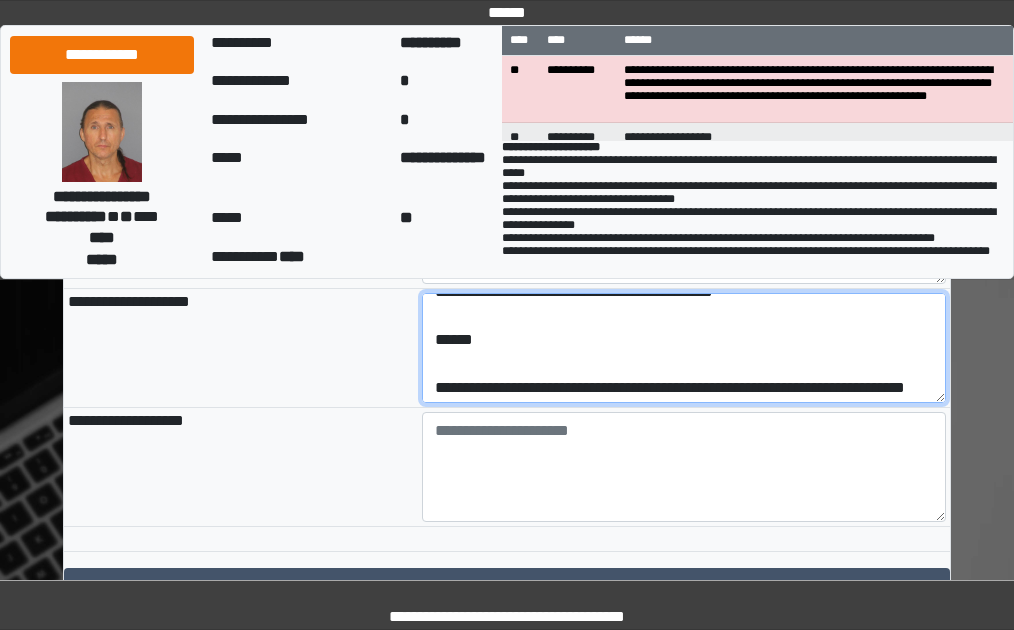 click on "**********" at bounding box center [684, 348] 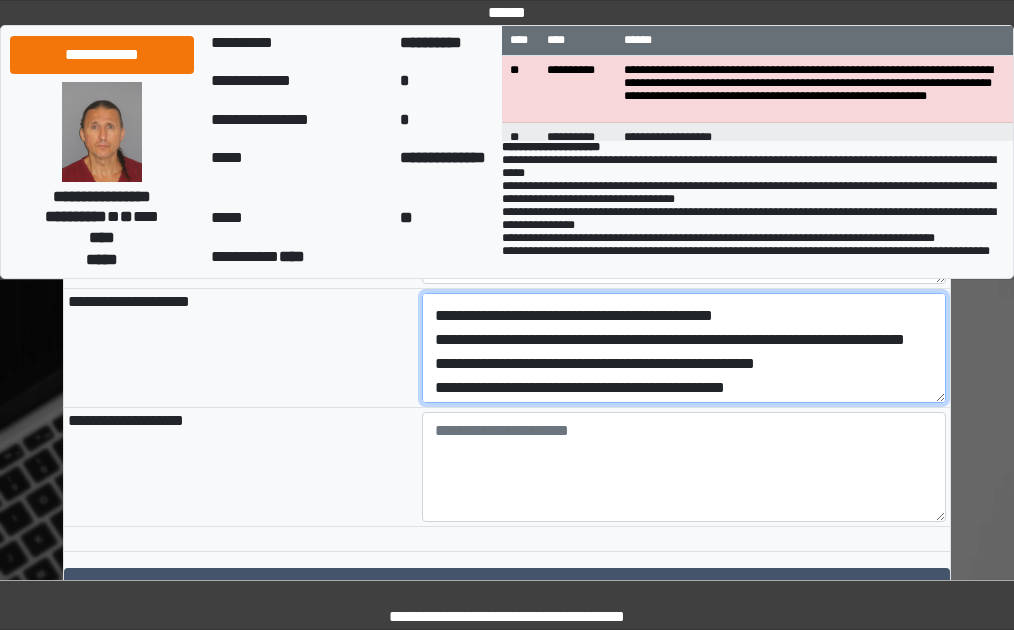 click on "**********" at bounding box center (684, 348) 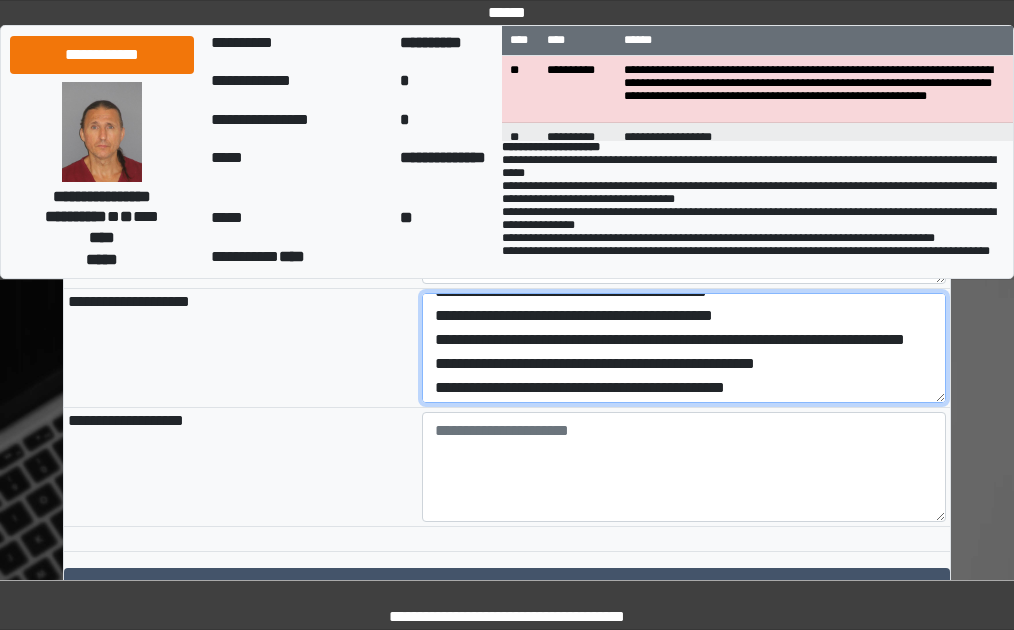 scroll, scrollTop: 16, scrollLeft: 0, axis: vertical 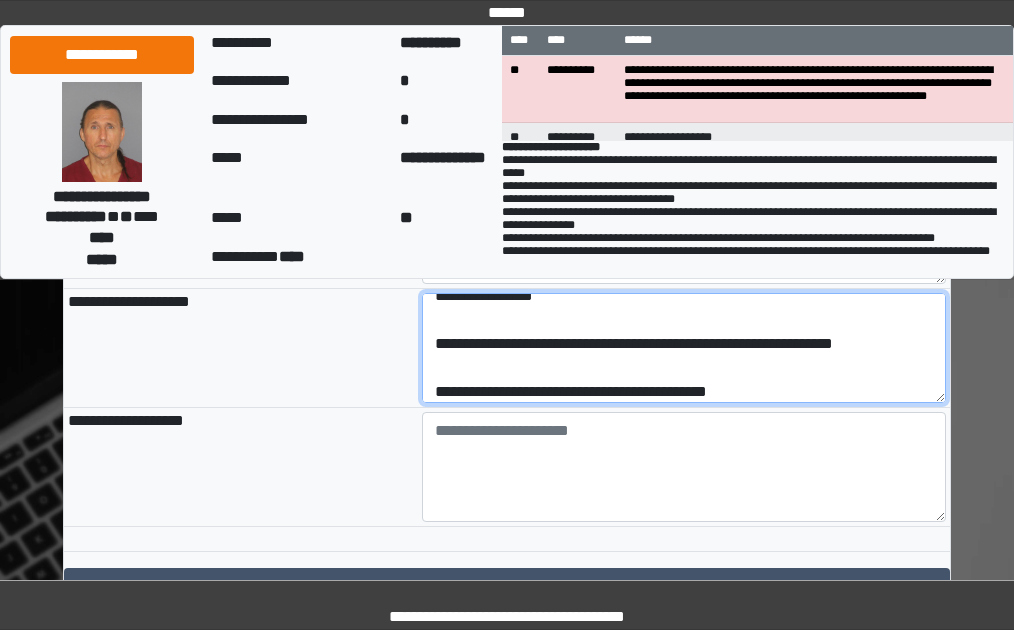 click on "**********" at bounding box center [684, 348] 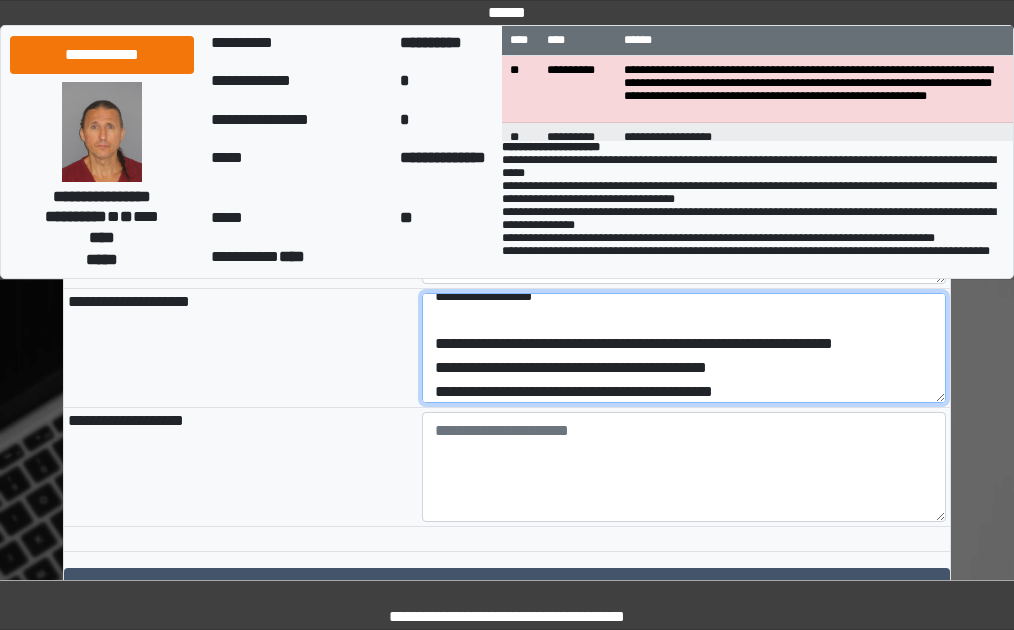 click on "**********" at bounding box center (684, 348) 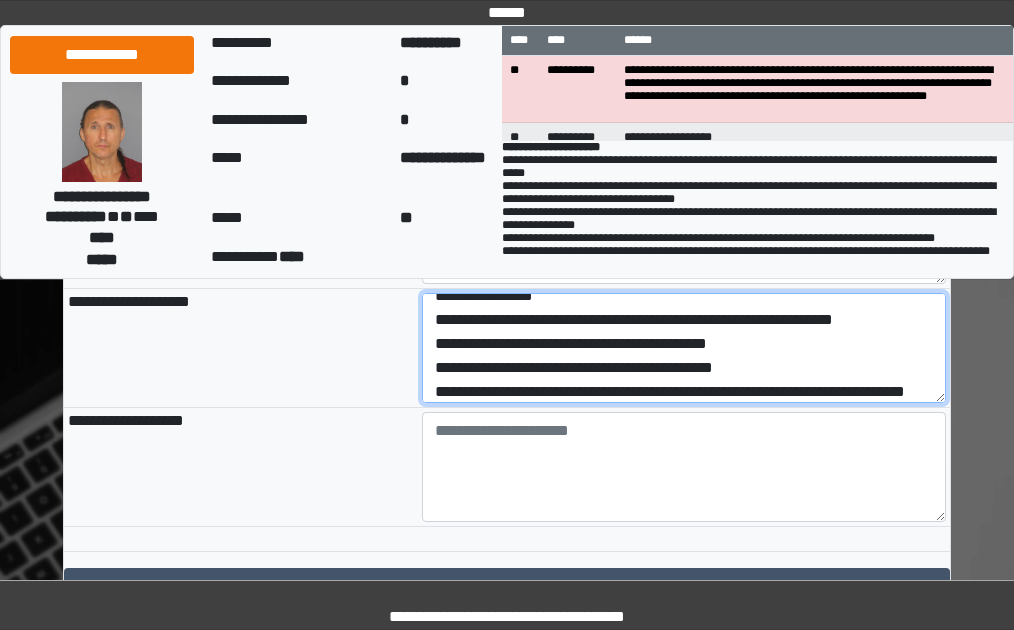 scroll, scrollTop: 0, scrollLeft: 0, axis: both 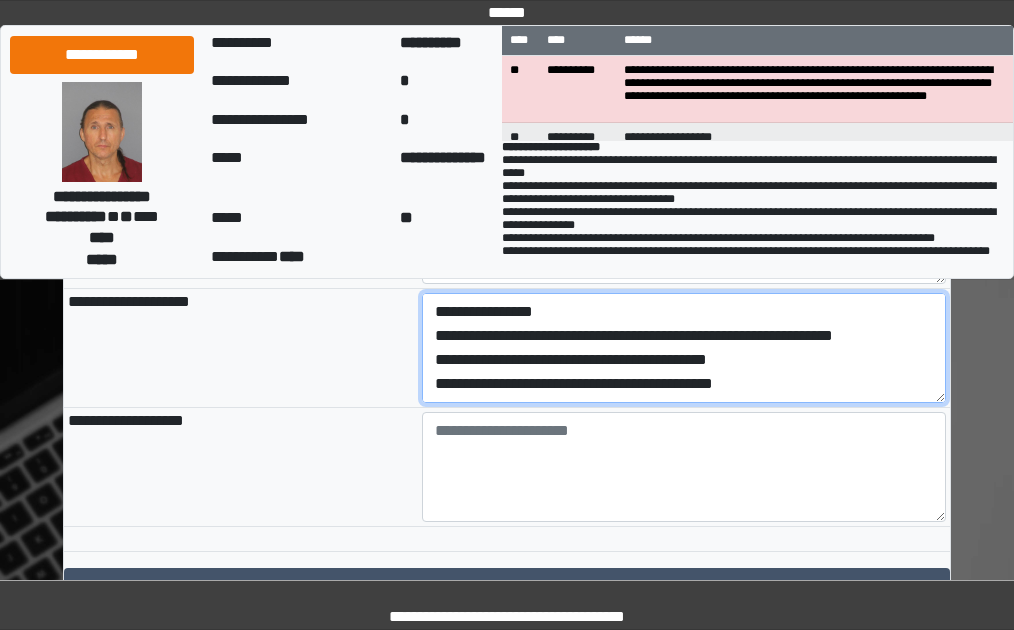 click on "**********" at bounding box center [684, 348] 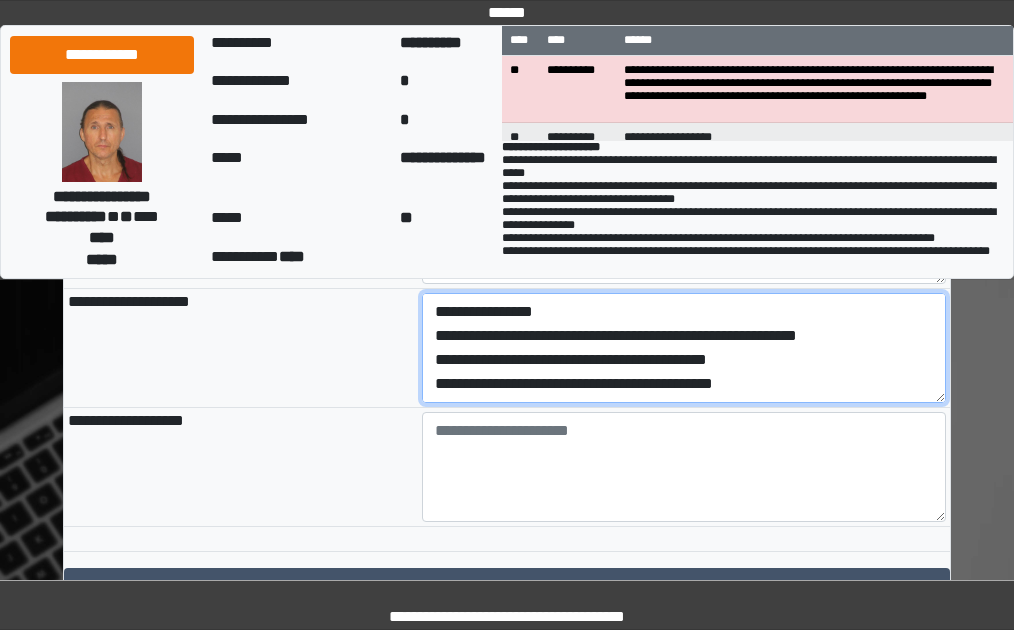 click on "**********" at bounding box center (684, 348) 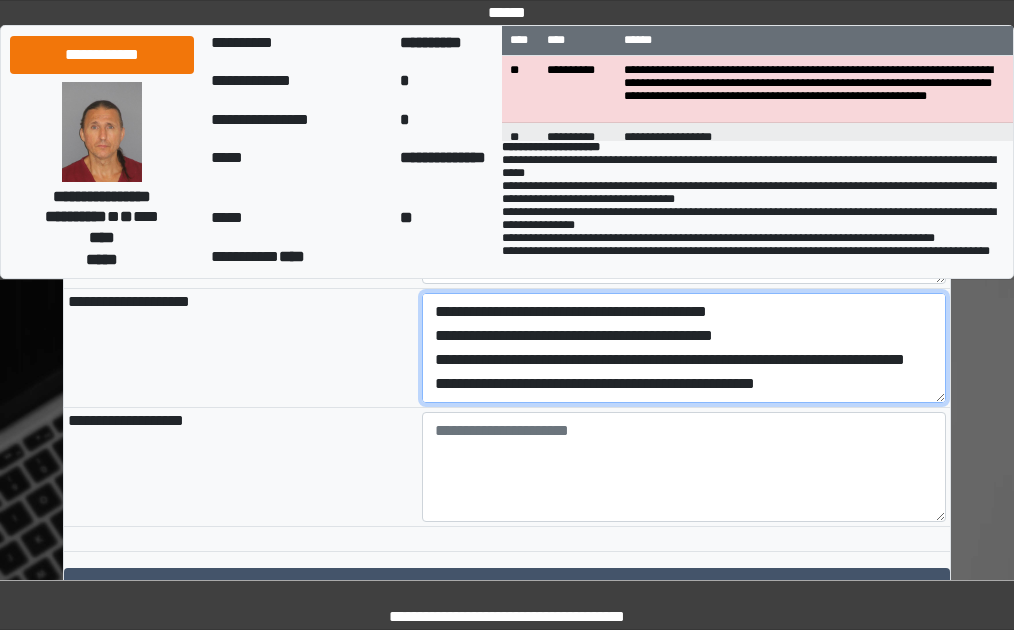 scroll, scrollTop: 96, scrollLeft: 0, axis: vertical 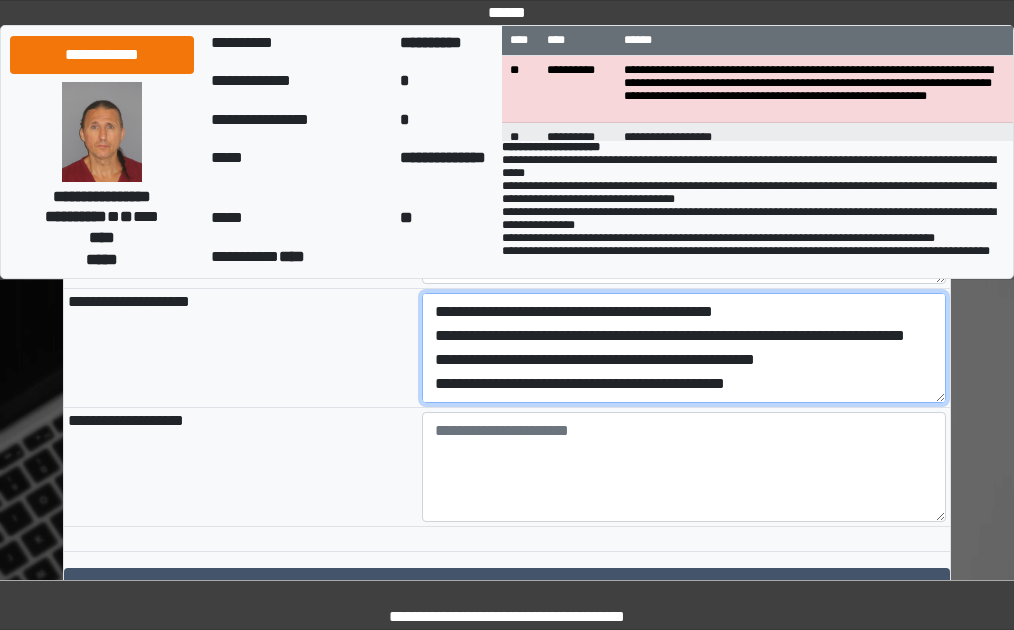 drag, startPoint x: 433, startPoint y: 390, endPoint x: 854, endPoint y: 473, distance: 429.10373 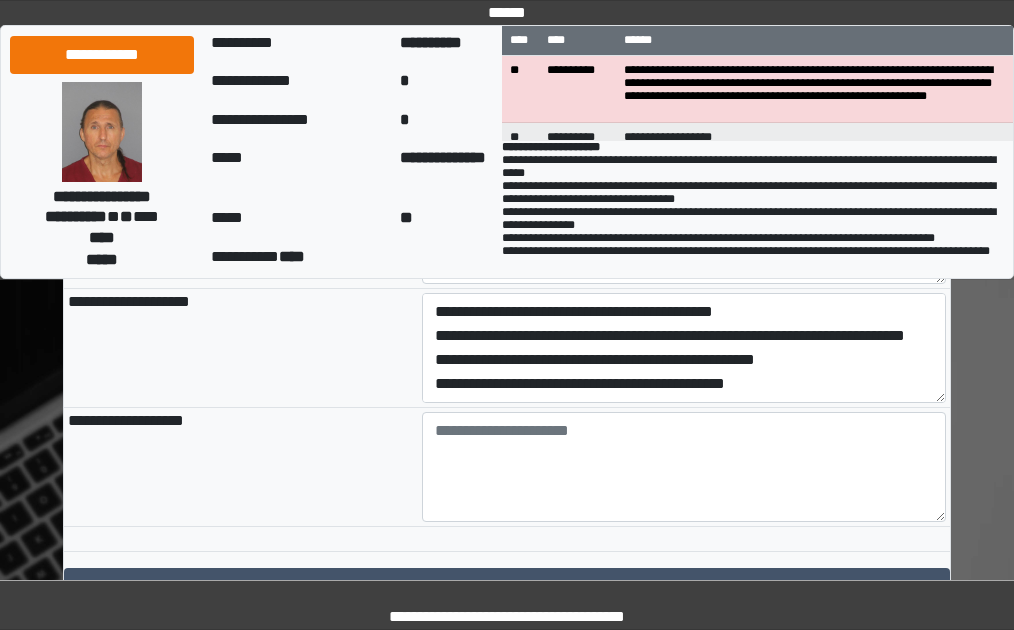 click on "**********" at bounding box center (241, 347) 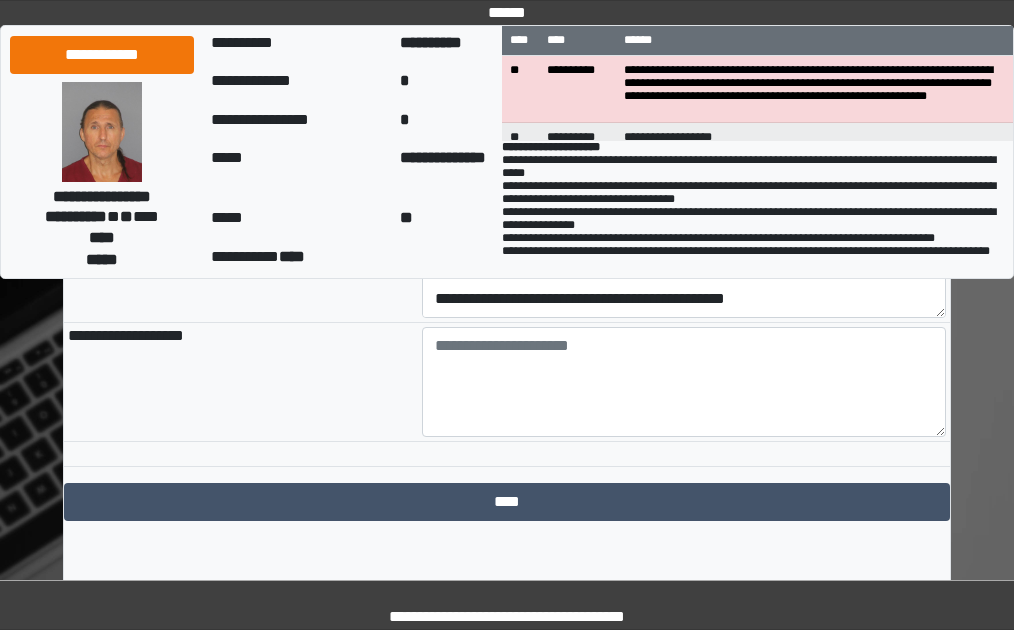 scroll, scrollTop: 2482, scrollLeft: 0, axis: vertical 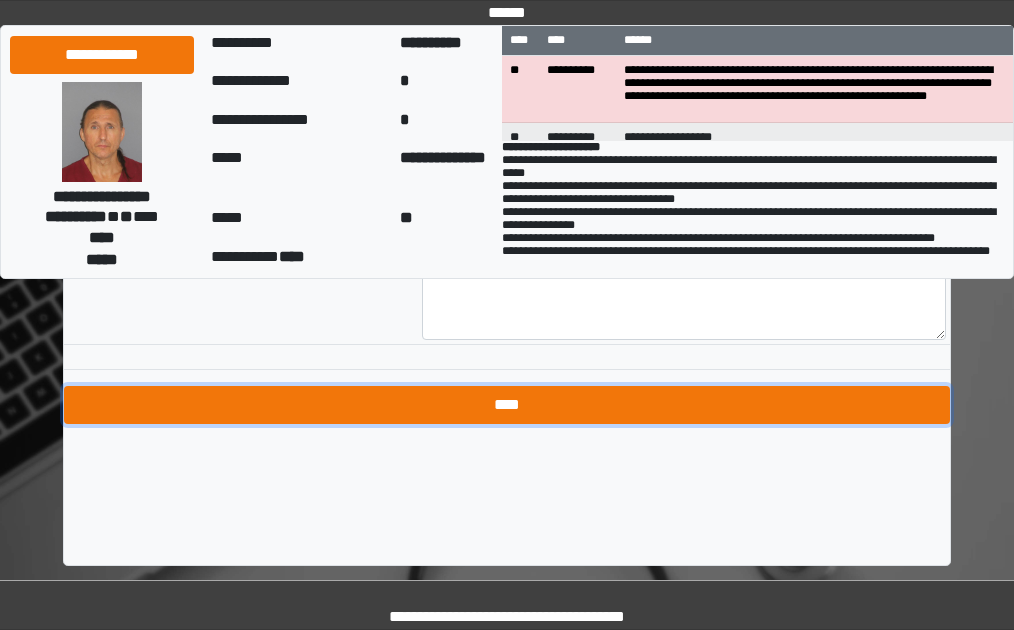 click on "****" at bounding box center [507, 405] 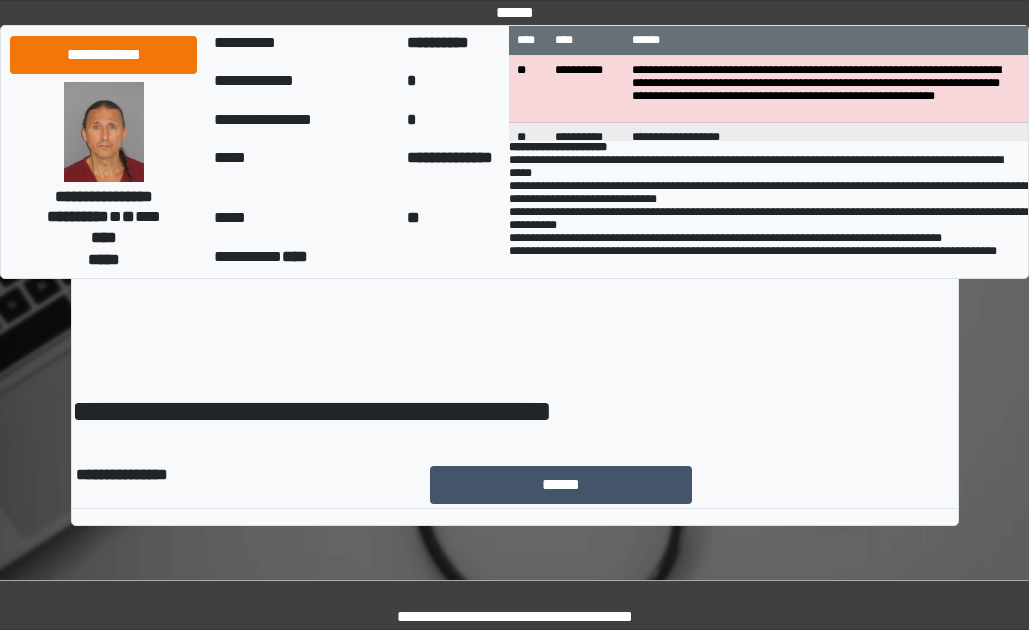 scroll, scrollTop: 0, scrollLeft: 0, axis: both 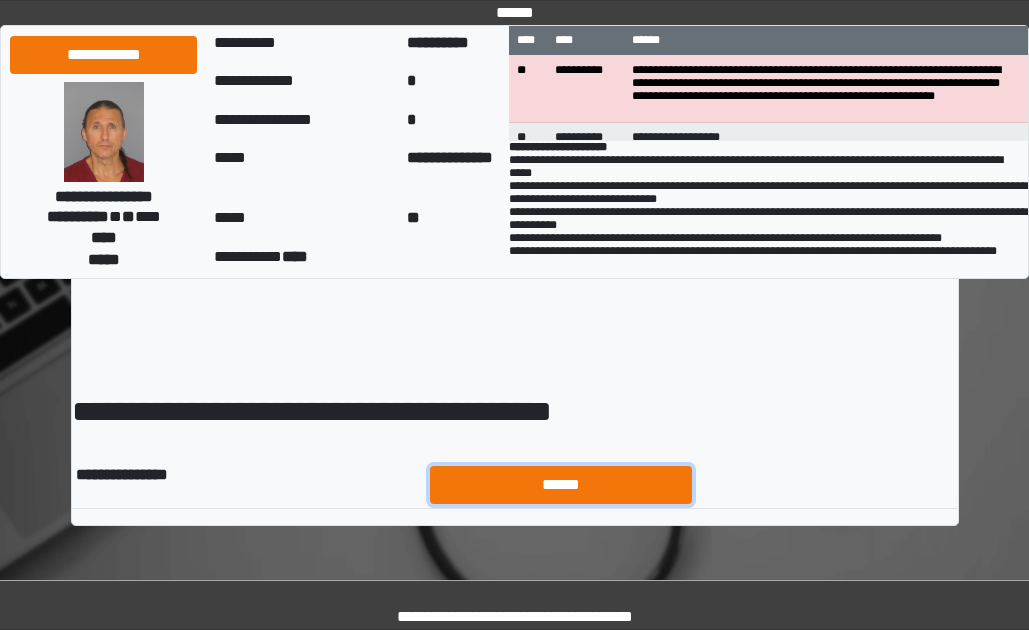 click on "******" at bounding box center [561, 485] 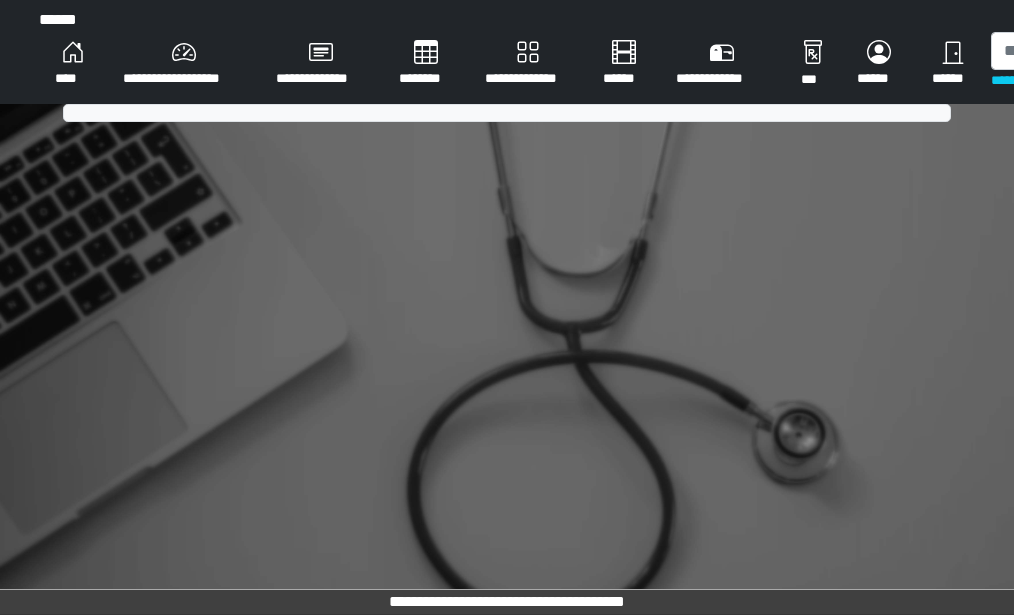 scroll, scrollTop: 0, scrollLeft: 0, axis: both 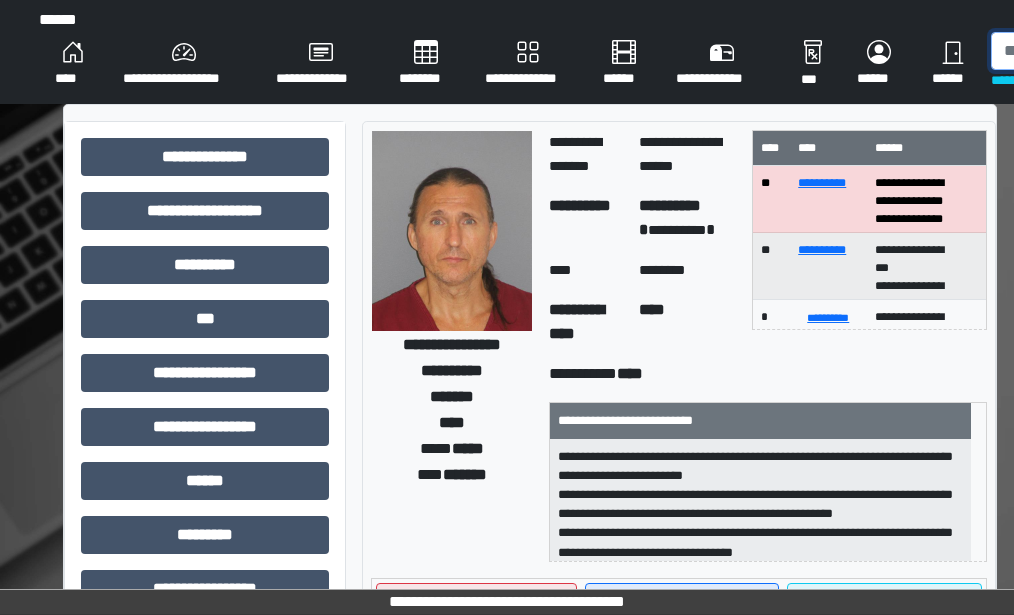 click at bounding box center [1094, 51] 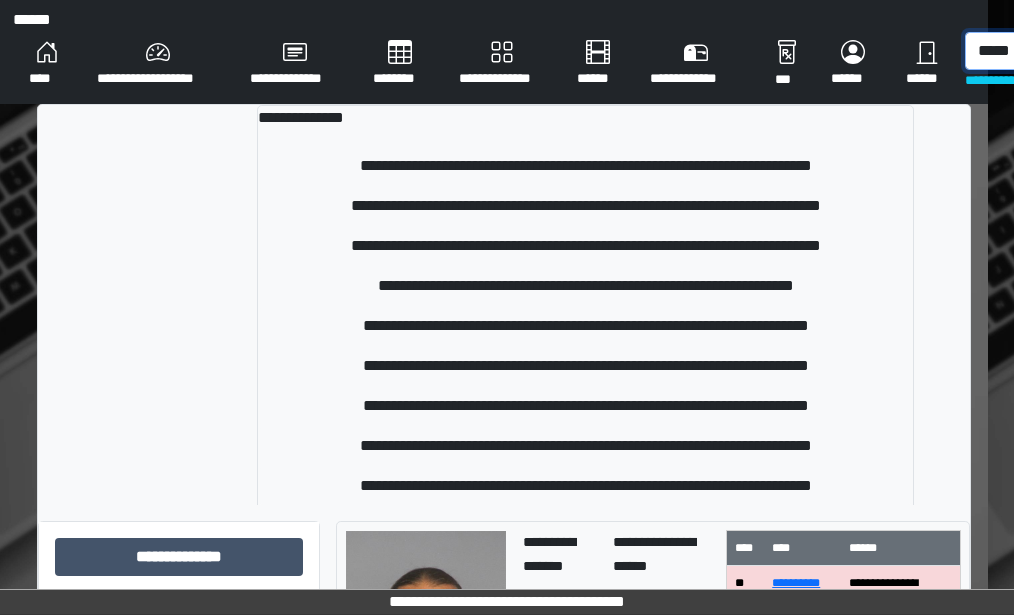 scroll, scrollTop: 0, scrollLeft: 35, axis: horizontal 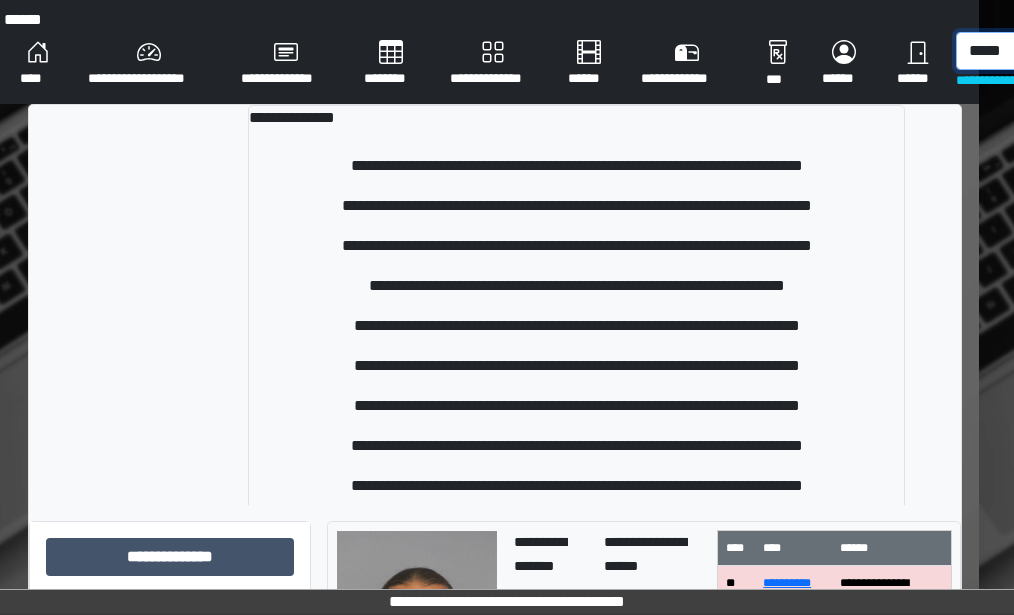 type on "*****" 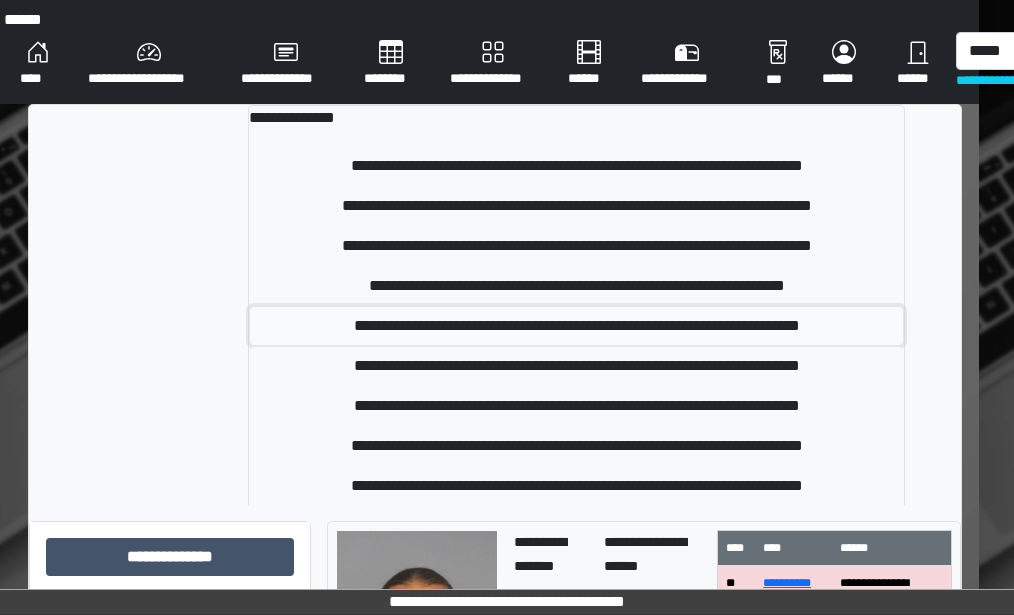 click on "**********" at bounding box center (576, 326) 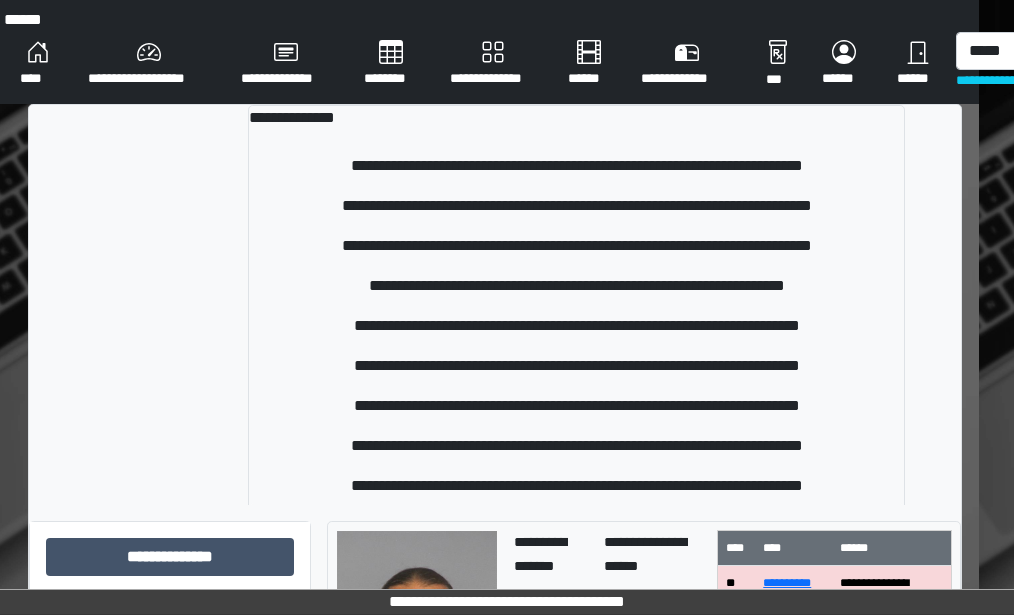 type 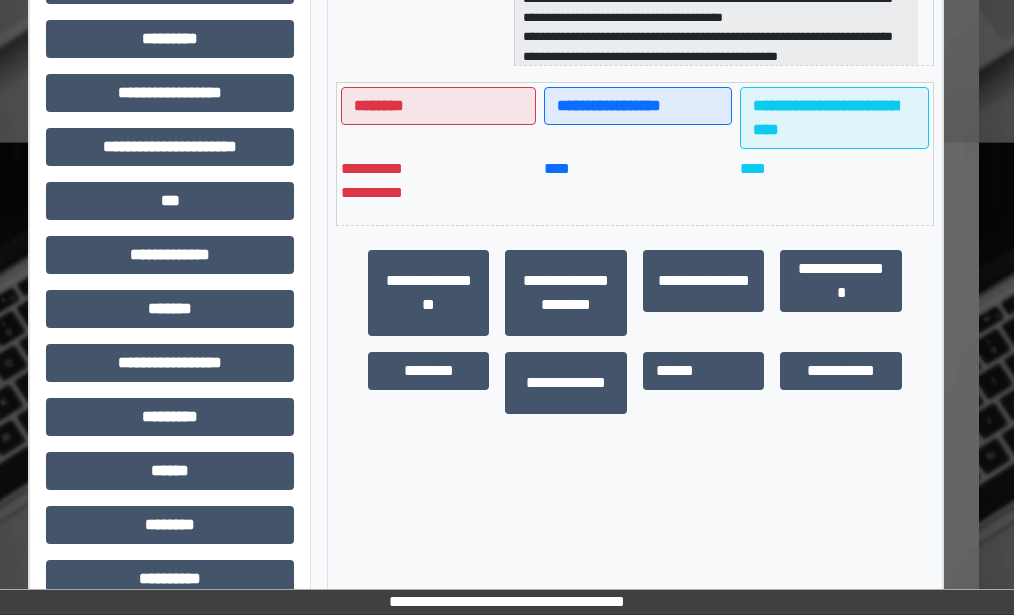 scroll, scrollTop: 500, scrollLeft: 35, axis: both 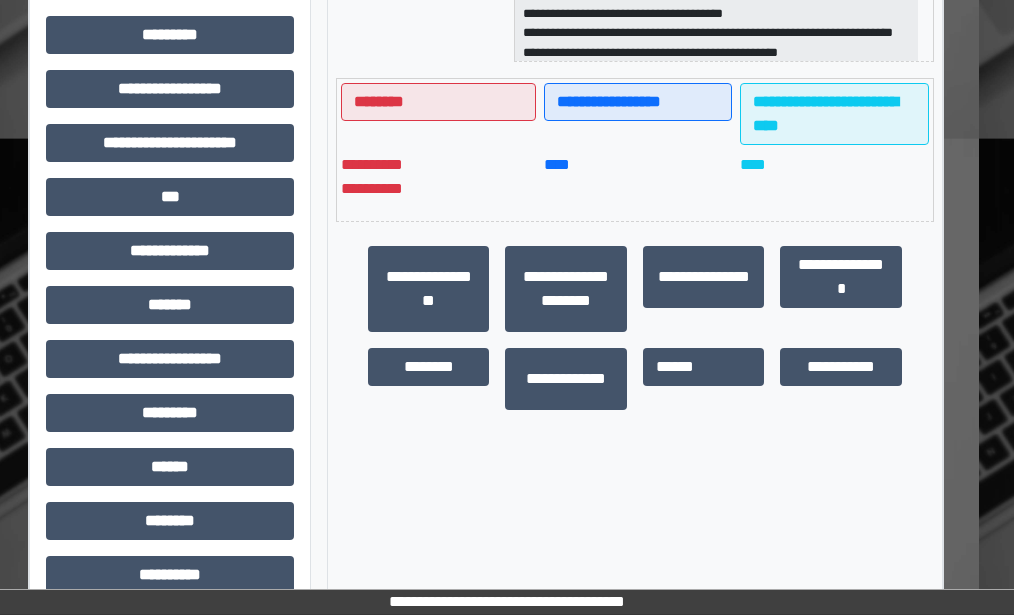 drag, startPoint x: 161, startPoint y: 330, endPoint x: 160, endPoint y: 319, distance: 11.045361 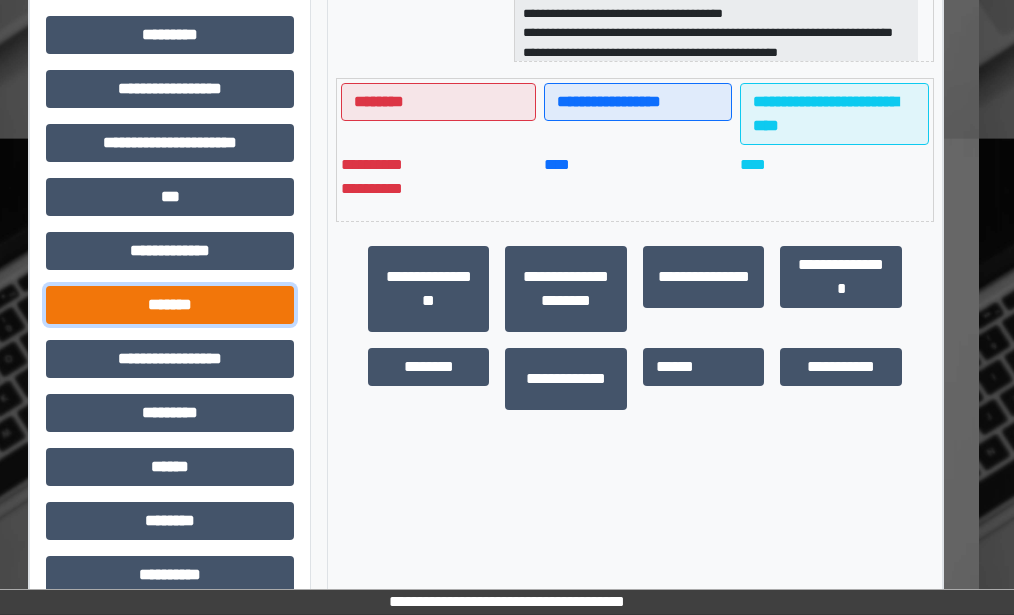 click on "*******" at bounding box center (170, 305) 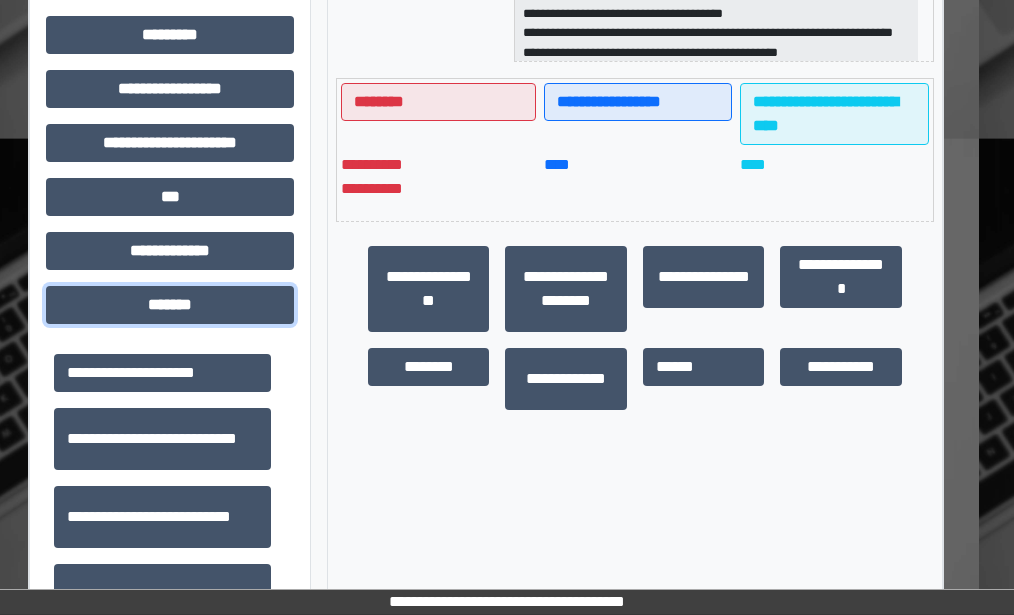 scroll, scrollTop: 600, scrollLeft: 0, axis: vertical 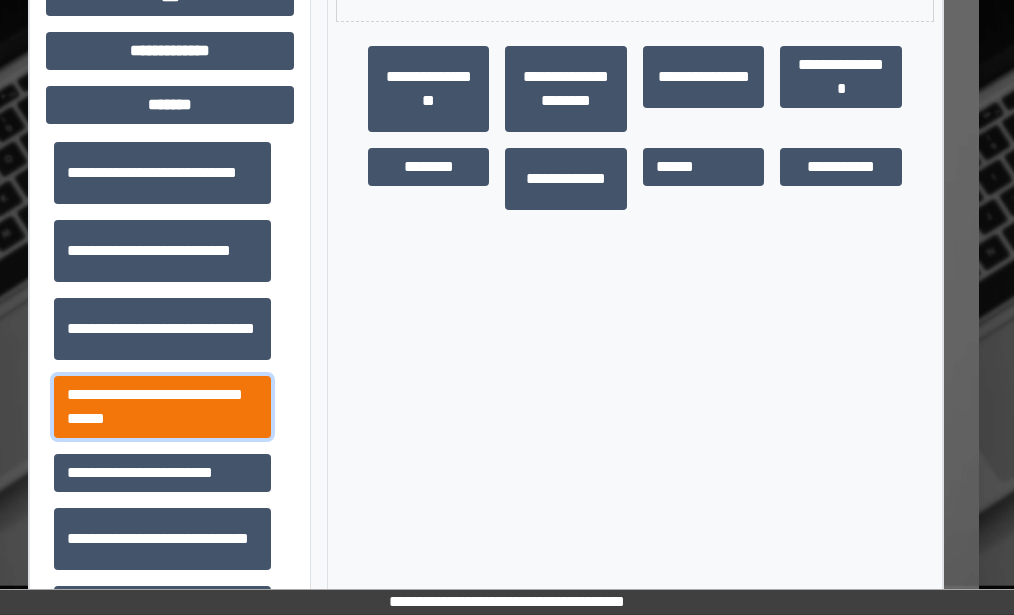 click on "**********" at bounding box center (162, 407) 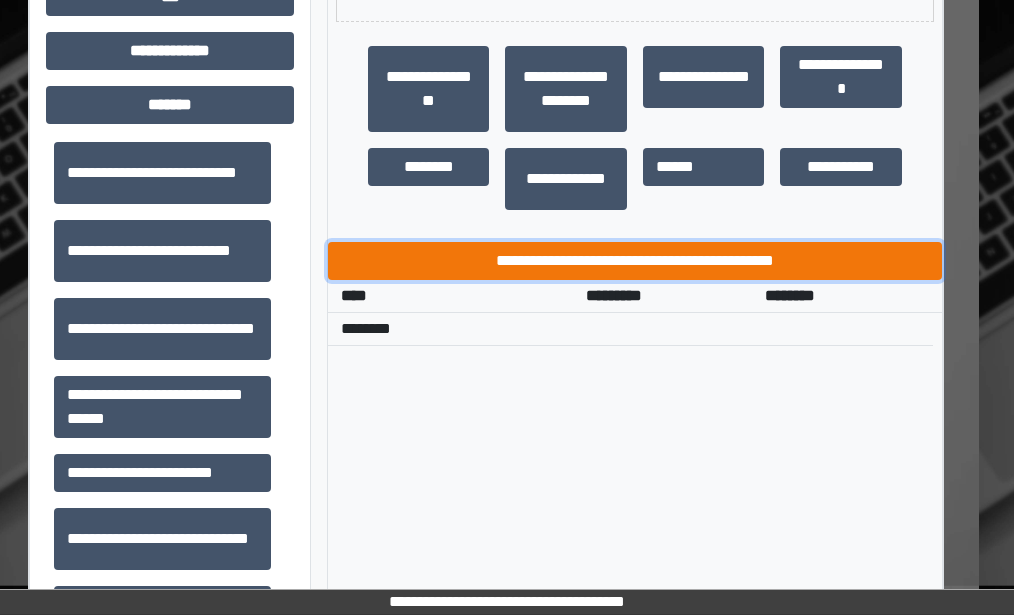 click on "**********" at bounding box center [635, 261] 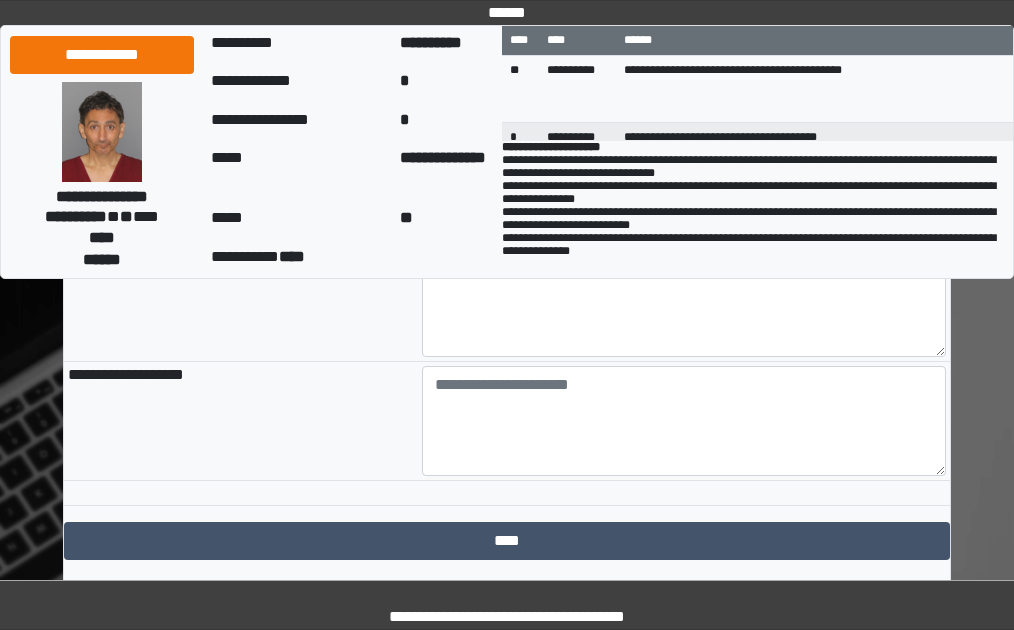 scroll, scrollTop: 2282, scrollLeft: 0, axis: vertical 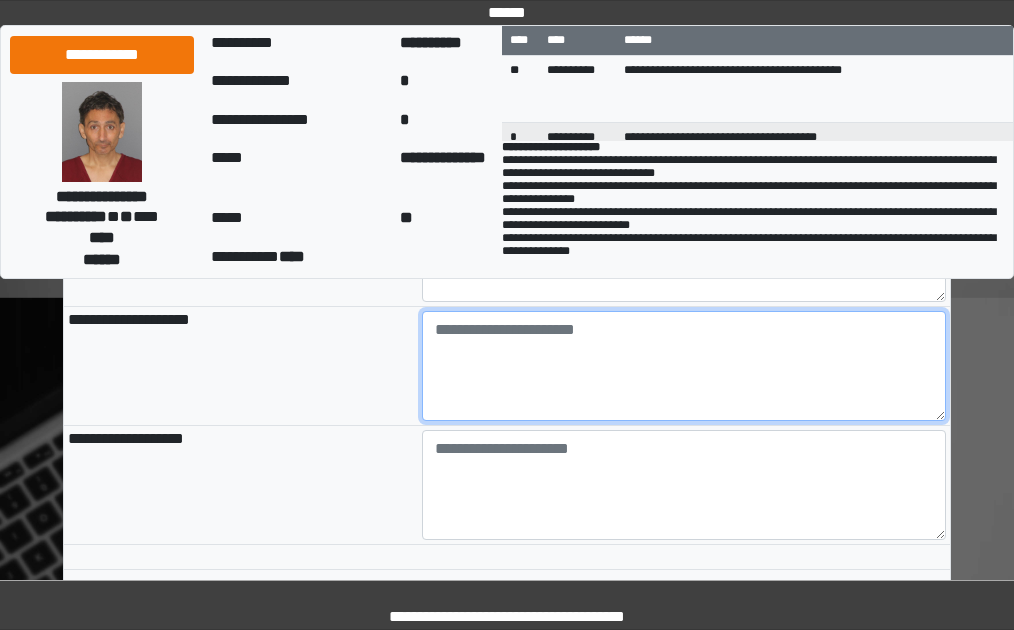 click at bounding box center (684, 366) 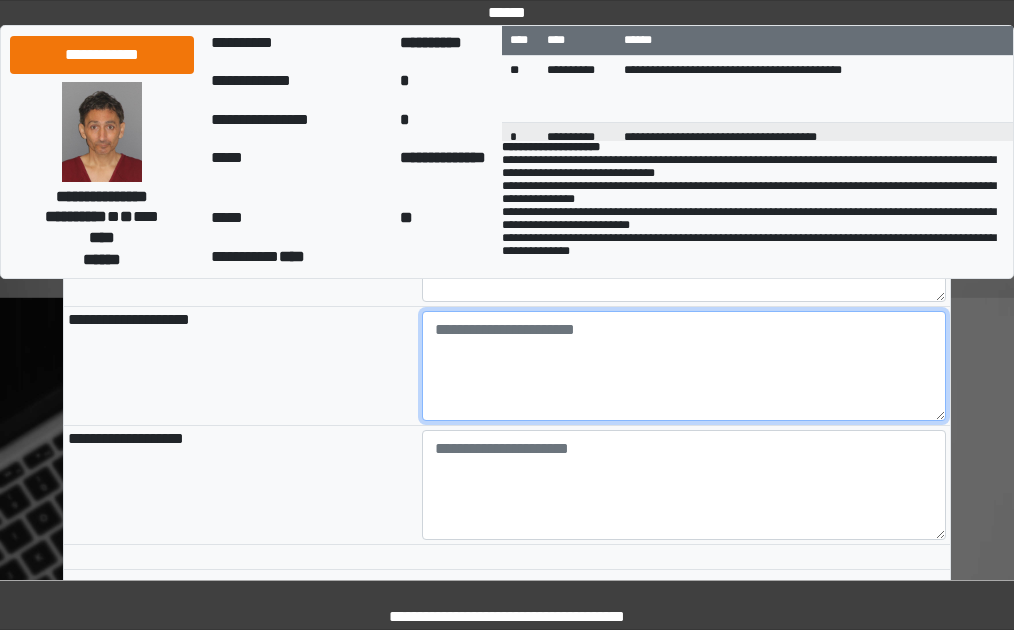 paste on "**********" 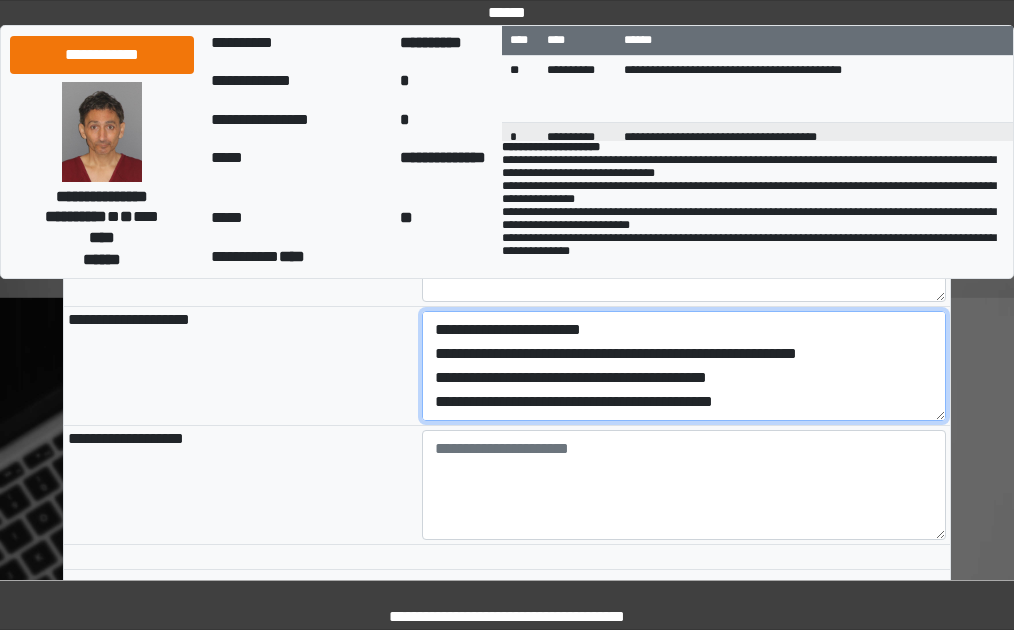 scroll, scrollTop: 88, scrollLeft: 0, axis: vertical 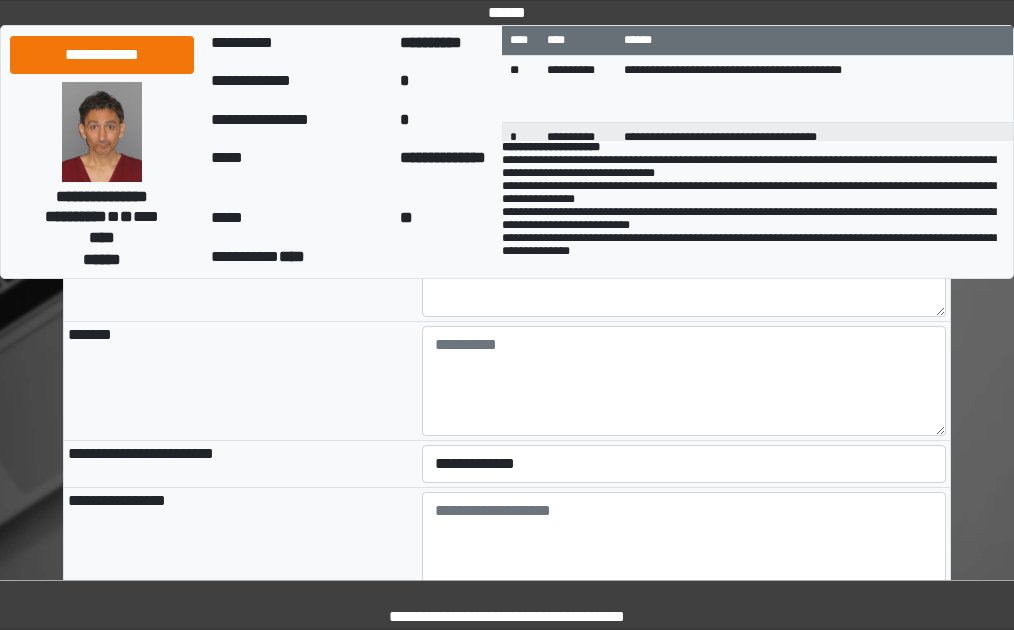 type on "**********" 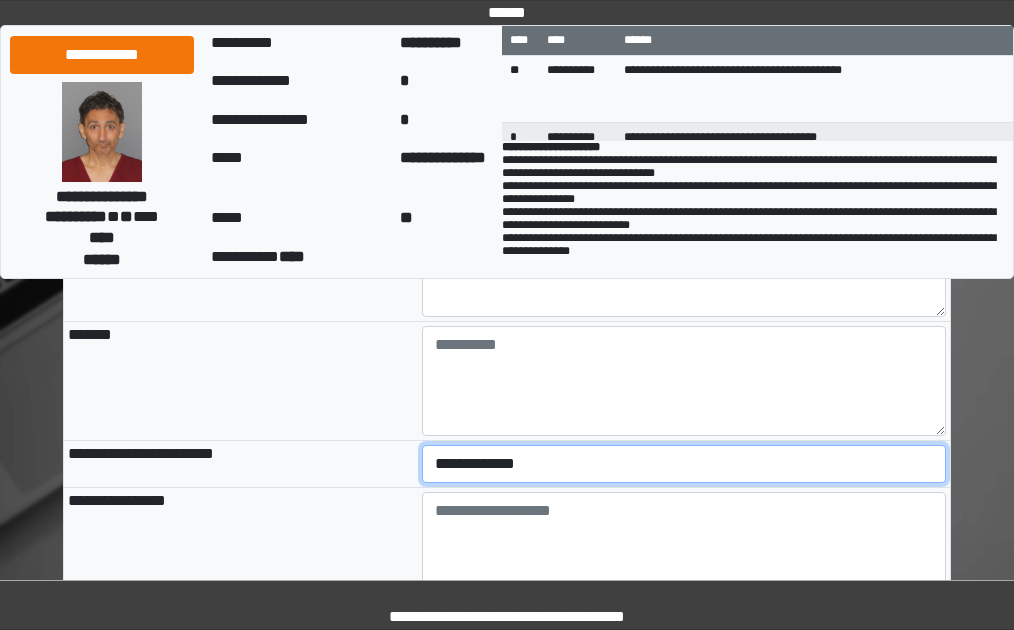 click on "**********" at bounding box center [684, 464] 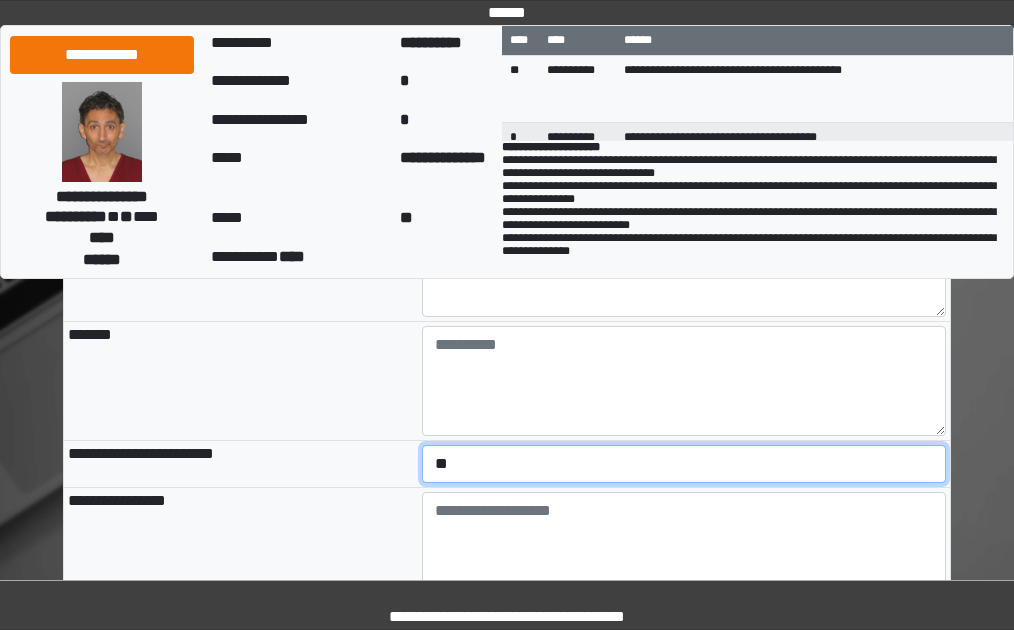 click on "**********" at bounding box center (684, 464) 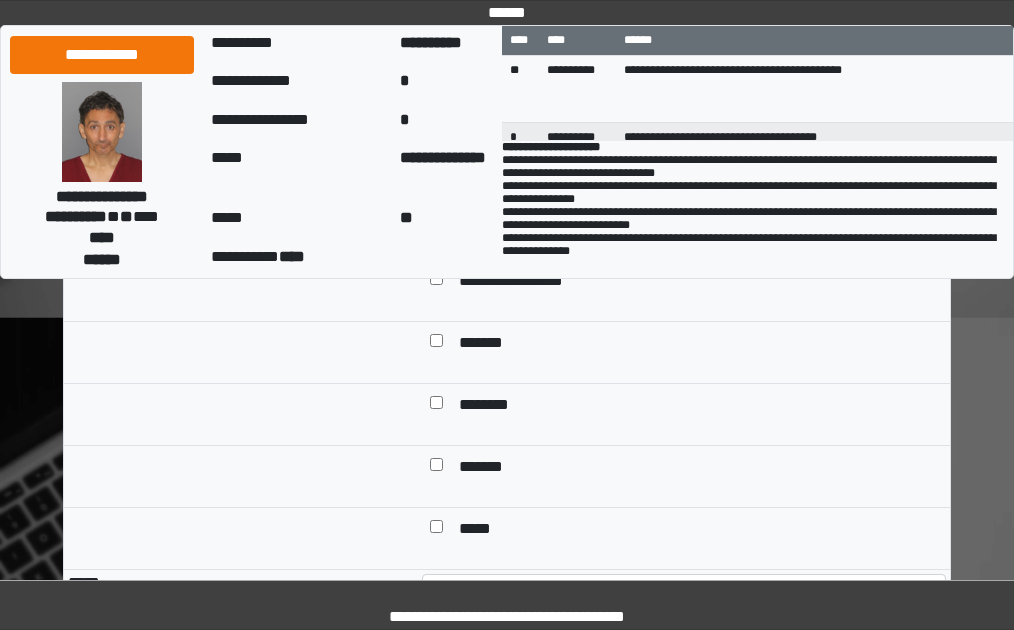 scroll, scrollTop: 1582, scrollLeft: 0, axis: vertical 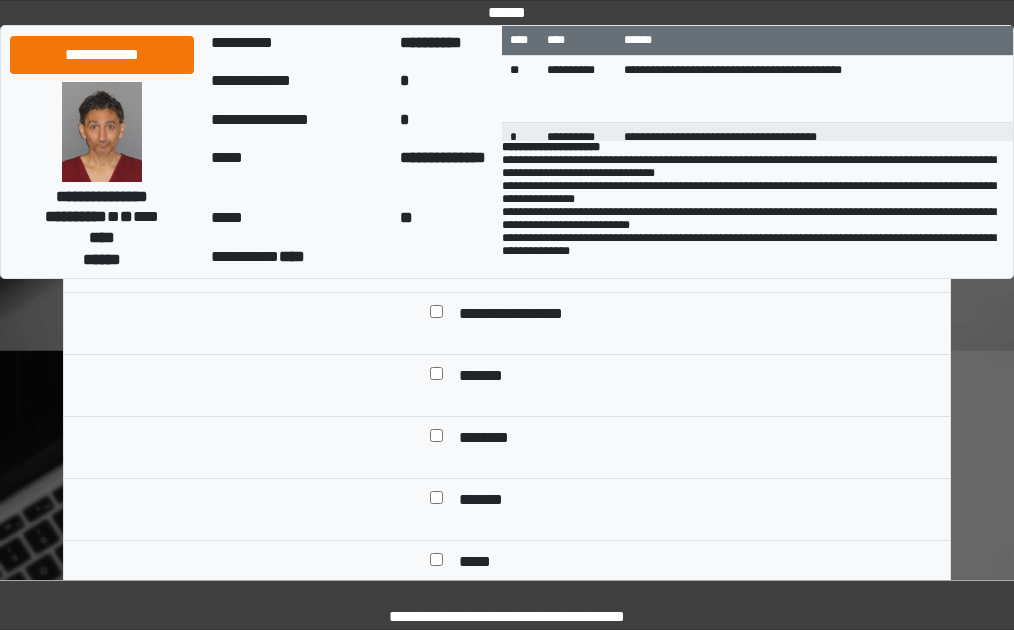 click at bounding box center (241, 323) 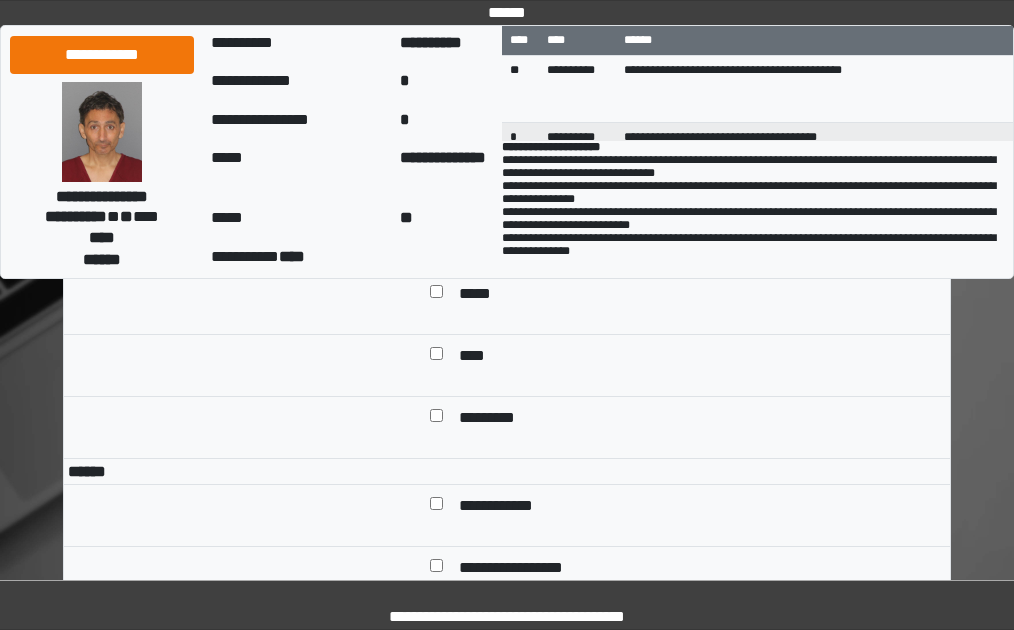 scroll, scrollTop: 1282, scrollLeft: 0, axis: vertical 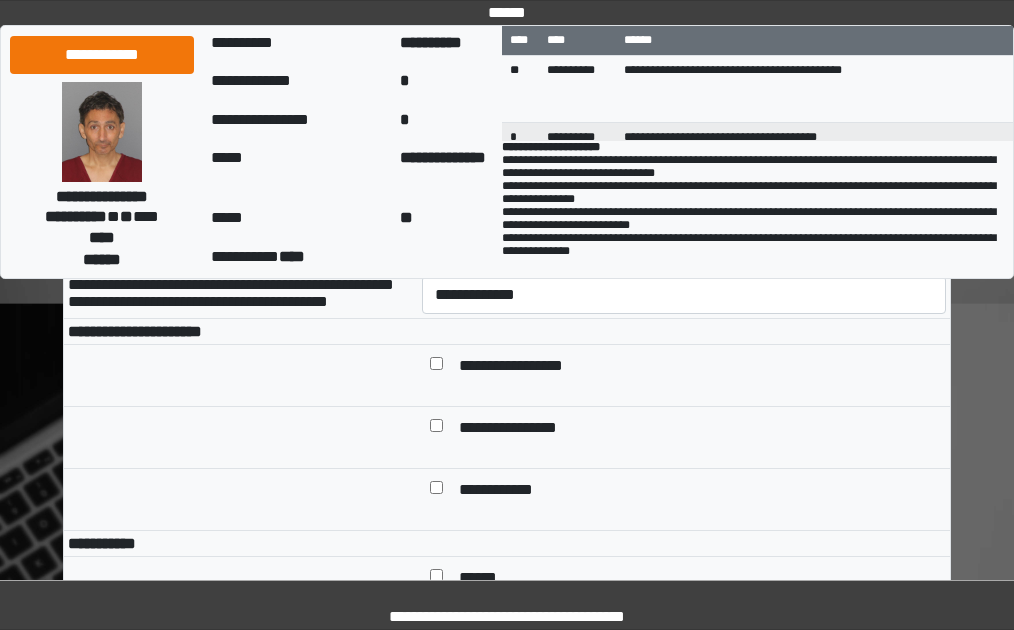 click at bounding box center [436, 367] 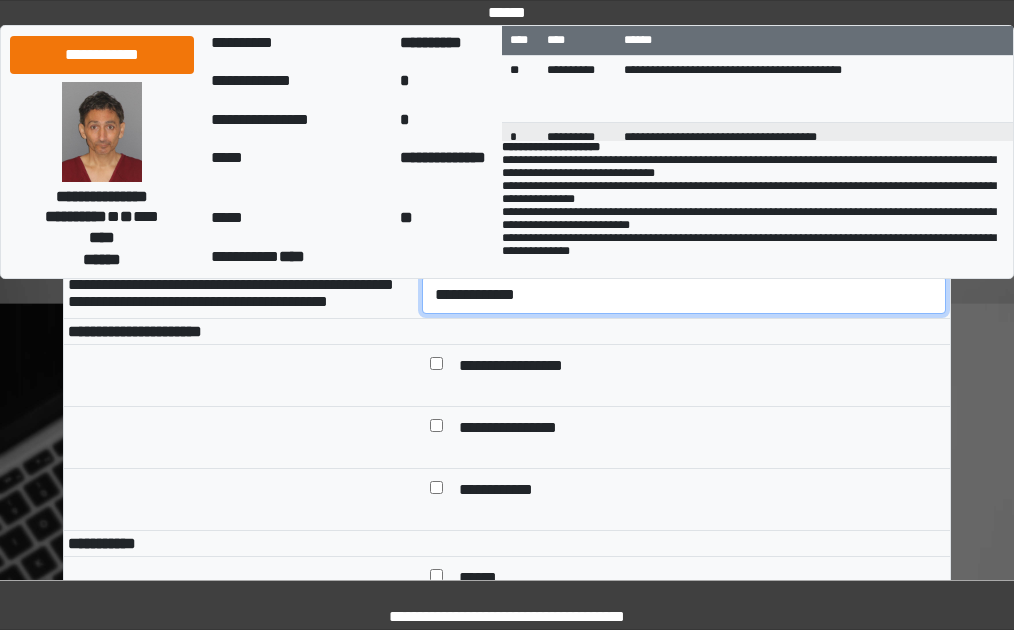click on "**********" at bounding box center [684, 295] 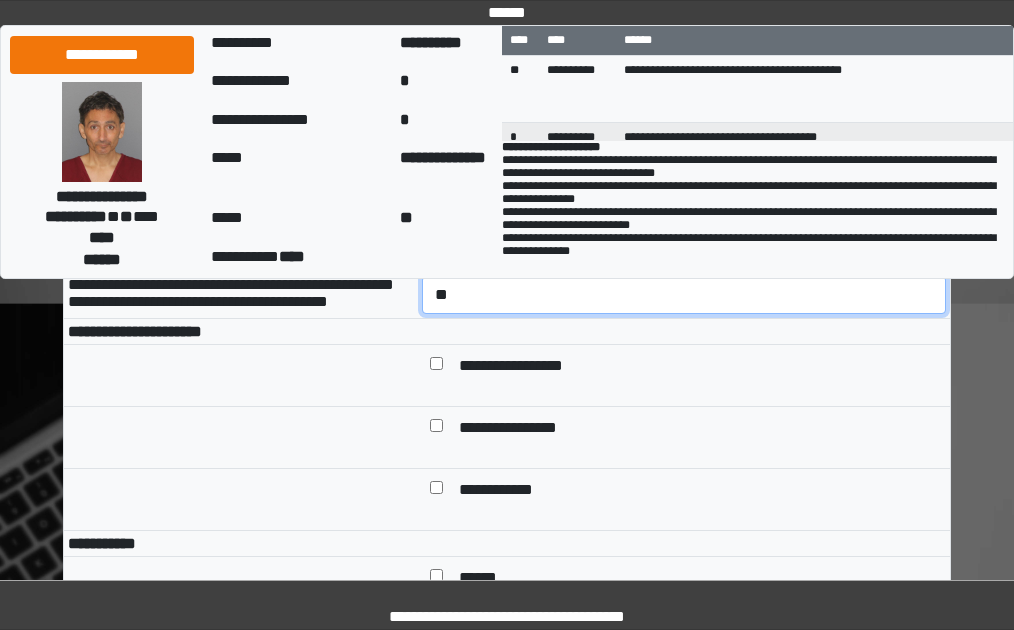 click on "**********" at bounding box center [684, 295] 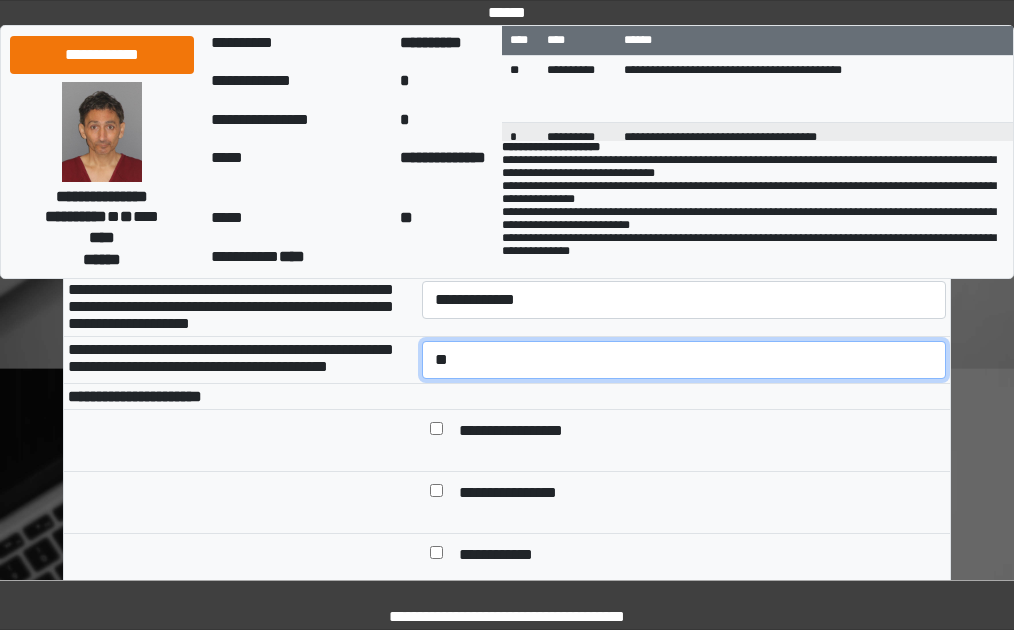 scroll, scrollTop: 882, scrollLeft: 0, axis: vertical 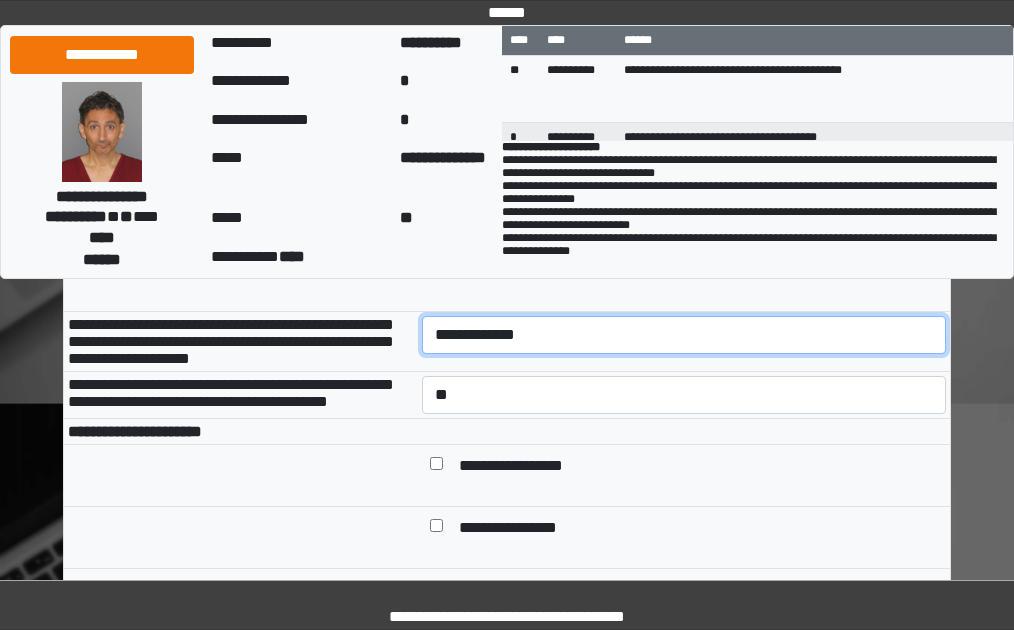 click on "**********" at bounding box center [684, 335] 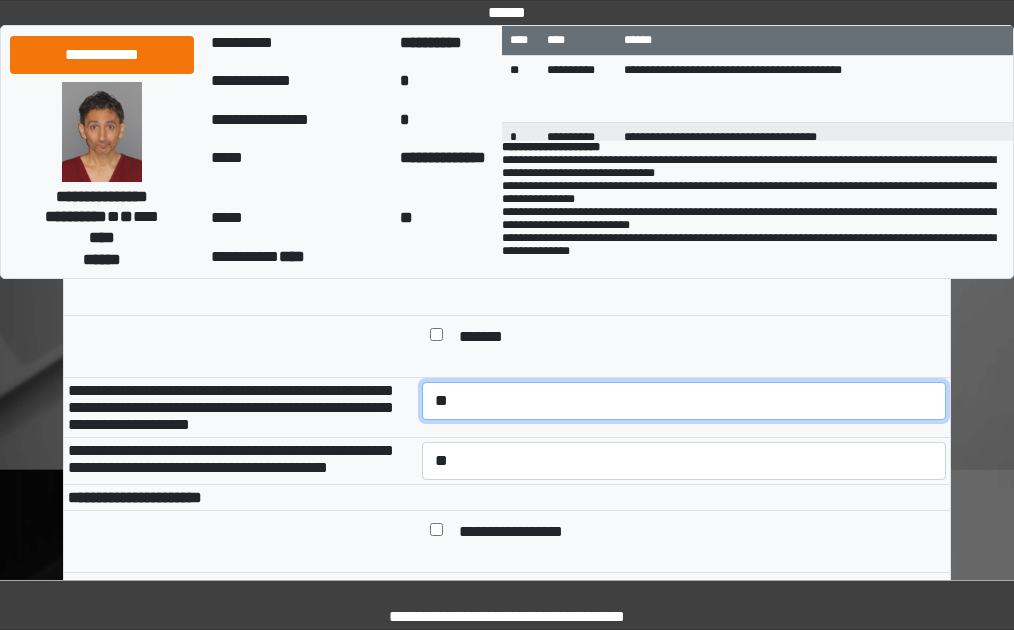 scroll, scrollTop: 682, scrollLeft: 0, axis: vertical 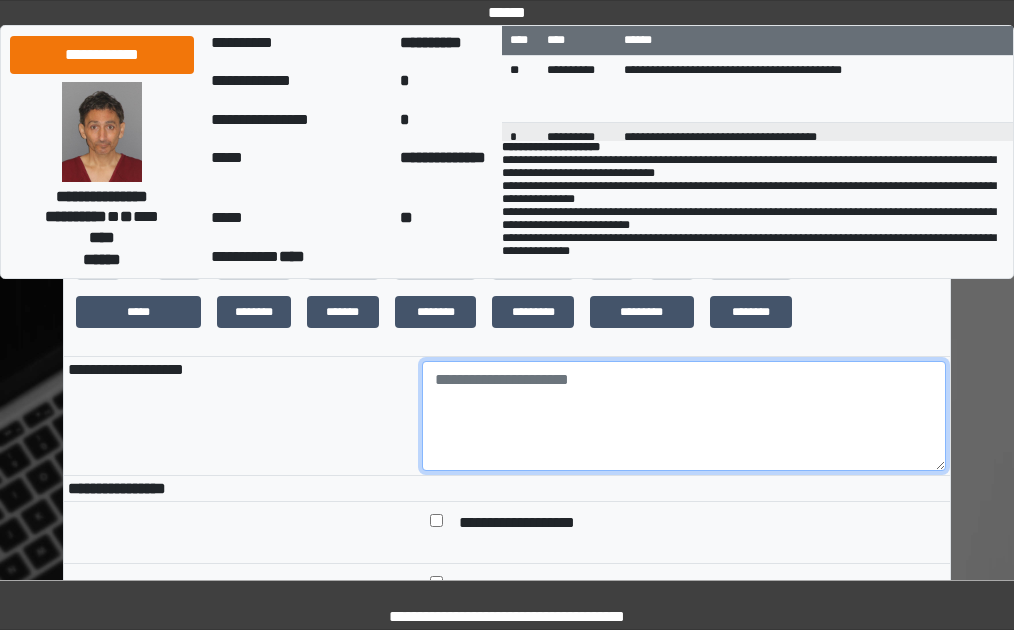 click at bounding box center (684, 416) 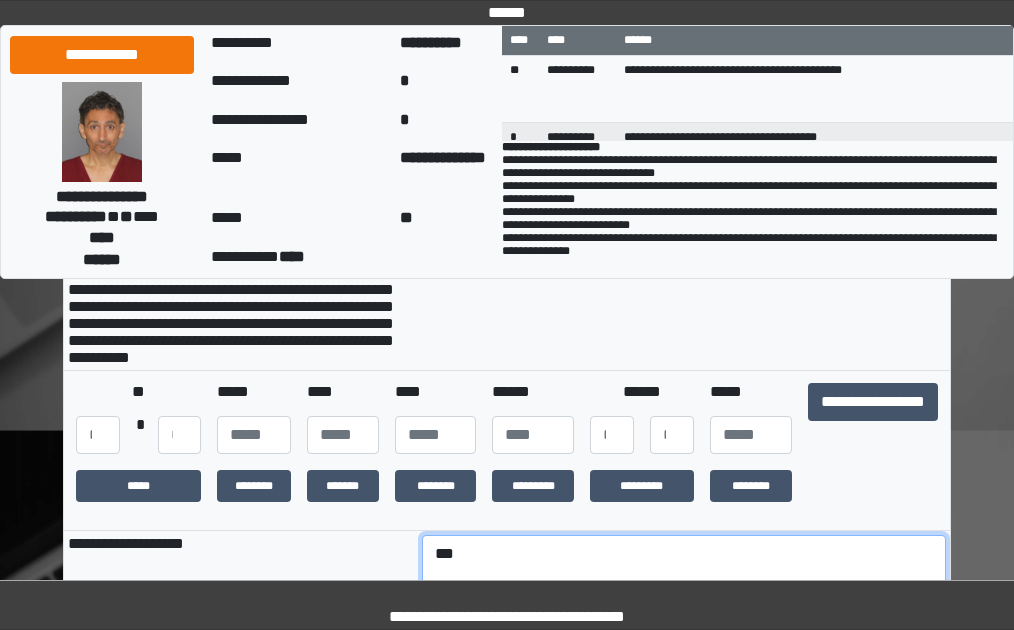 scroll, scrollTop: 182, scrollLeft: 0, axis: vertical 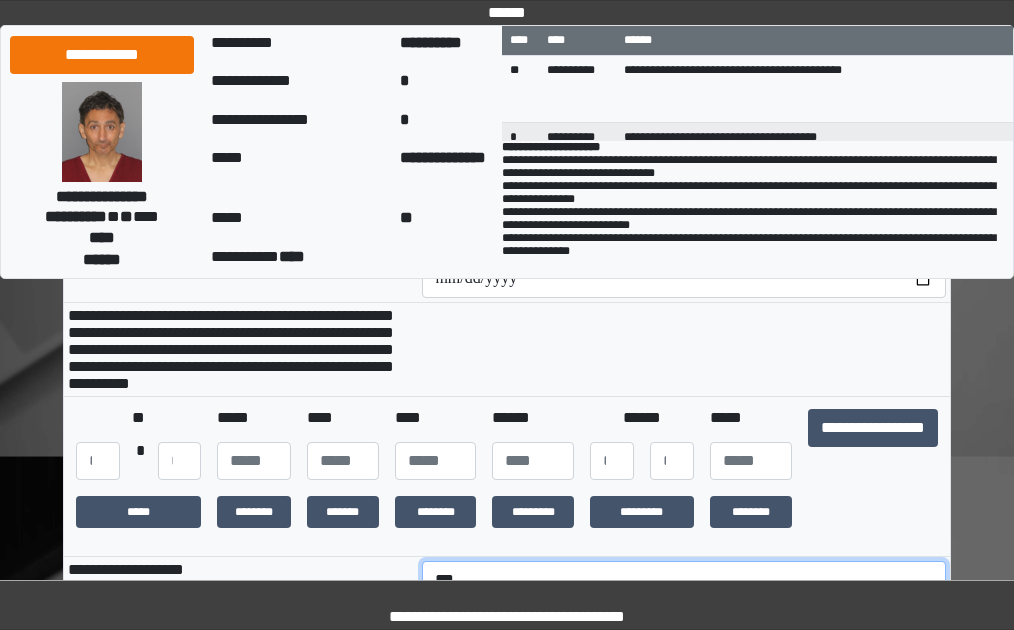 type on "***" 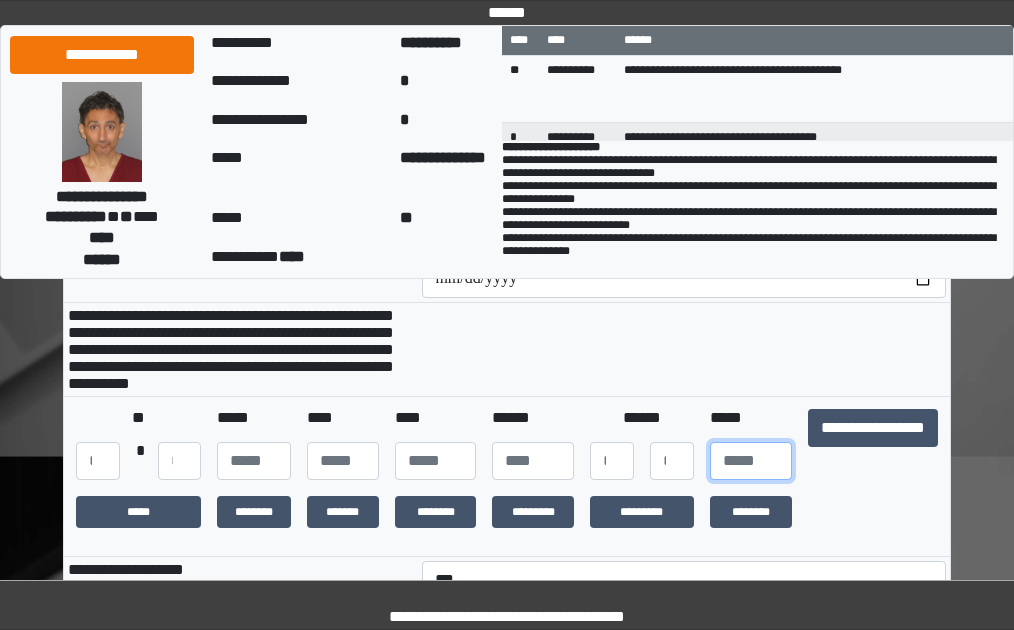 click at bounding box center (751, 461) 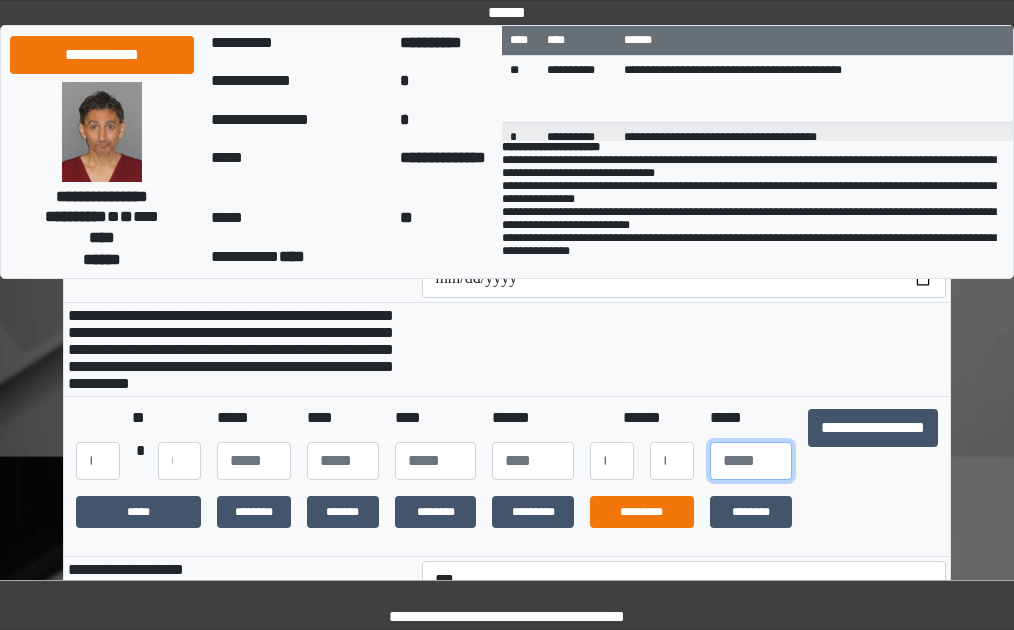 type on "***" 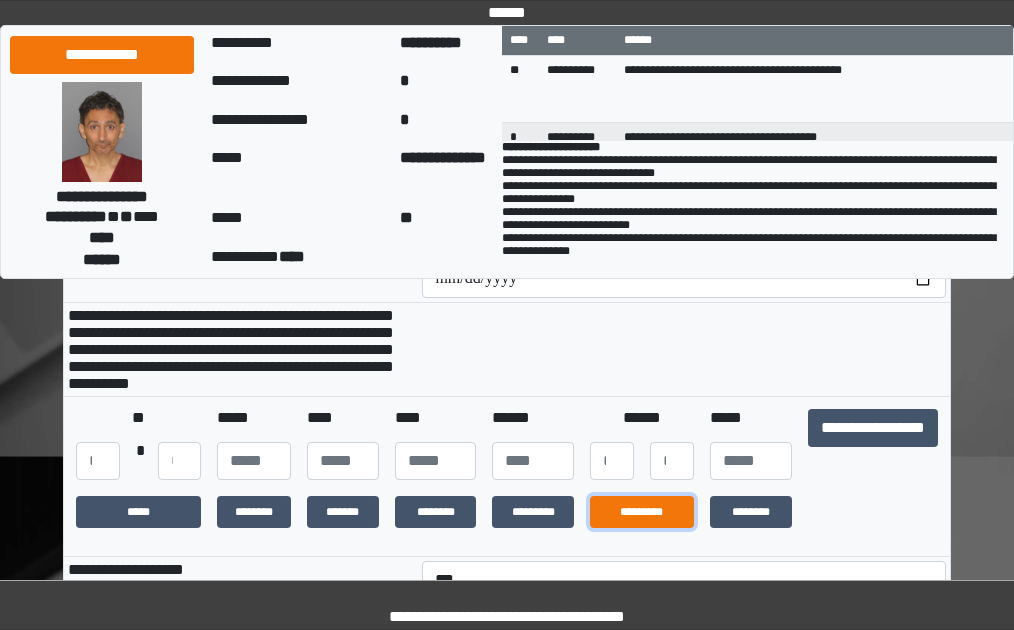 drag, startPoint x: 677, startPoint y: 536, endPoint x: 618, endPoint y: 518, distance: 61.68468 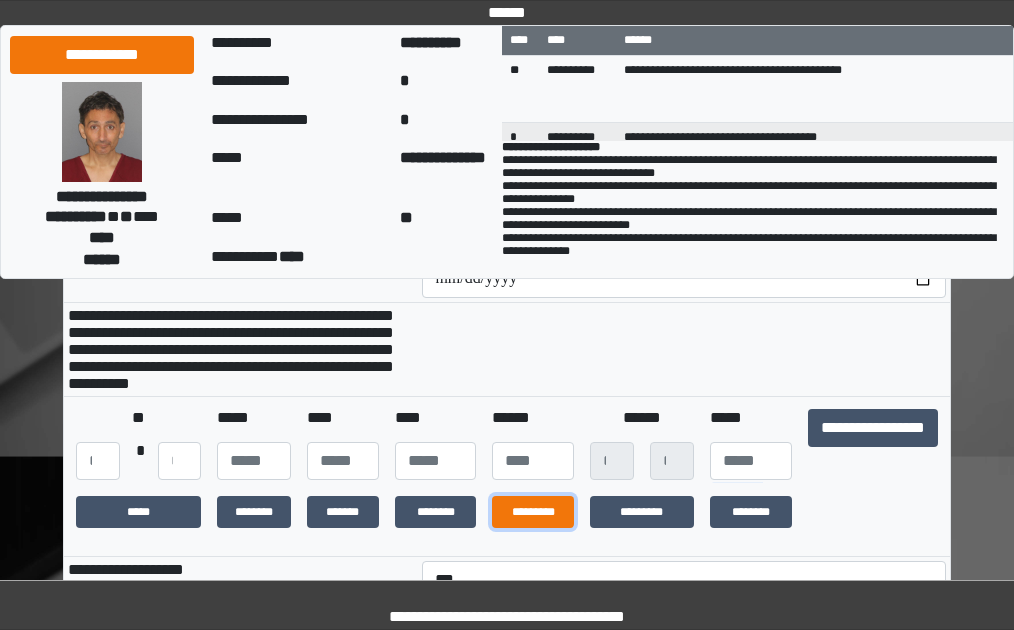 click on "*********" at bounding box center (532, 512) 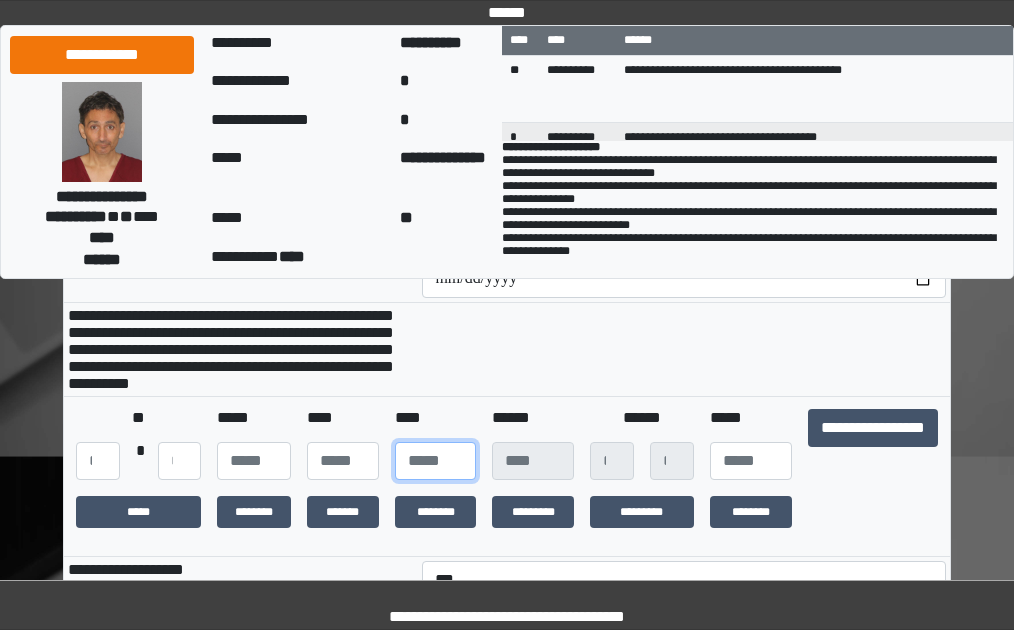 click at bounding box center (436, 461) 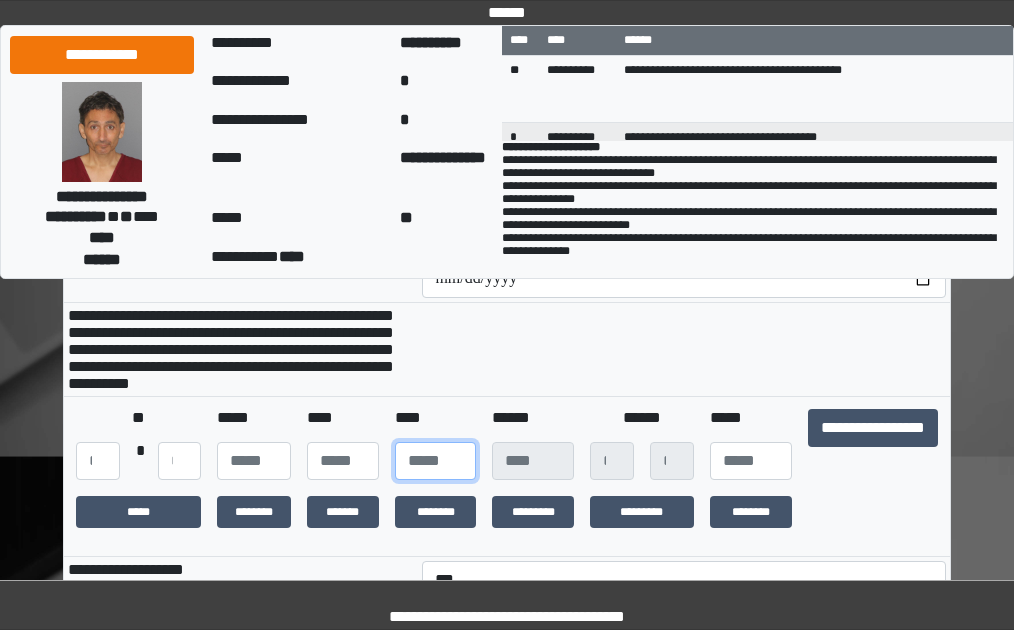type on "****" 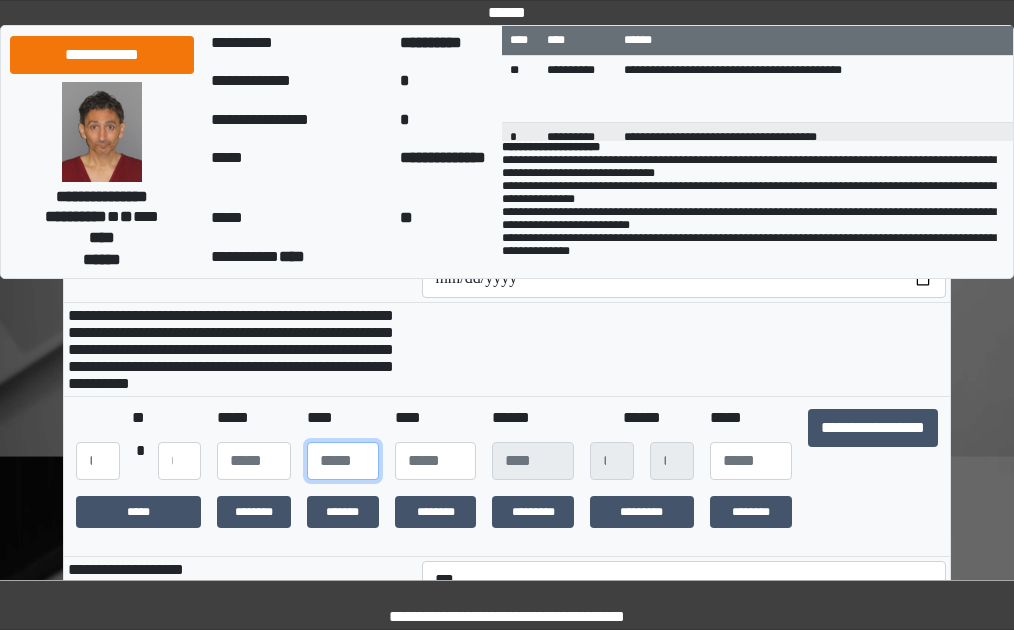 click at bounding box center [343, 461] 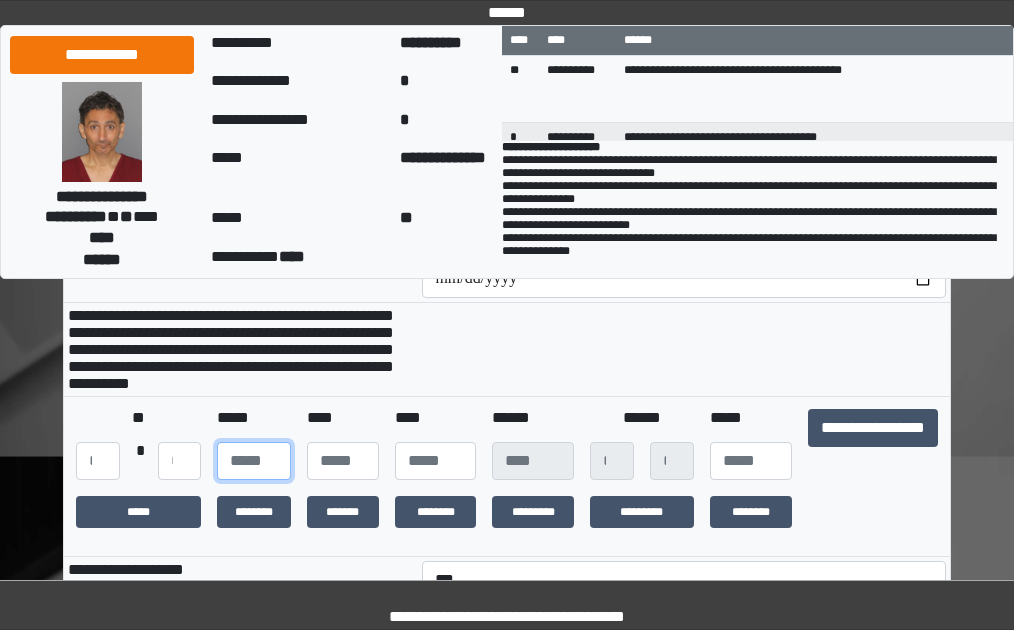 click at bounding box center (254, 461) 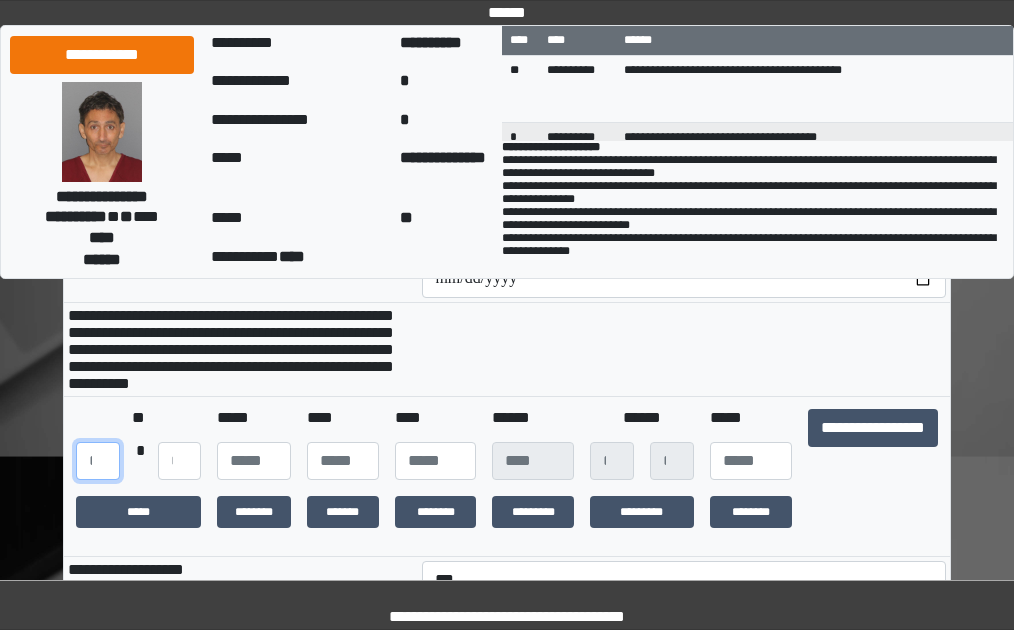 click at bounding box center (98, 461) 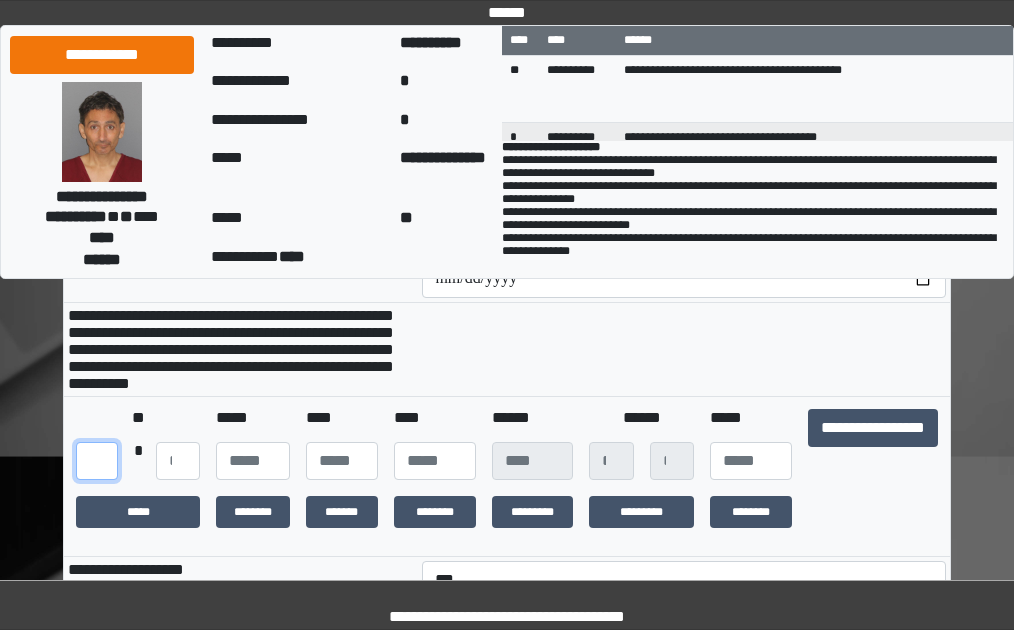 scroll, scrollTop: 0, scrollLeft: 24, axis: horizontal 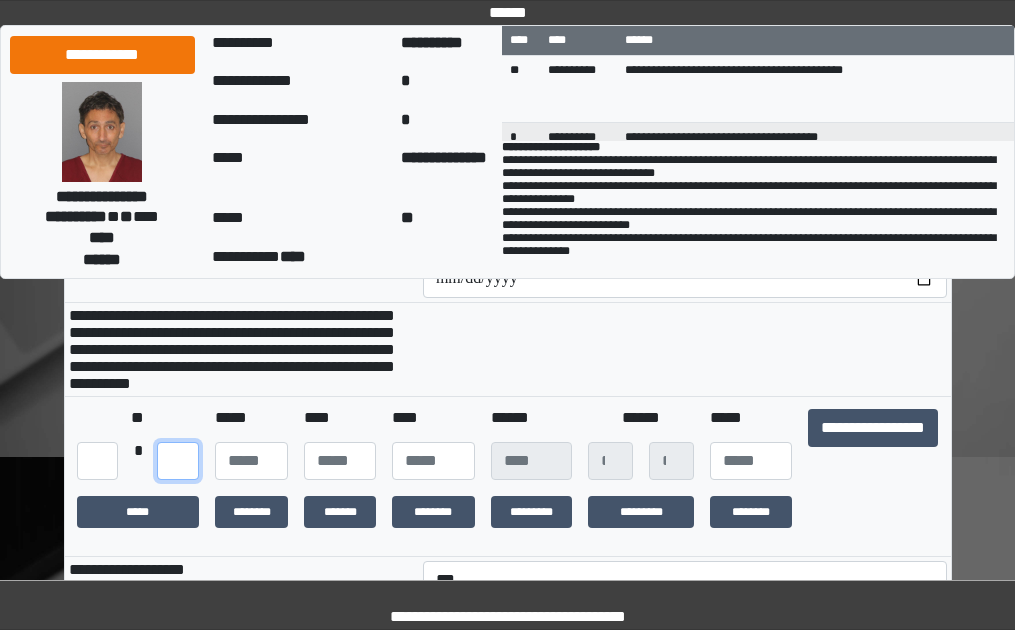 type on "**" 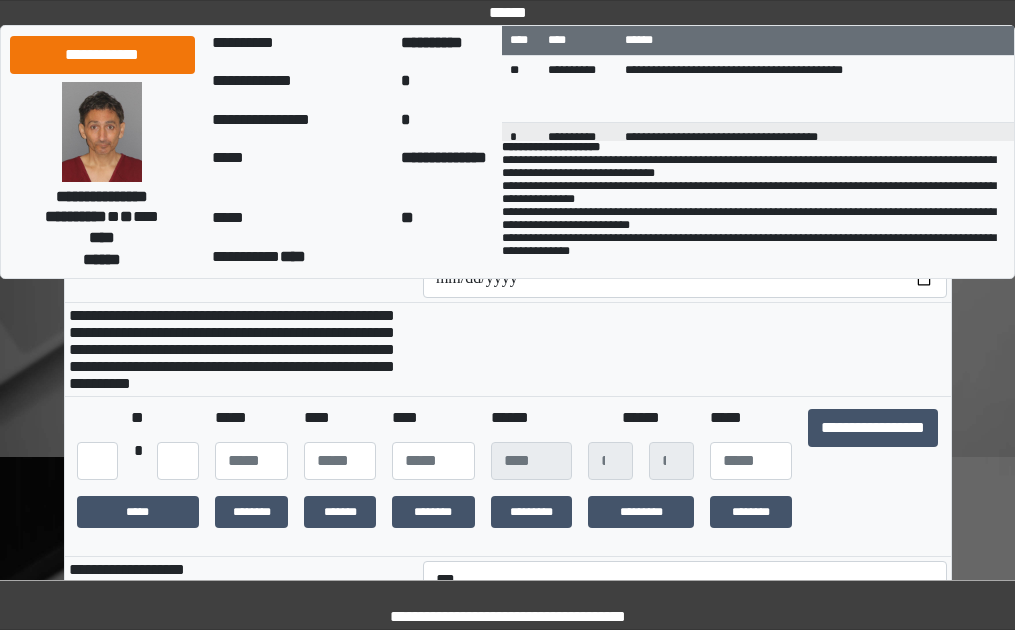 click at bounding box center [685, 349] 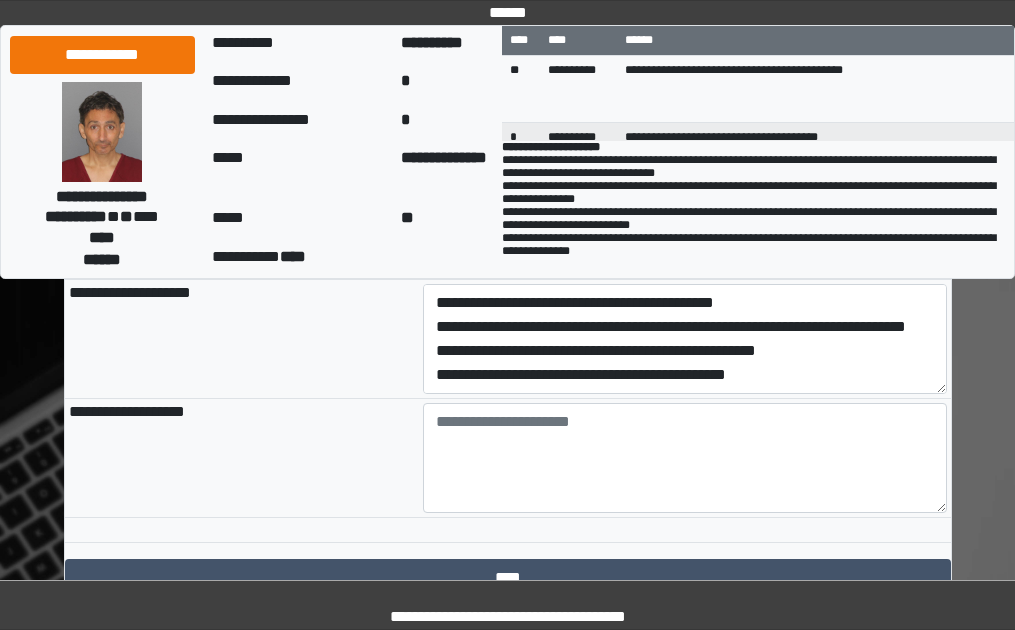 scroll, scrollTop: 2482, scrollLeft: 0, axis: vertical 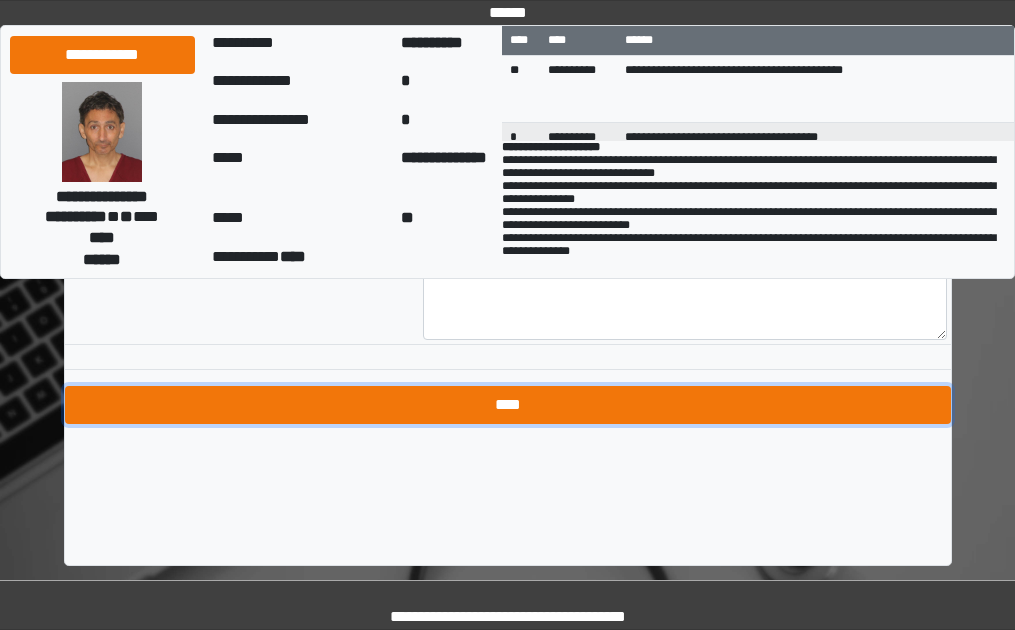click on "****" at bounding box center (508, 405) 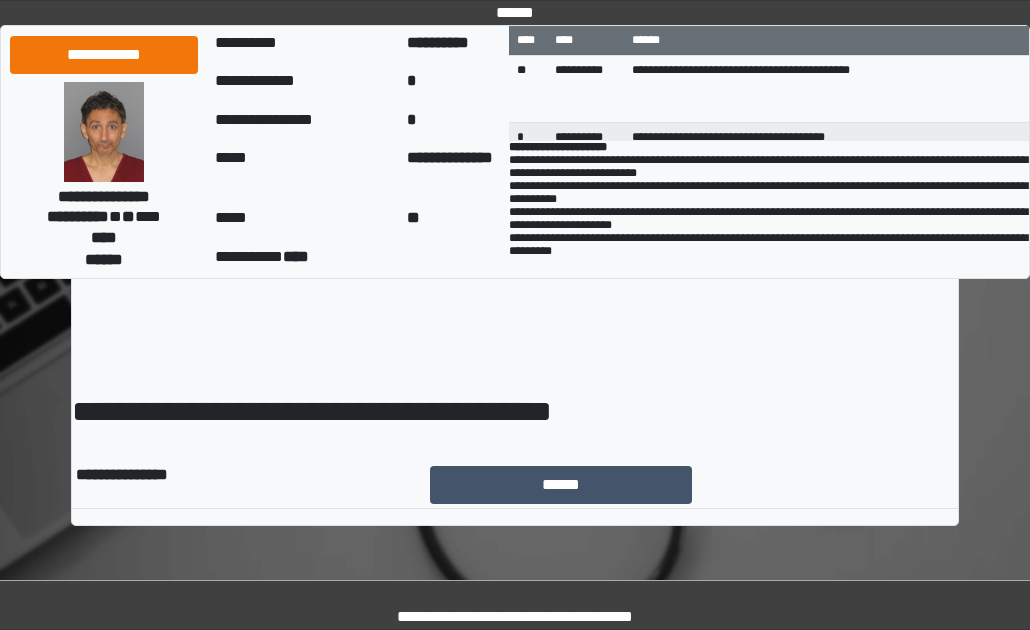 scroll, scrollTop: 0, scrollLeft: 0, axis: both 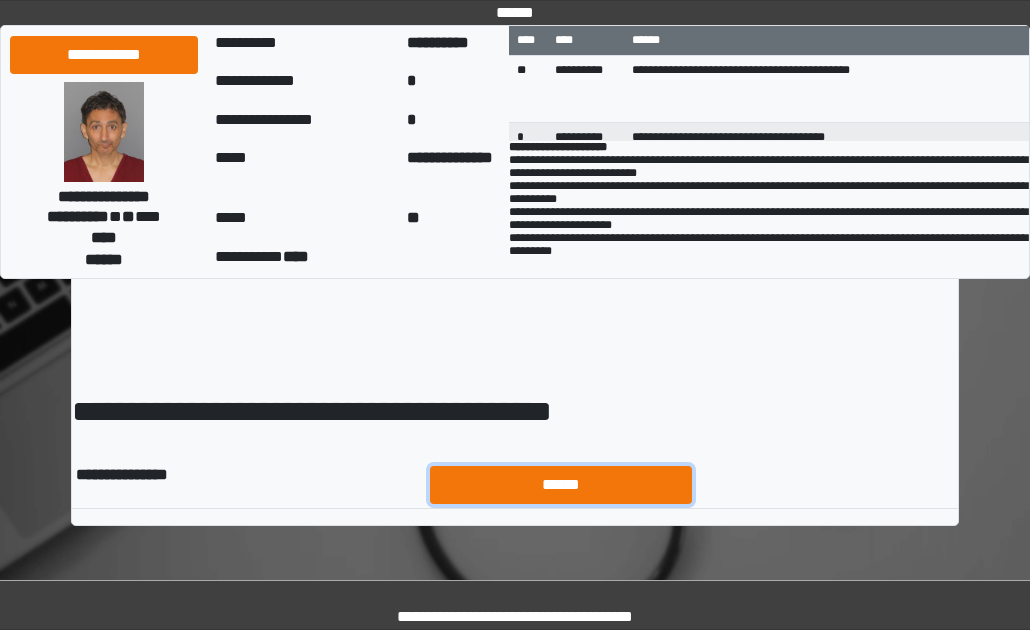 click on "******" at bounding box center (561, 485) 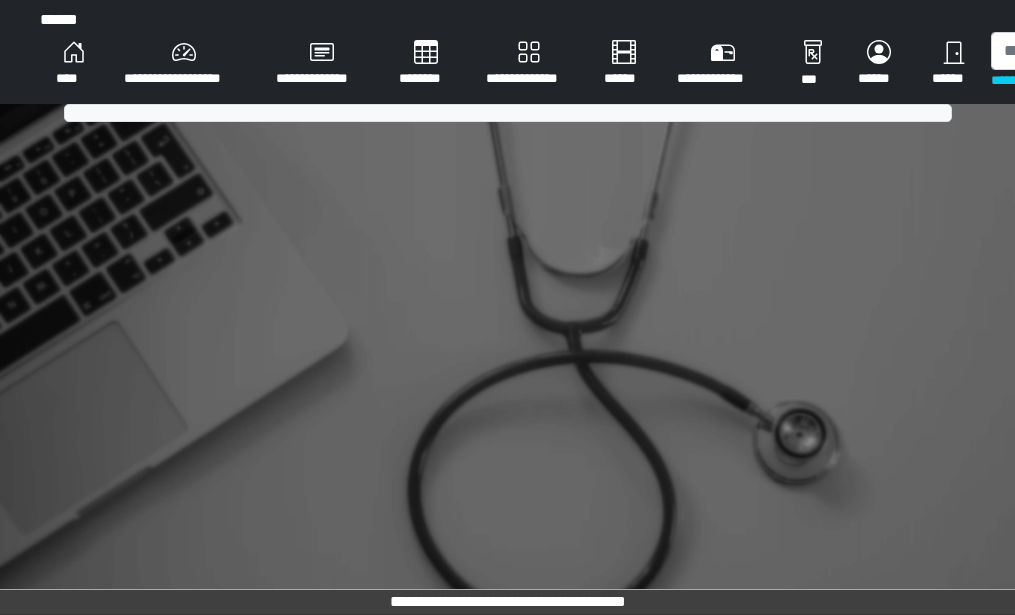scroll, scrollTop: 0, scrollLeft: 0, axis: both 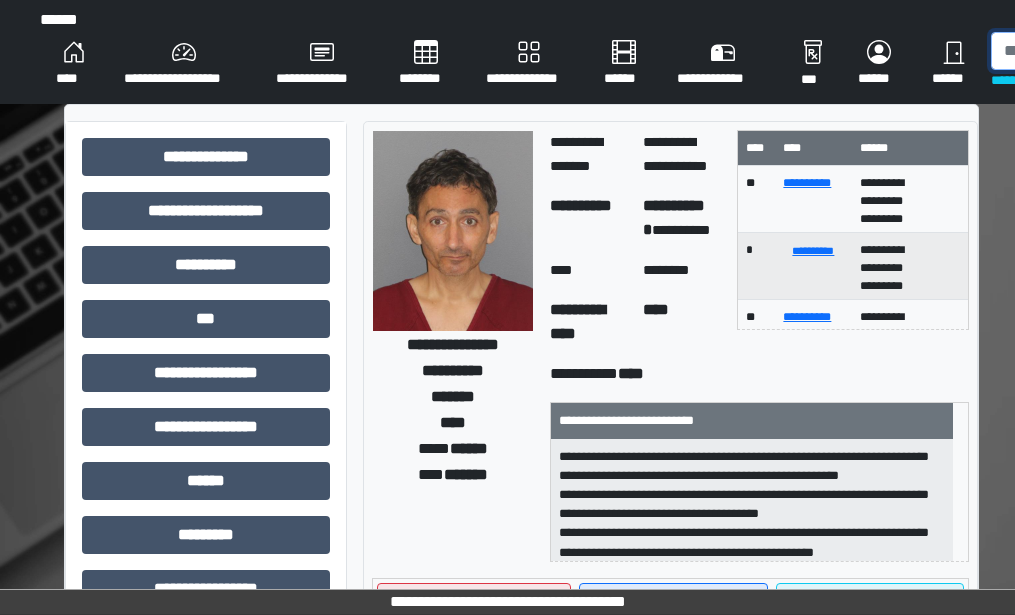 click at bounding box center [1094, 51] 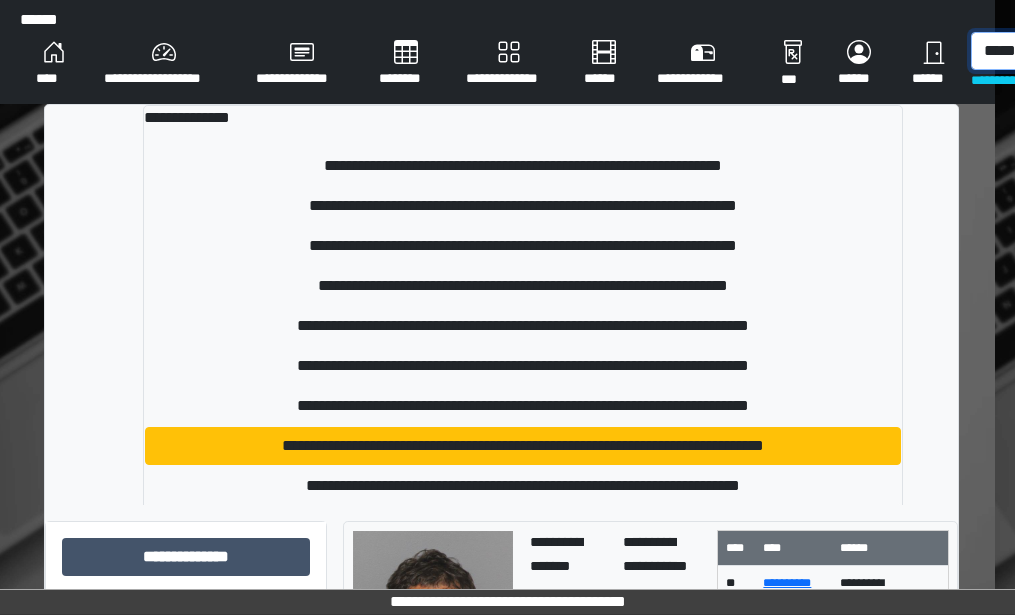 scroll, scrollTop: 0, scrollLeft: 29, axis: horizontal 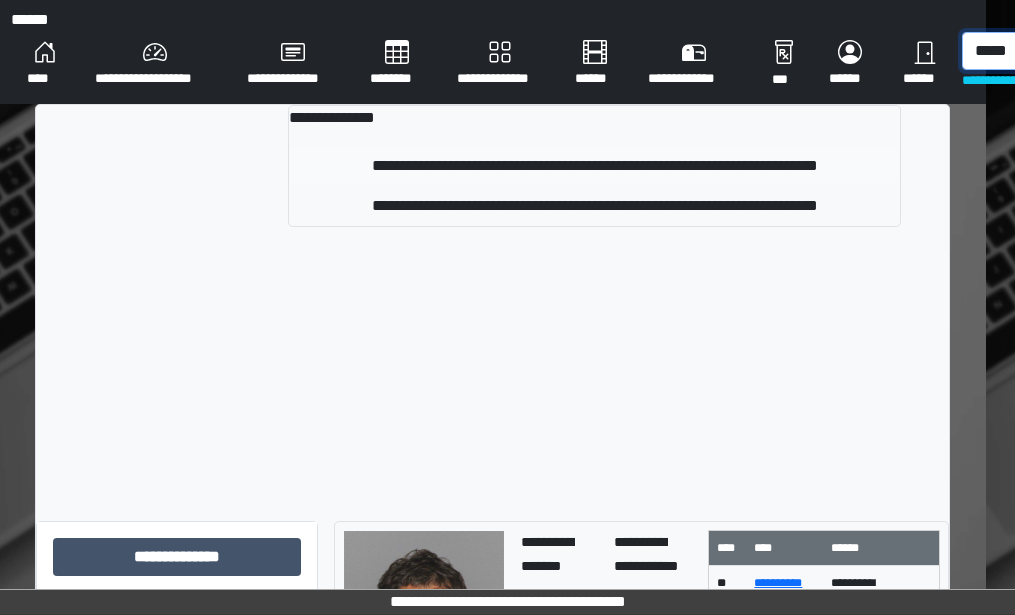 type on "*****" 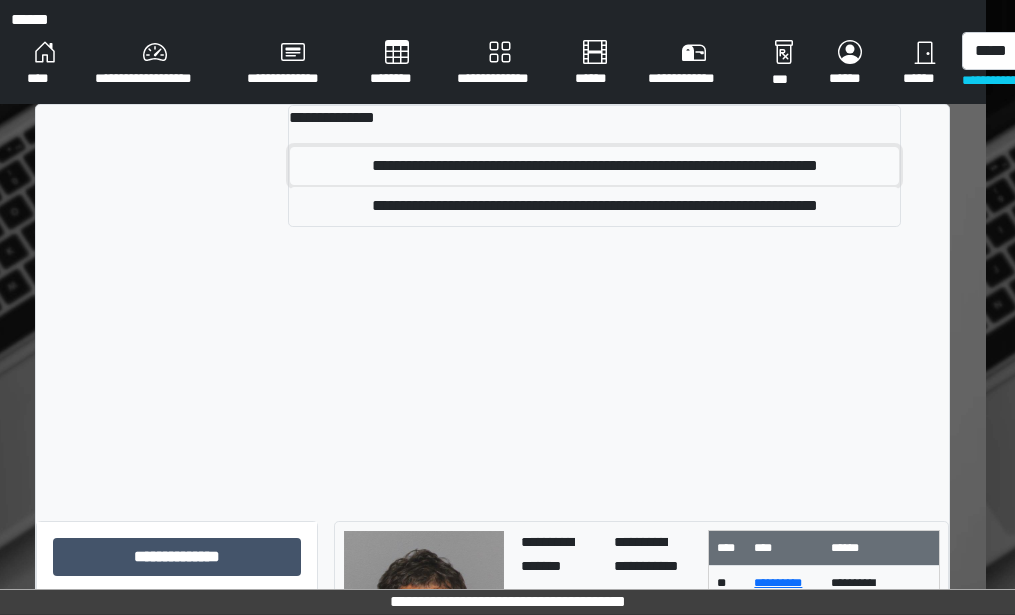 click on "**********" at bounding box center [594, 166] 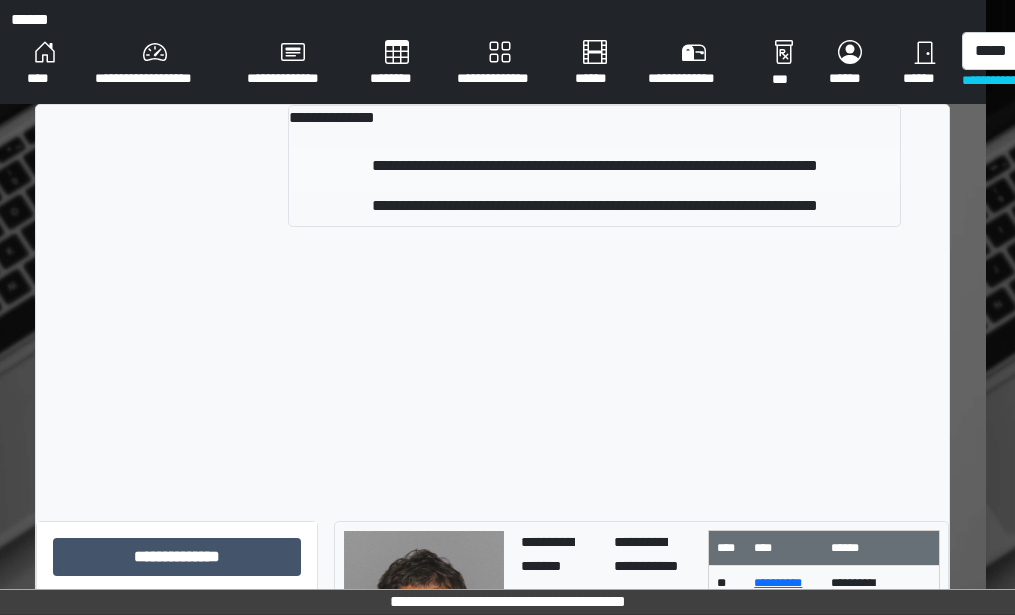 type 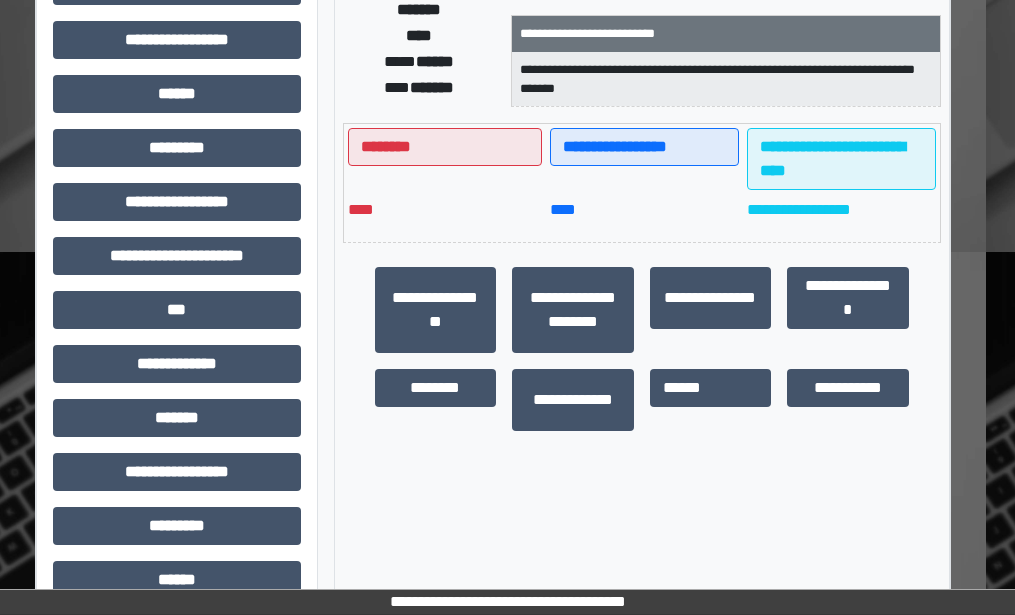 scroll, scrollTop: 200, scrollLeft: 29, axis: both 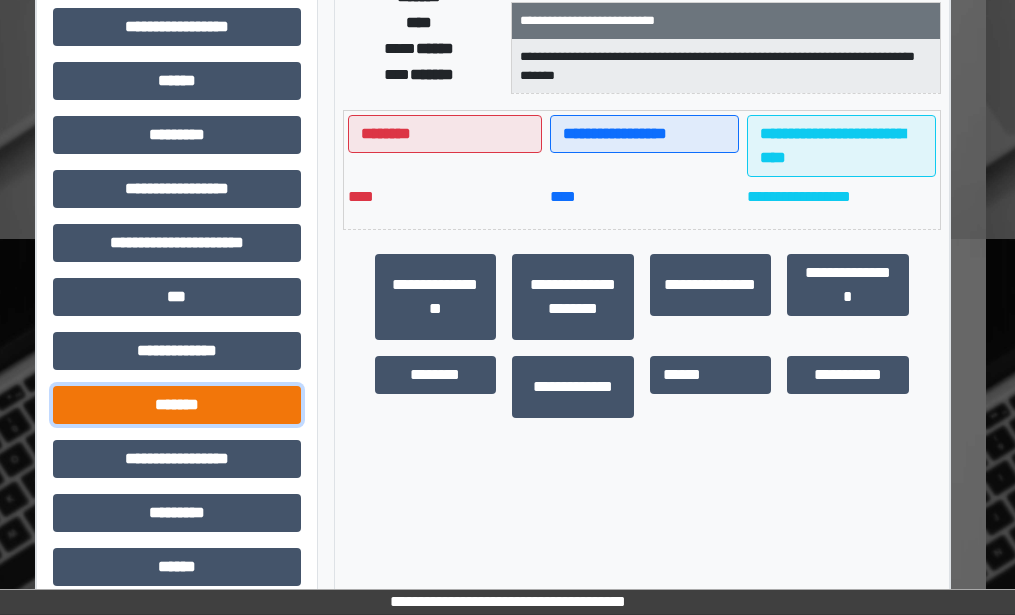 click on "*******" at bounding box center (177, 405) 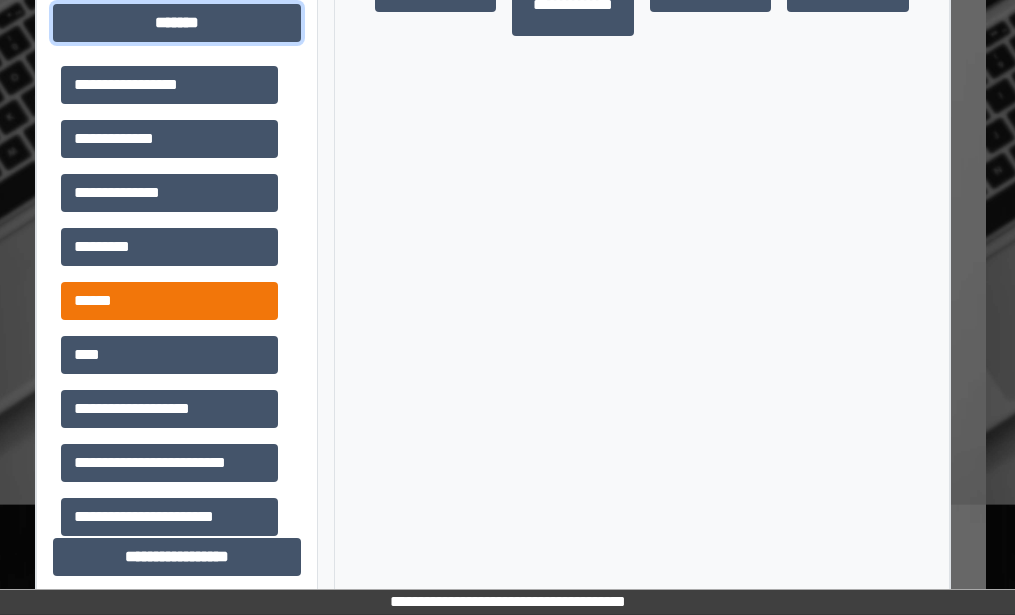 scroll, scrollTop: 800, scrollLeft: 29, axis: both 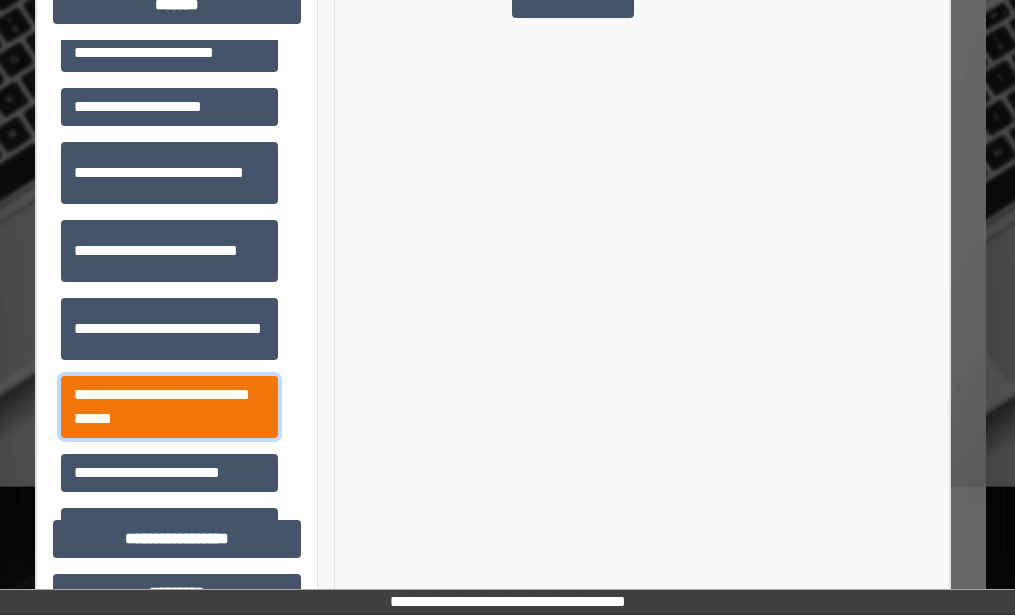 click on "**********" at bounding box center [169, 407] 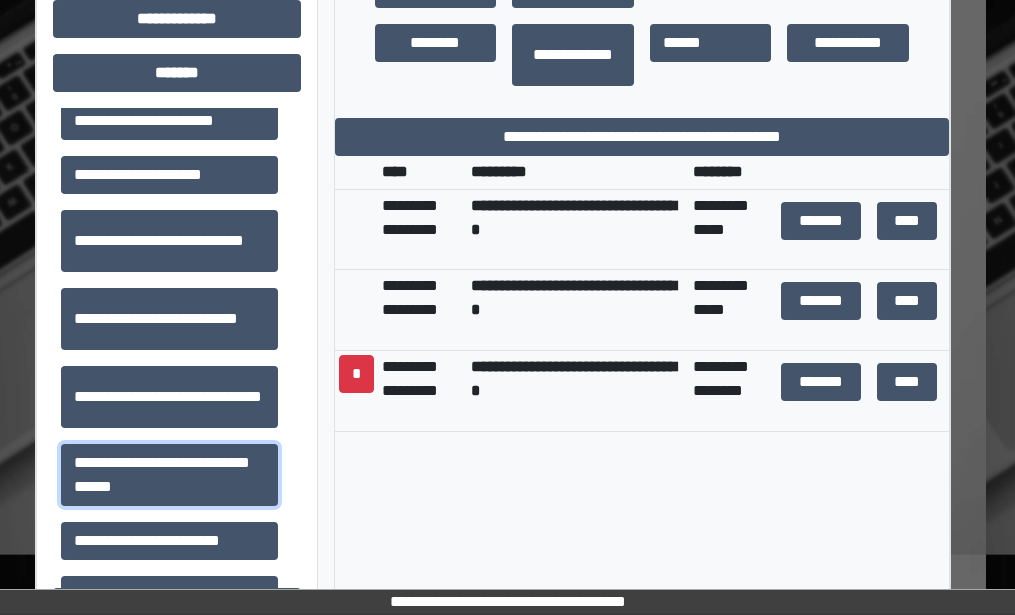 scroll, scrollTop: 700, scrollLeft: 29, axis: both 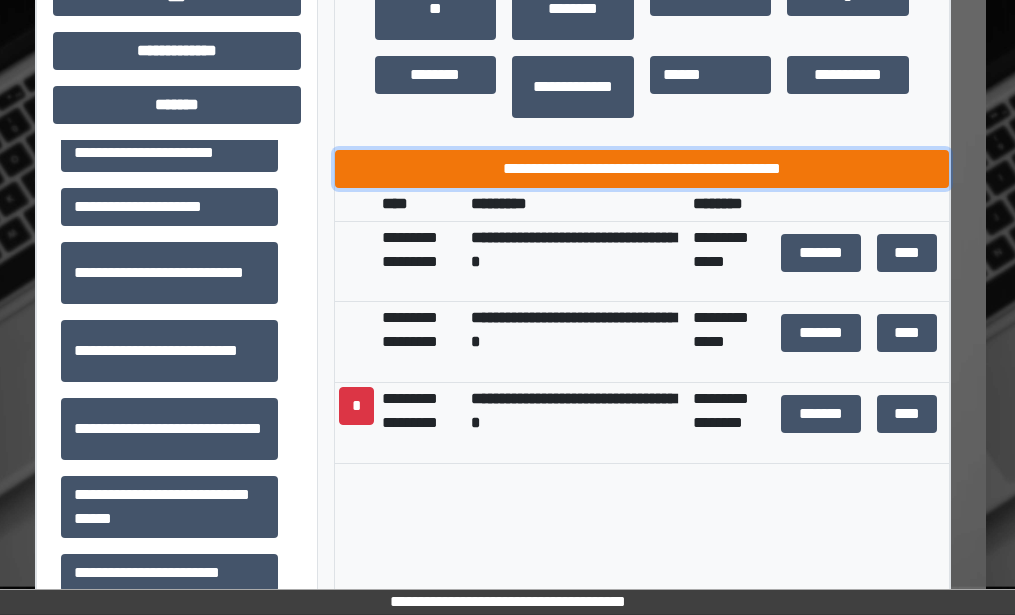 click on "**********" at bounding box center (642, 169) 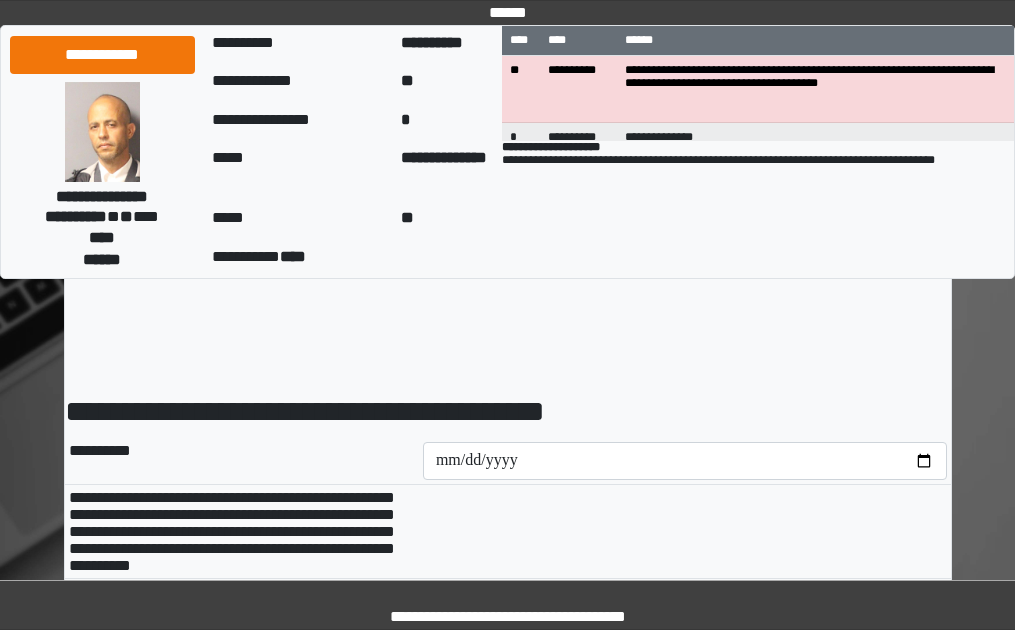 scroll, scrollTop: 0, scrollLeft: 0, axis: both 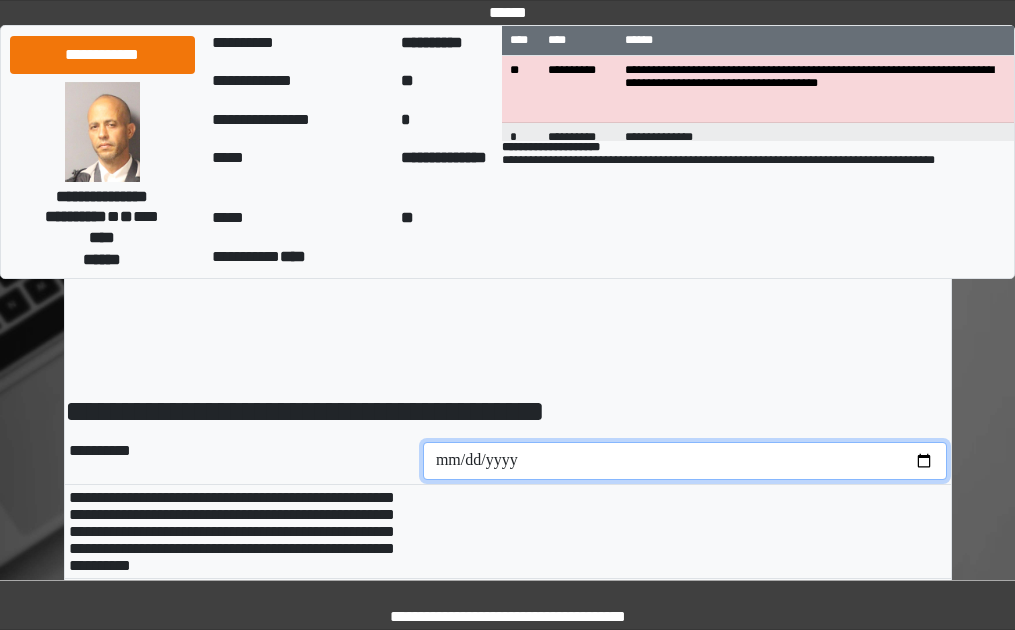 click at bounding box center (685, 461) 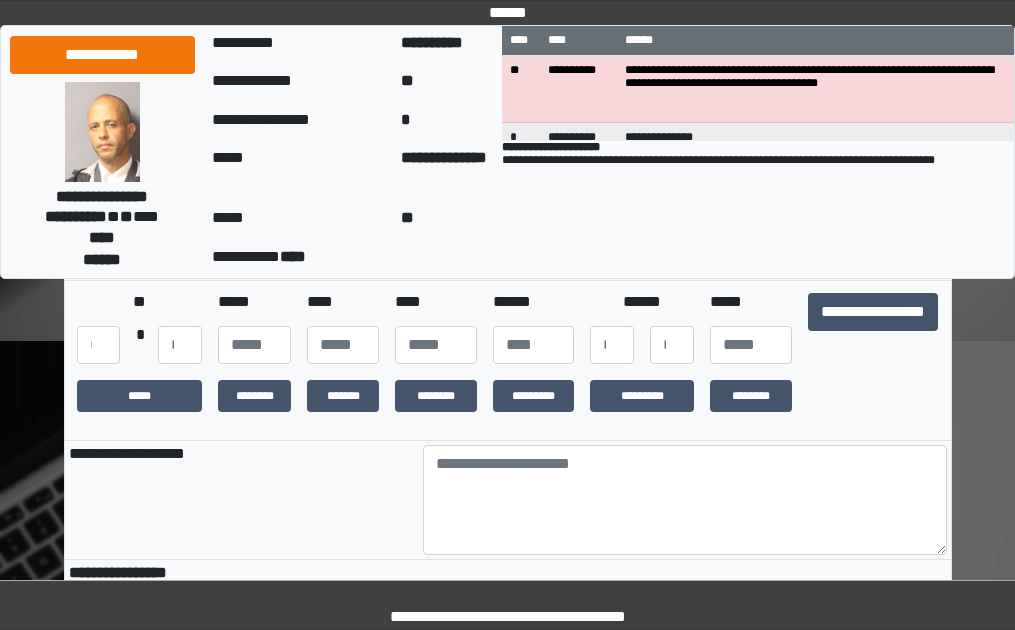 scroll, scrollTop: 300, scrollLeft: 0, axis: vertical 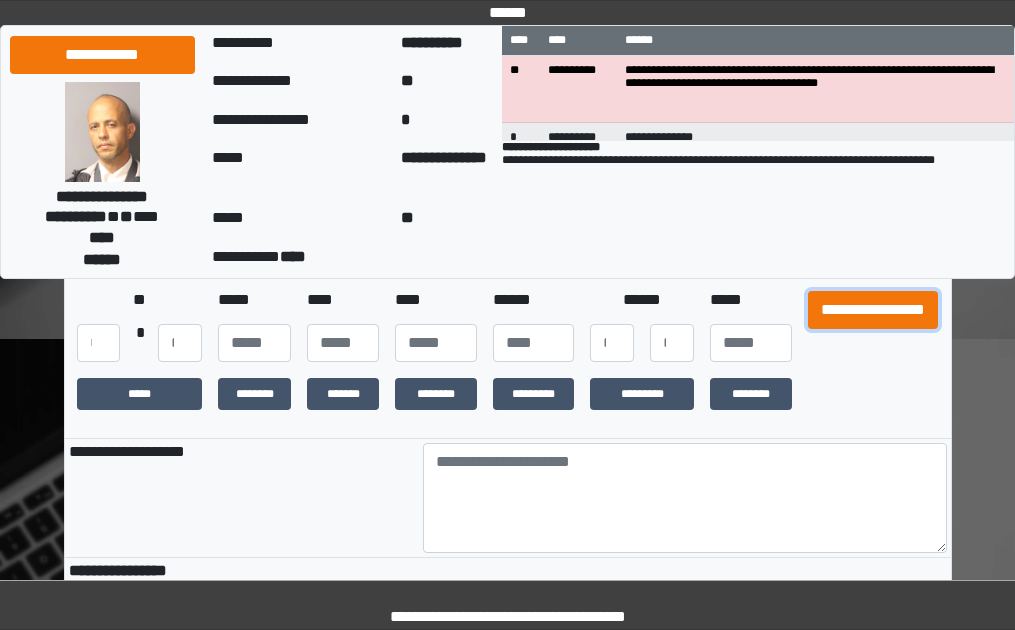 click on "**********" at bounding box center [873, 310] 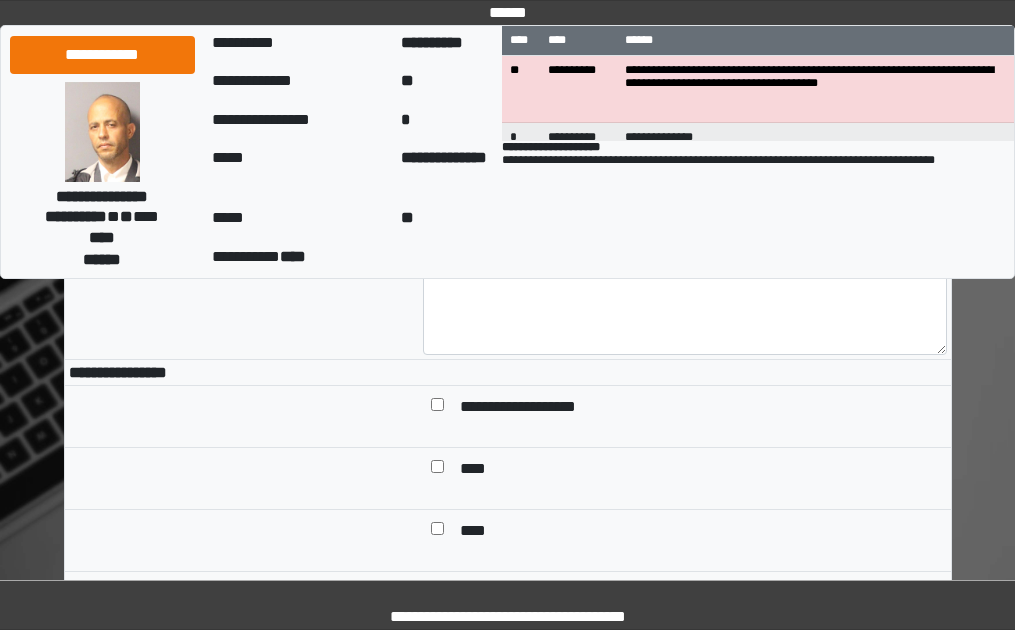 scroll, scrollTop: 500, scrollLeft: 0, axis: vertical 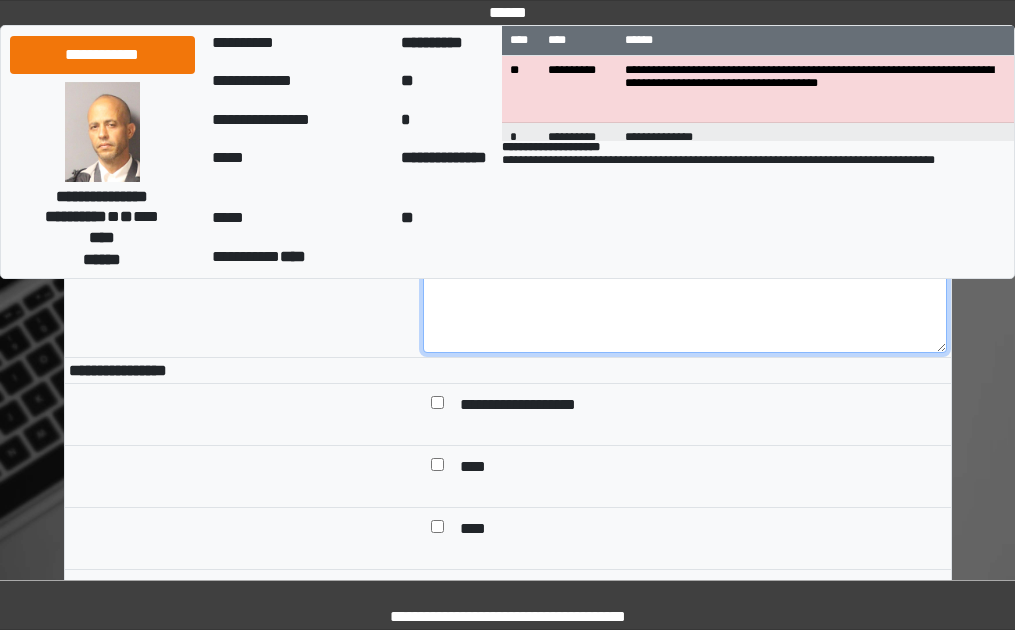 click at bounding box center (685, 298) 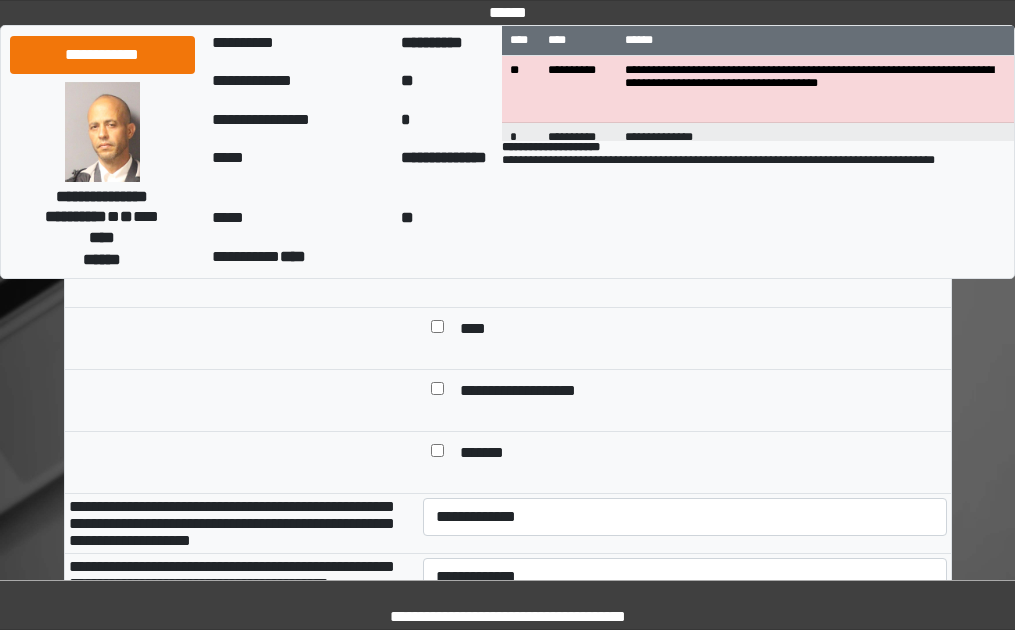 type on "***" 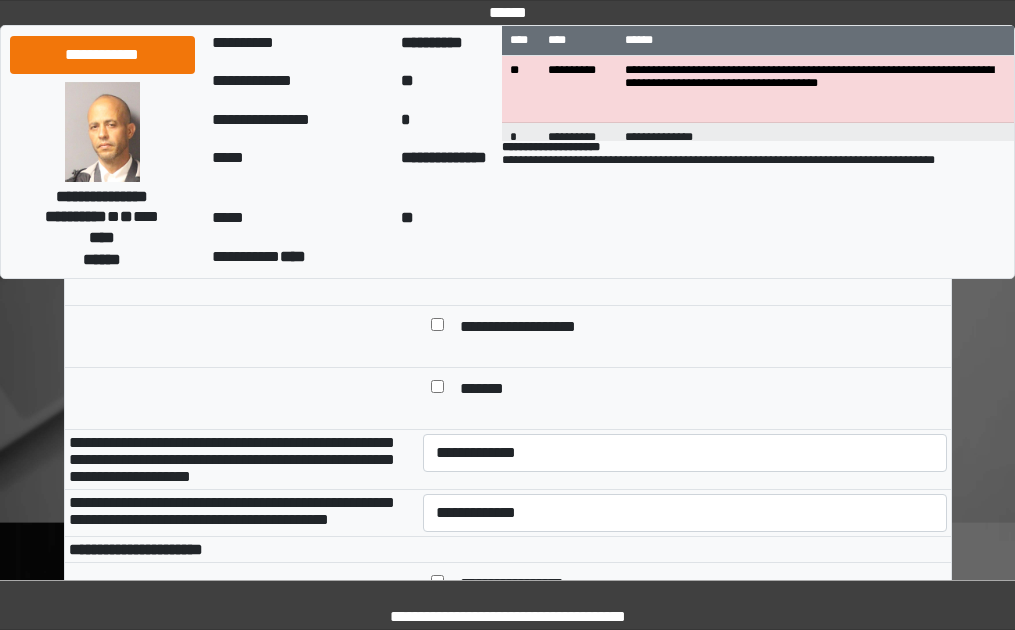 scroll, scrollTop: 900, scrollLeft: 0, axis: vertical 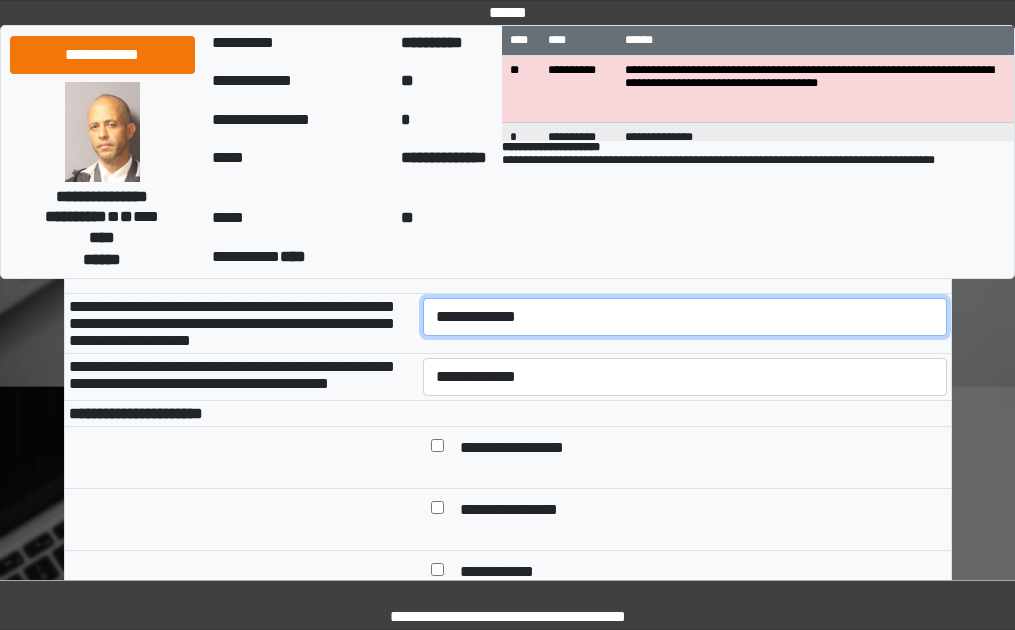 click on "**********" at bounding box center [685, 317] 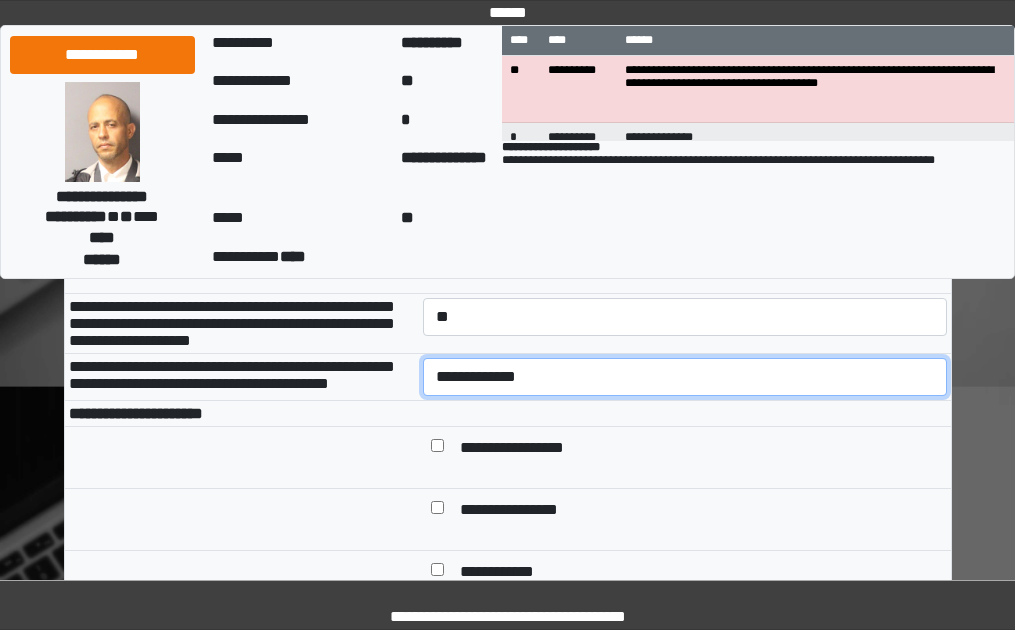 click on "**********" at bounding box center [685, 377] 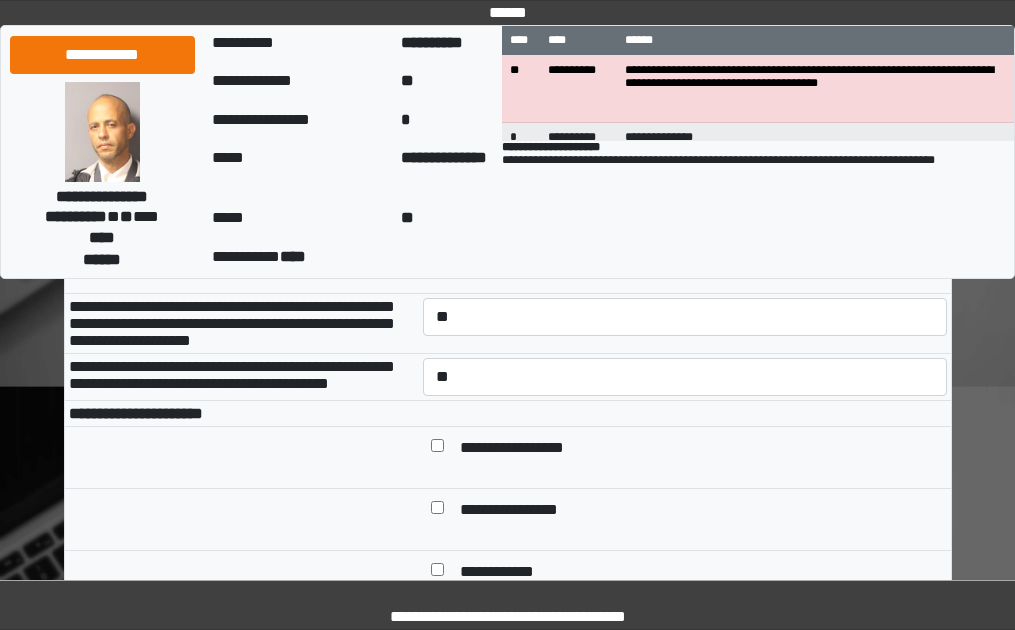 click at bounding box center (437, 449) 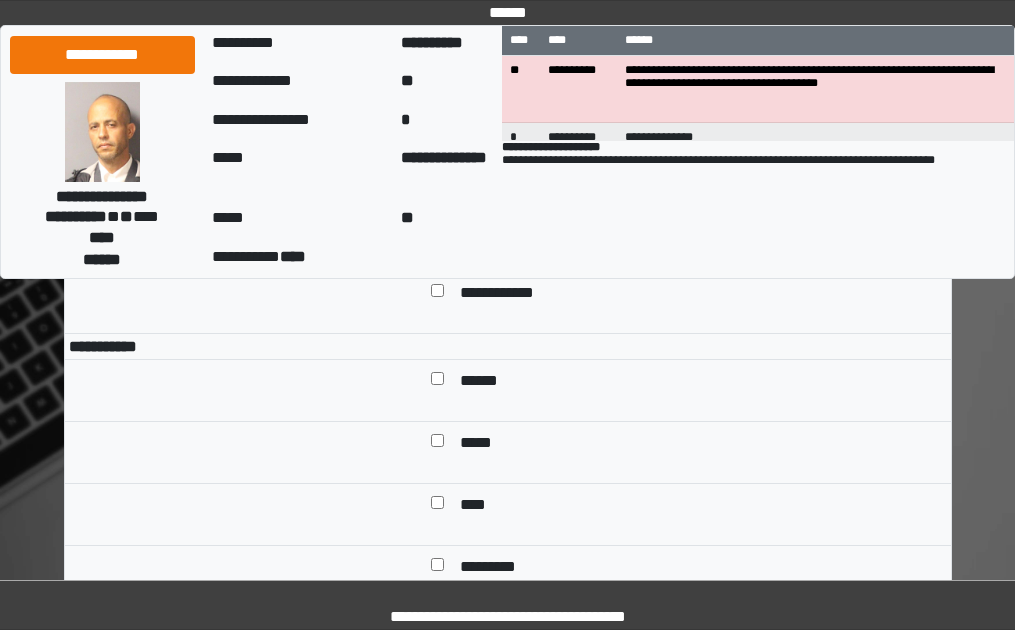 scroll, scrollTop: 1200, scrollLeft: 0, axis: vertical 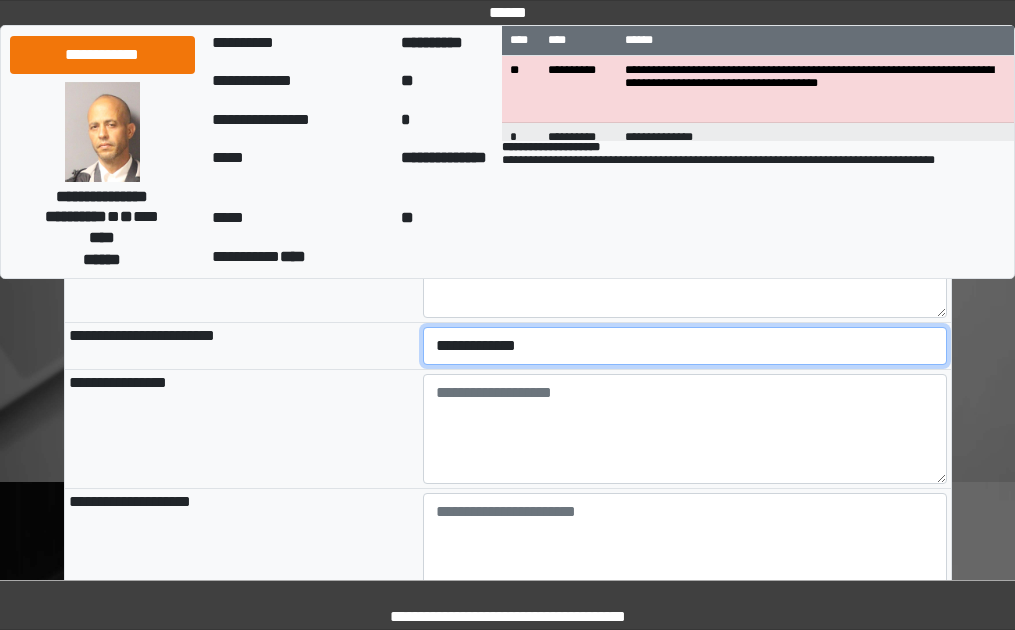 click on "**********" at bounding box center (685, 346) 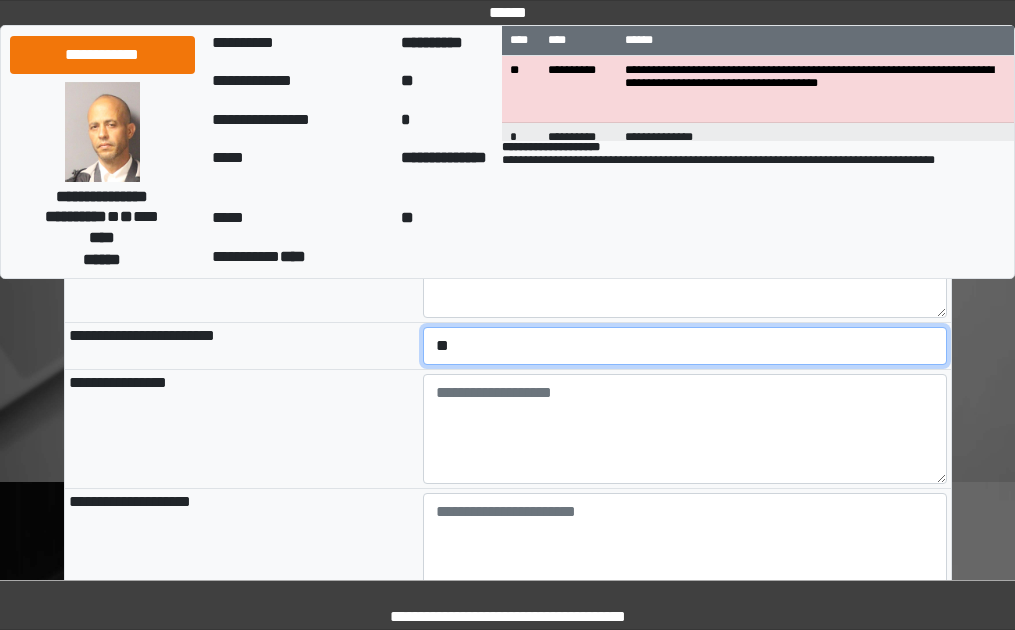 click on "**********" at bounding box center (685, 346) 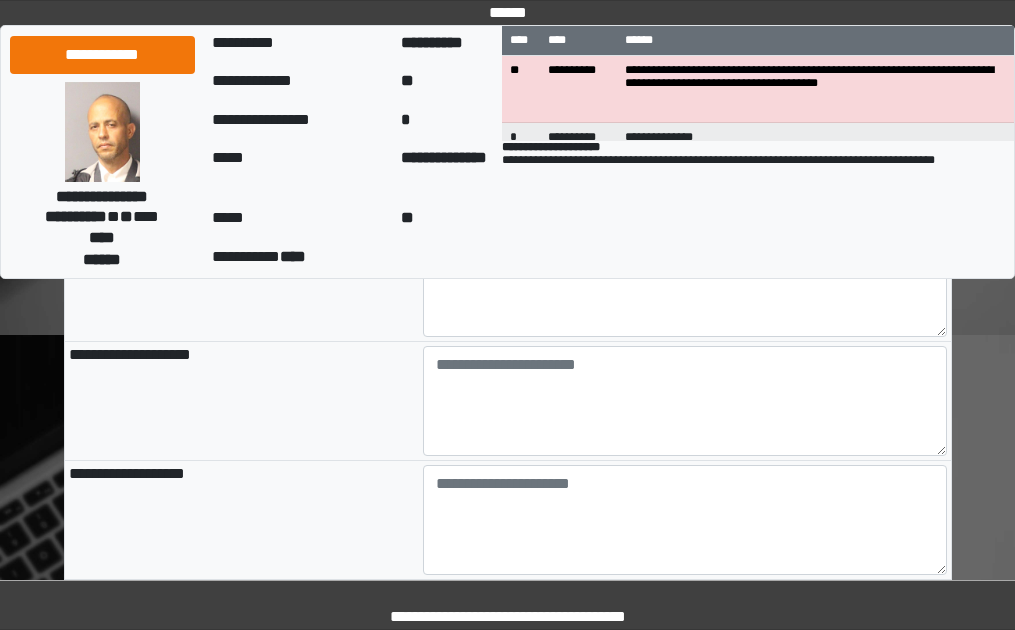 scroll, scrollTop: 2300, scrollLeft: 0, axis: vertical 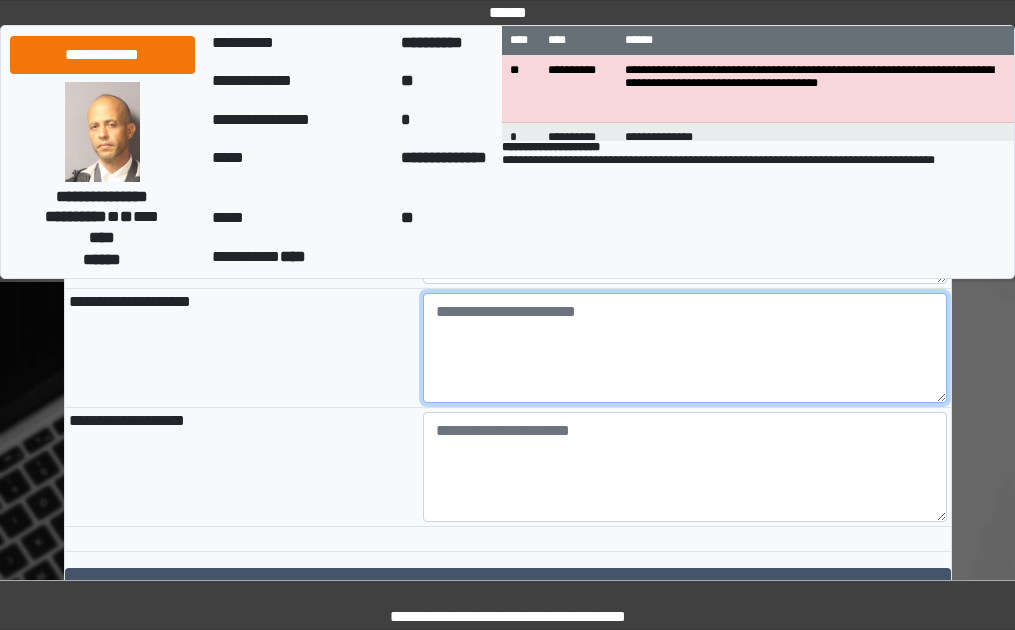 click at bounding box center (685, 348) 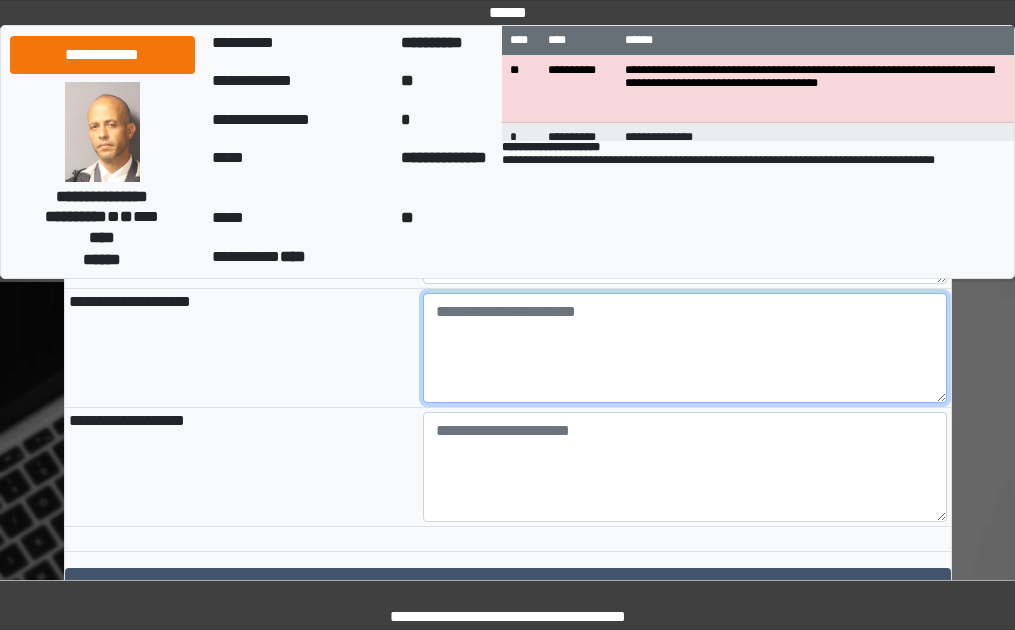 paste on "**********" 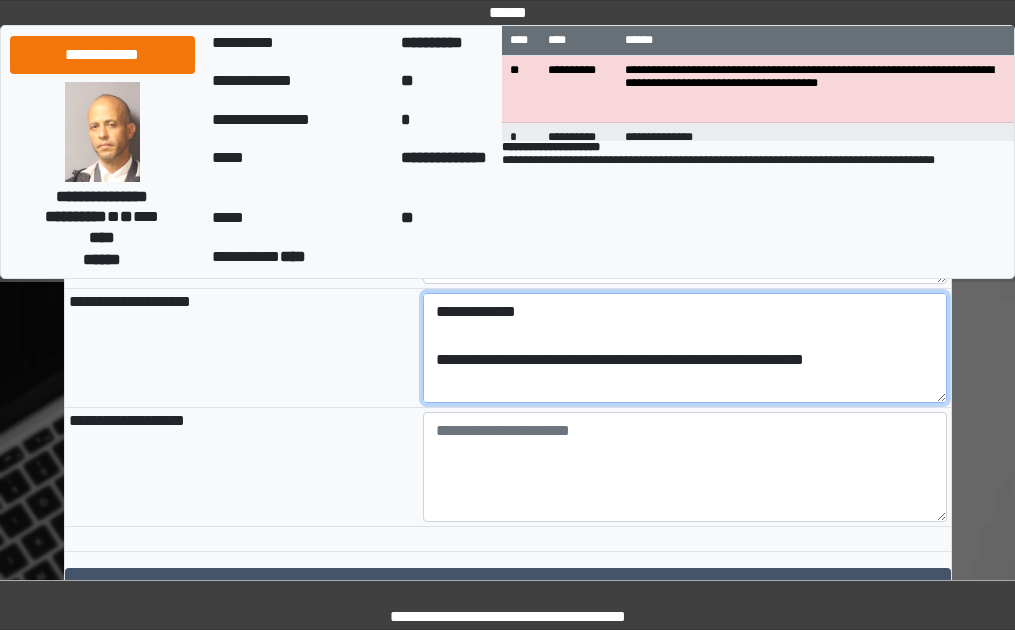 scroll, scrollTop: 112, scrollLeft: 0, axis: vertical 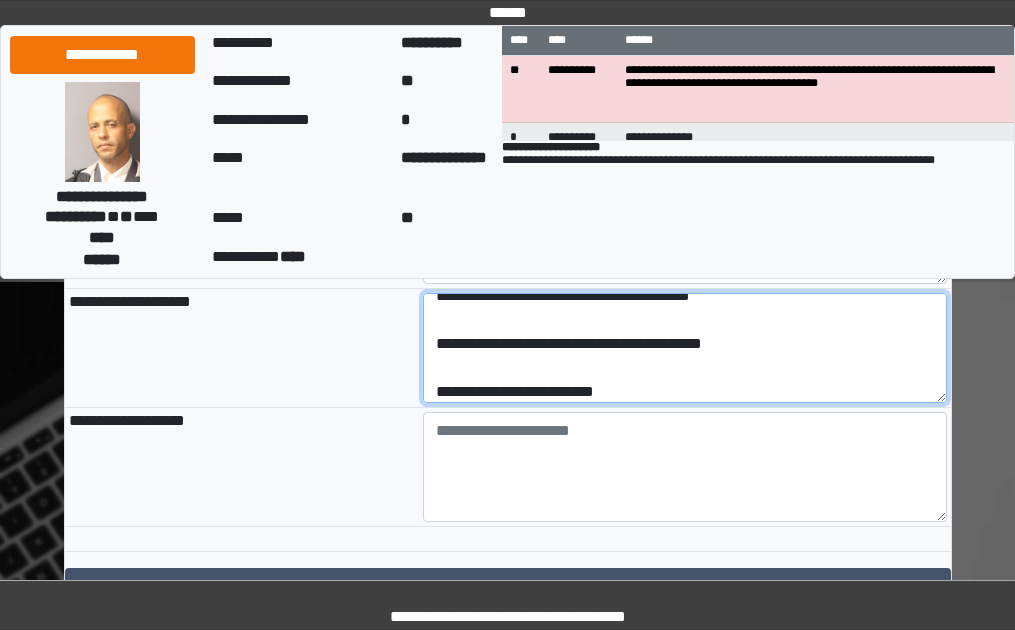 drag, startPoint x: 495, startPoint y: 454, endPoint x: 480, endPoint y: 458, distance: 15.524175 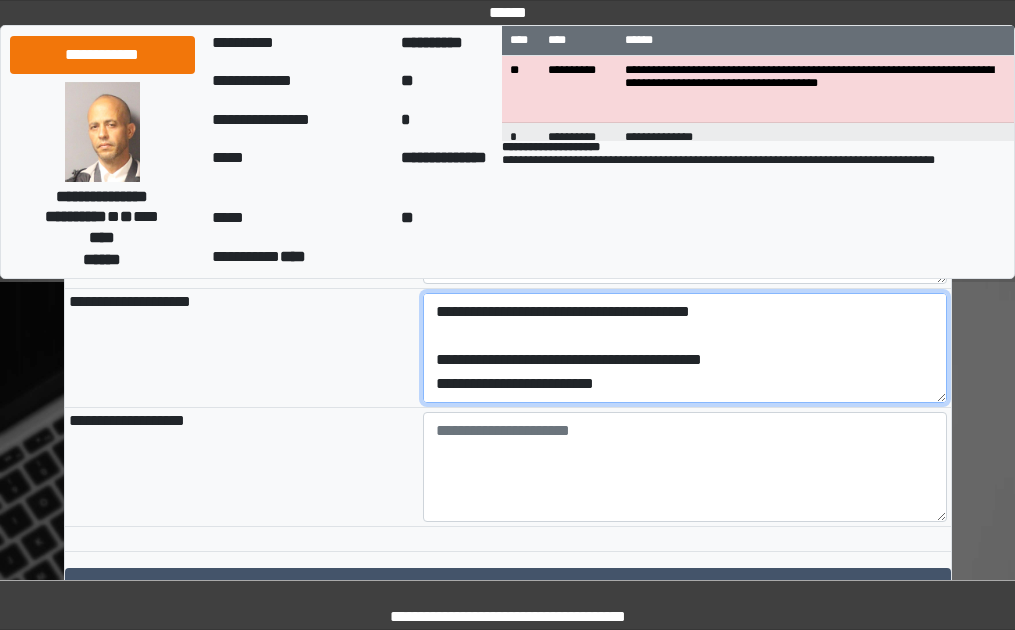 scroll, scrollTop: 96, scrollLeft: 0, axis: vertical 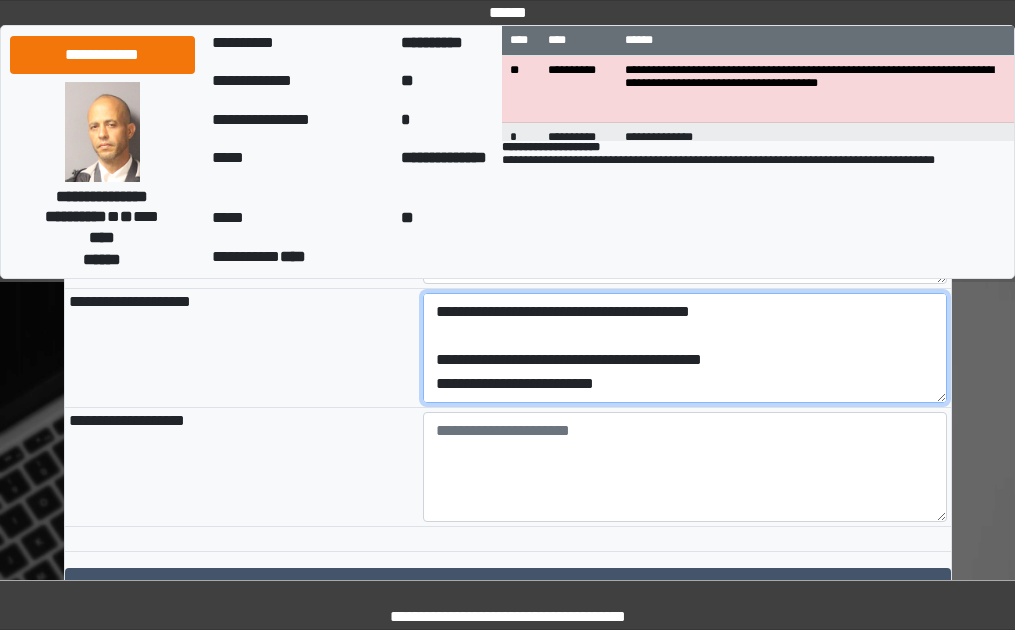 click on "**********" at bounding box center (685, 348) 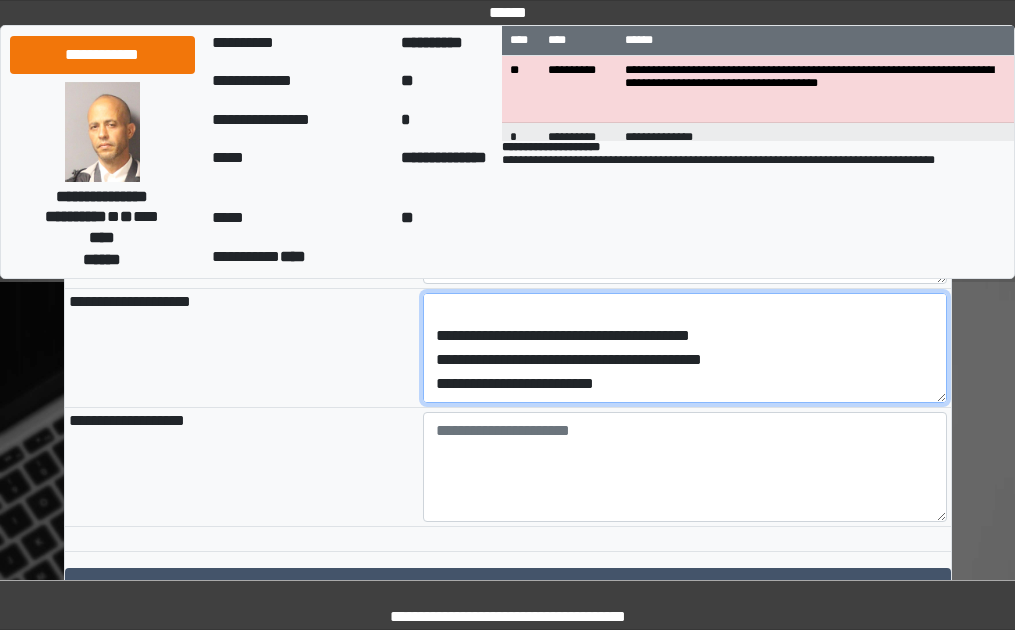 scroll, scrollTop: 72, scrollLeft: 0, axis: vertical 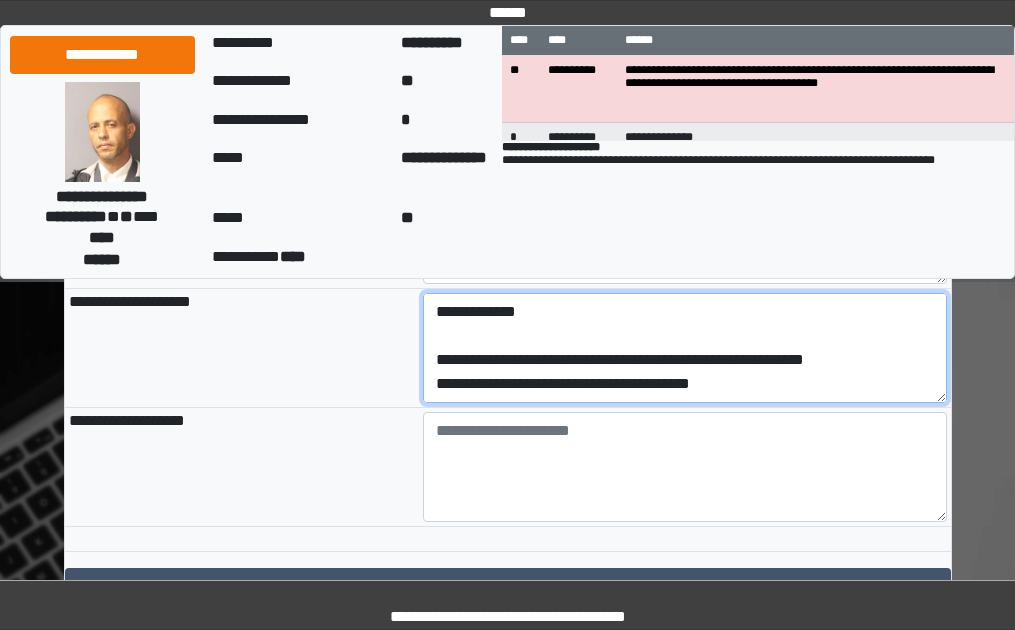 click on "**********" at bounding box center (685, 348) 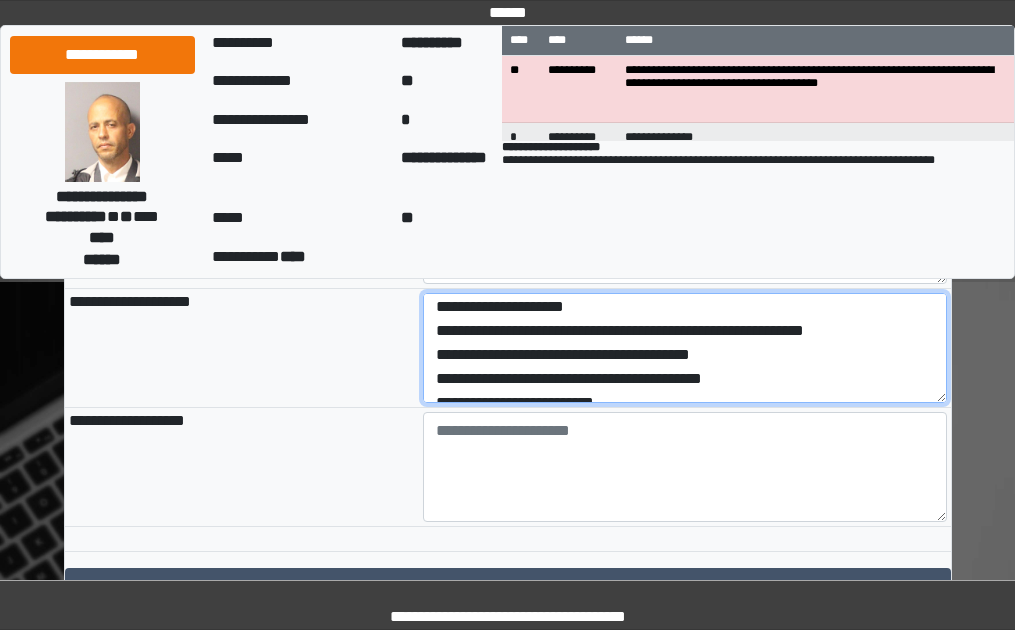scroll, scrollTop: 0, scrollLeft: 0, axis: both 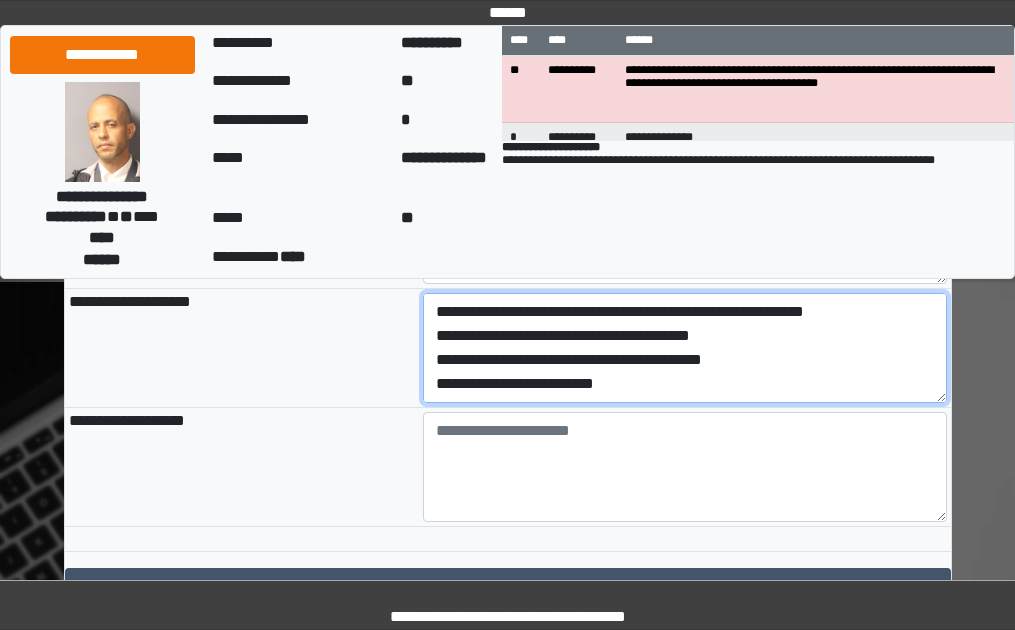 drag, startPoint x: 435, startPoint y: 390, endPoint x: 631, endPoint y: 463, distance: 209.15306 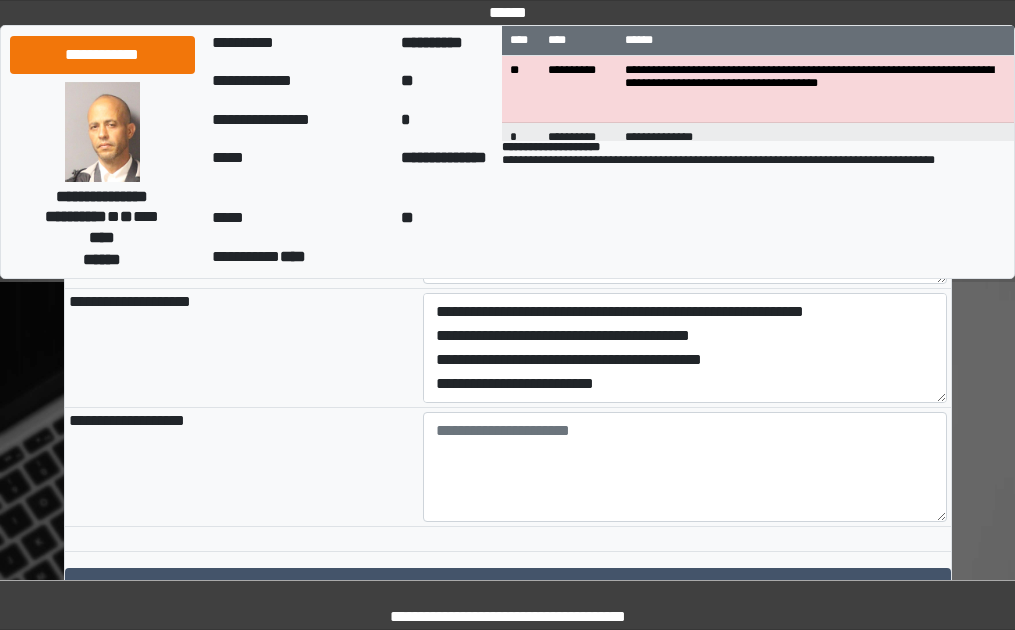 click on "**********" at bounding box center [242, 347] 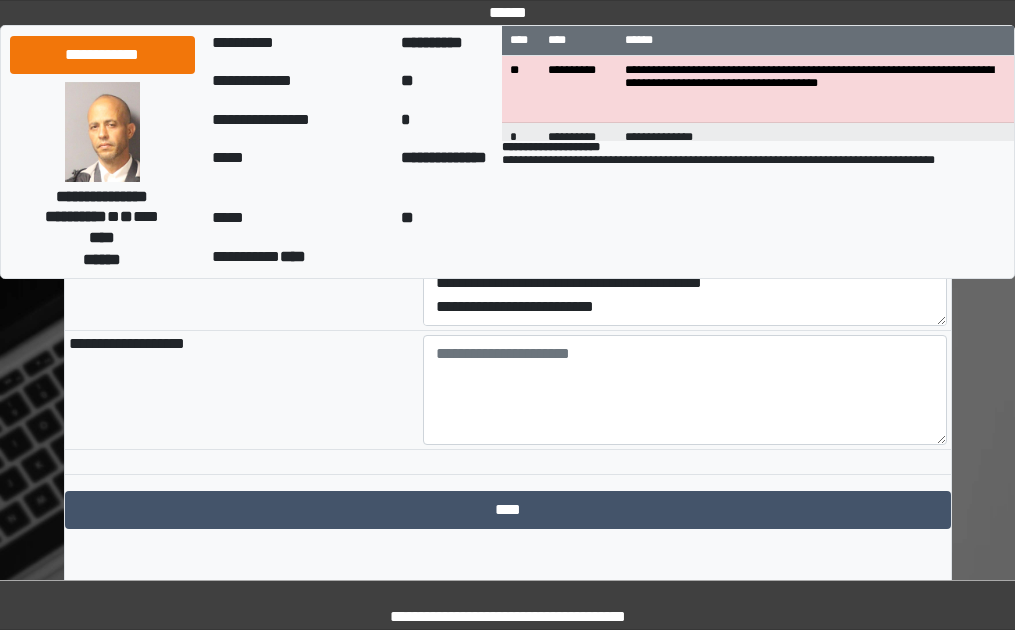 scroll, scrollTop: 2482, scrollLeft: 0, axis: vertical 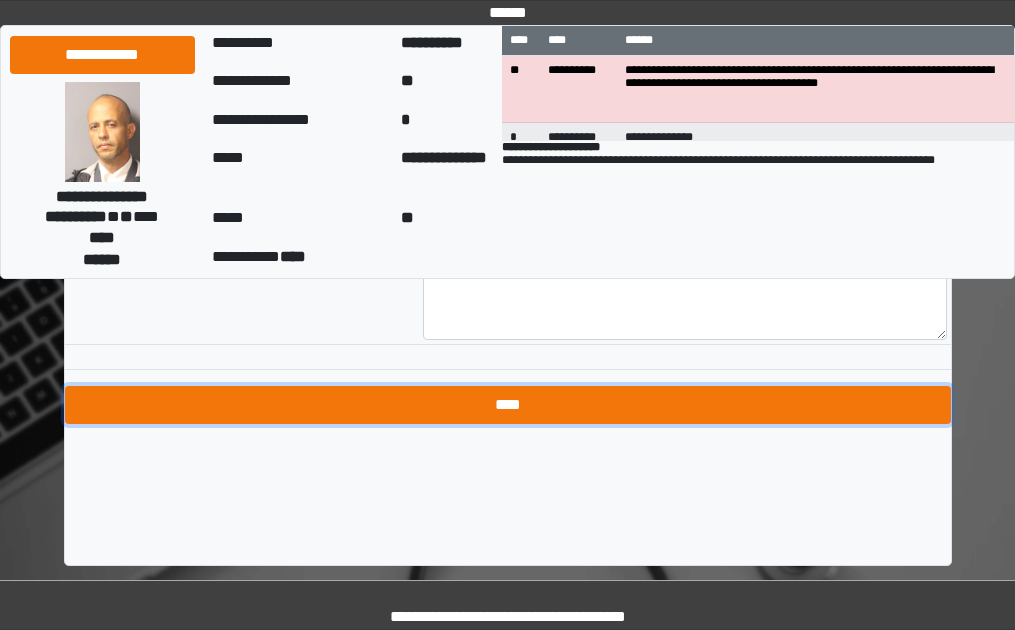click on "****" at bounding box center [508, 405] 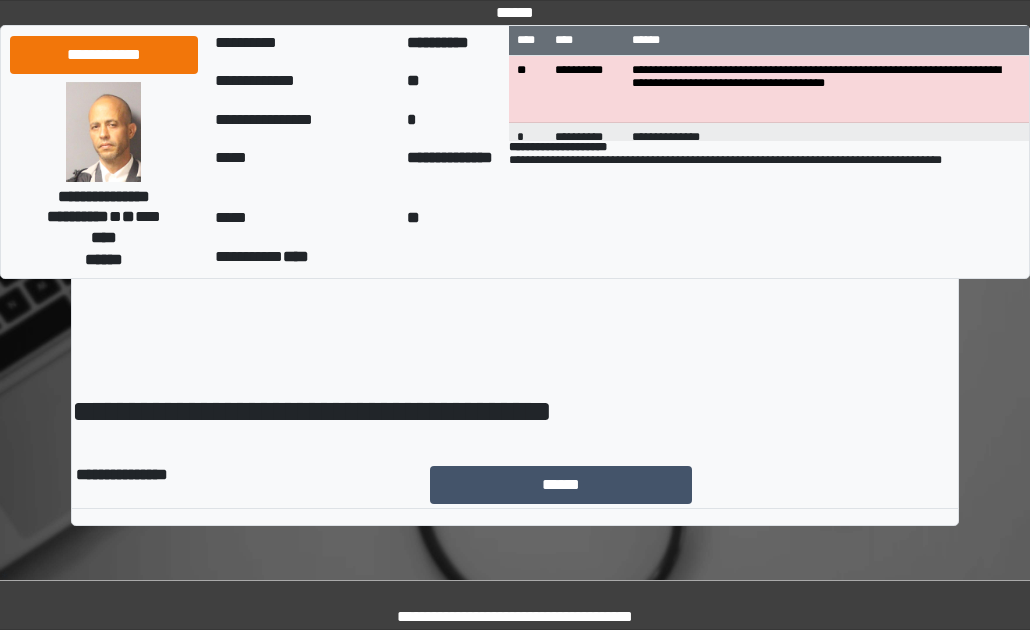 scroll, scrollTop: 0, scrollLeft: 0, axis: both 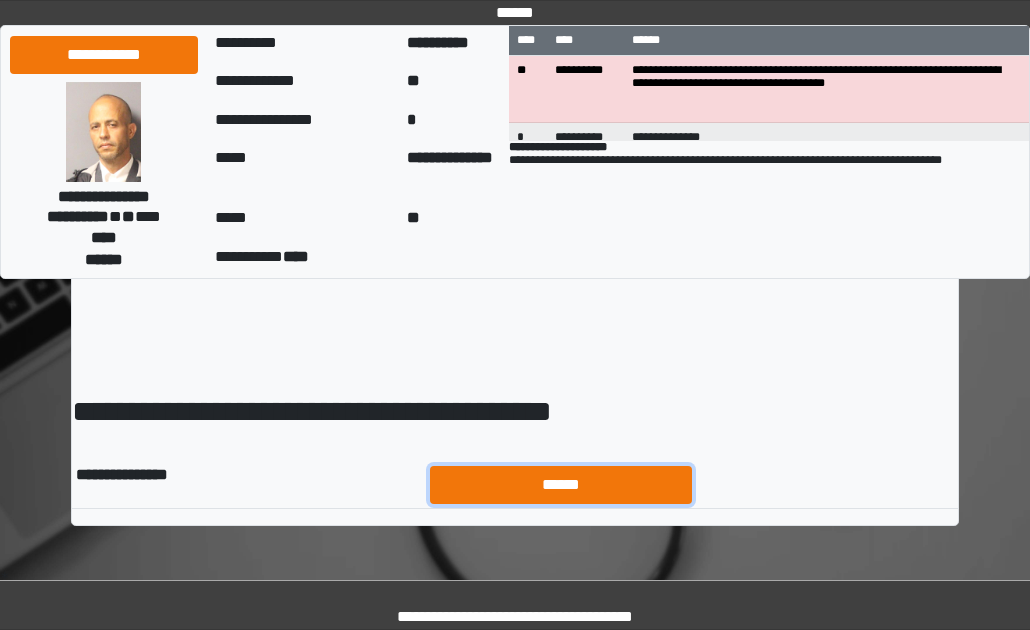 click on "******" at bounding box center [561, 485] 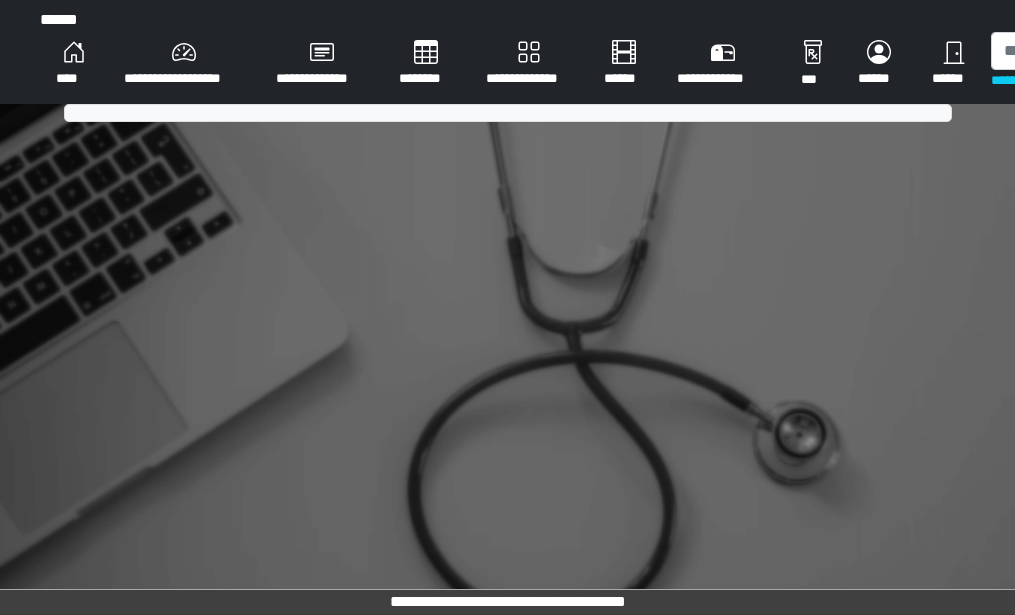 scroll, scrollTop: 0, scrollLeft: 0, axis: both 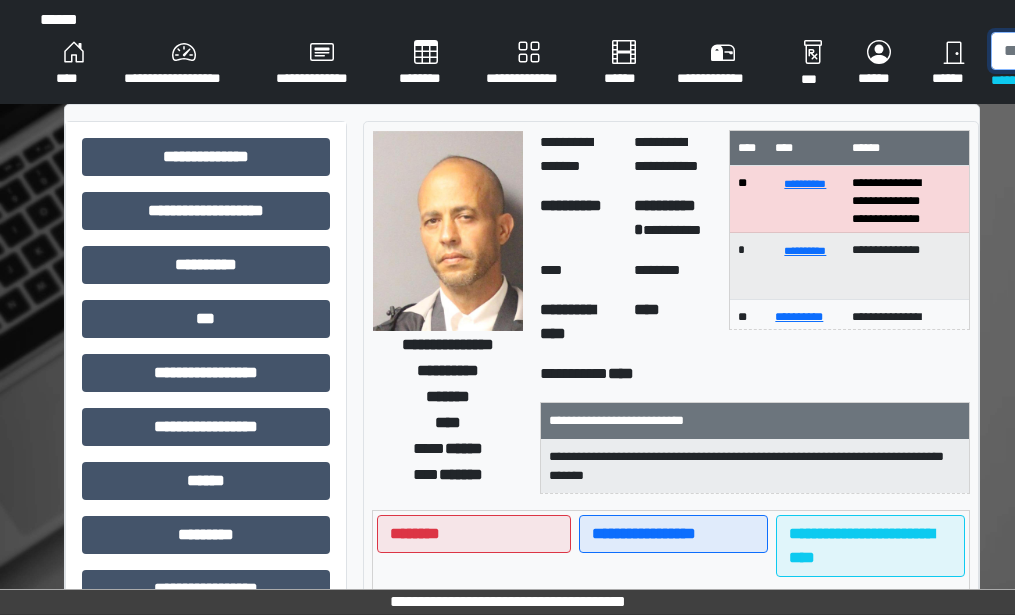 click at bounding box center [1094, 51] 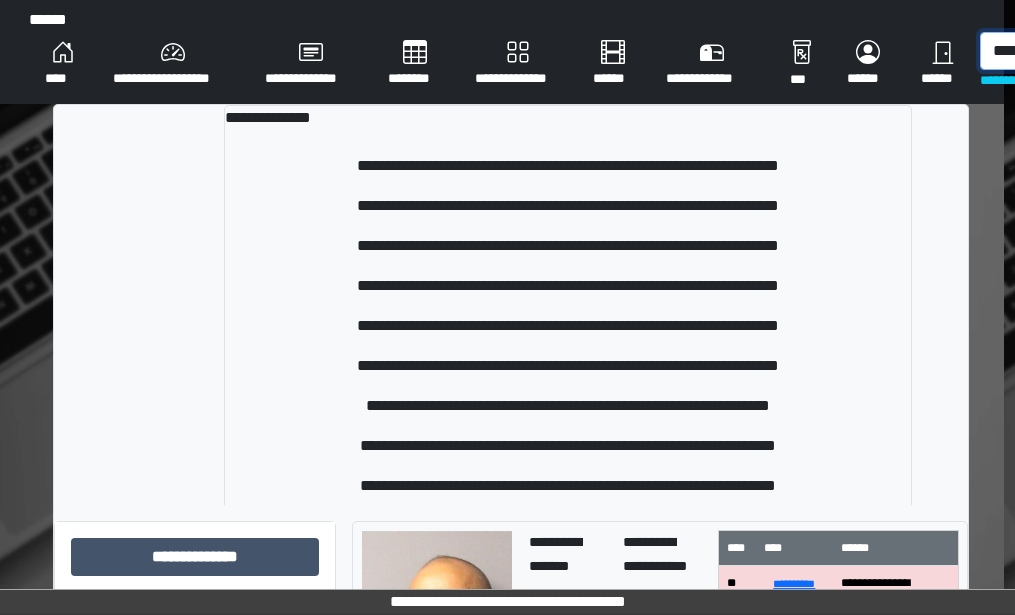 scroll, scrollTop: 0, scrollLeft: 20, axis: horizontal 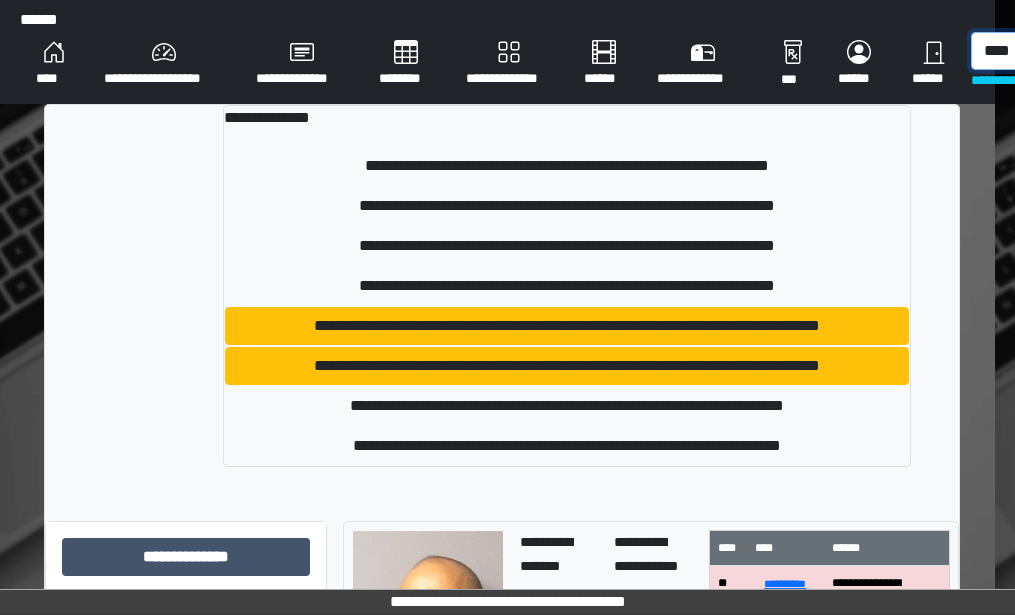 type on "****" 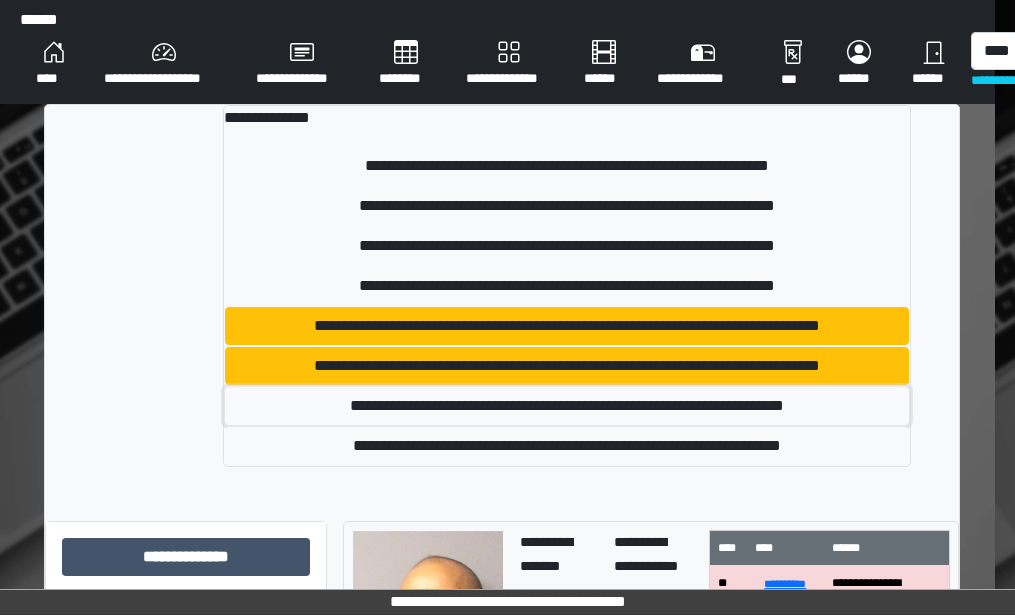 click on "**********" at bounding box center [567, 406] 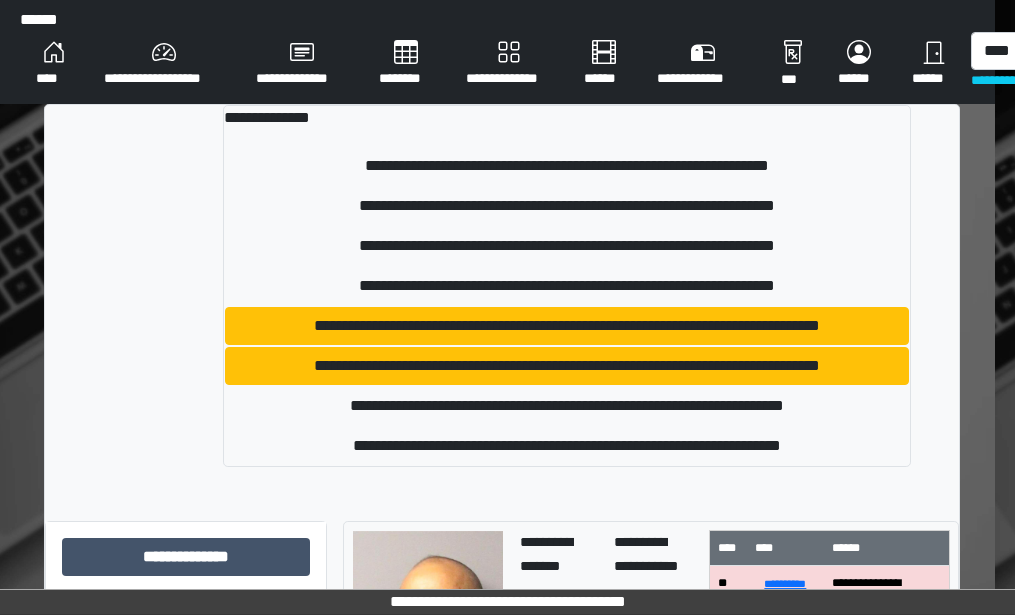 type 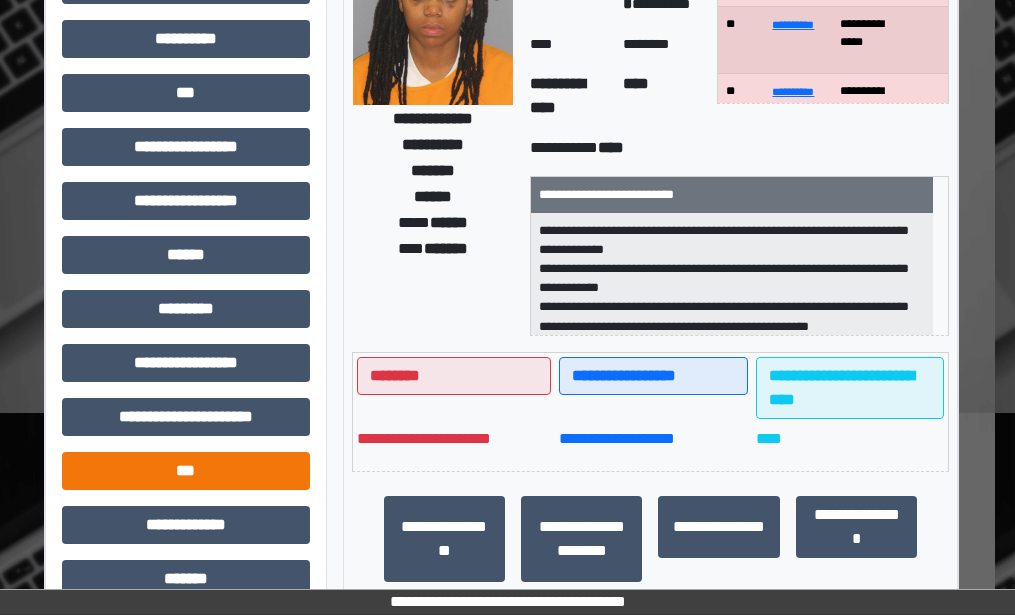 scroll, scrollTop: 300, scrollLeft: 20, axis: both 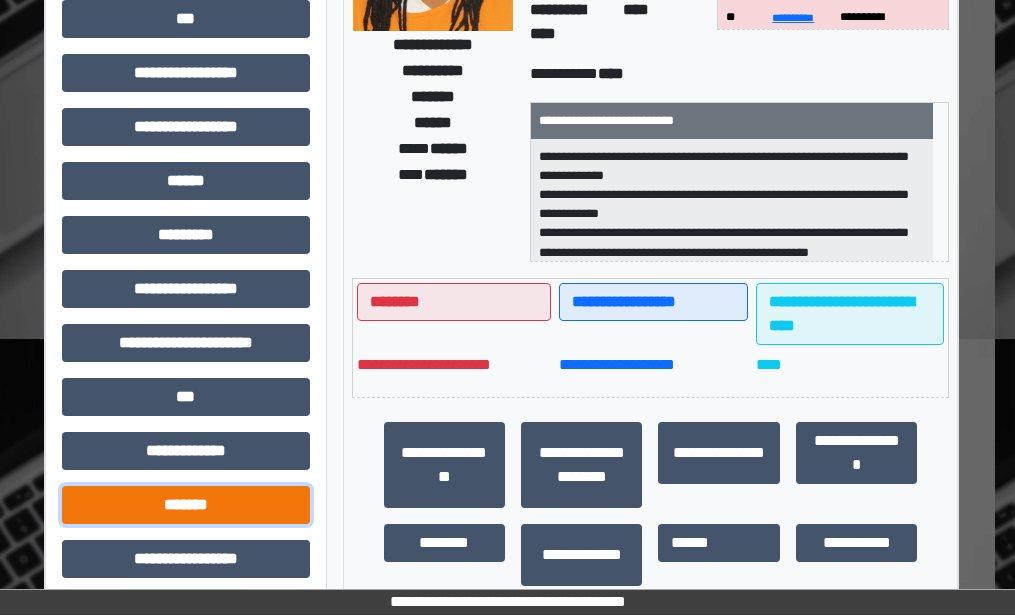 click on "*******" at bounding box center (186, 505) 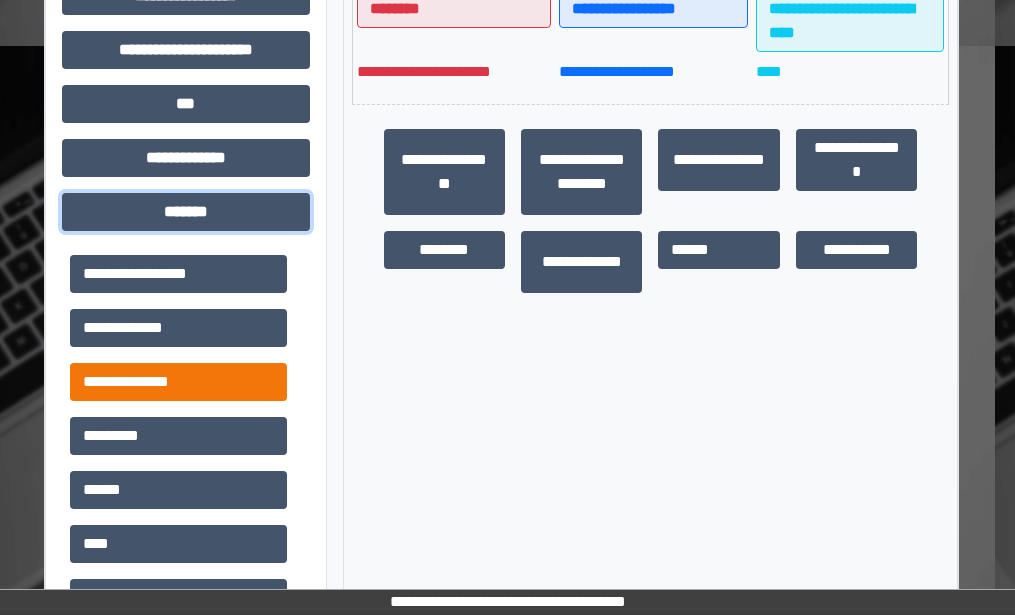 scroll, scrollTop: 600, scrollLeft: 20, axis: both 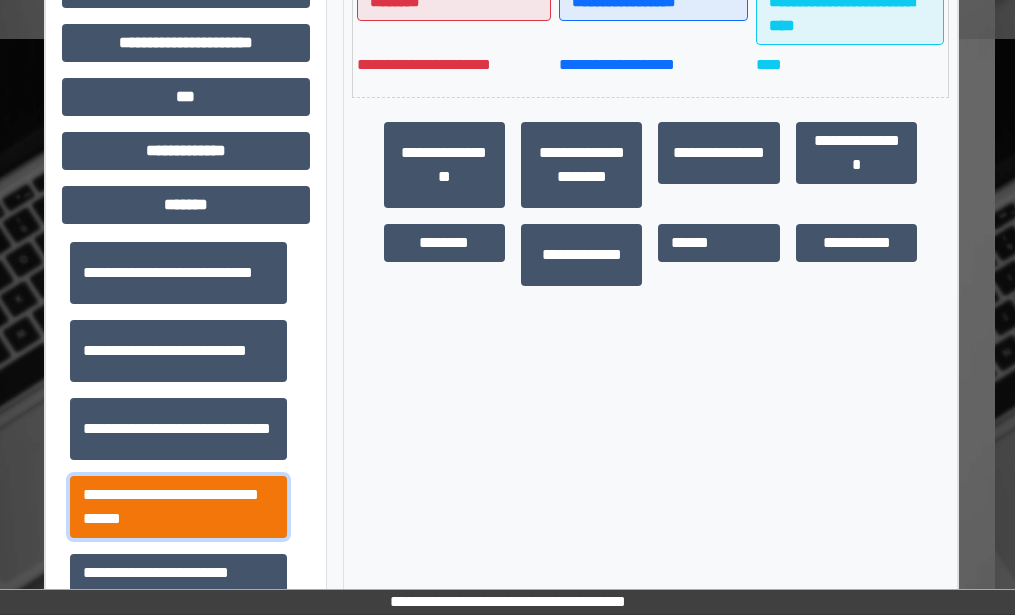click on "**********" at bounding box center [178, 507] 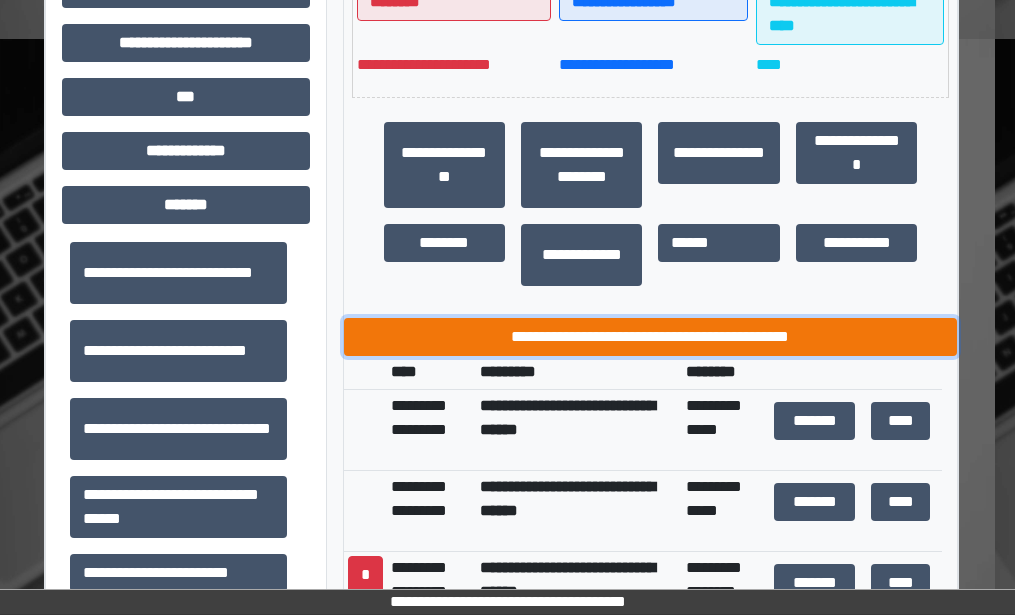 click on "**********" at bounding box center [651, 337] 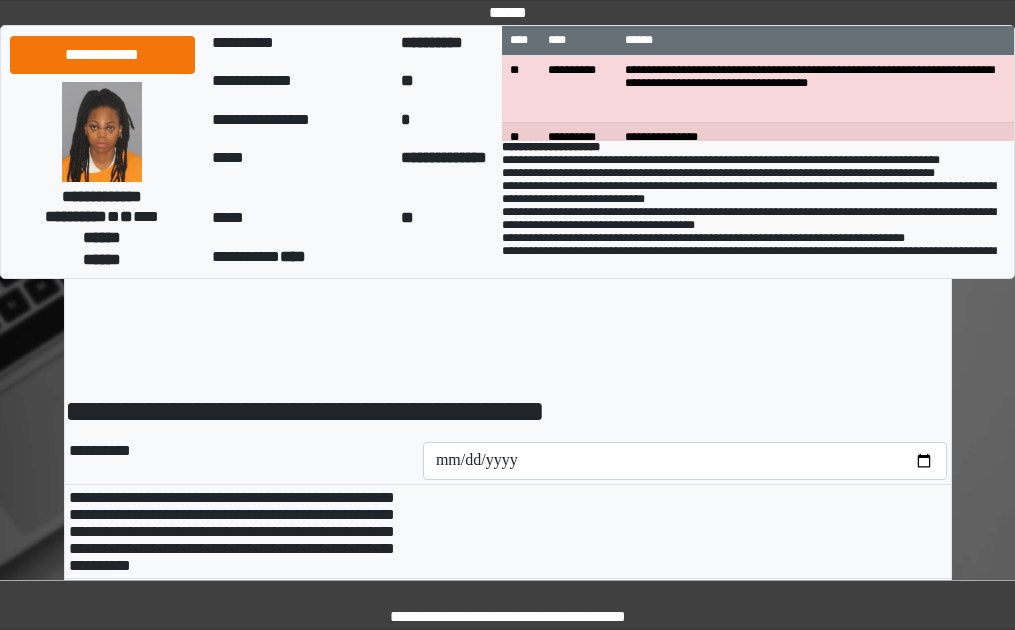 scroll, scrollTop: 0, scrollLeft: 0, axis: both 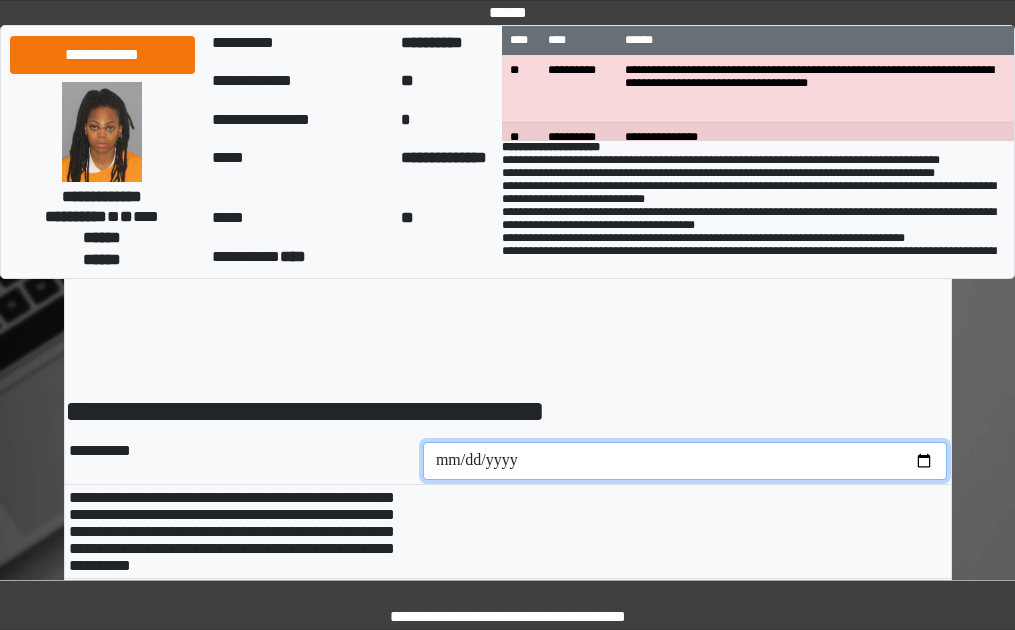 click at bounding box center (685, 461) 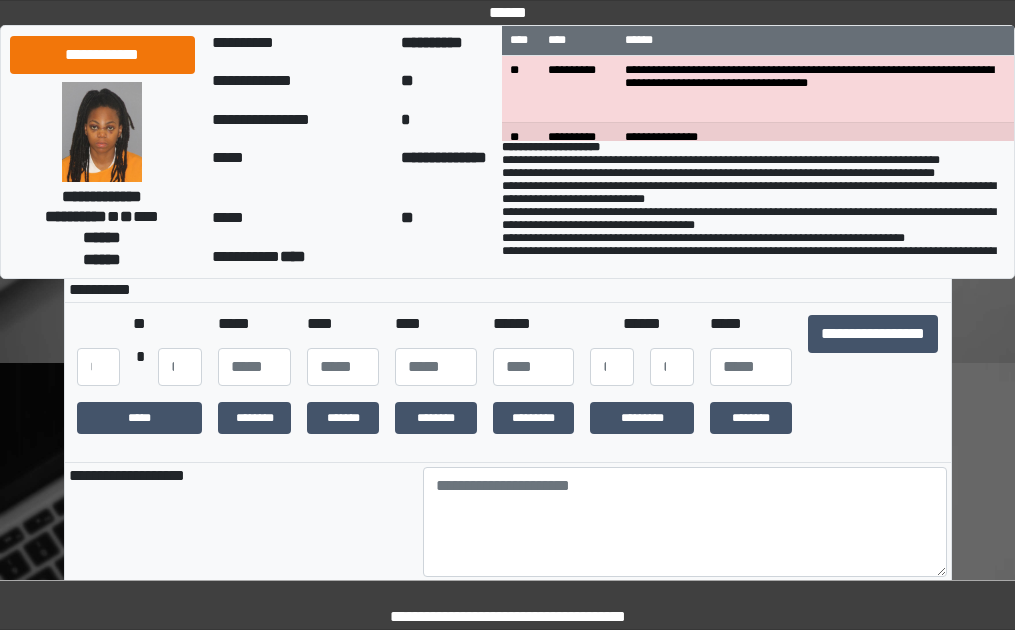 scroll, scrollTop: 300, scrollLeft: 0, axis: vertical 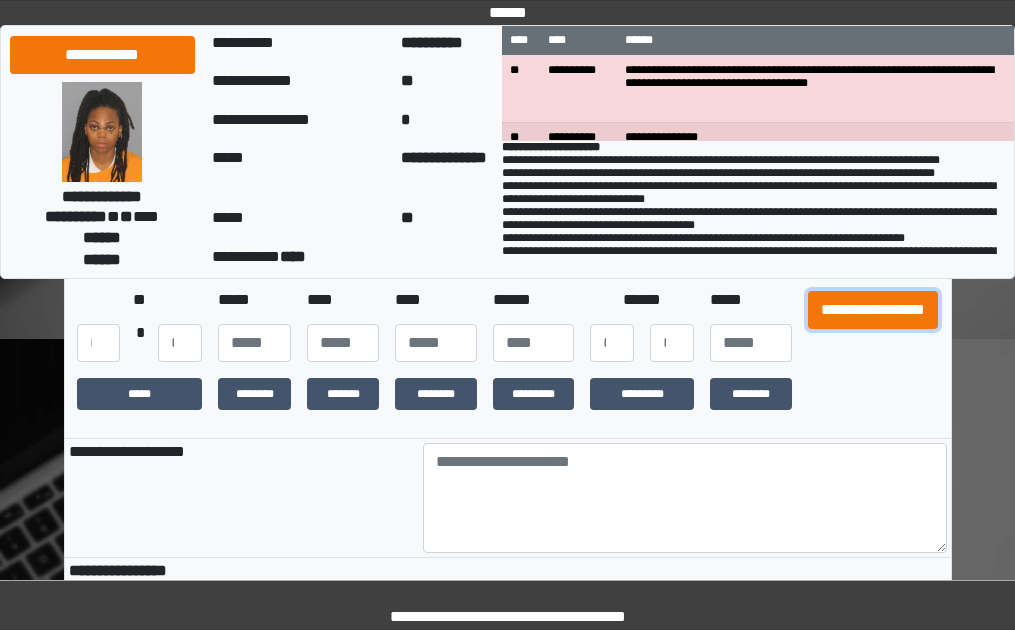 click on "**********" at bounding box center [873, 310] 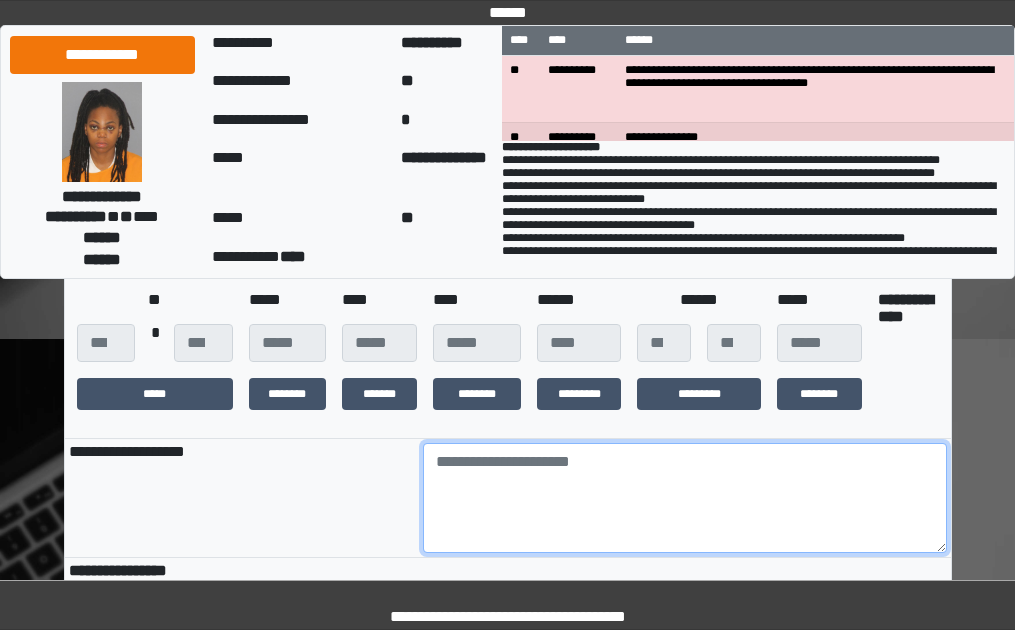 drag, startPoint x: 695, startPoint y: 540, endPoint x: 664, endPoint y: 545, distance: 31.400637 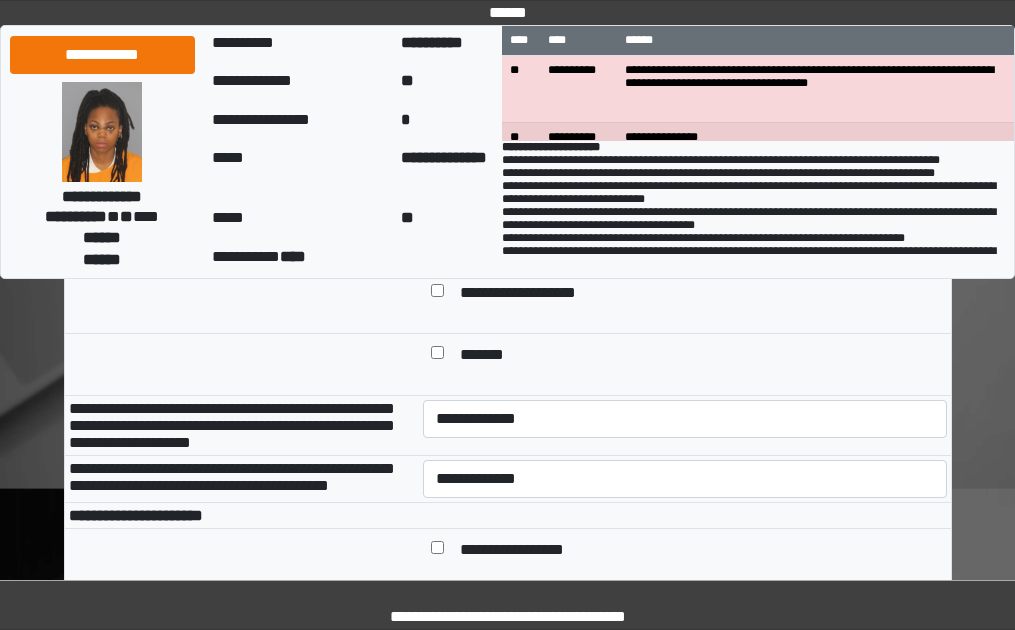 scroll, scrollTop: 800, scrollLeft: 0, axis: vertical 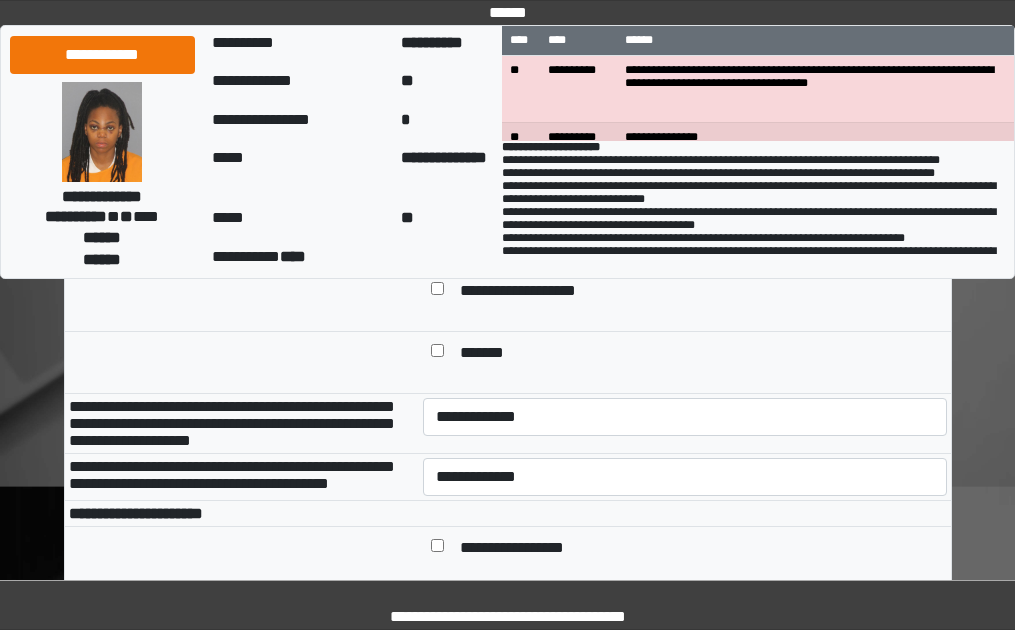 type on "***" 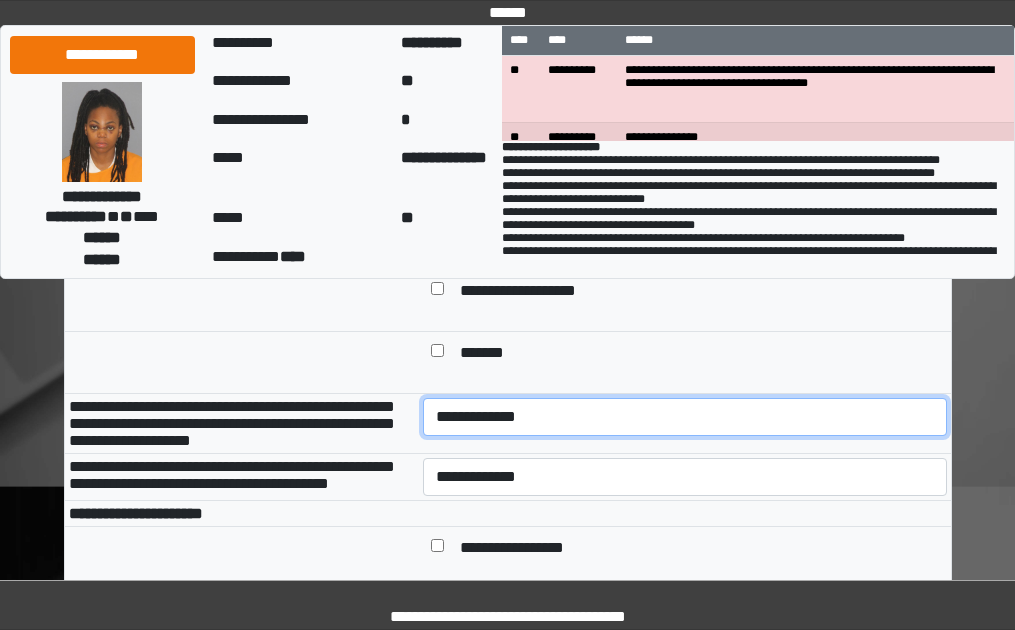 click on "**********" at bounding box center [685, 417] 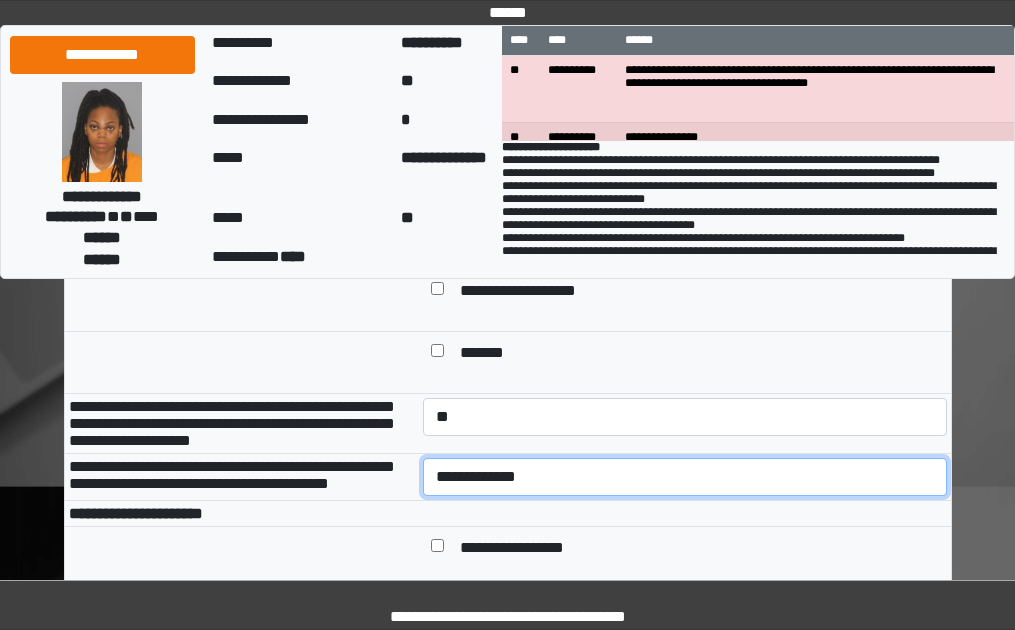 click on "**********" at bounding box center (685, 477) 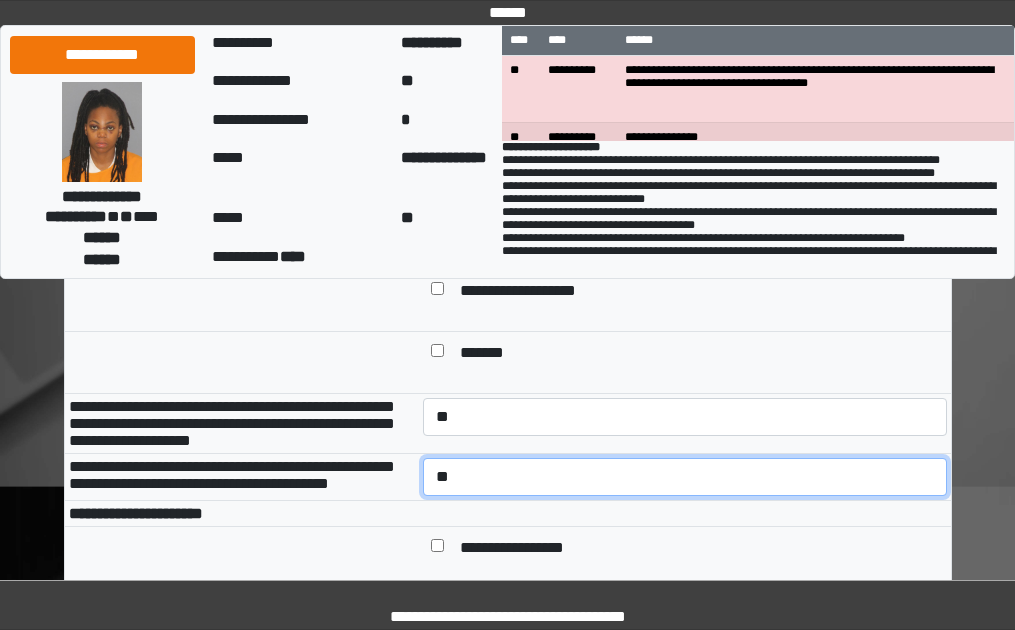 click on "**********" at bounding box center [685, 477] 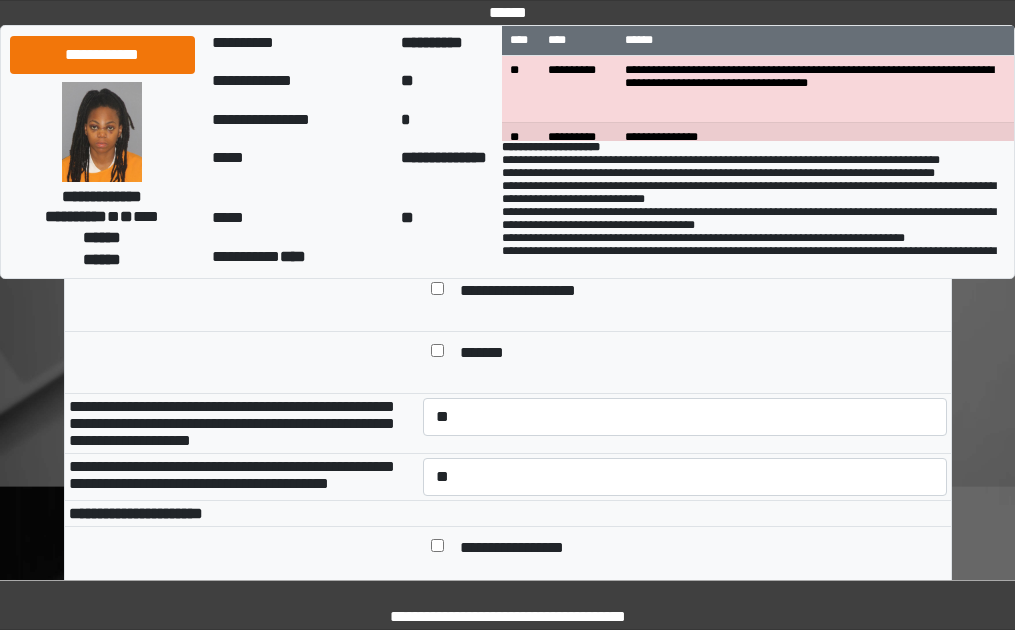 drag, startPoint x: 359, startPoint y: 500, endPoint x: 359, endPoint y: 489, distance: 11 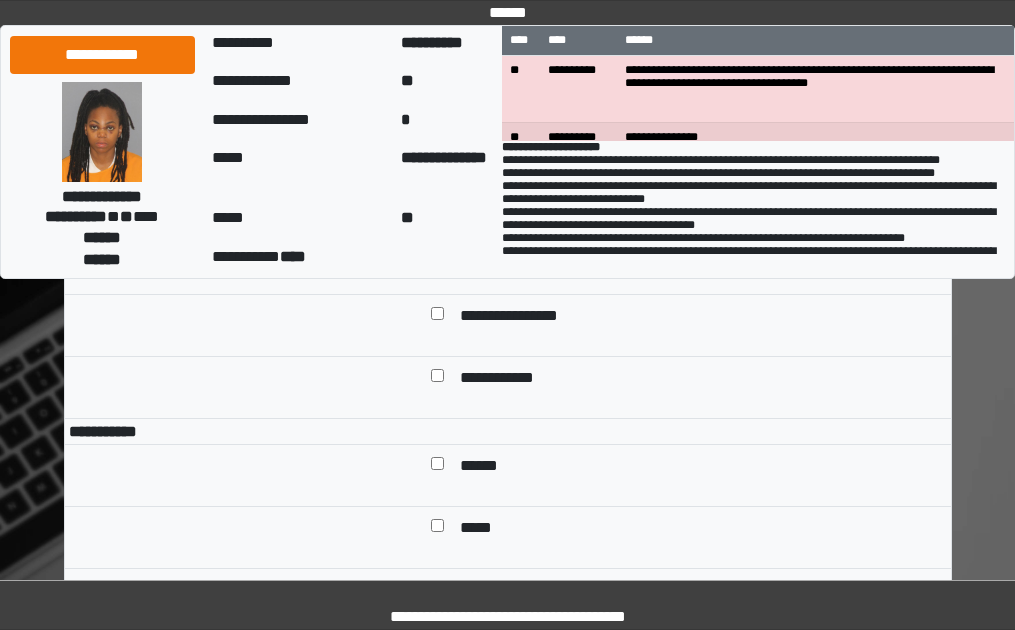 scroll, scrollTop: 1100, scrollLeft: 0, axis: vertical 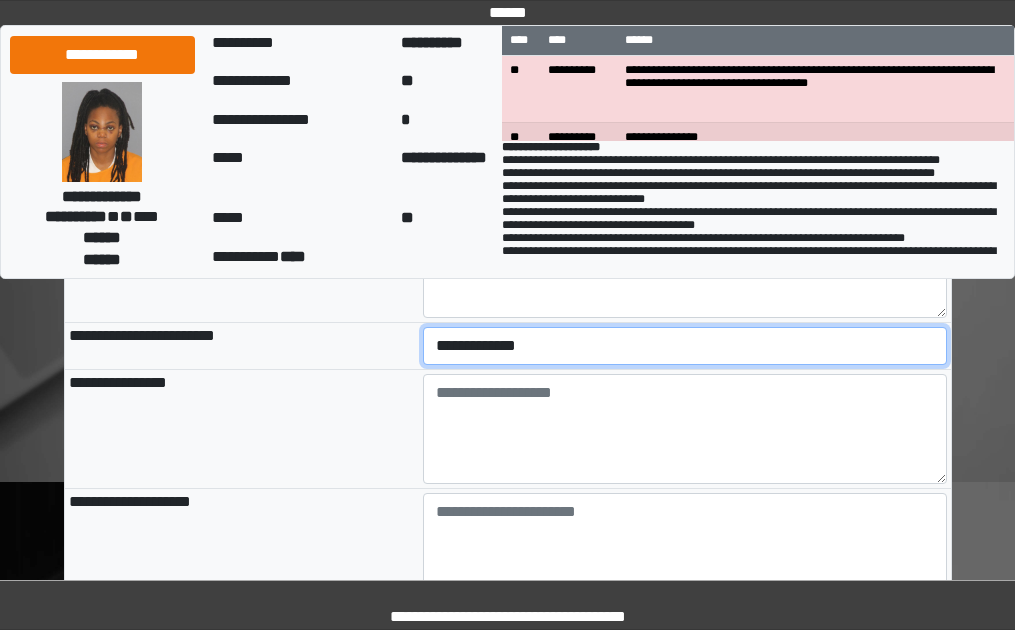 click on "**********" at bounding box center (685, 346) 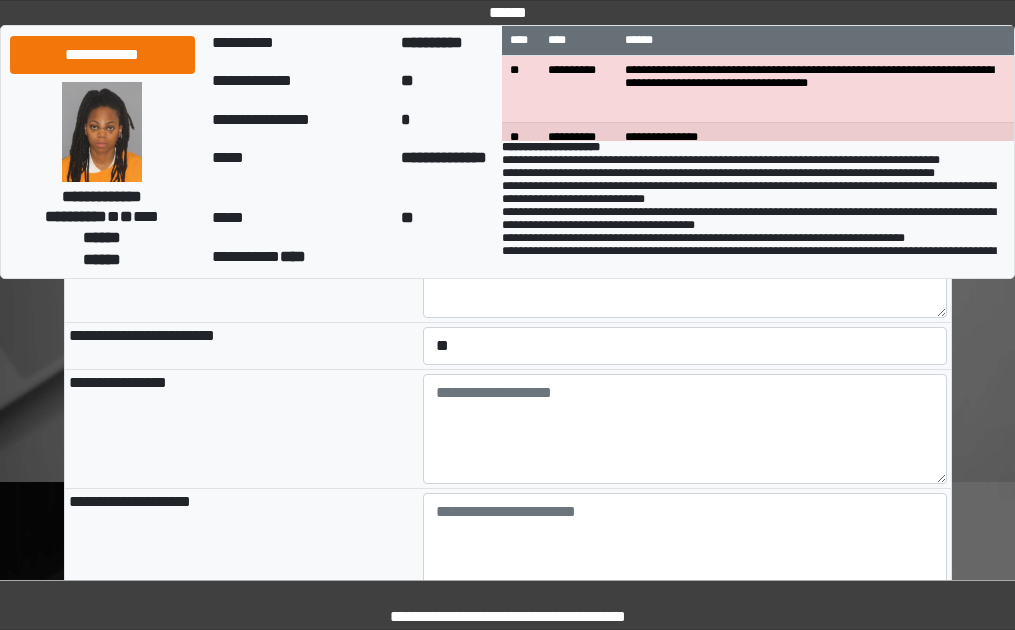 drag, startPoint x: 349, startPoint y: 462, endPoint x: 348, endPoint y: 446, distance: 16.03122 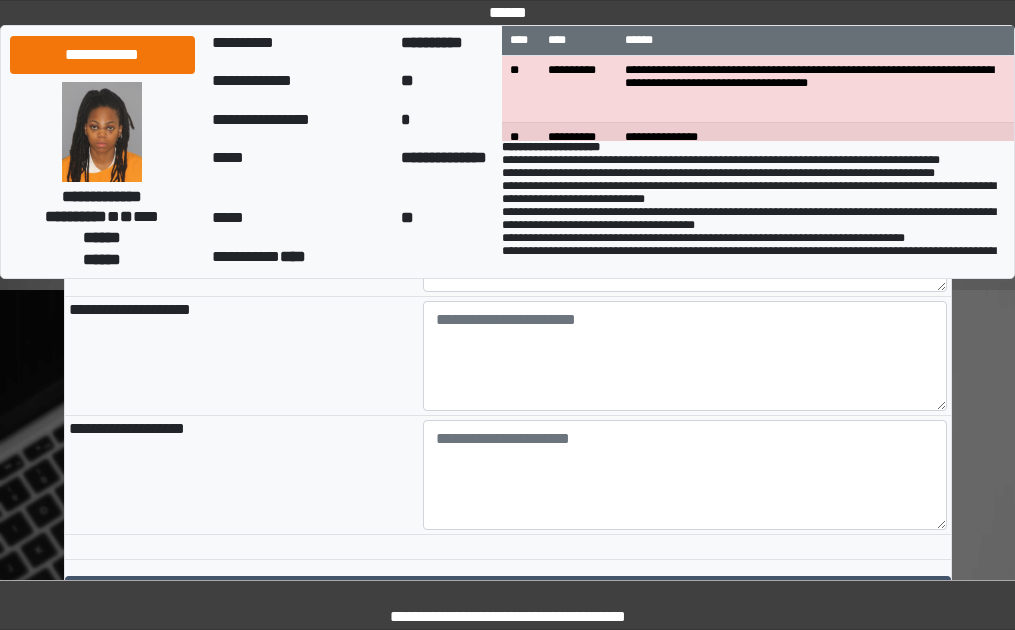 scroll, scrollTop: 2300, scrollLeft: 0, axis: vertical 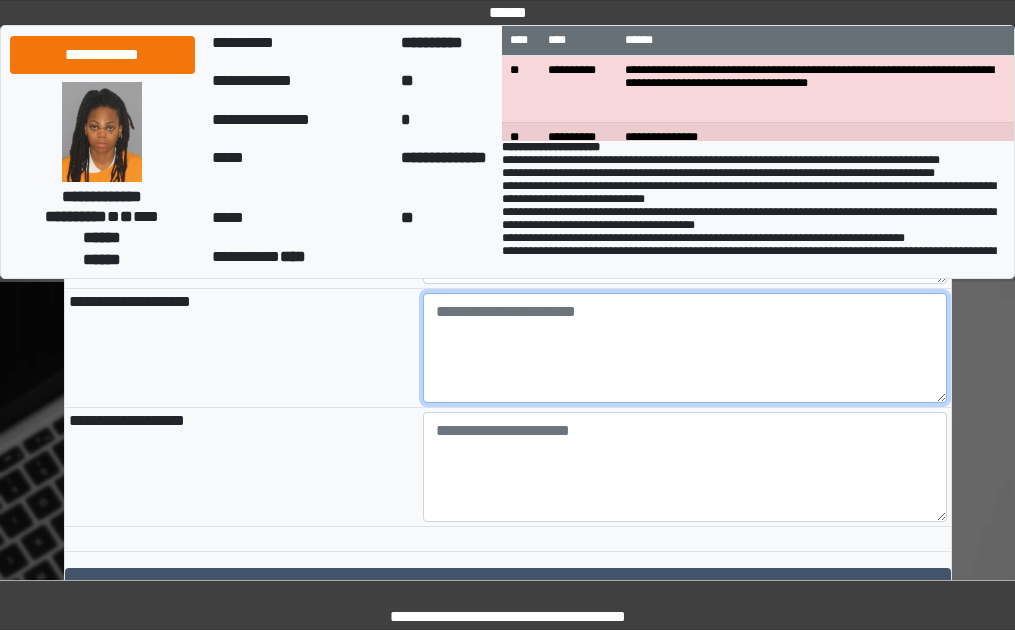 click at bounding box center [685, 348] 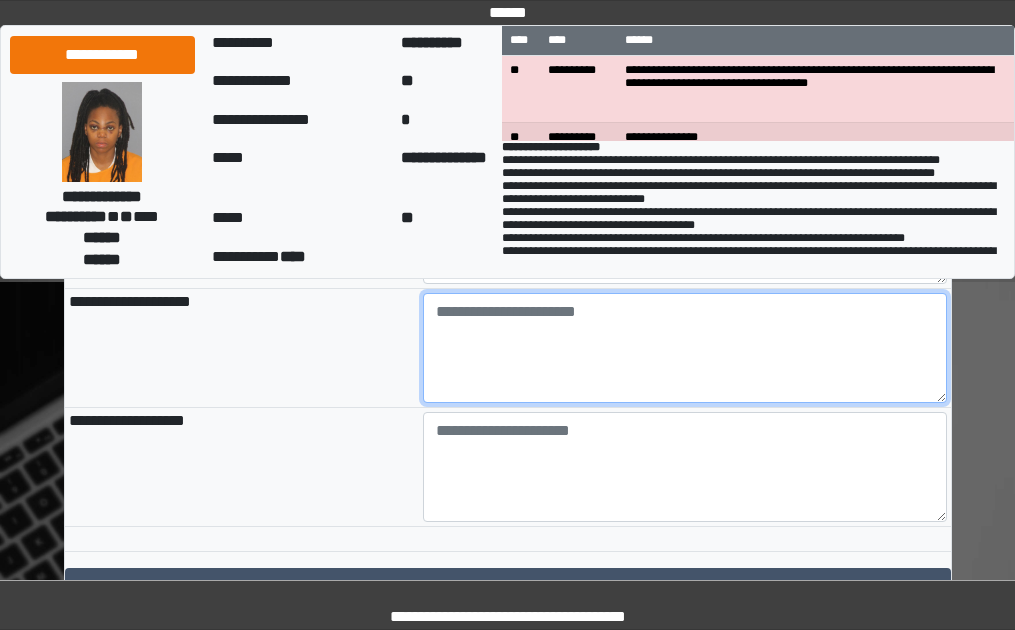 paste on "**********" 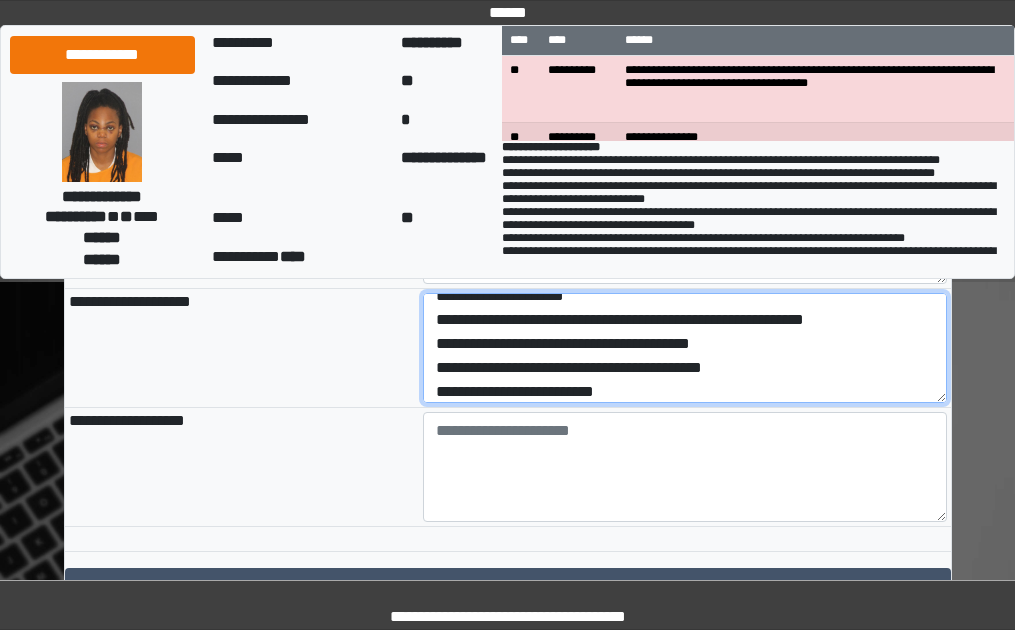 scroll, scrollTop: 0, scrollLeft: 0, axis: both 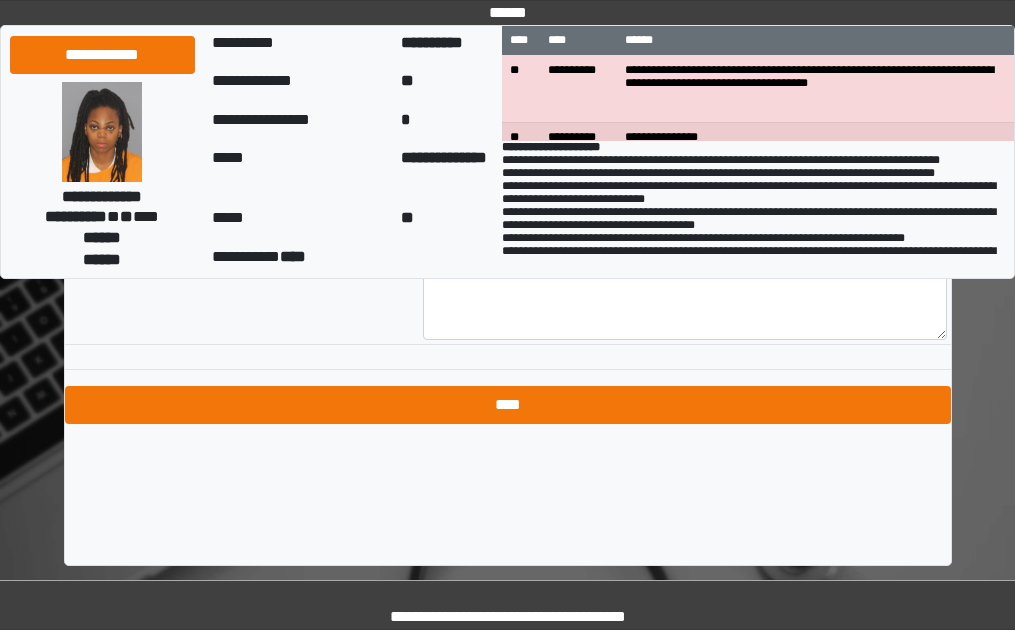 type on "**********" 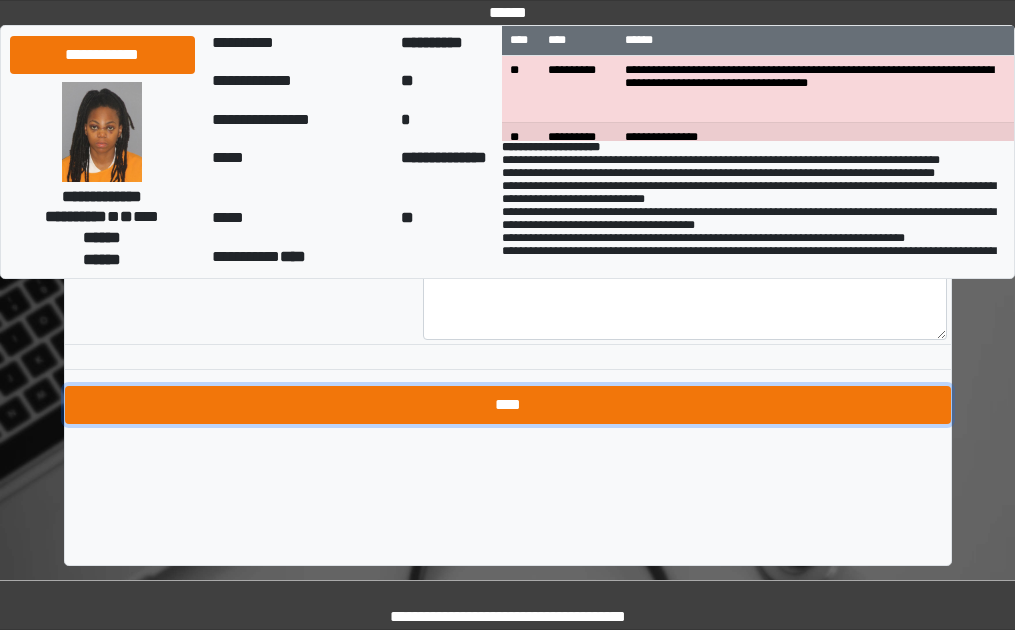 click on "****" at bounding box center (508, 405) 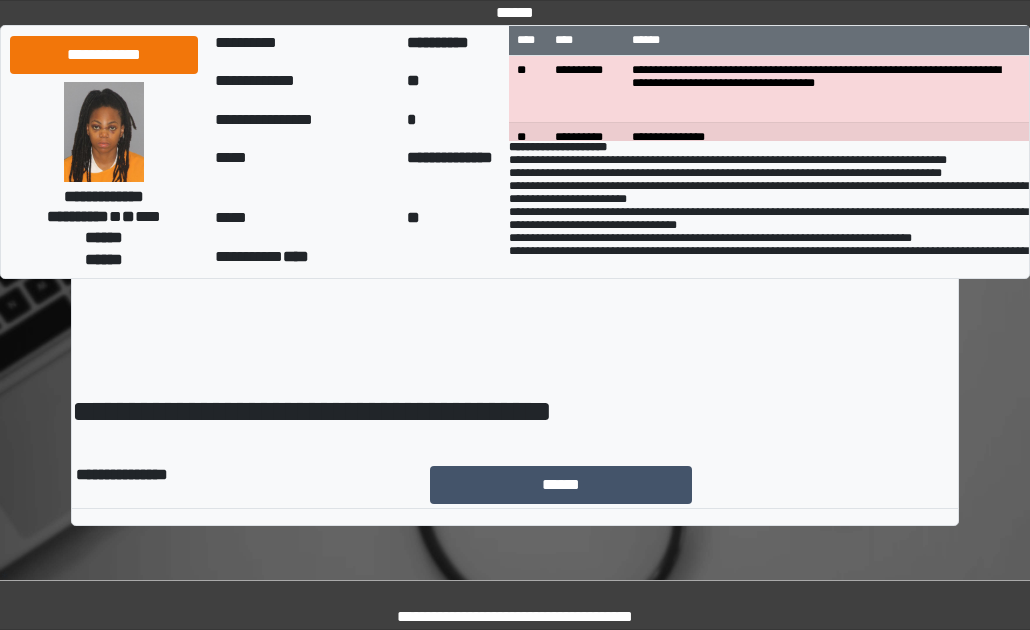 scroll, scrollTop: 0, scrollLeft: 0, axis: both 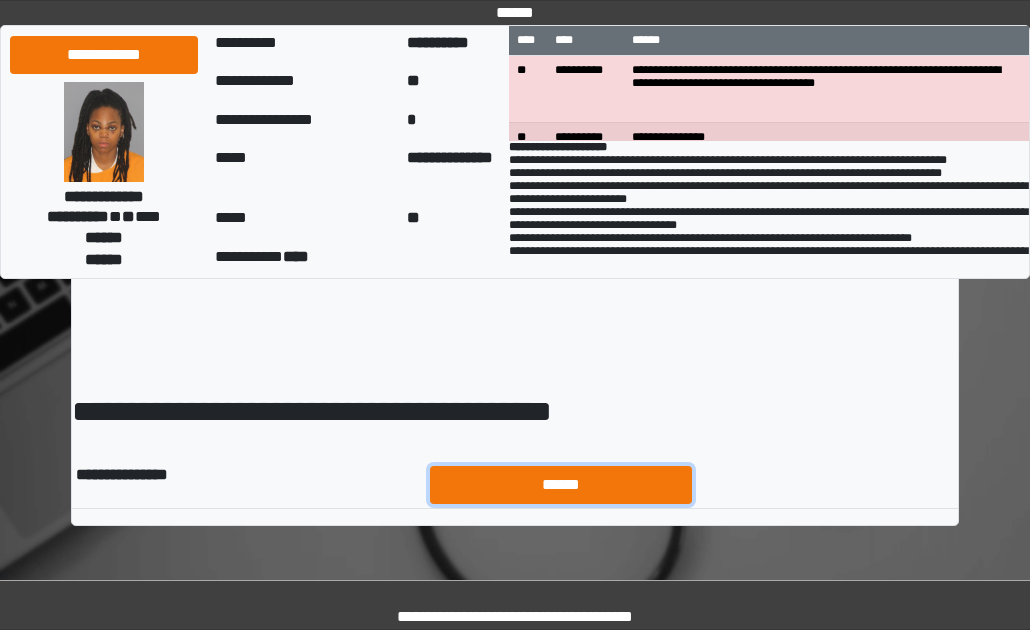 click on "******" at bounding box center [561, 485] 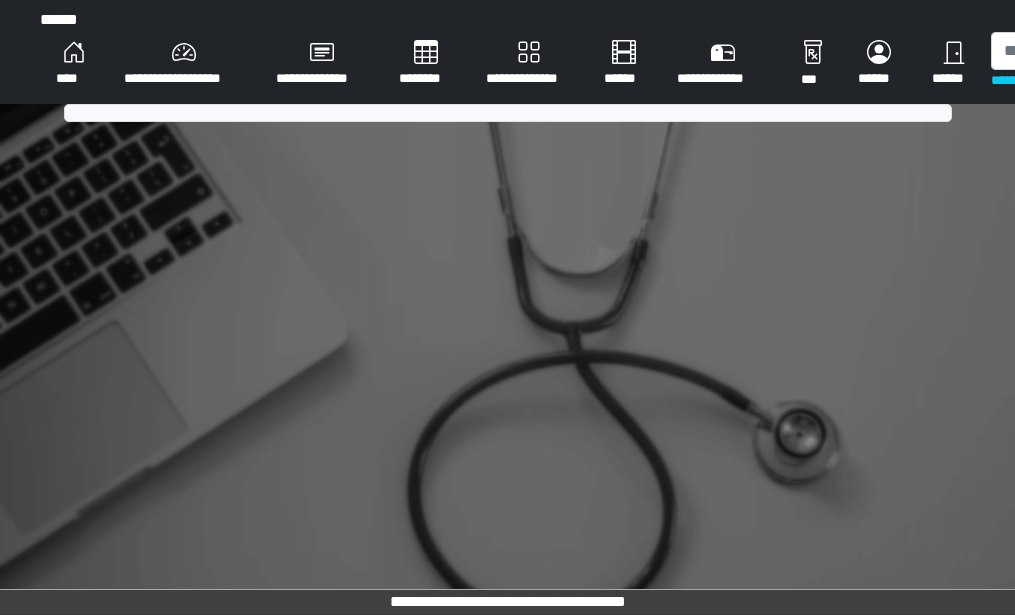 scroll, scrollTop: 0, scrollLeft: 0, axis: both 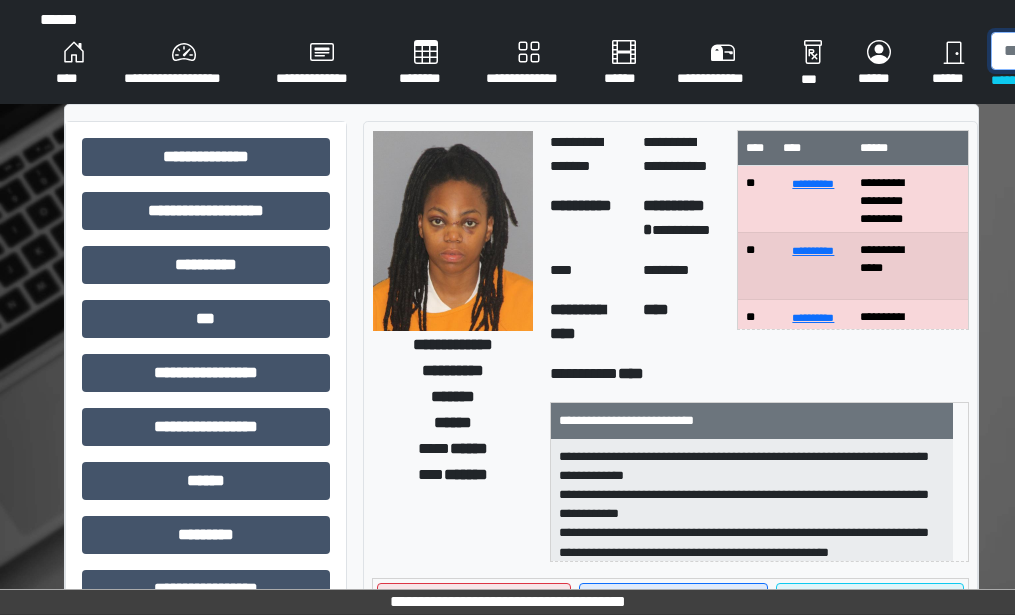 click at bounding box center [1094, 51] 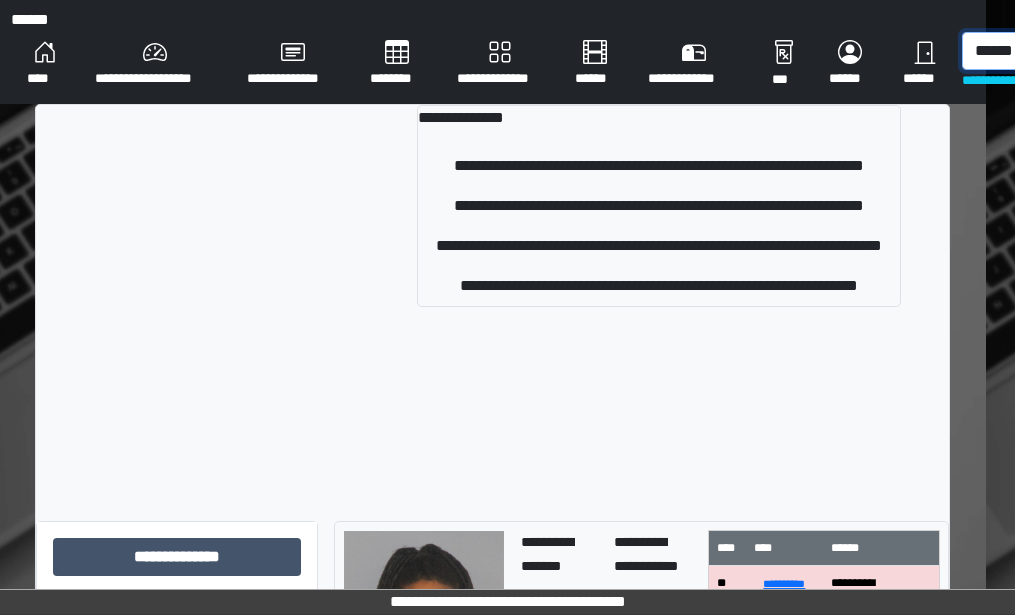 scroll, scrollTop: 0, scrollLeft: 35, axis: horizontal 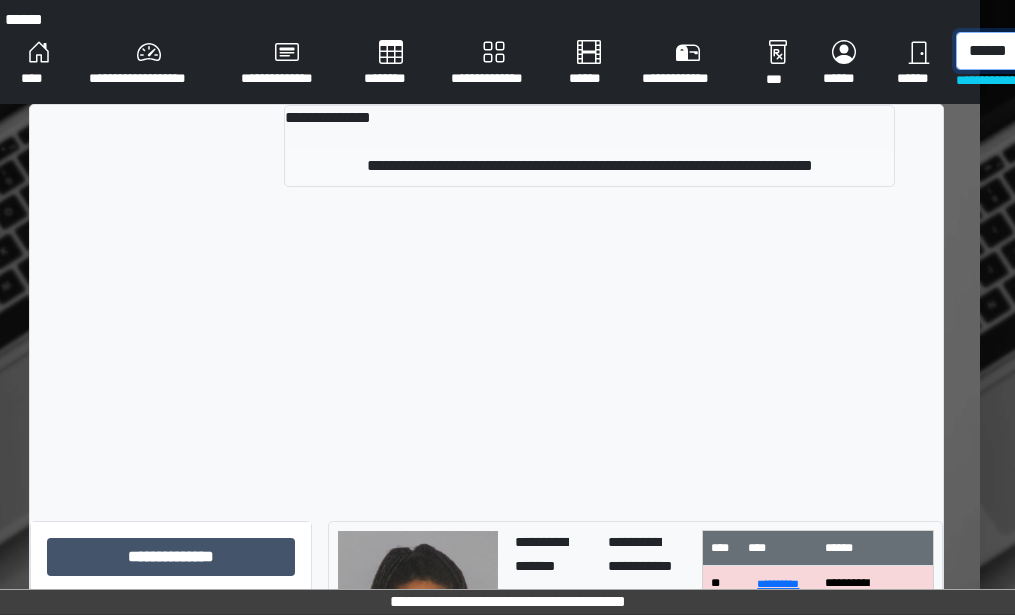 type on "******" 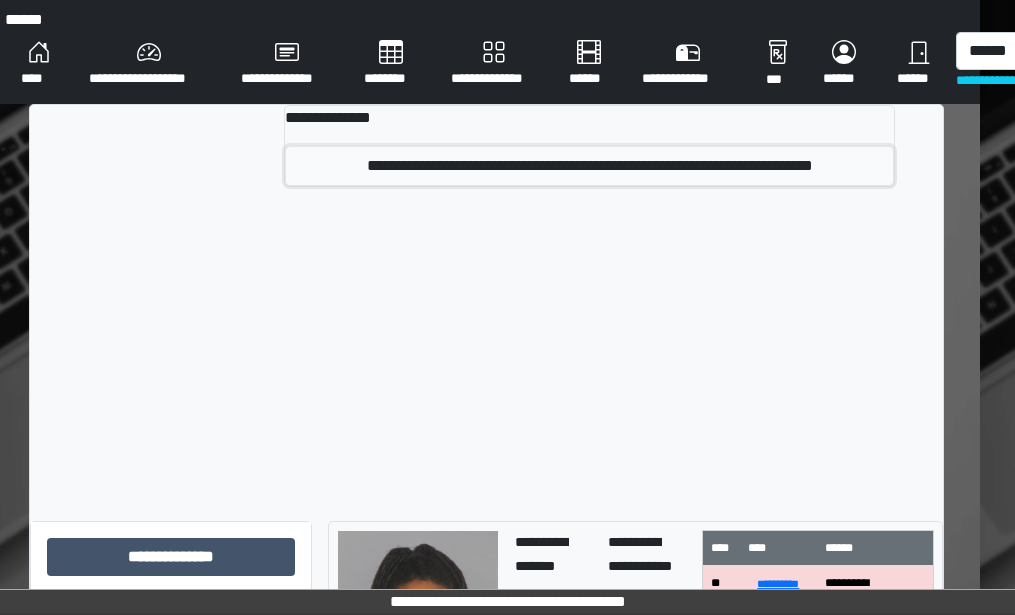 click on "**********" at bounding box center (589, 166) 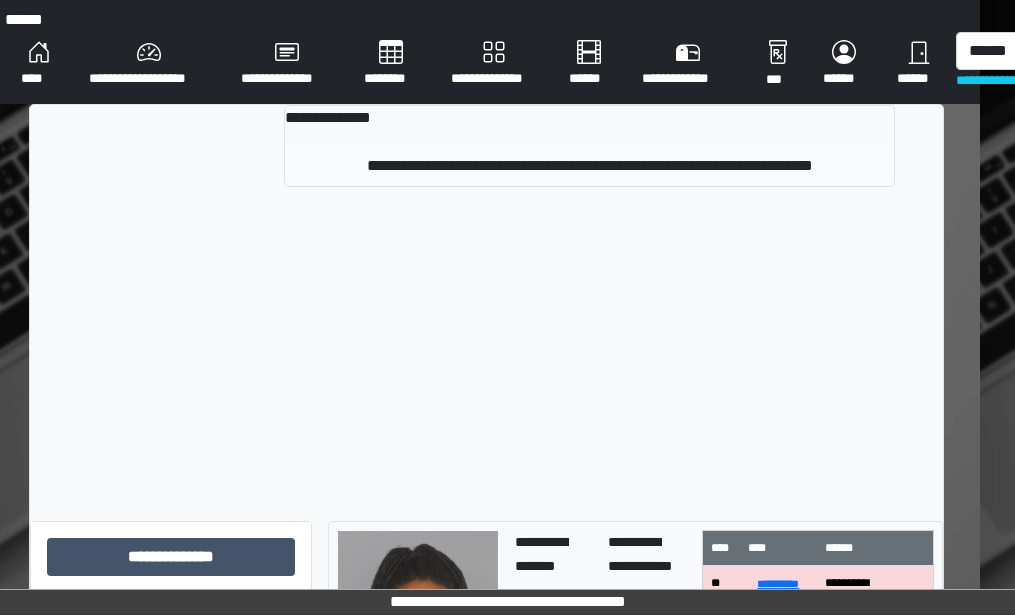 type 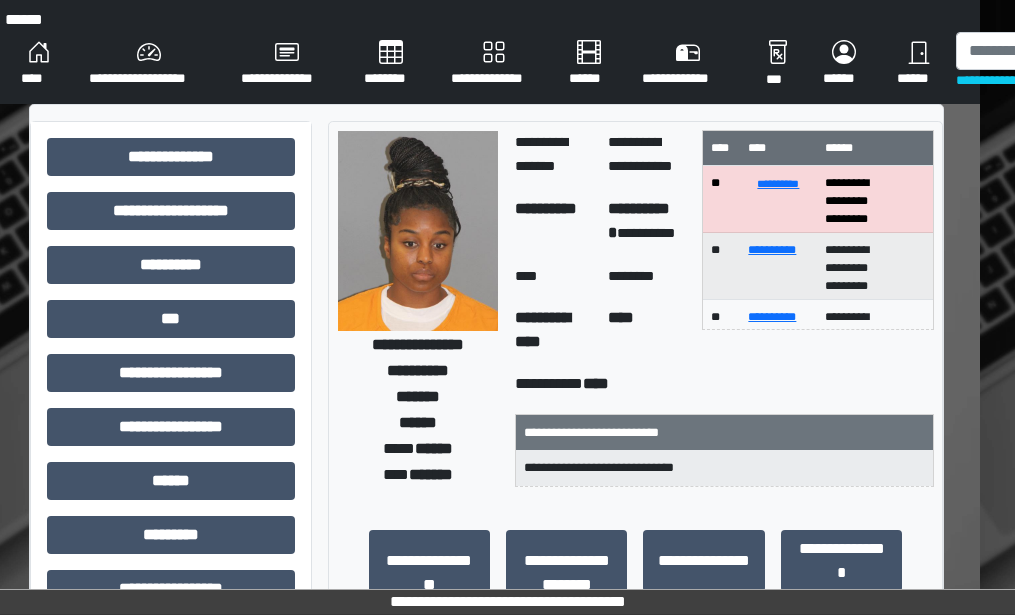 scroll, scrollTop: 400, scrollLeft: 35, axis: both 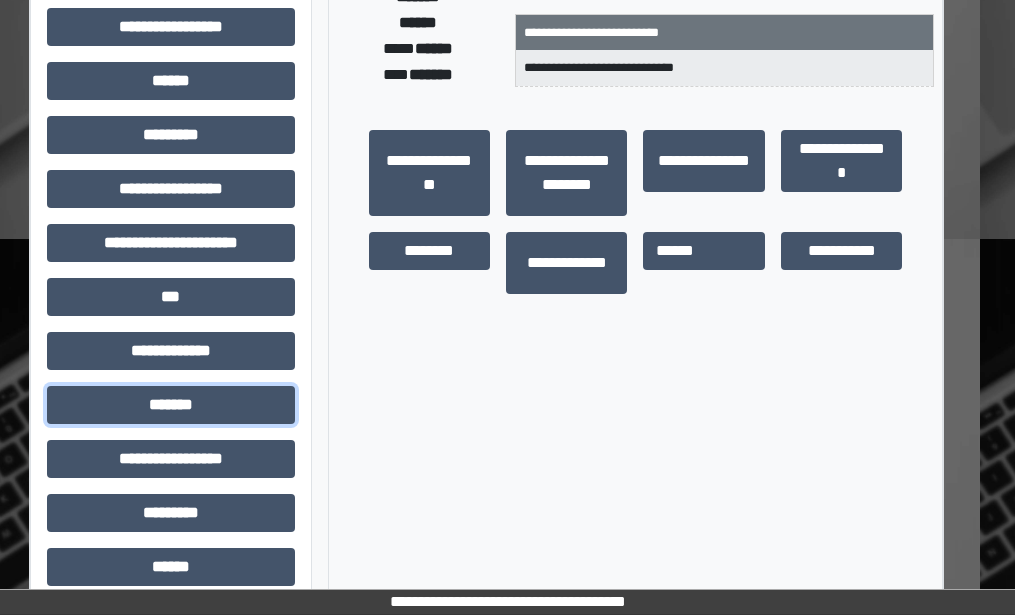 drag, startPoint x: 181, startPoint y: 408, endPoint x: 187, endPoint y: 373, distance: 35.510563 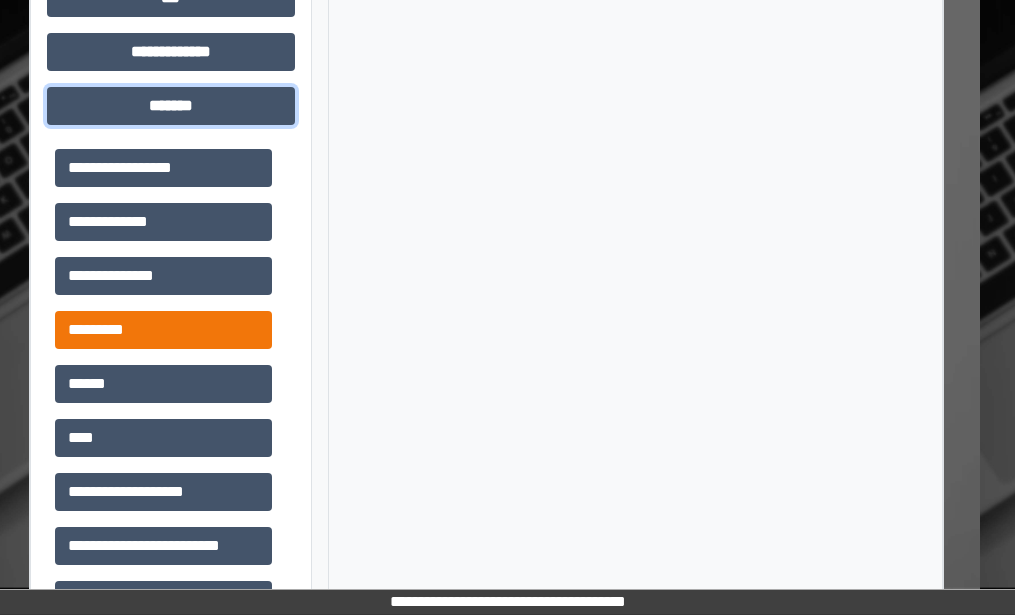 scroll, scrollTop: 700, scrollLeft: 35, axis: both 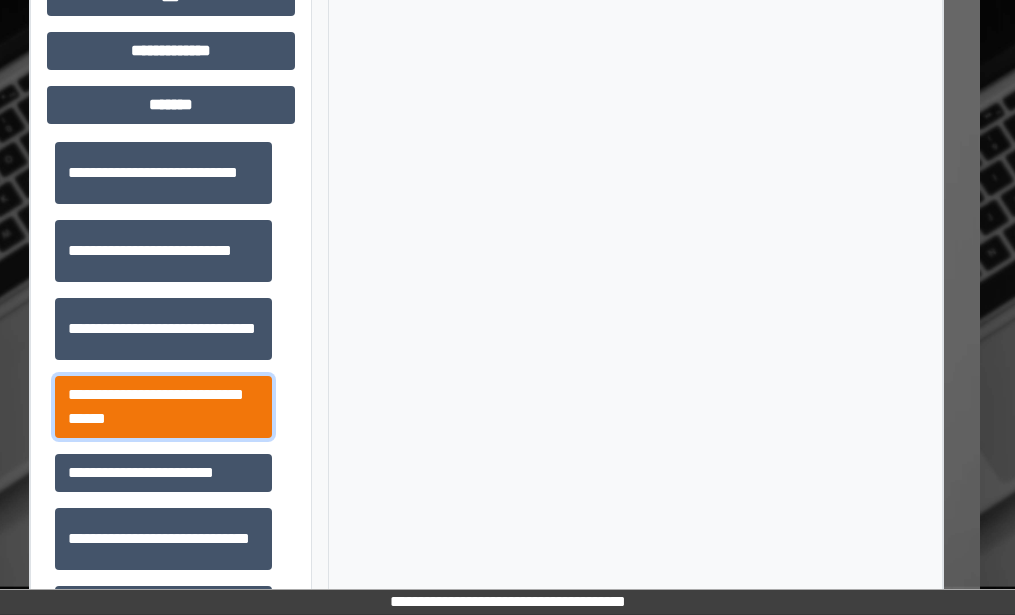 click on "**********" at bounding box center (163, 407) 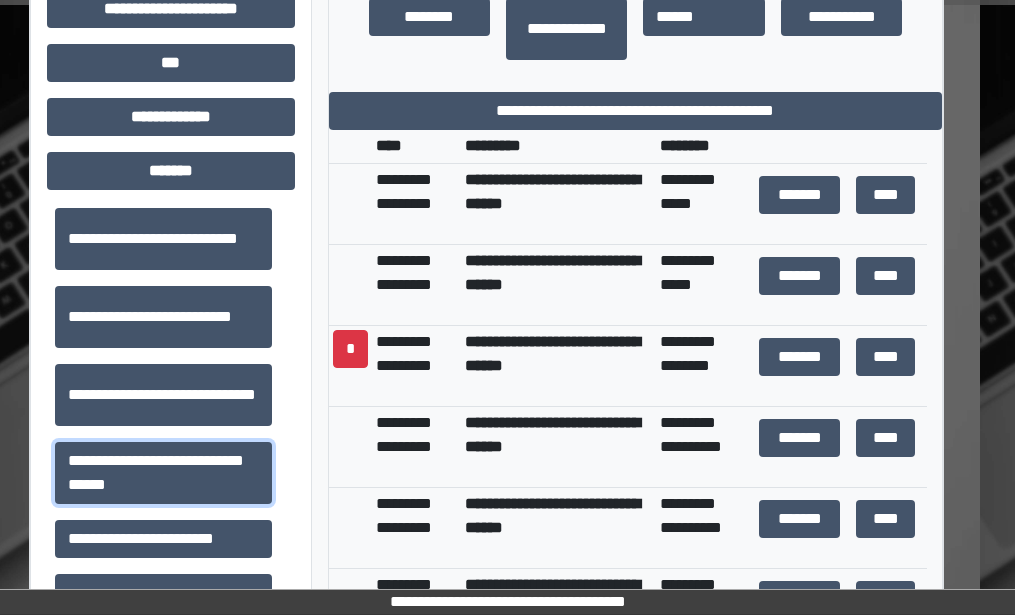 scroll, scrollTop: 500, scrollLeft: 35, axis: both 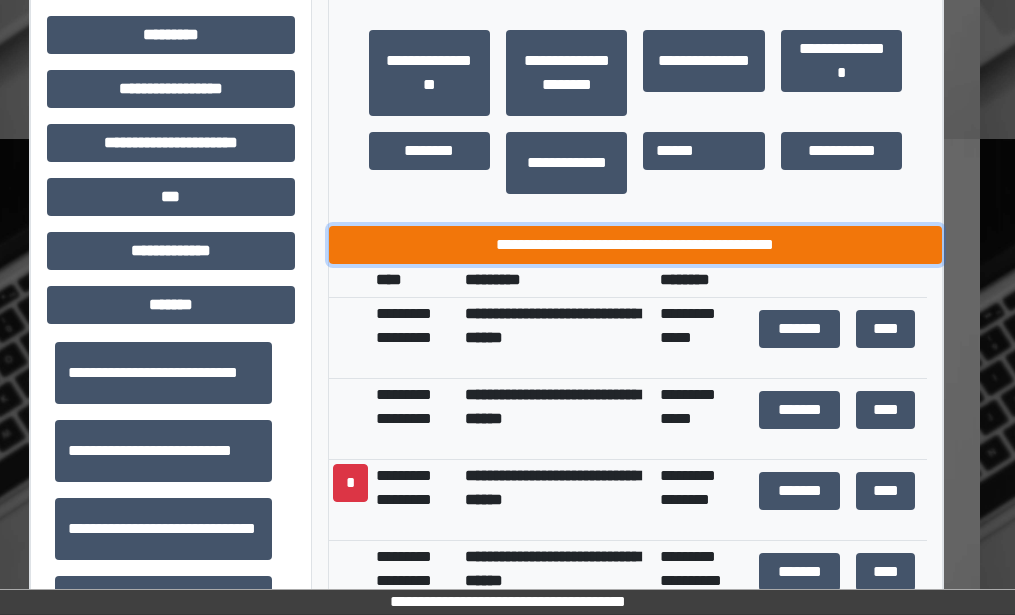 click on "**********" at bounding box center [636, 245] 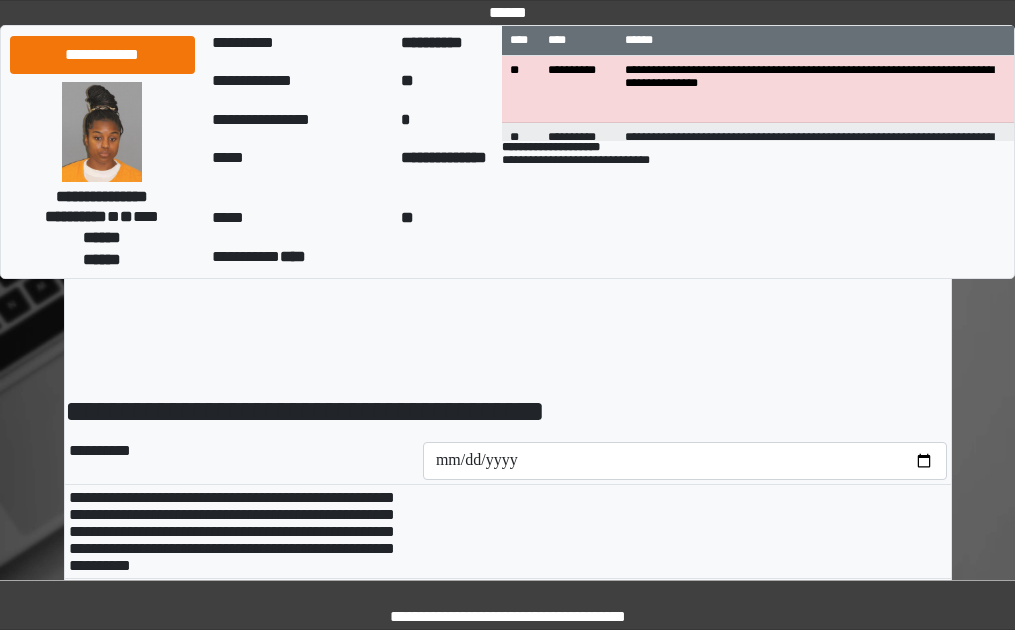 scroll, scrollTop: 0, scrollLeft: 0, axis: both 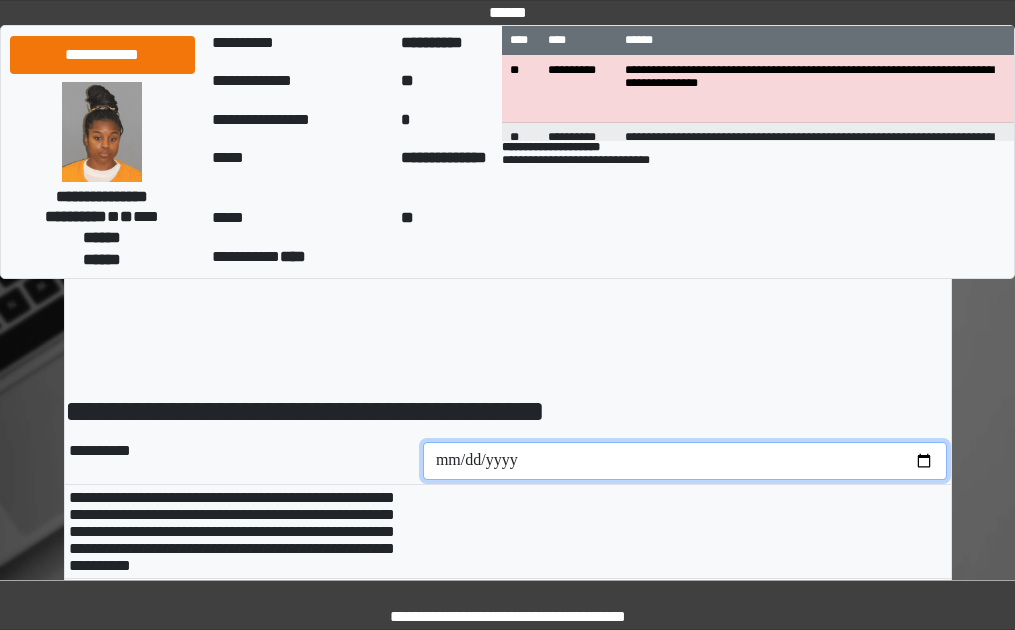 click at bounding box center (685, 461) 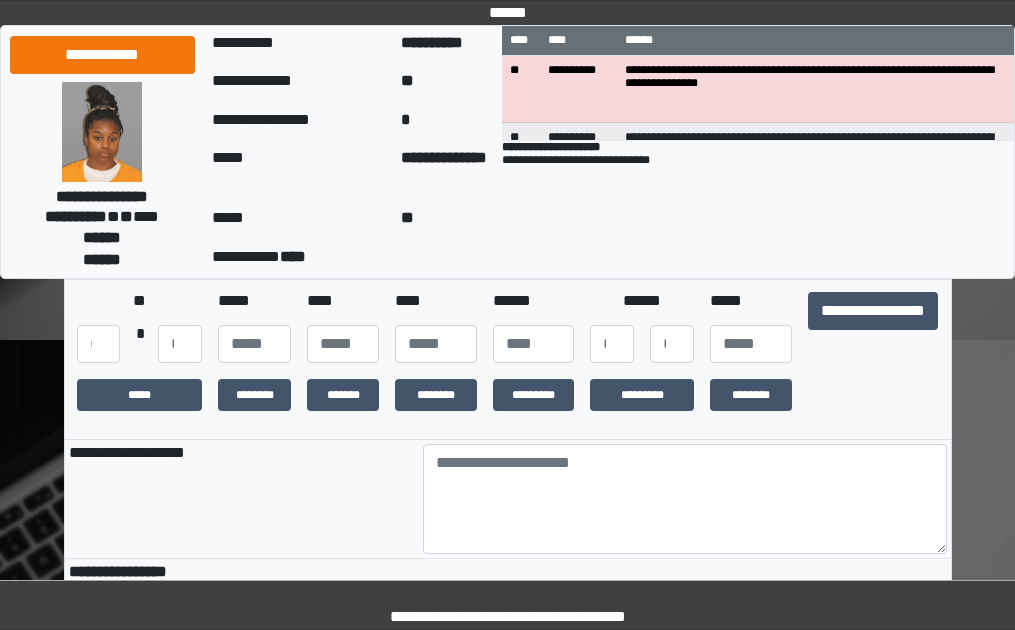 scroll, scrollTop: 300, scrollLeft: 0, axis: vertical 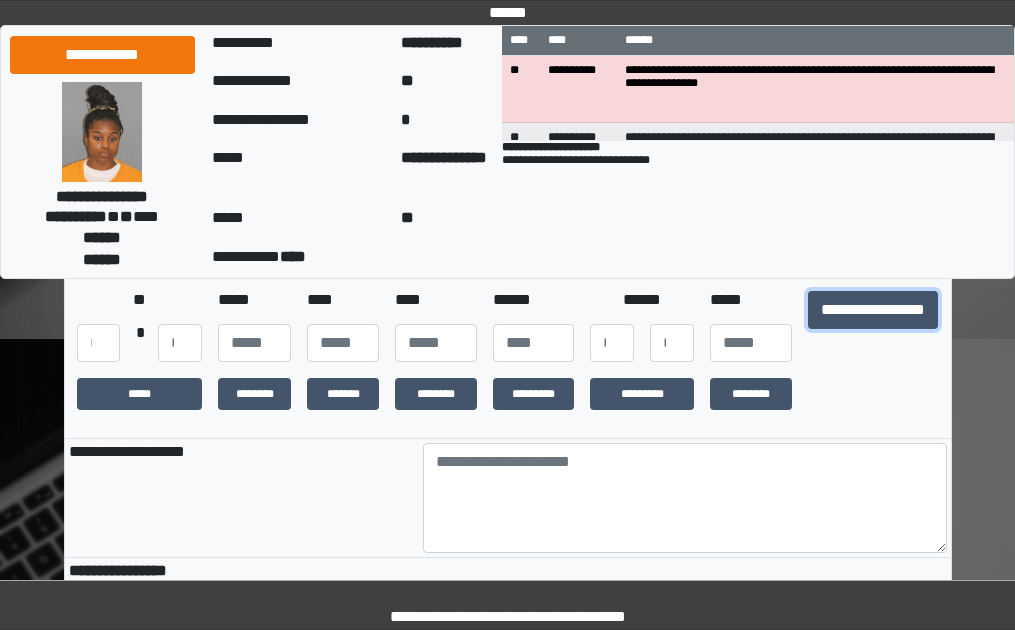 click on "**********" at bounding box center (873, 310) 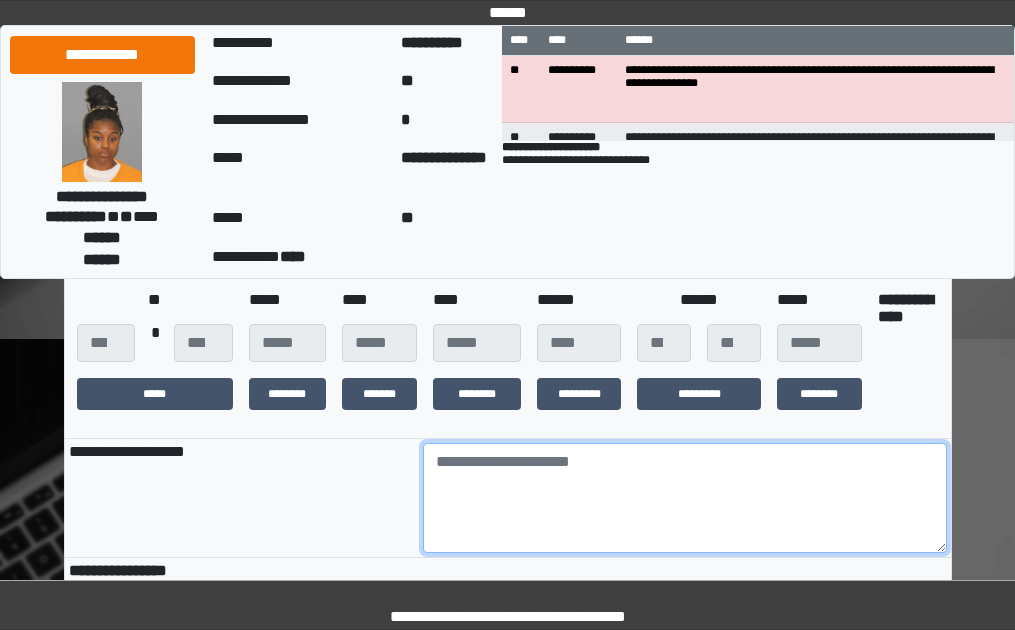 click at bounding box center (685, 498) 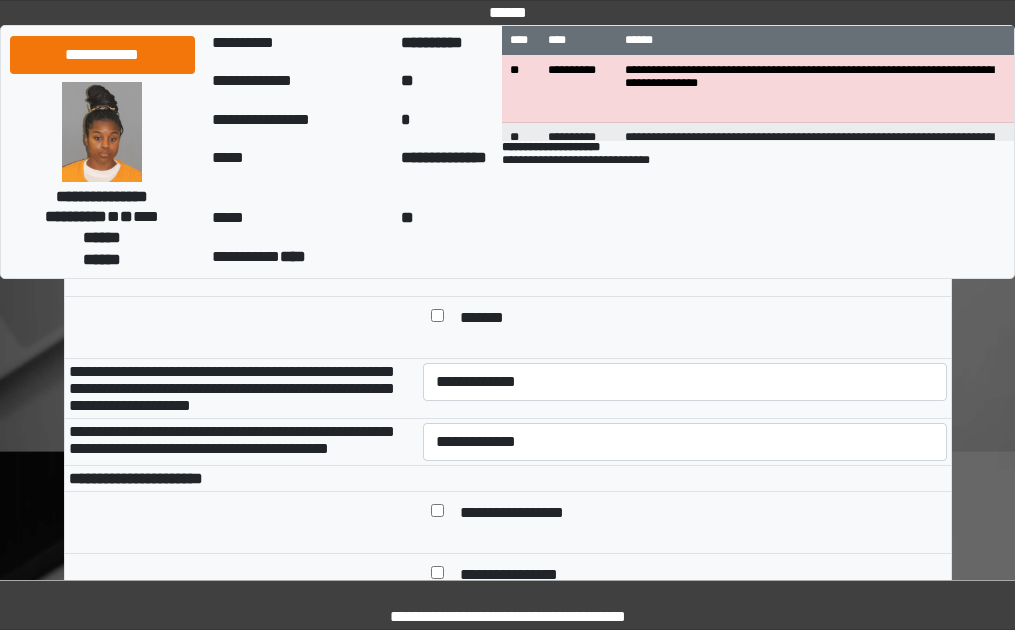 scroll, scrollTop: 800, scrollLeft: 0, axis: vertical 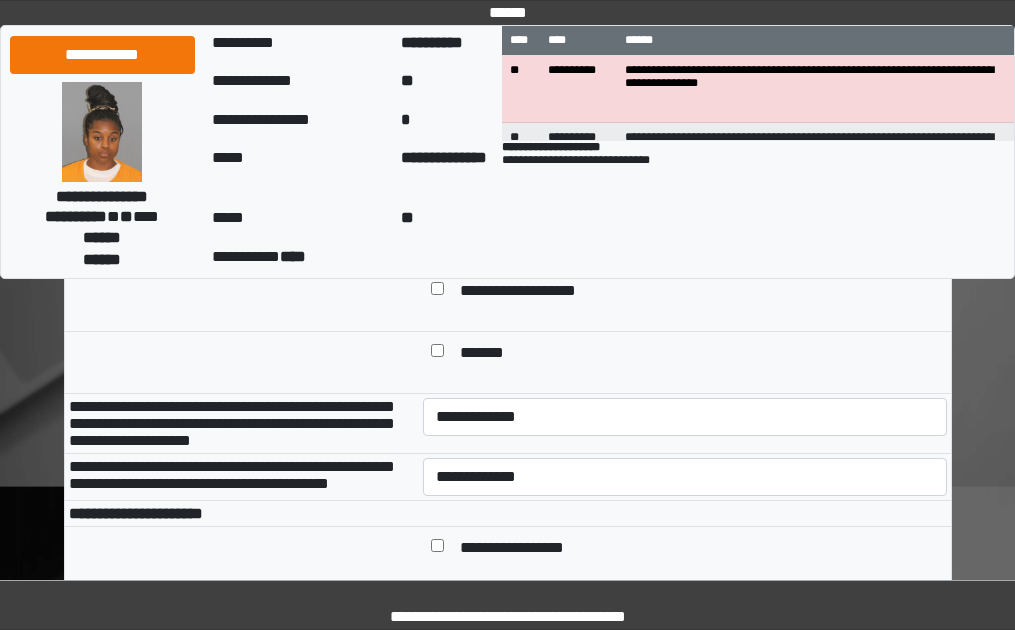 type on "***" 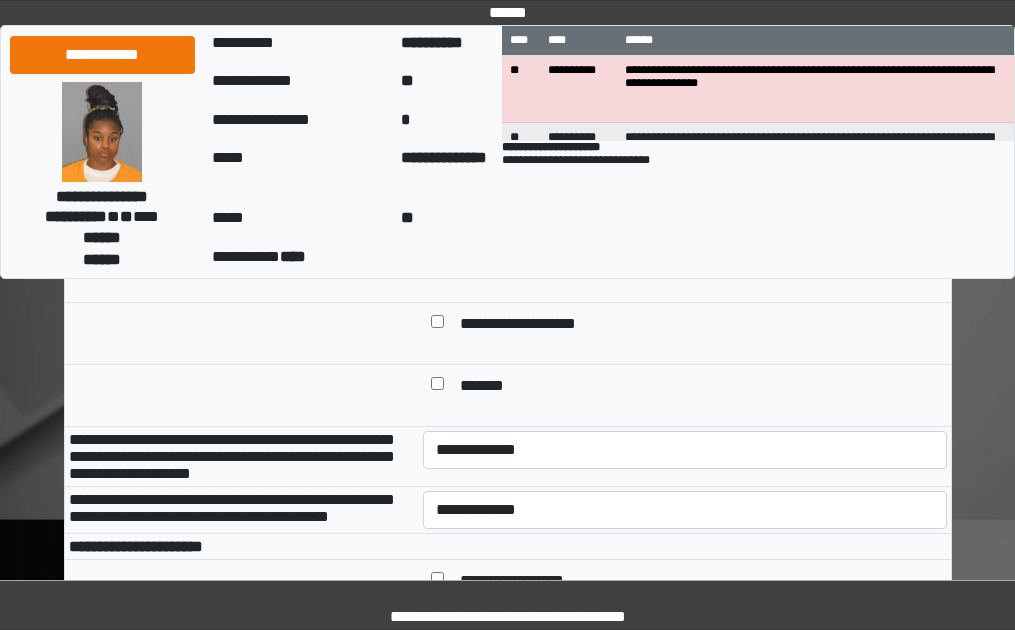 scroll, scrollTop: 800, scrollLeft: 0, axis: vertical 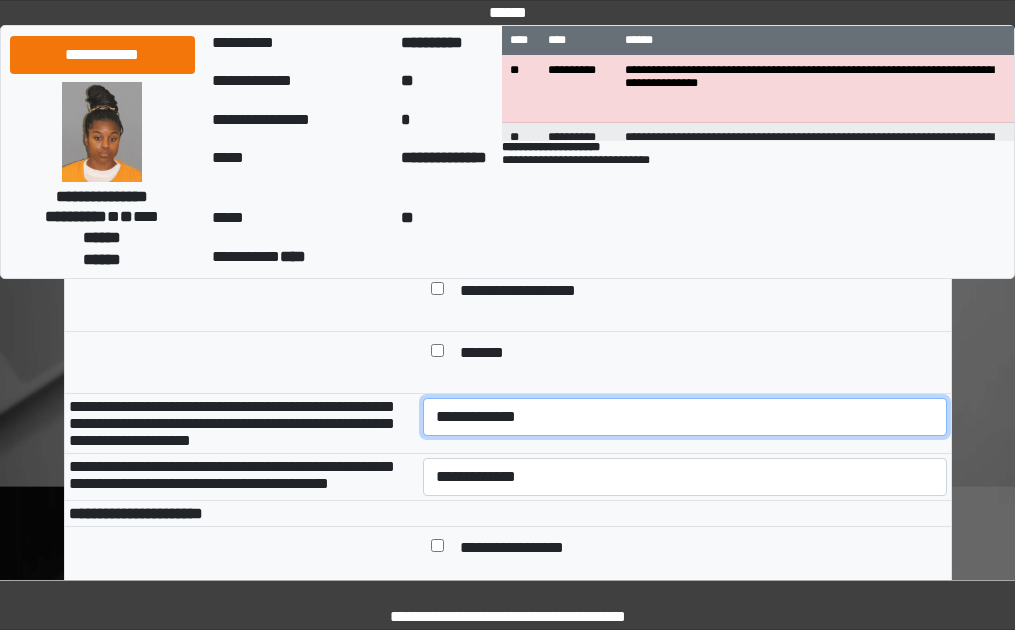 click on "**********" at bounding box center [685, 417] 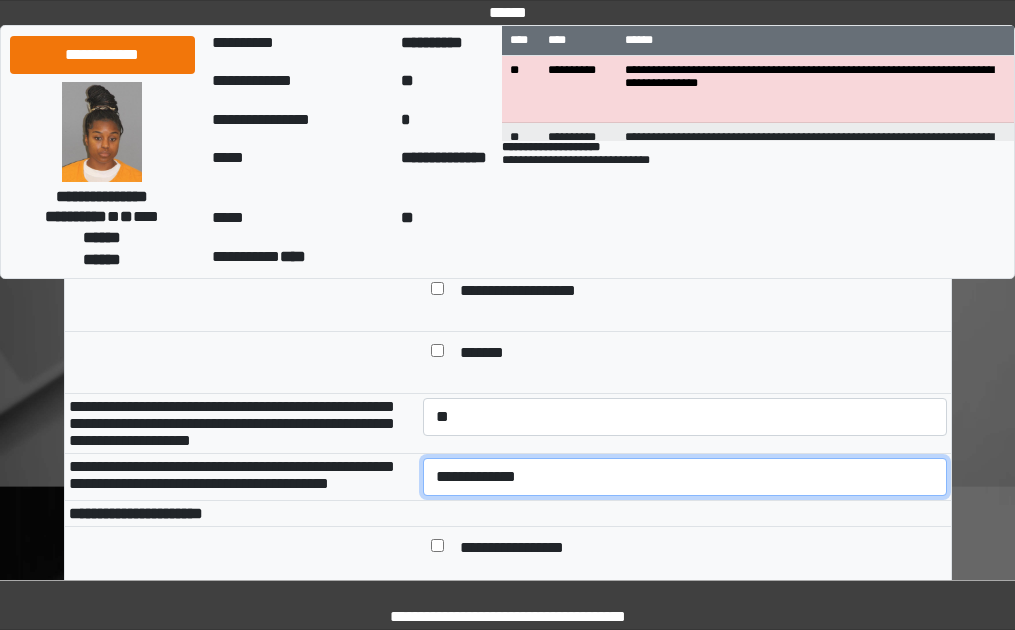 click on "**********" at bounding box center (685, 477) 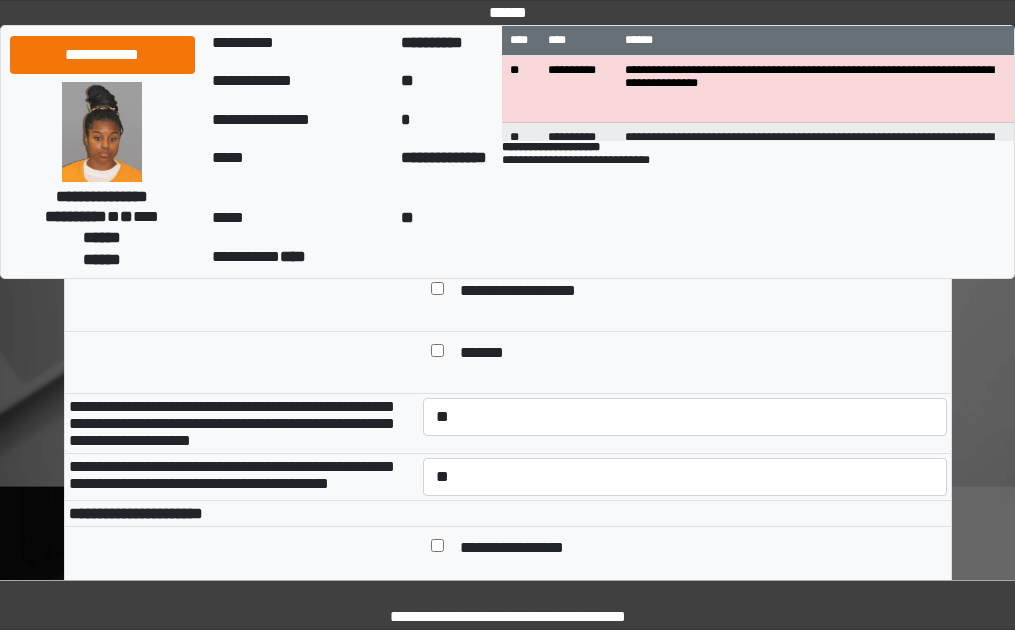 drag, startPoint x: 392, startPoint y: 472, endPoint x: 395, endPoint y: 433, distance: 39.115215 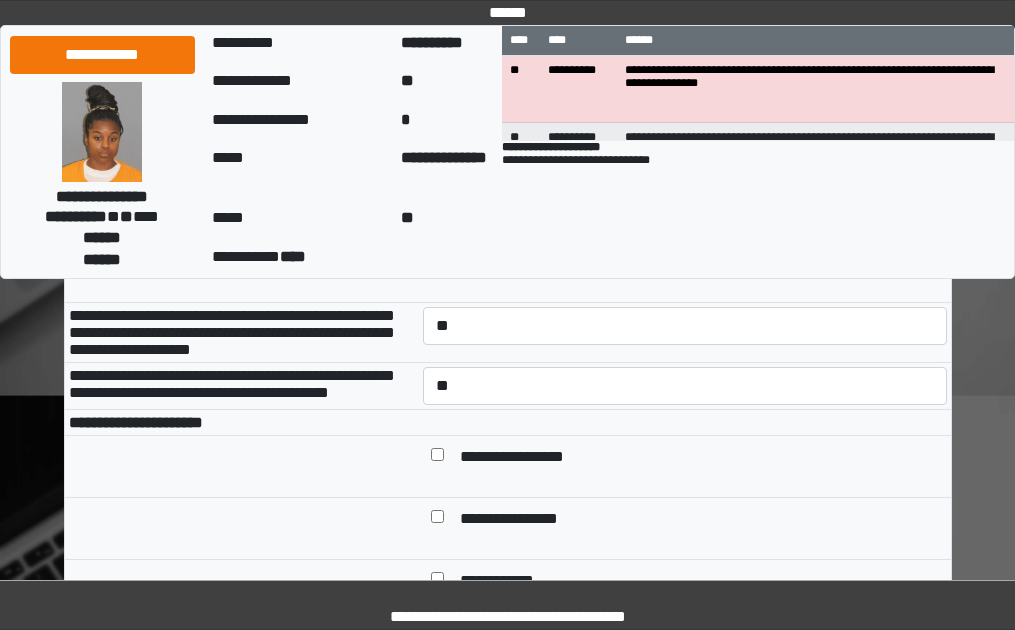 scroll, scrollTop: 1000, scrollLeft: 0, axis: vertical 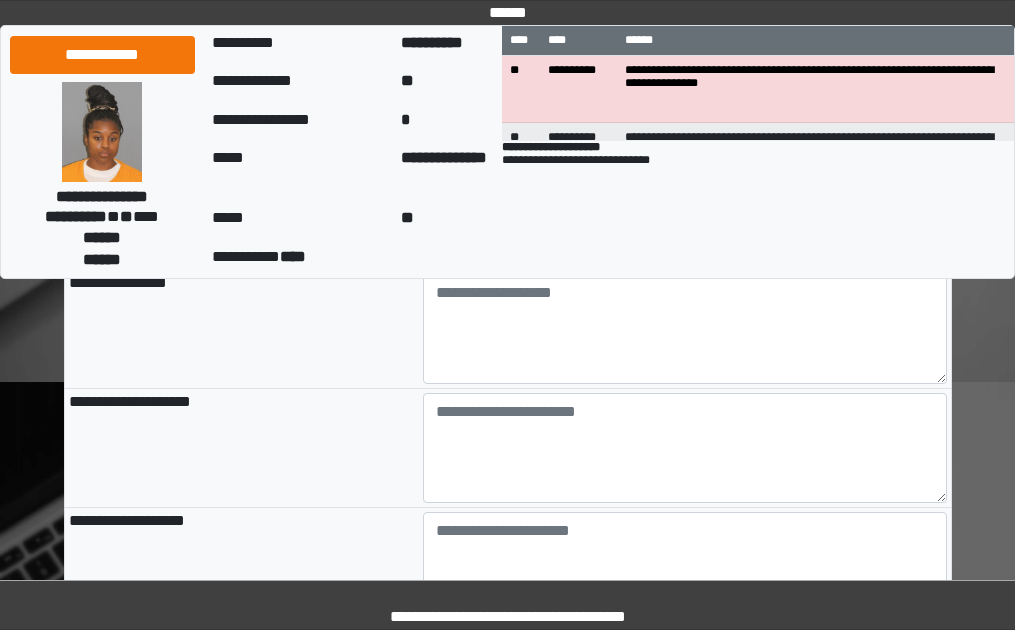 click on "**********" at bounding box center (685, 246) 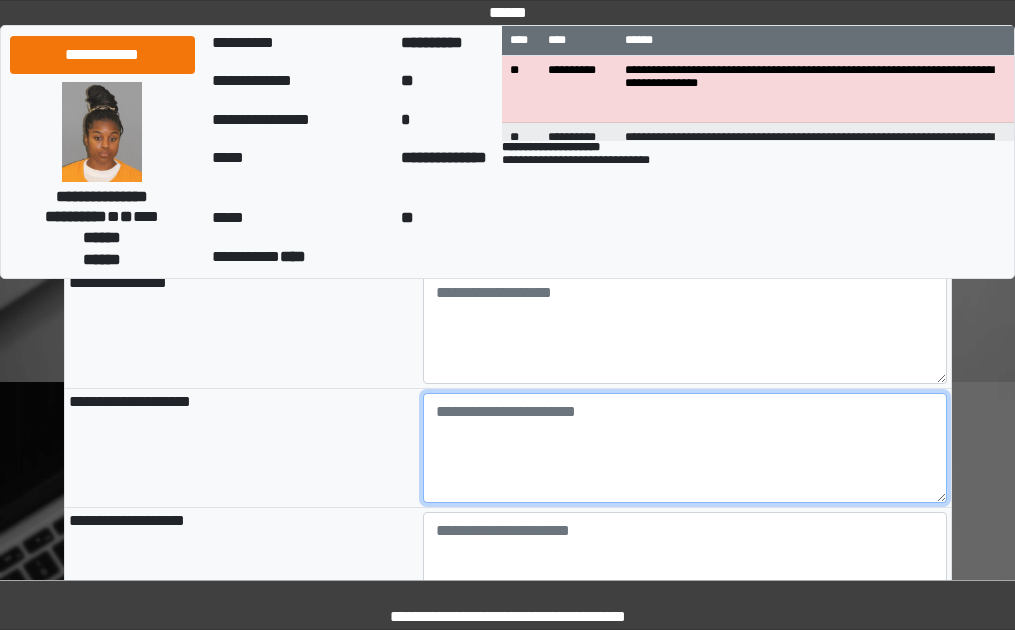 click at bounding box center (685, 448) 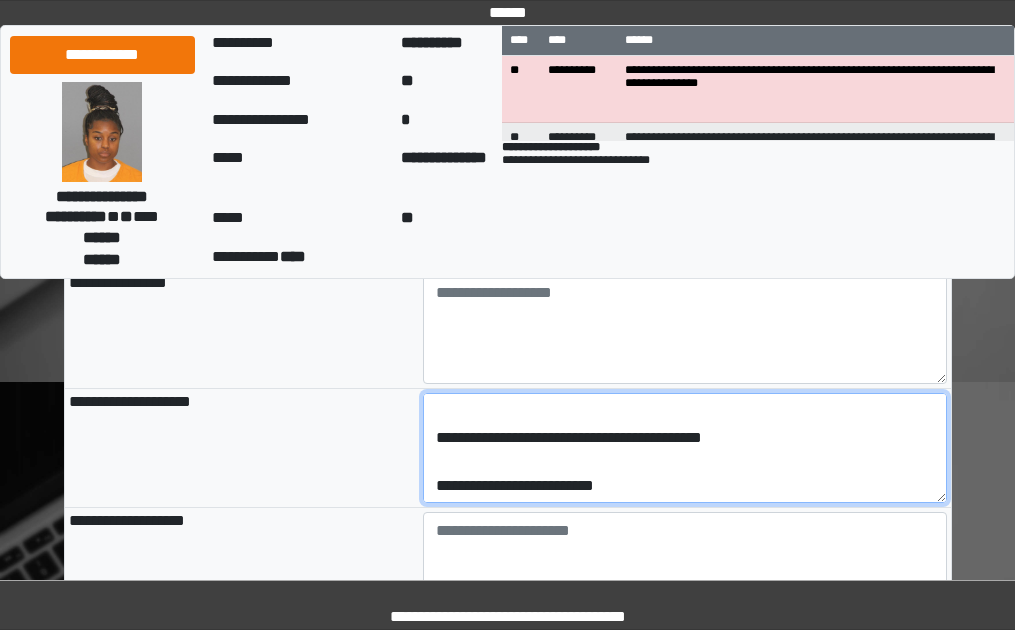 scroll, scrollTop: 168, scrollLeft: 0, axis: vertical 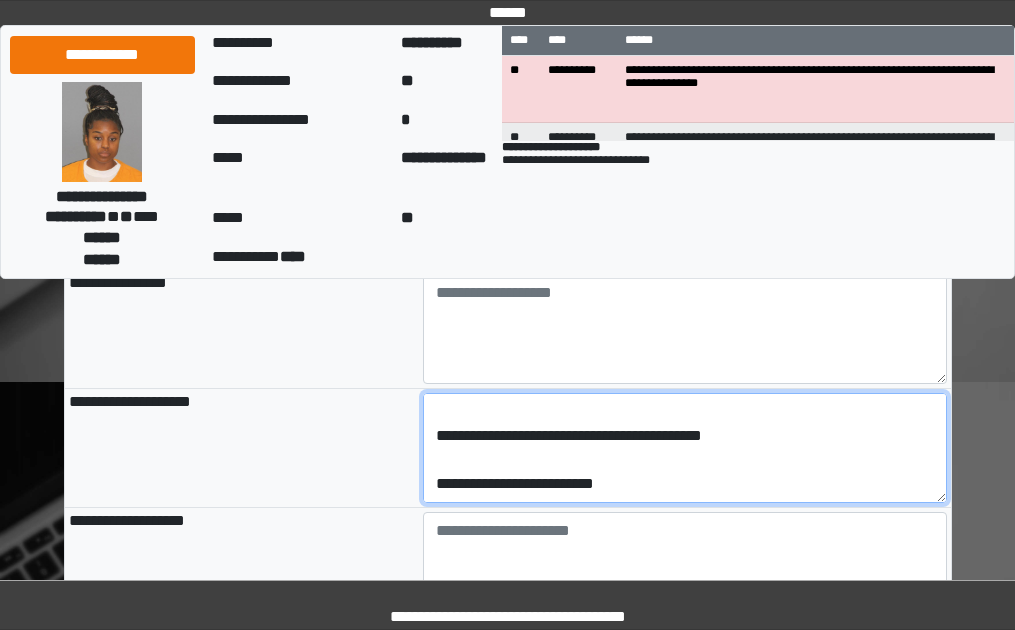 click on "**********" at bounding box center (685, 448) 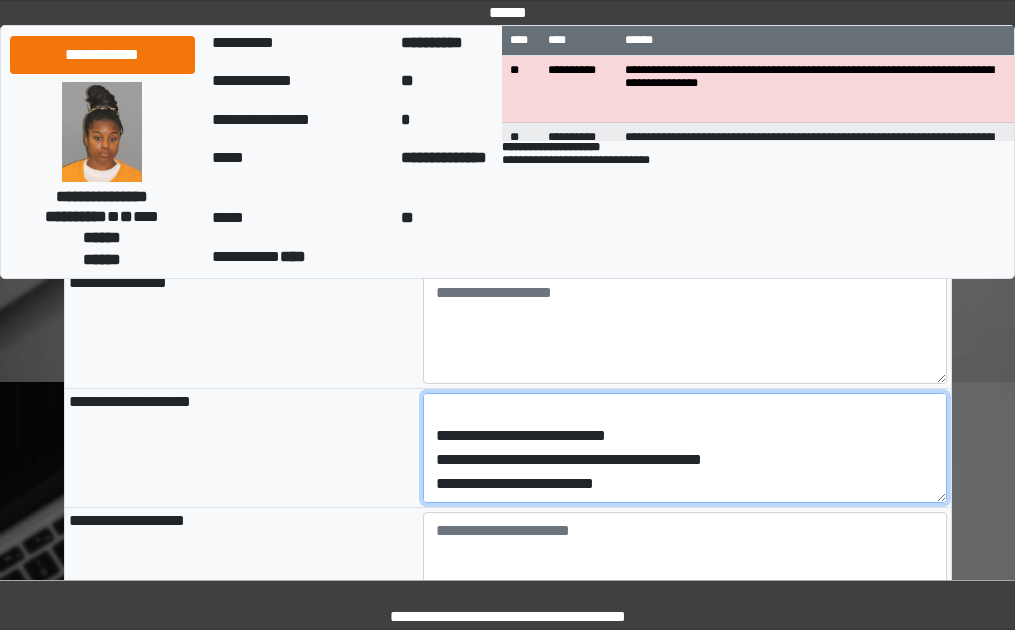 click on "**********" at bounding box center [685, 448] 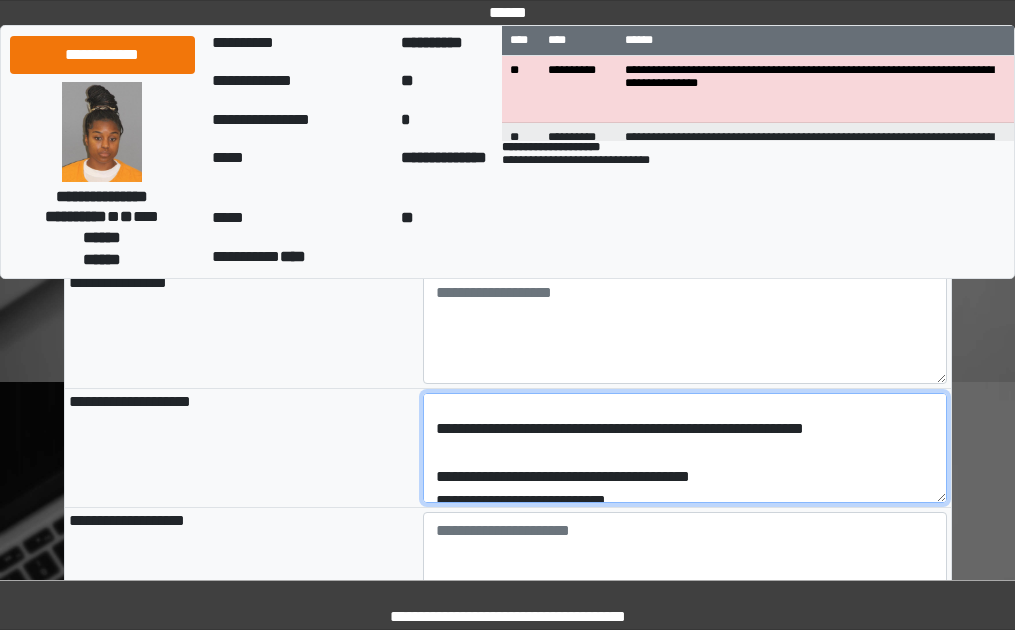 scroll, scrollTop: 0, scrollLeft: 0, axis: both 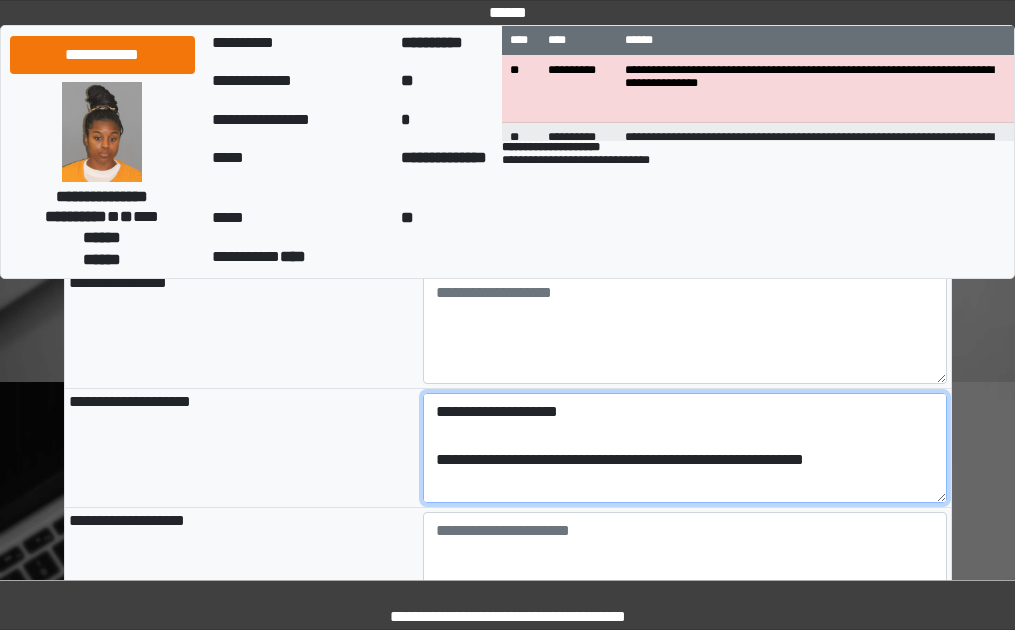 click on "**********" at bounding box center [685, 448] 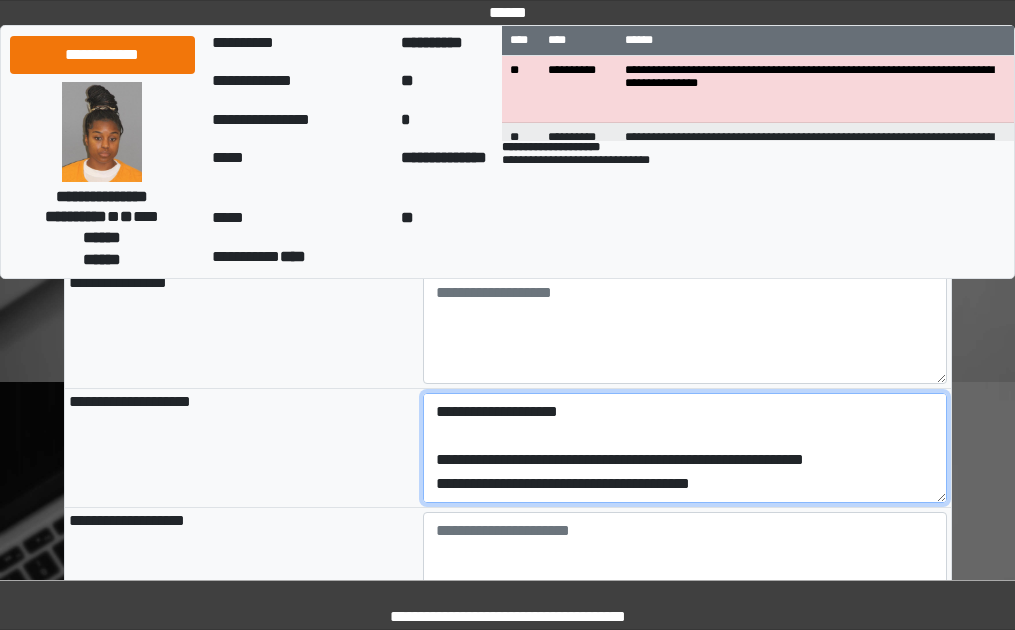 click on "**********" at bounding box center (685, 448) 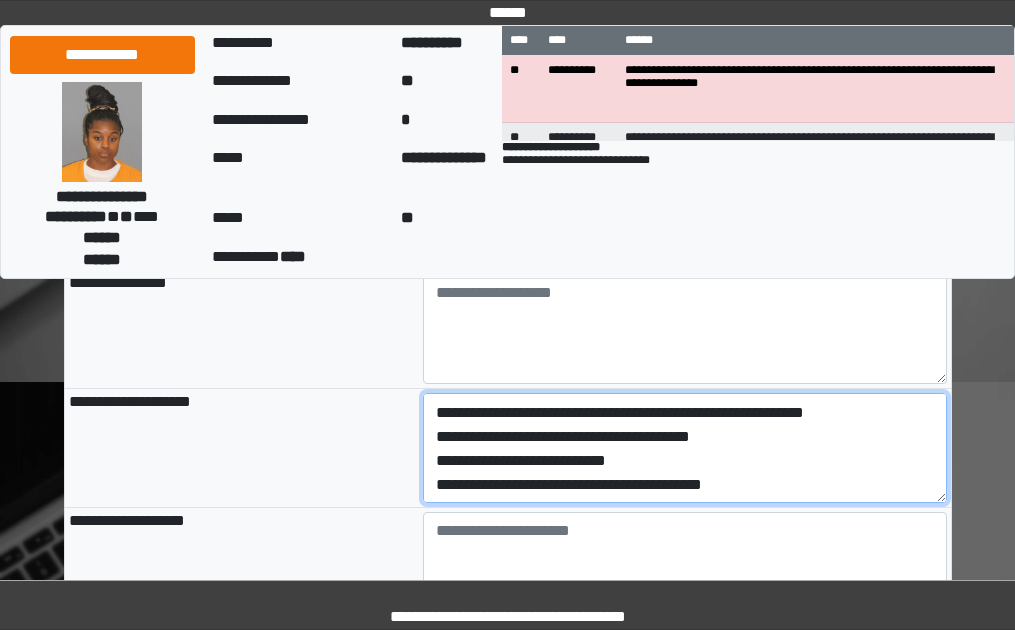 scroll, scrollTop: 0, scrollLeft: 0, axis: both 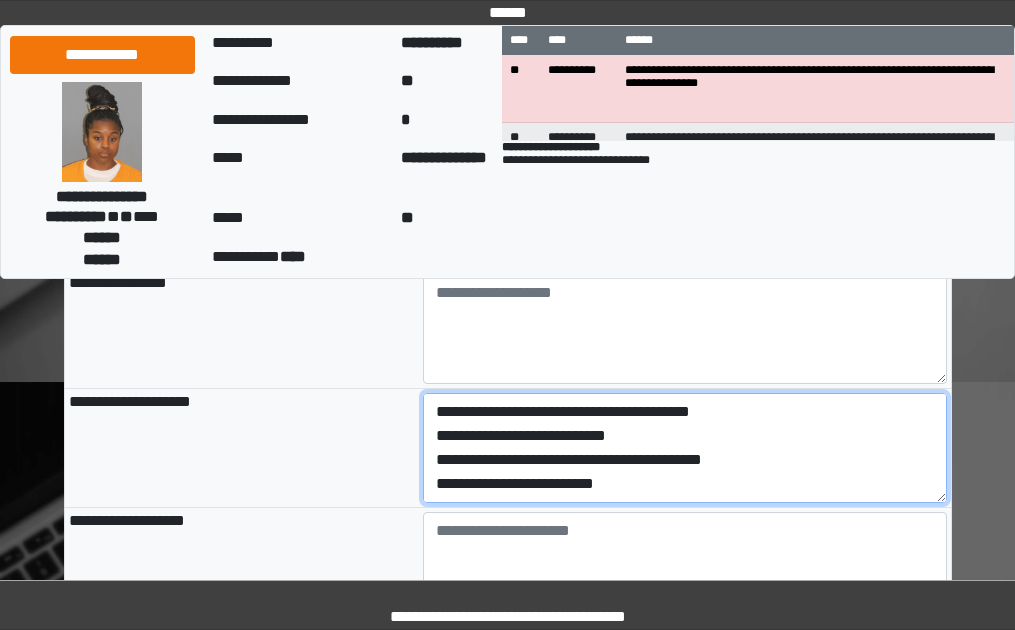 drag, startPoint x: 438, startPoint y: 489, endPoint x: 667, endPoint y: 574, distance: 244.26625 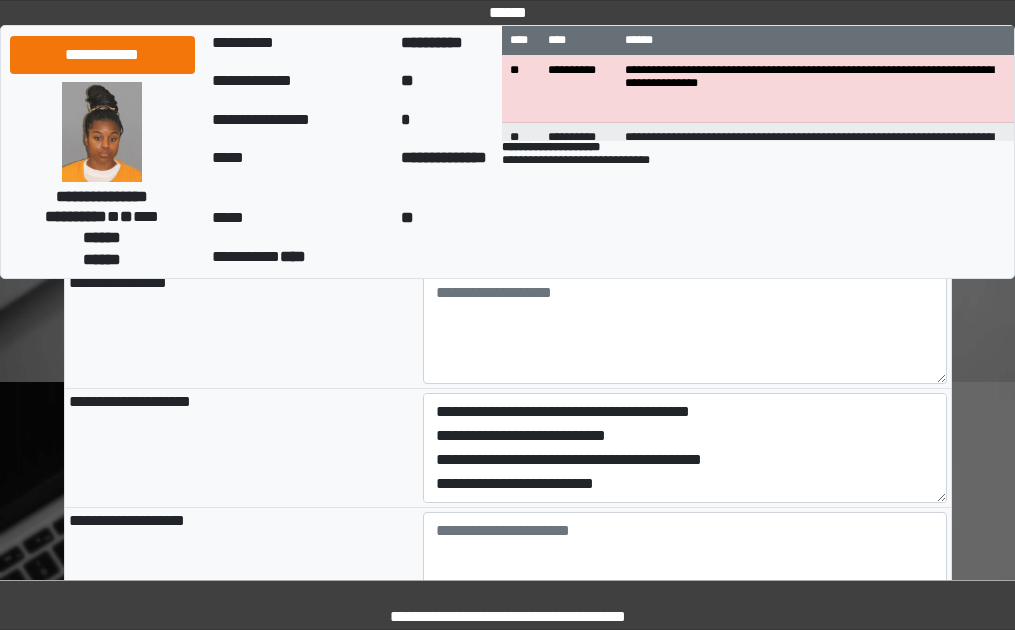 click on "**********" at bounding box center (242, 328) 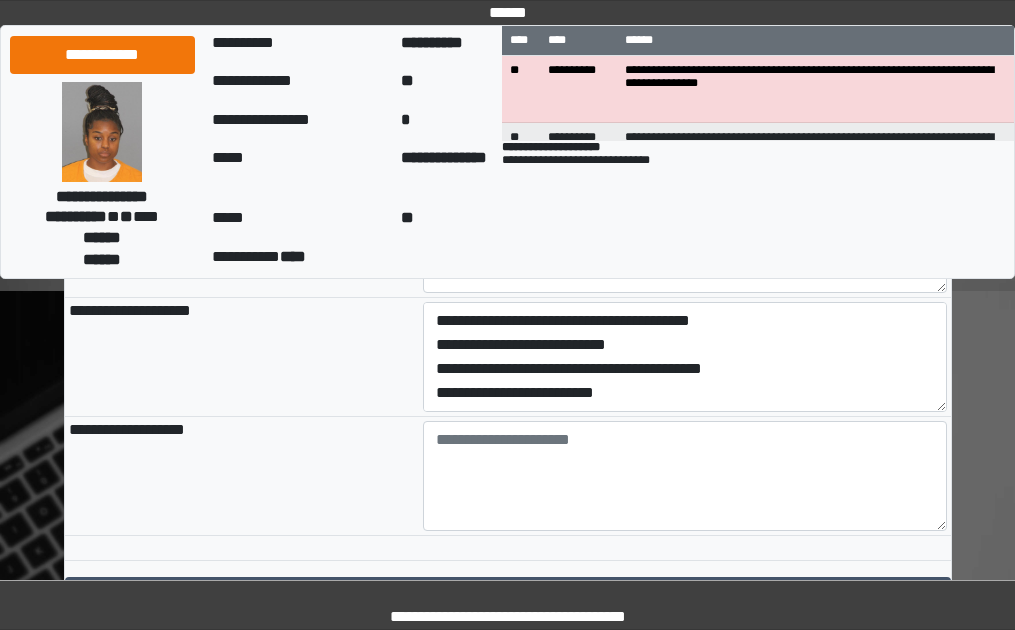 scroll, scrollTop: 2400, scrollLeft: 0, axis: vertical 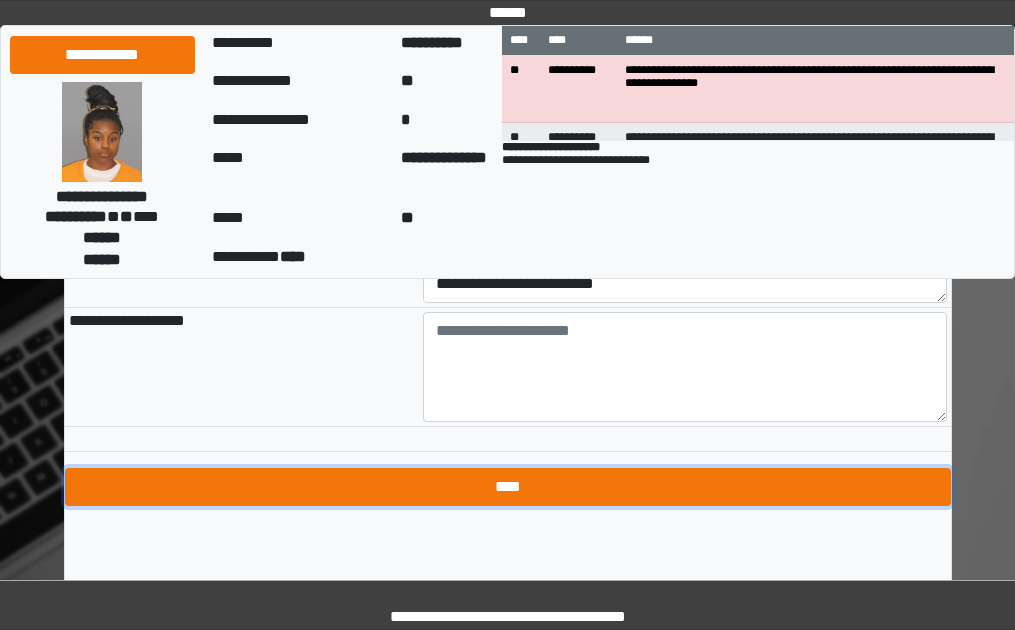 click on "****" at bounding box center (508, 487) 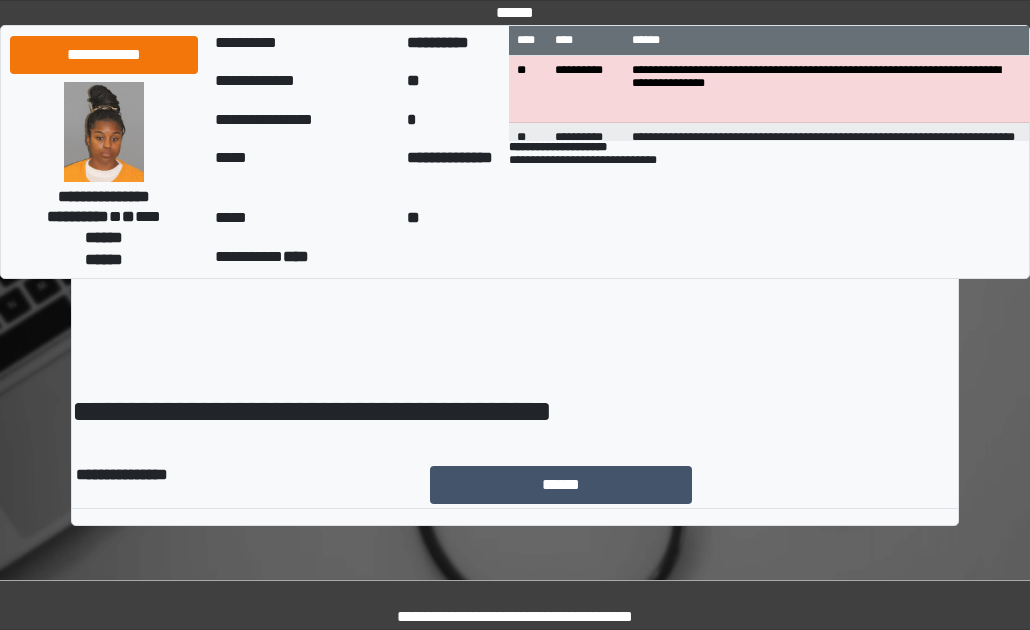 scroll, scrollTop: 0, scrollLeft: 0, axis: both 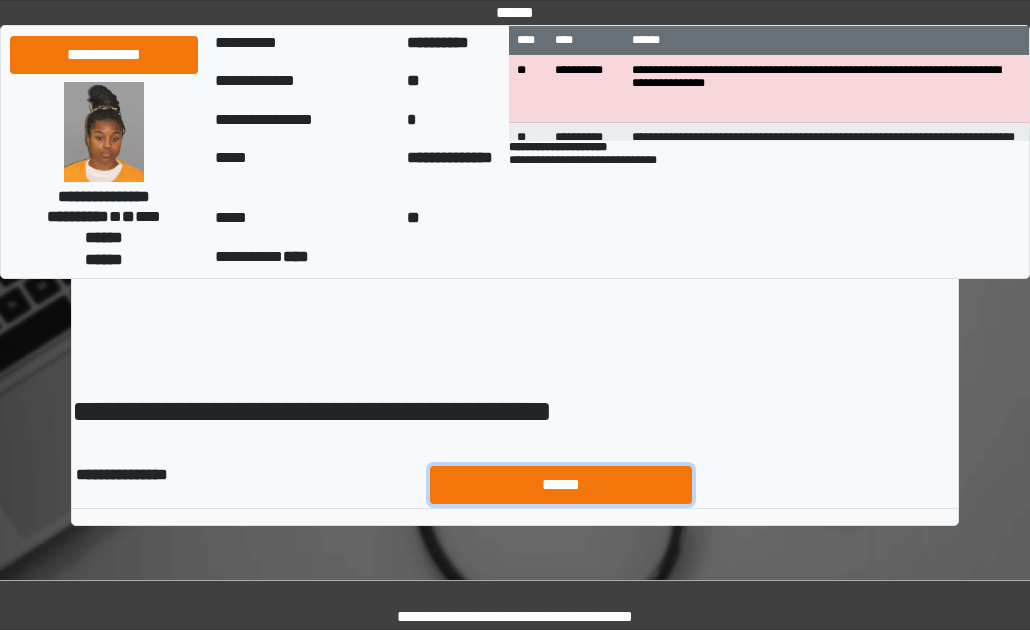 click on "******" at bounding box center (561, 485) 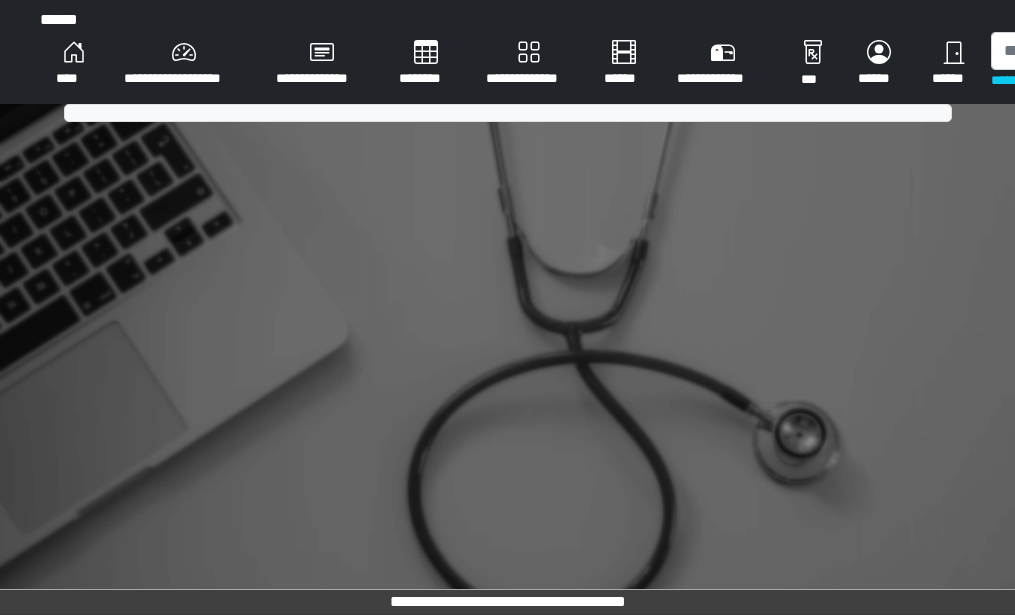 scroll, scrollTop: 0, scrollLeft: 0, axis: both 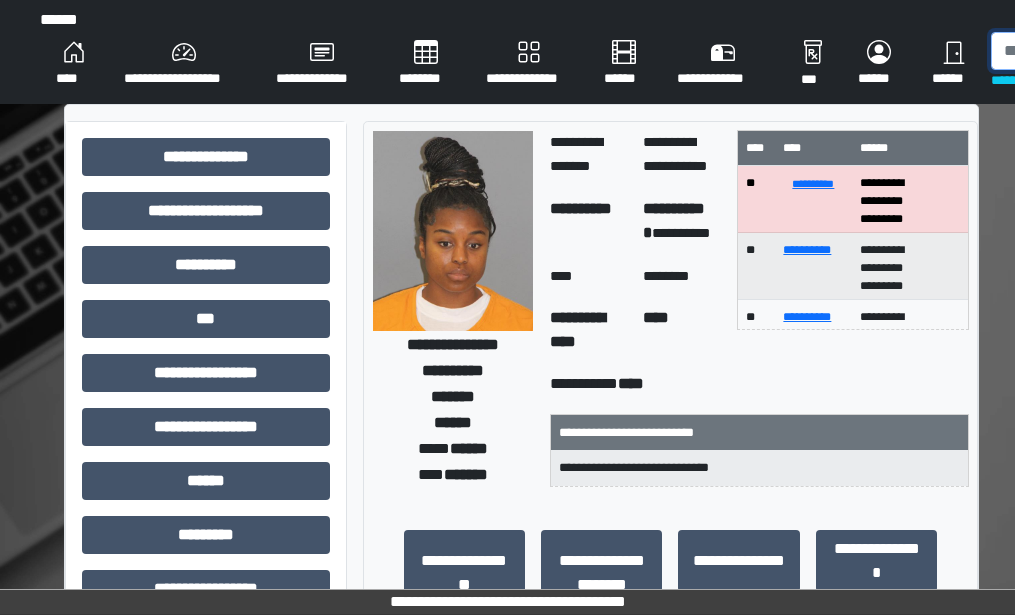 click at bounding box center [1094, 51] 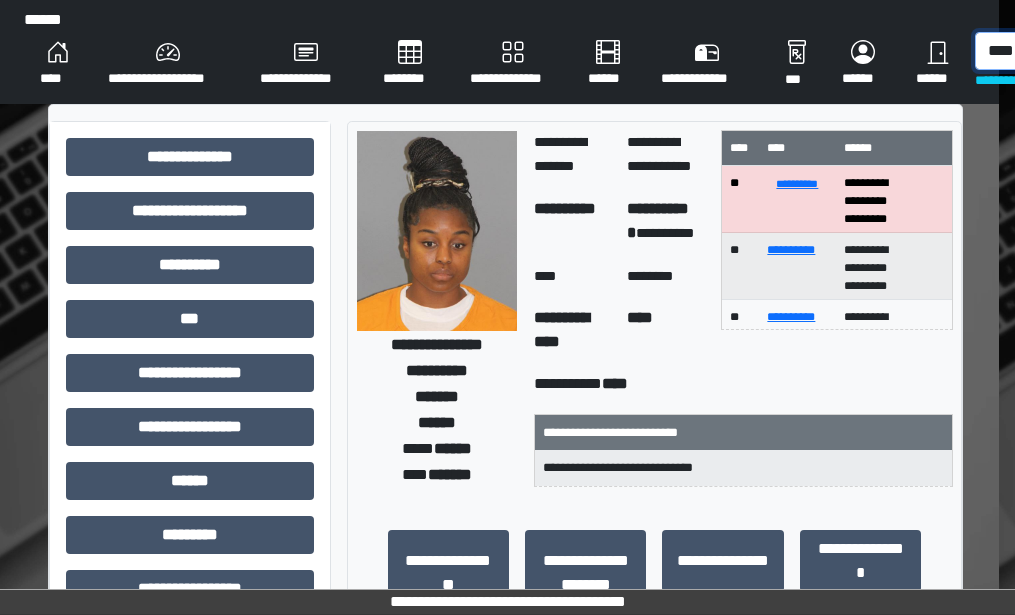 scroll, scrollTop: 0, scrollLeft: 25, axis: horizontal 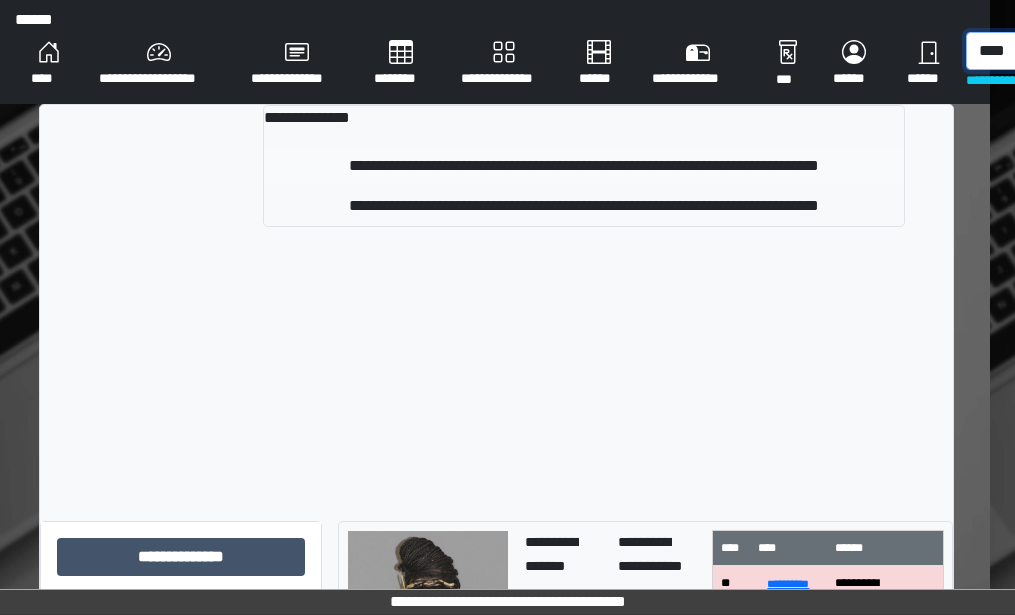 type on "****" 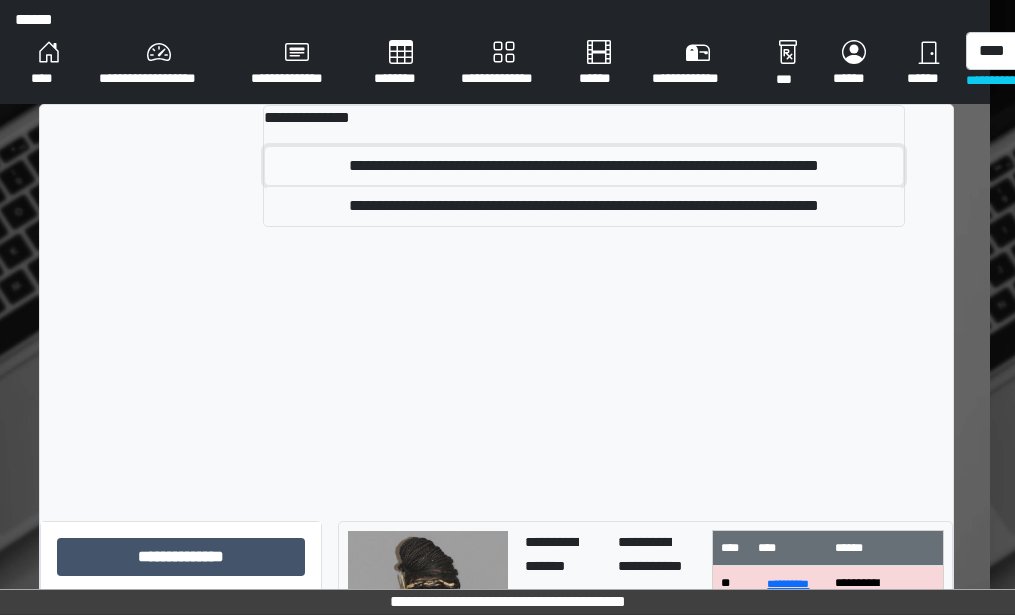 click on "**********" at bounding box center (584, 166) 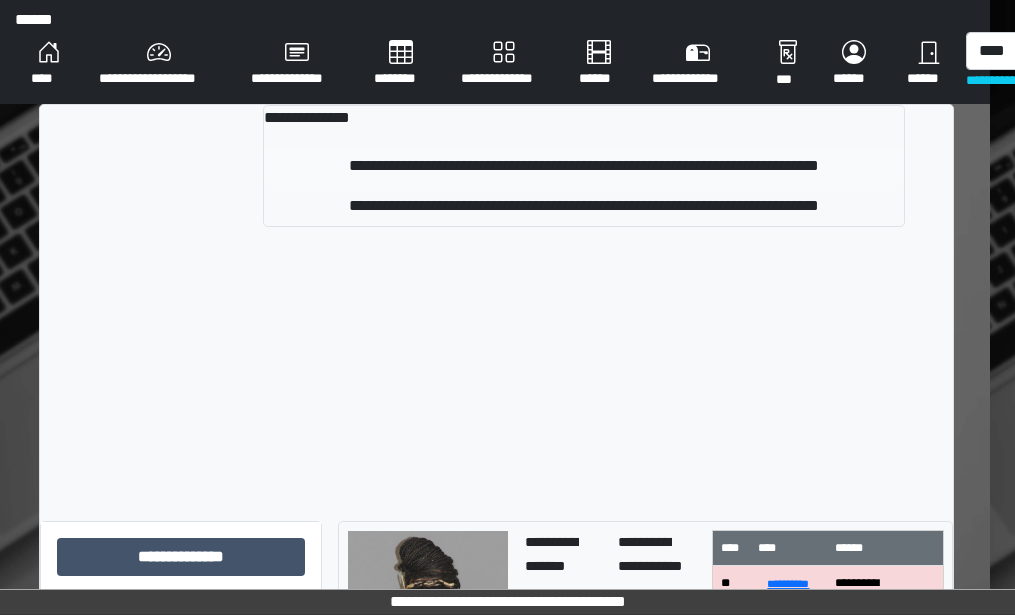type 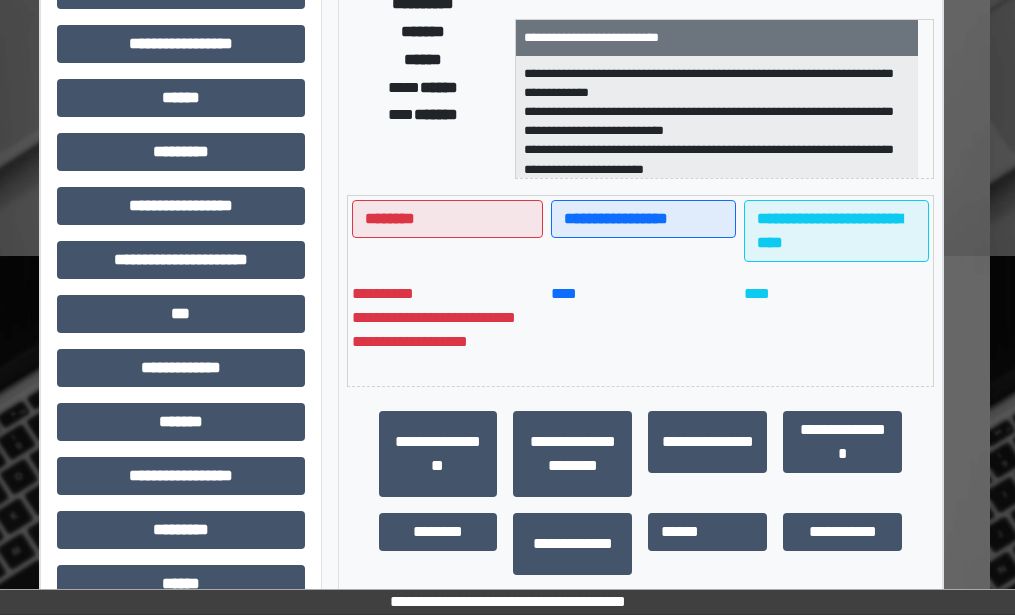 scroll, scrollTop: 400, scrollLeft: 25, axis: both 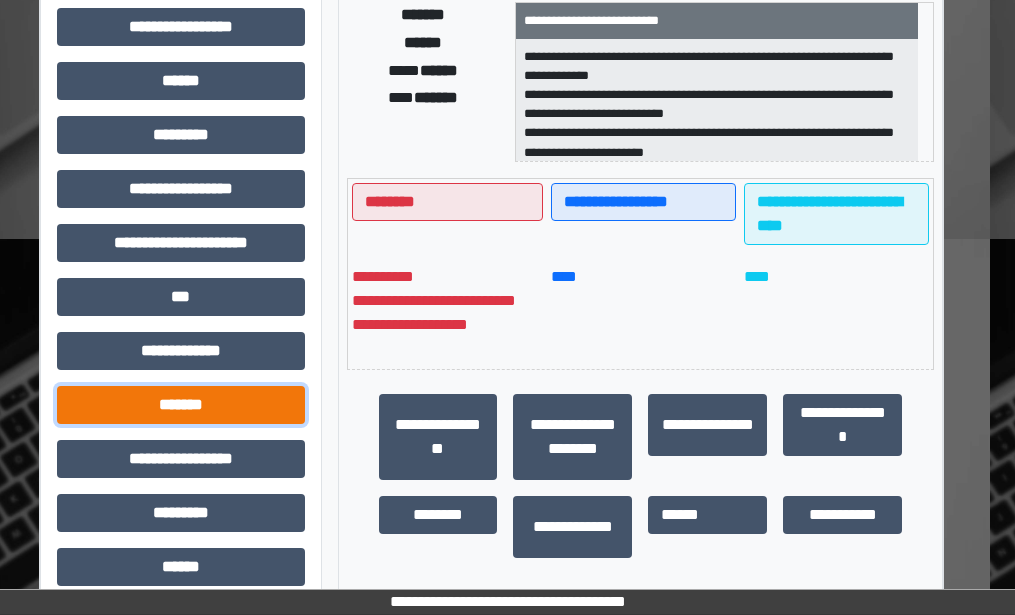 click on "*******" at bounding box center [181, 405] 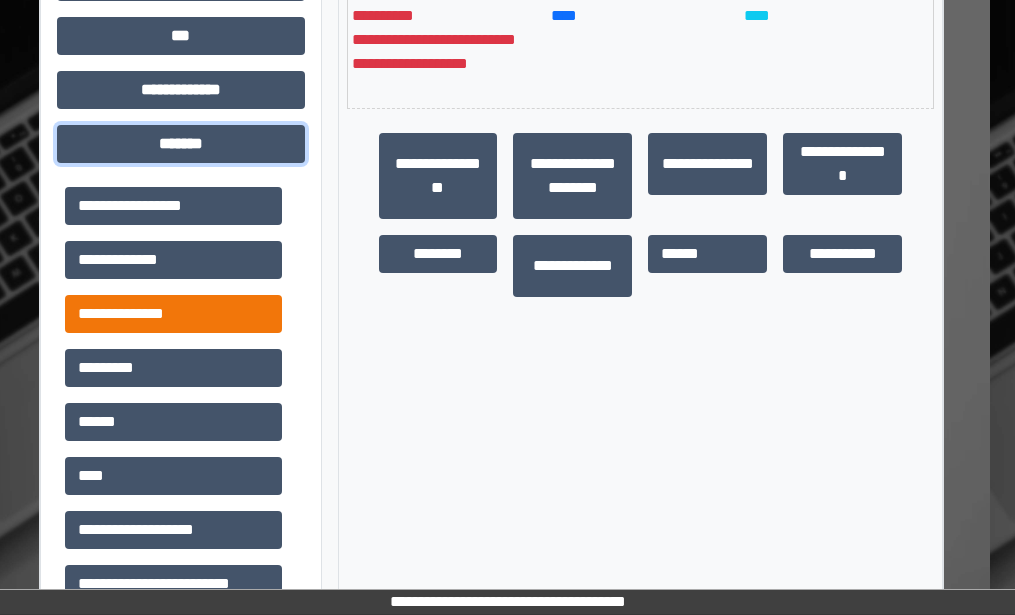 scroll, scrollTop: 700, scrollLeft: 25, axis: both 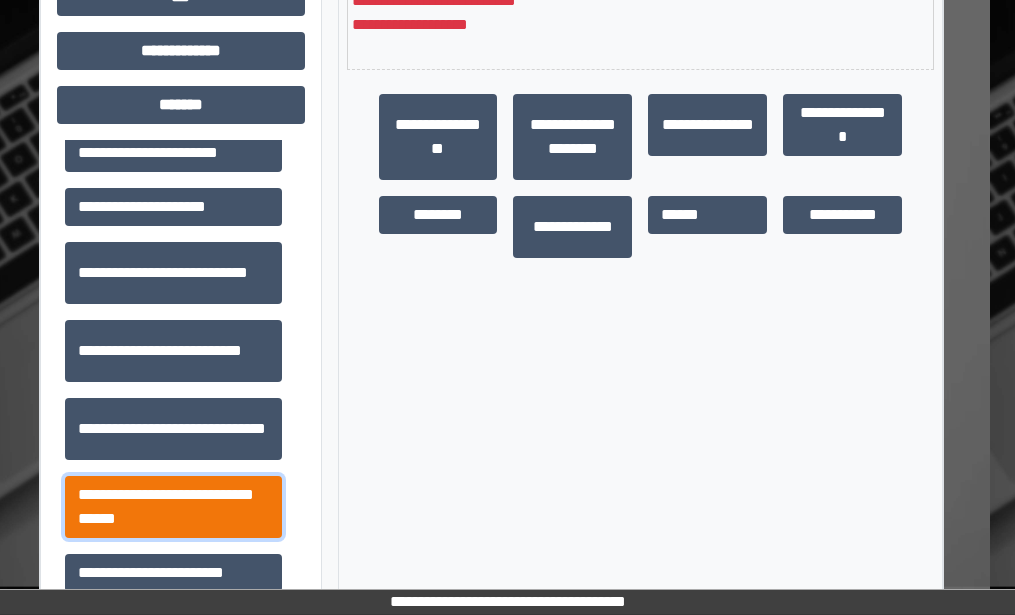 click on "**********" at bounding box center [173, 507] 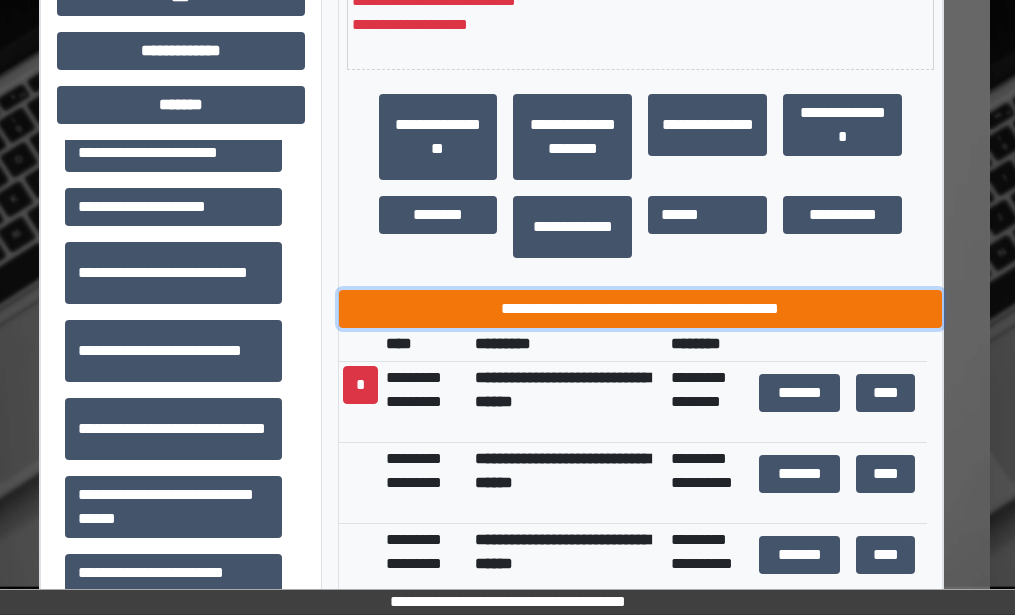 click on "**********" at bounding box center (641, 309) 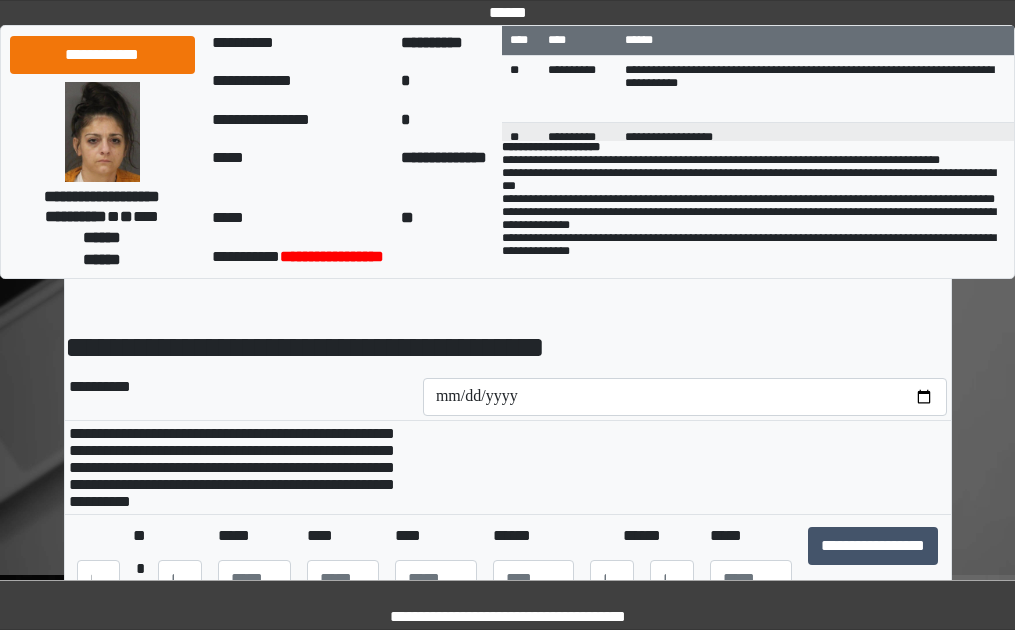 scroll, scrollTop: 100, scrollLeft: 0, axis: vertical 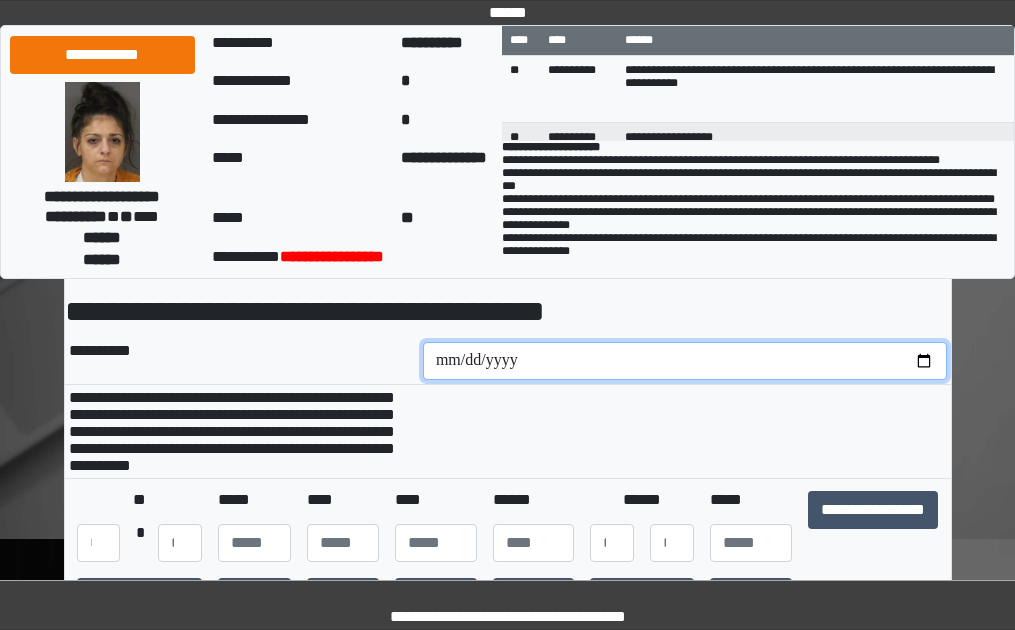 click at bounding box center (685, 361) 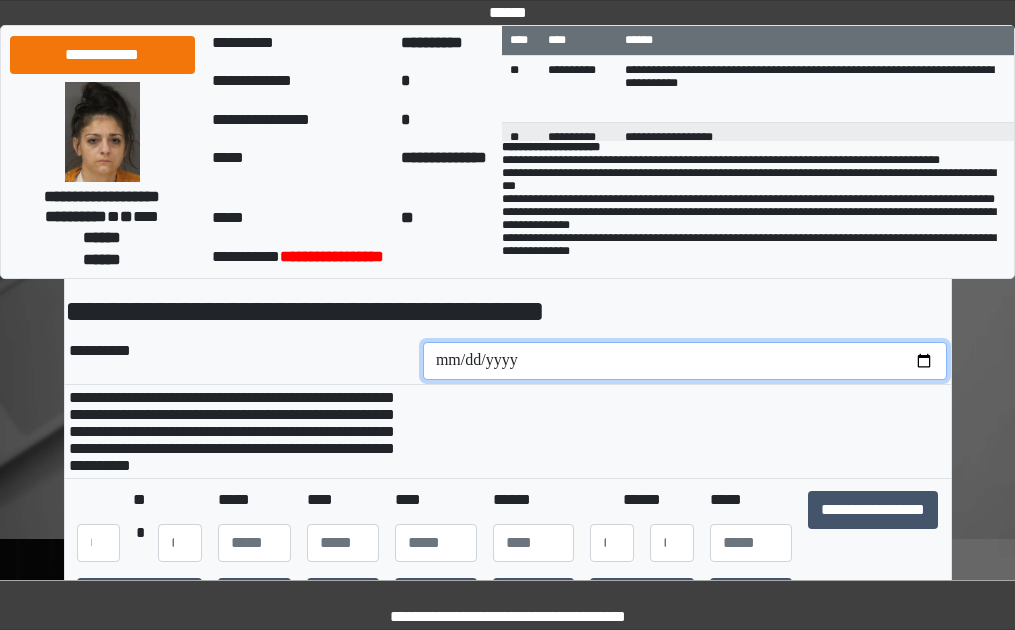 type on "**********" 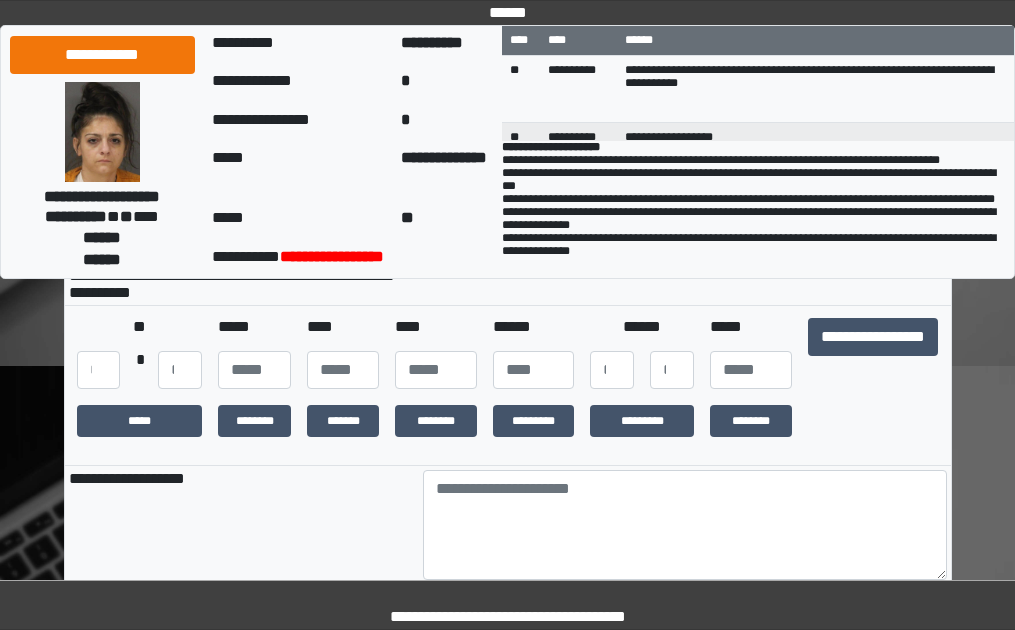 scroll, scrollTop: 300, scrollLeft: 0, axis: vertical 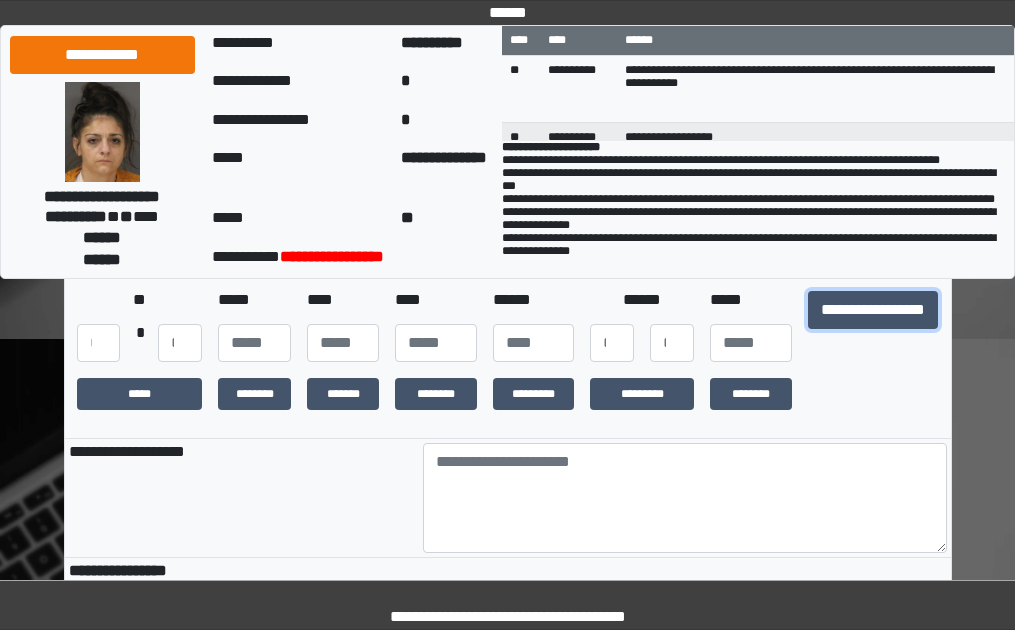 drag, startPoint x: 912, startPoint y: 330, endPoint x: 796, endPoint y: 366, distance: 121.45781 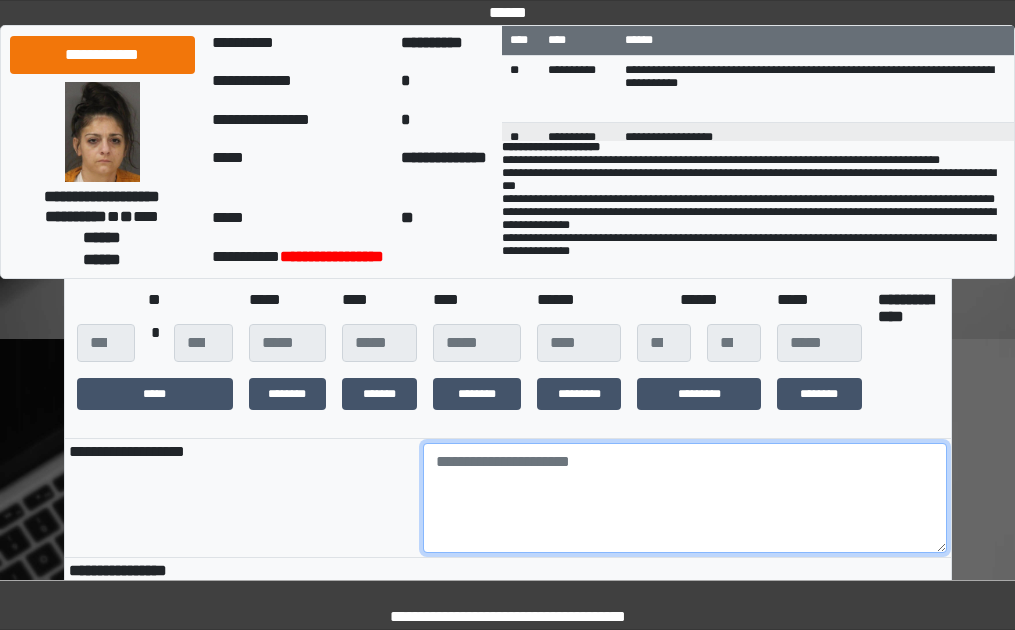 click at bounding box center (685, 498) 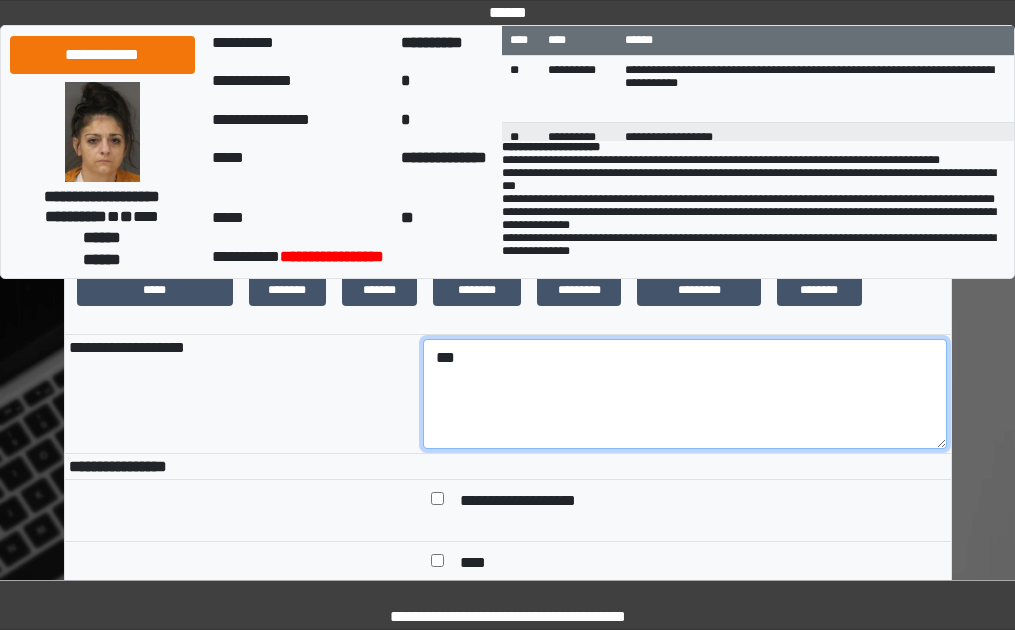 scroll, scrollTop: 600, scrollLeft: 0, axis: vertical 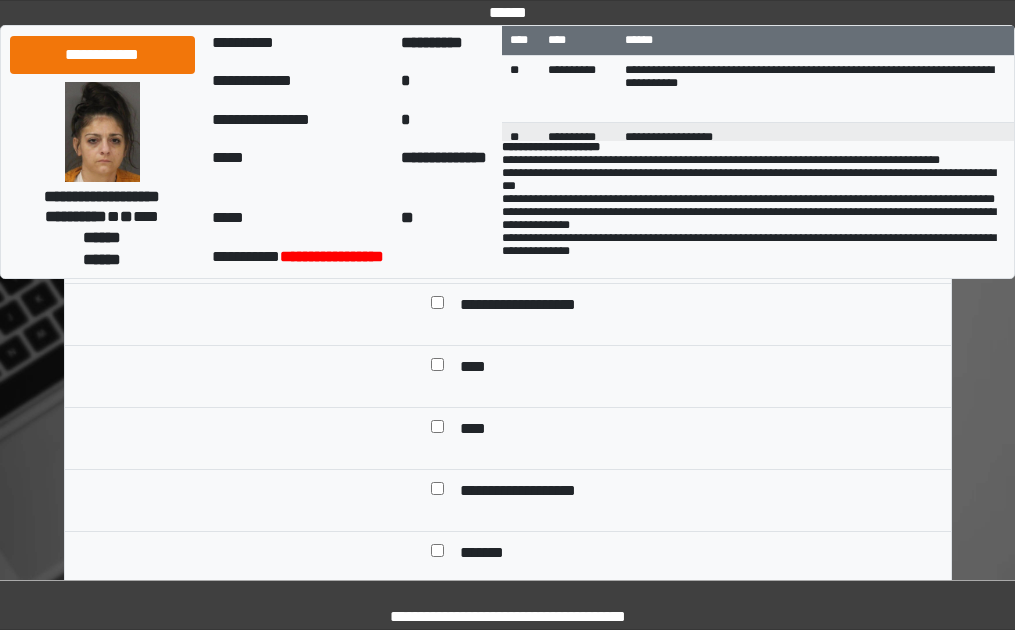 type on "***" 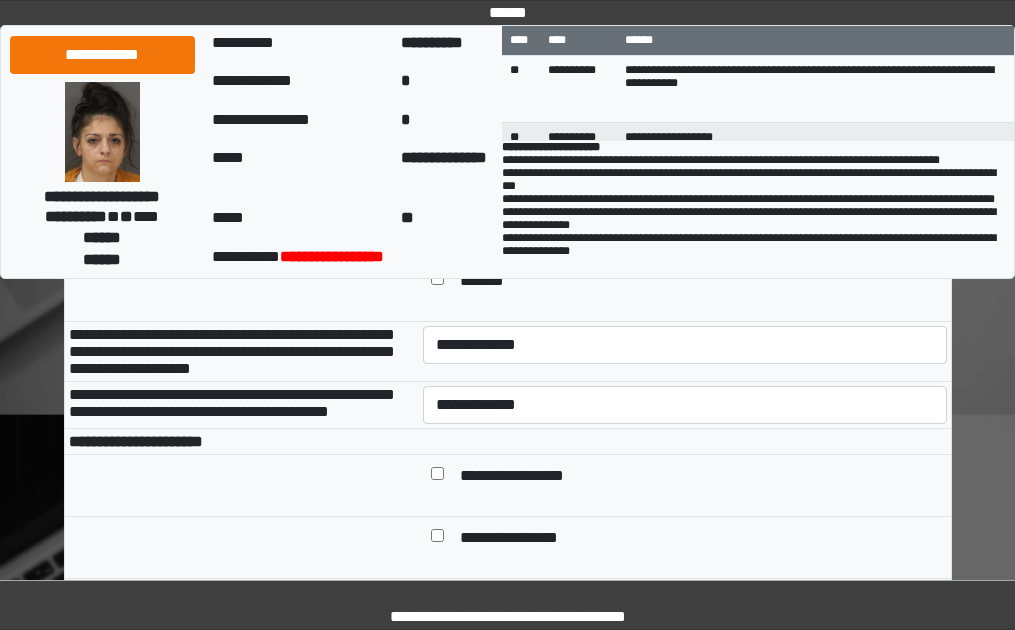 scroll, scrollTop: 900, scrollLeft: 0, axis: vertical 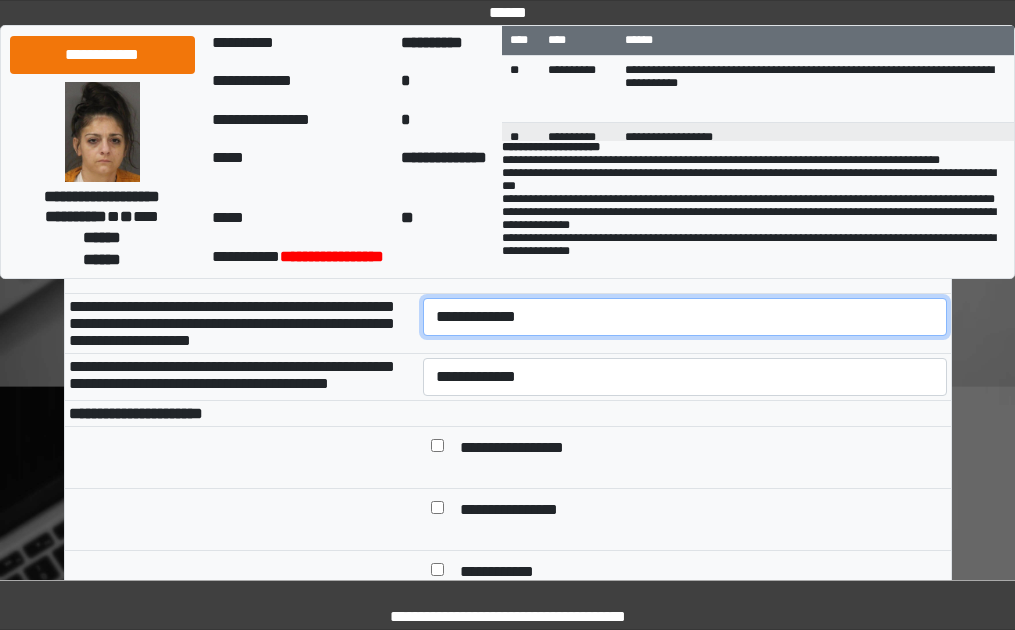 drag, startPoint x: 459, startPoint y: 343, endPoint x: 459, endPoint y: 355, distance: 12 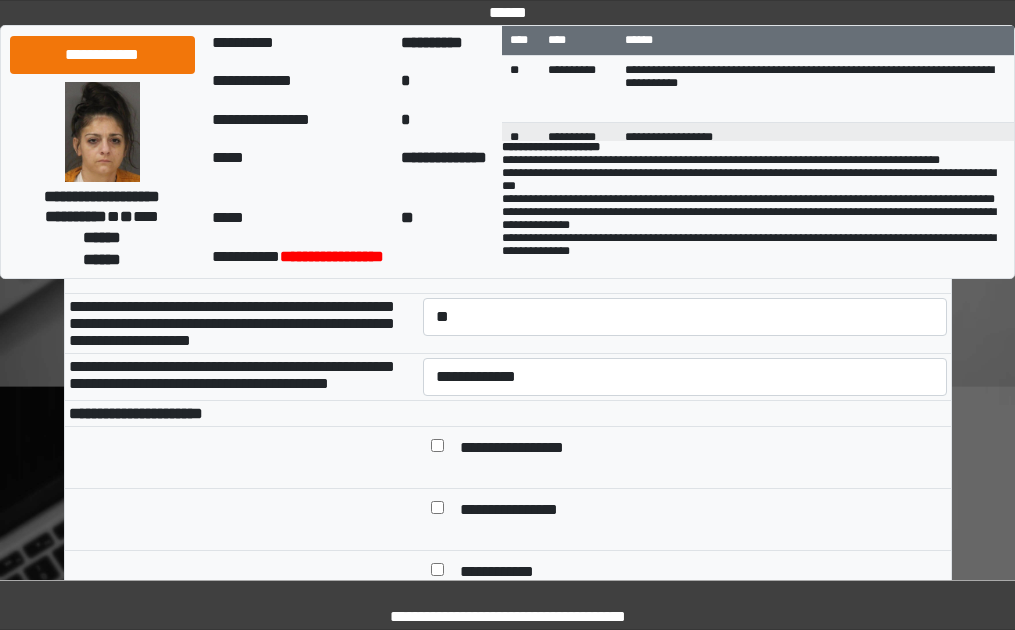 click on "**********" at bounding box center [685, 376] 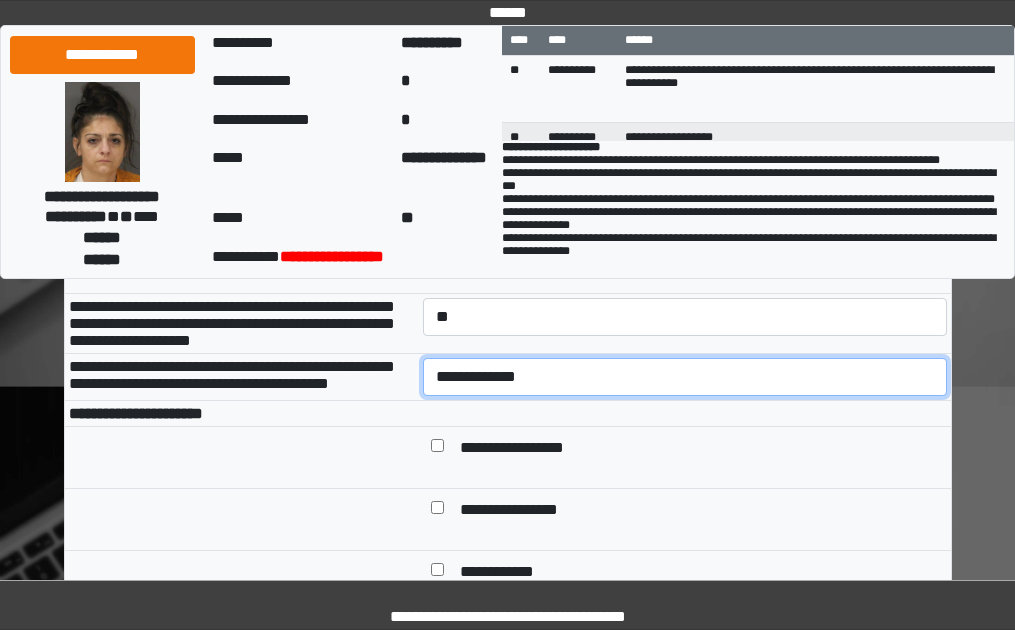 click on "**********" at bounding box center (685, 377) 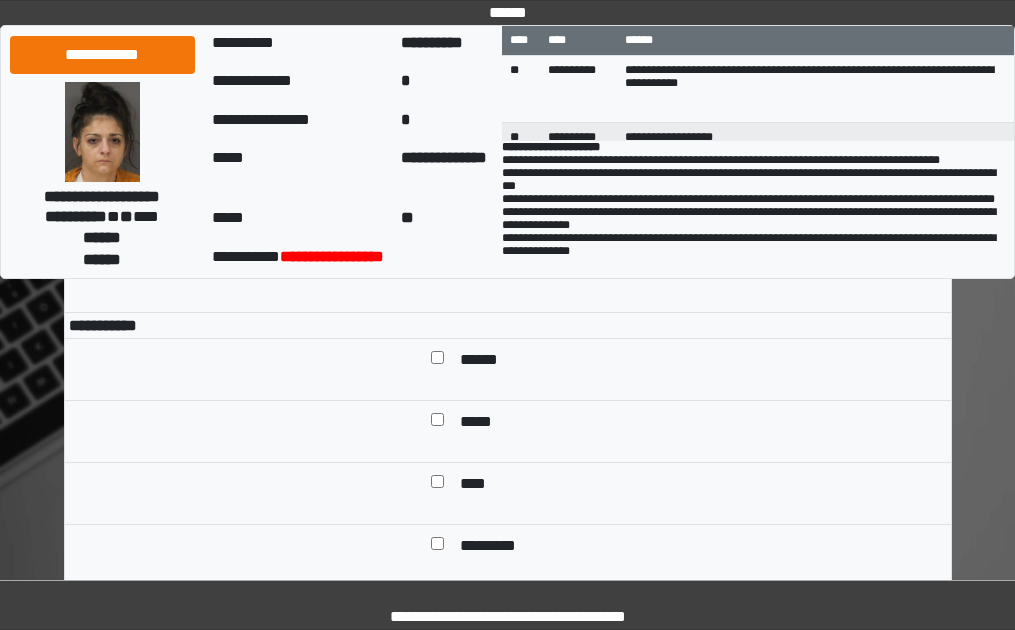 scroll, scrollTop: 1300, scrollLeft: 0, axis: vertical 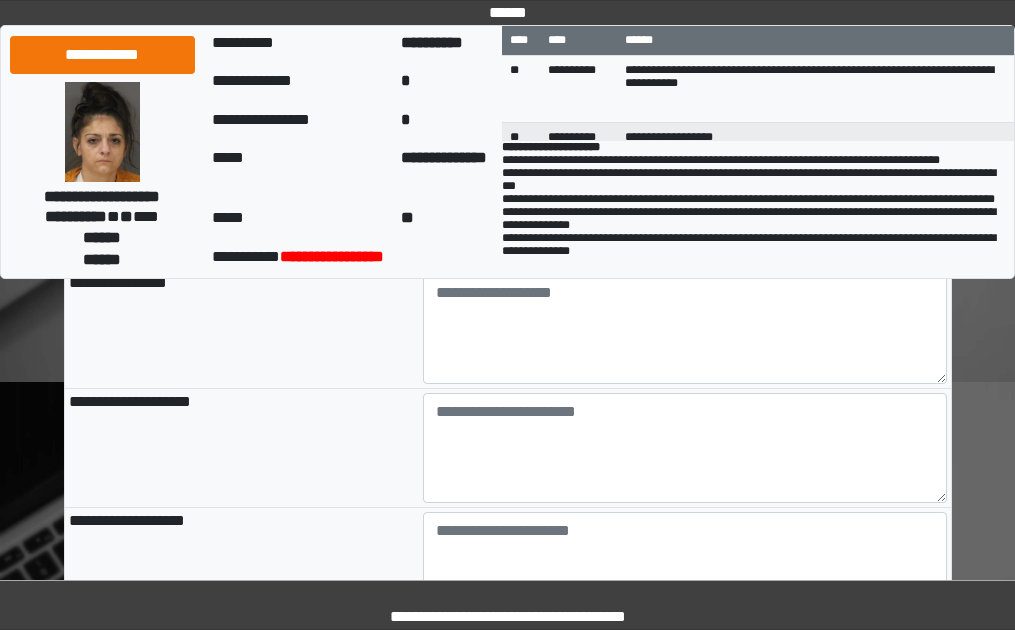 click on "**********" at bounding box center [685, 246] 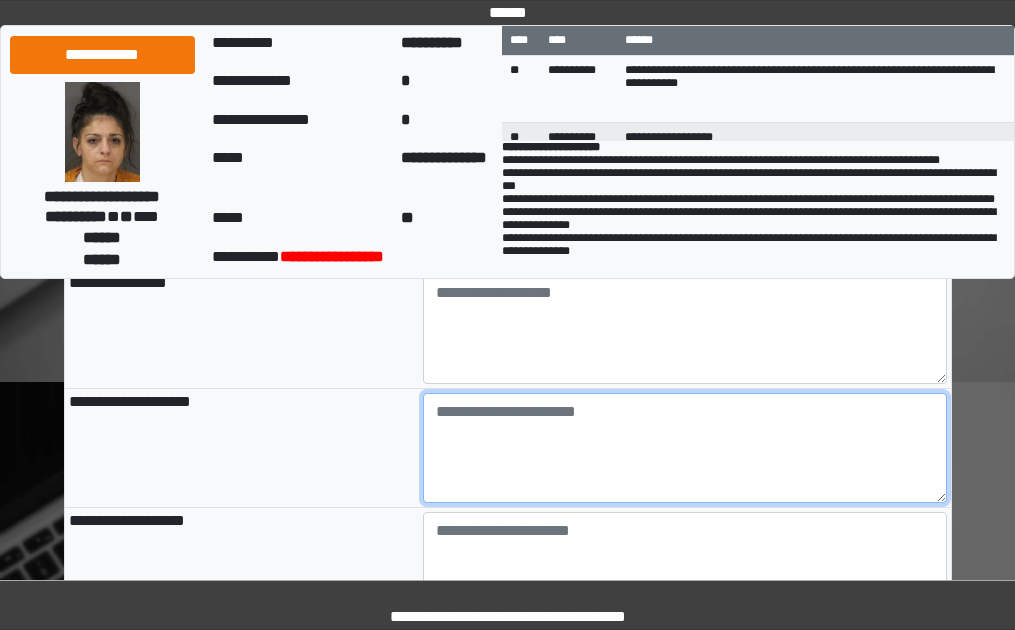 click at bounding box center (685, 448) 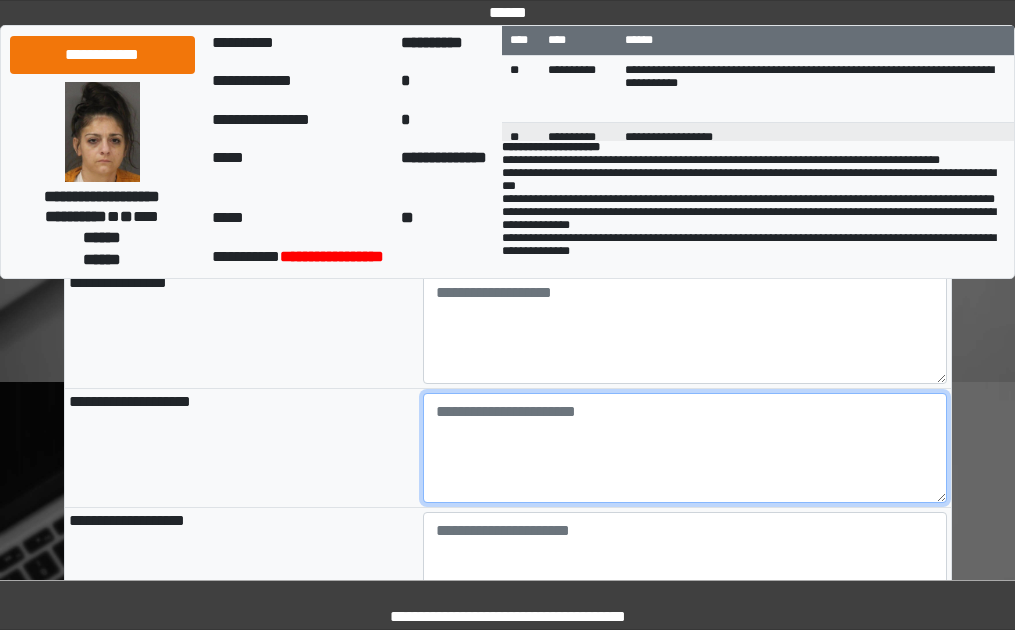 paste on "**********" 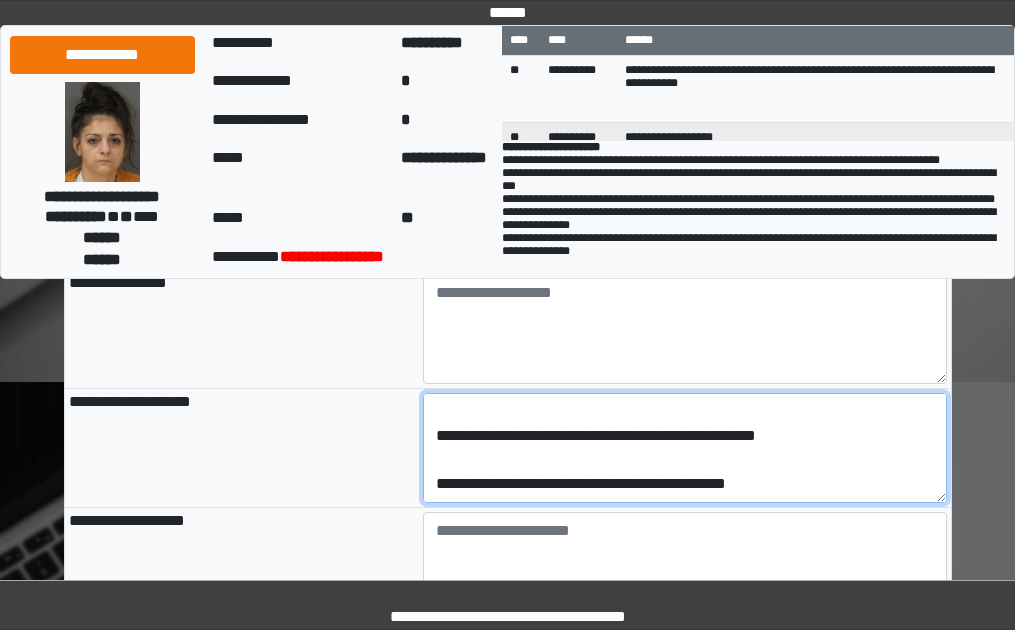 scroll, scrollTop: 312, scrollLeft: 0, axis: vertical 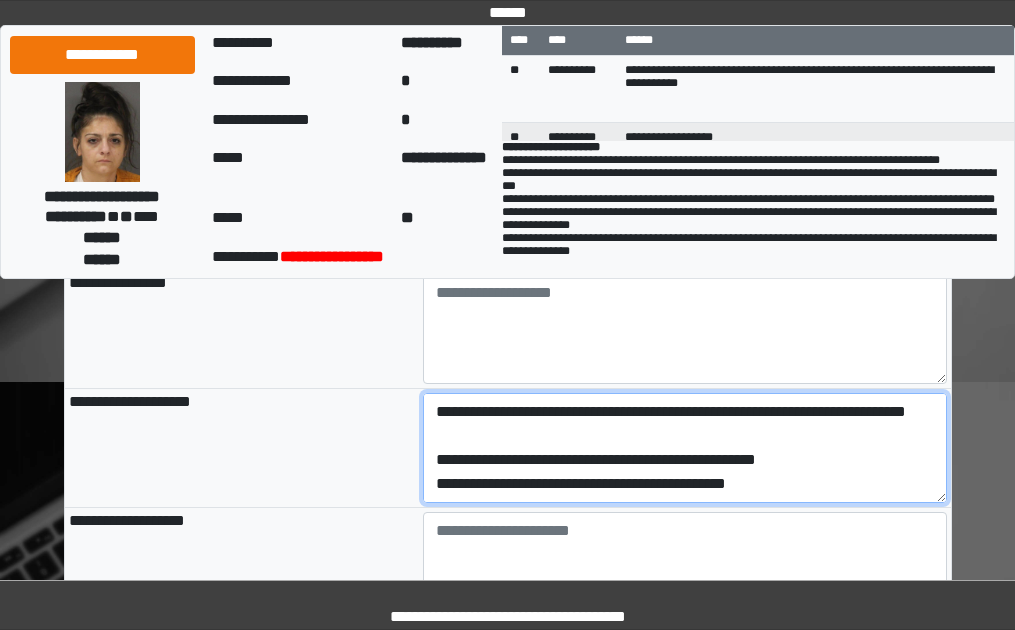 click on "**********" at bounding box center [685, 448] 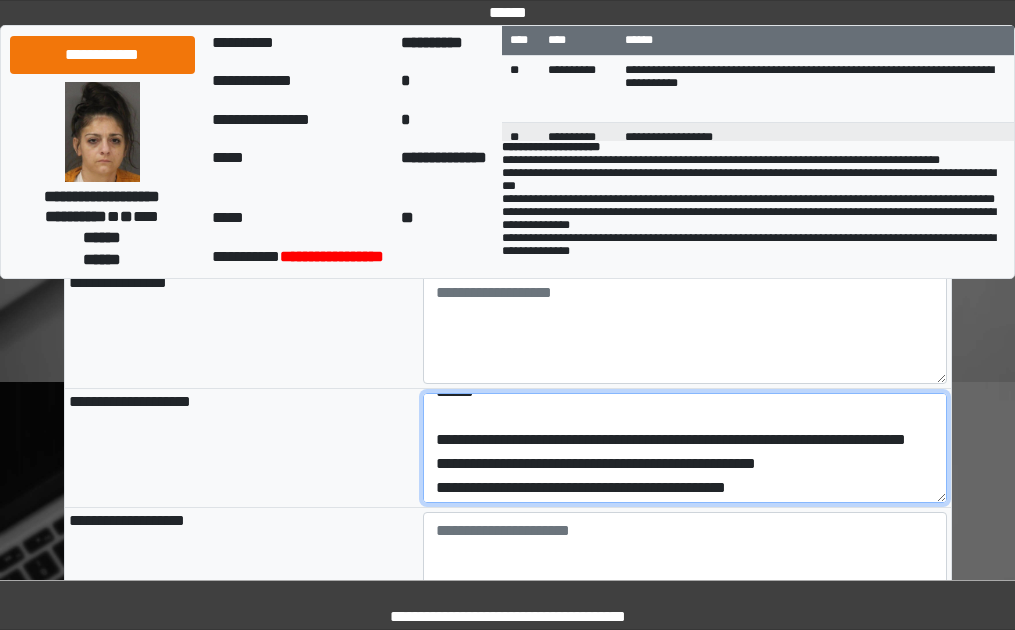 scroll, scrollTop: 164, scrollLeft: 0, axis: vertical 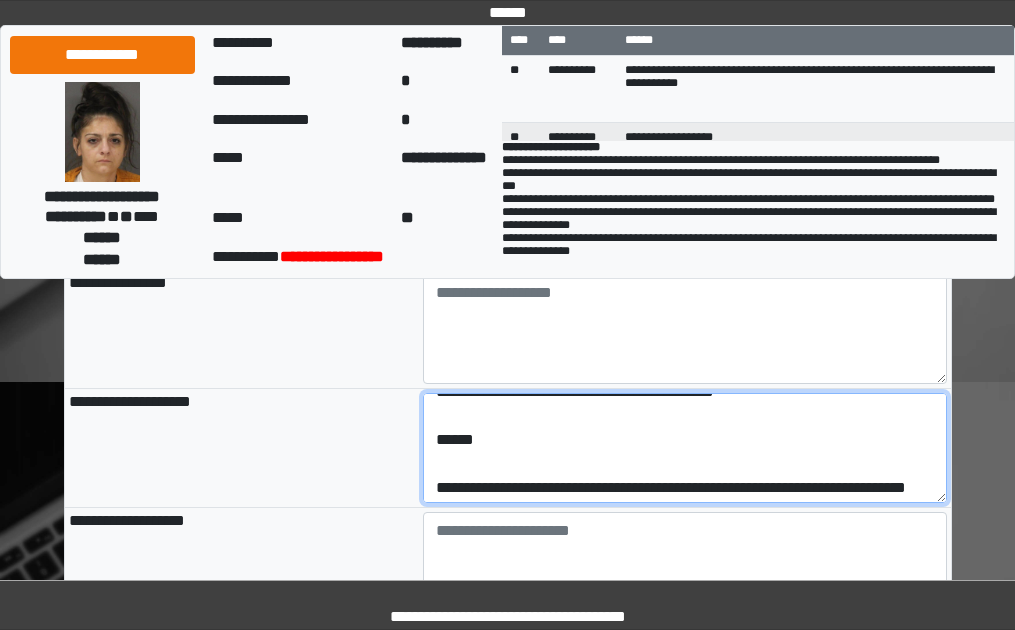 click on "**********" at bounding box center (685, 448) 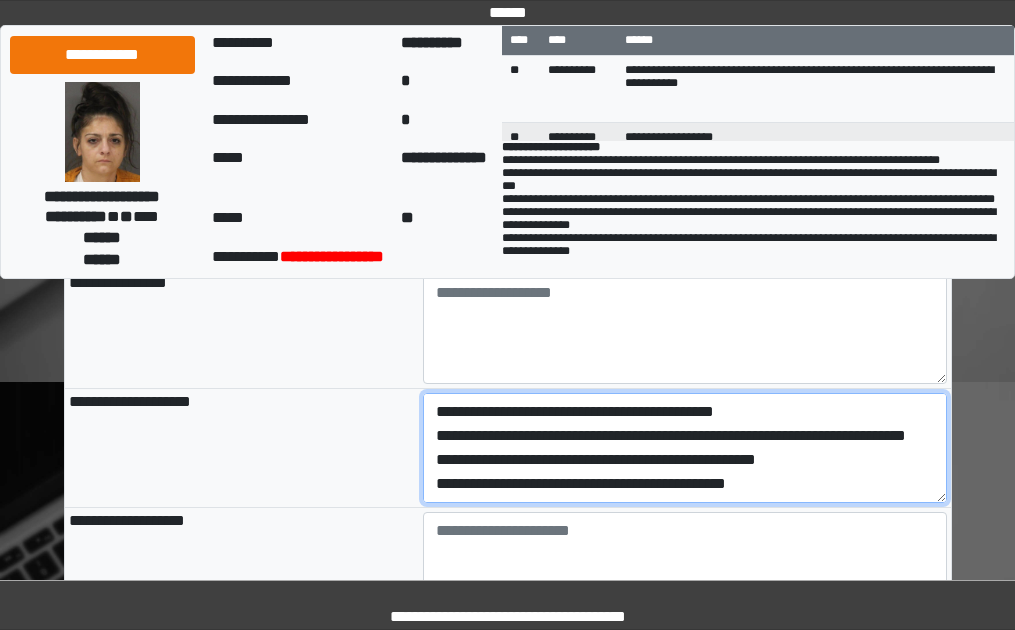 scroll, scrollTop: 140, scrollLeft: 0, axis: vertical 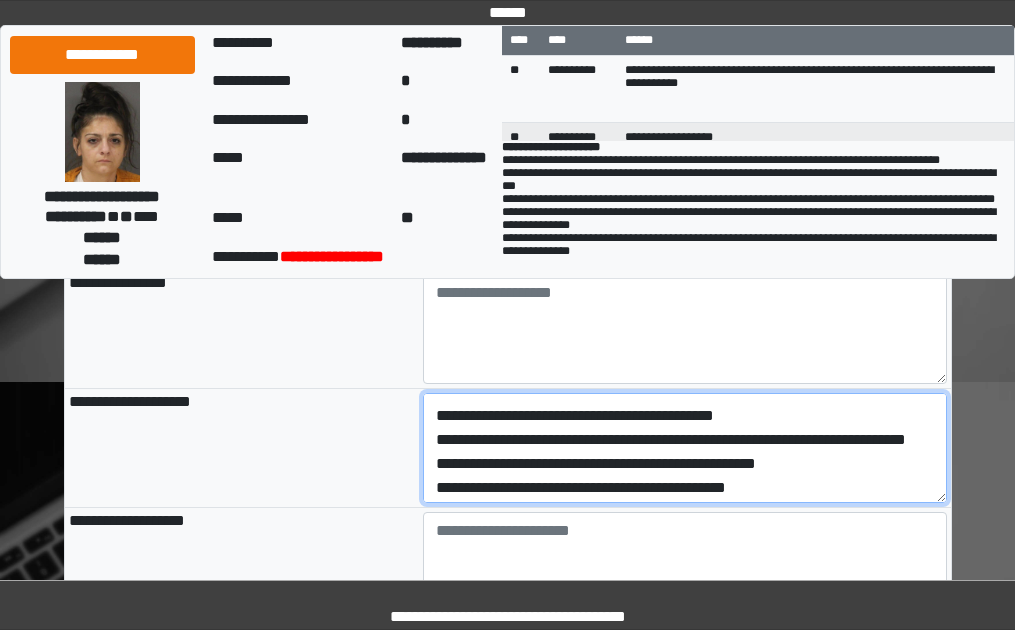 click on "**********" at bounding box center (685, 448) 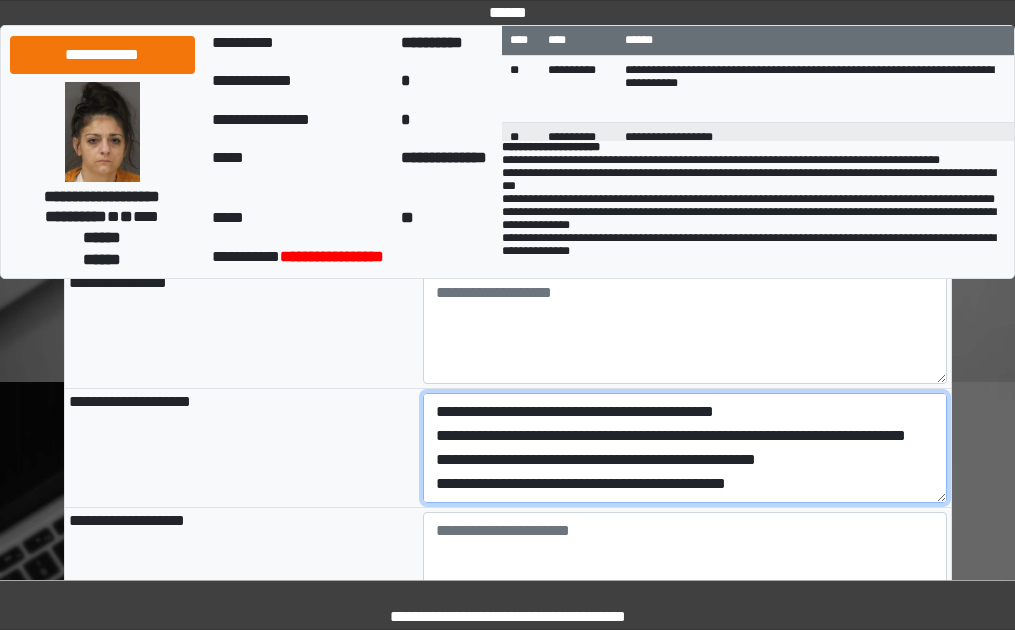 scroll, scrollTop: 116, scrollLeft: 0, axis: vertical 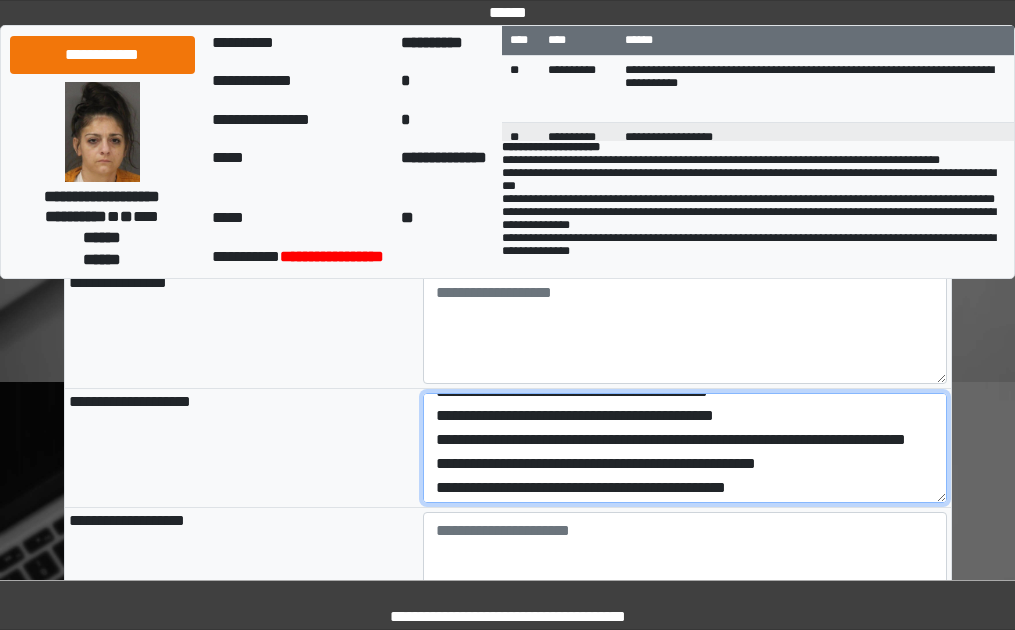 click on "**********" at bounding box center [685, 448] 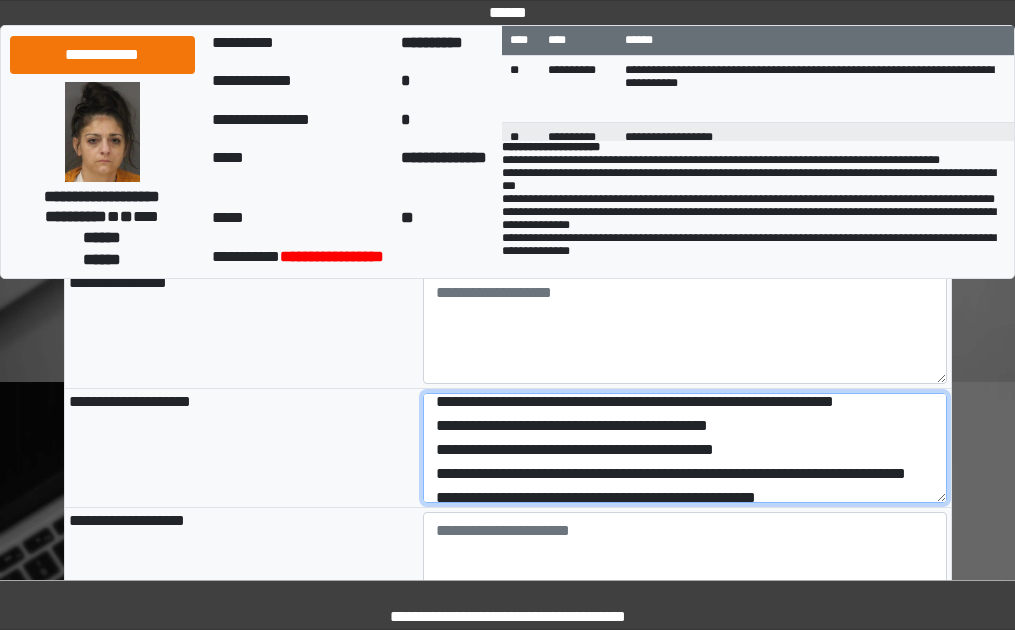 scroll, scrollTop: 0, scrollLeft: 0, axis: both 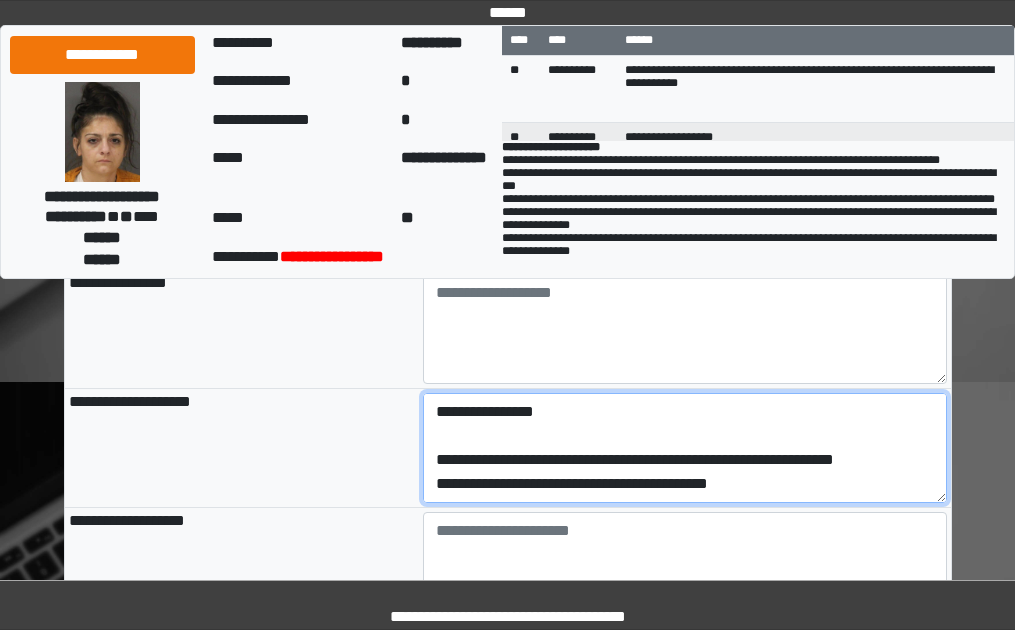 click on "**********" at bounding box center (685, 448) 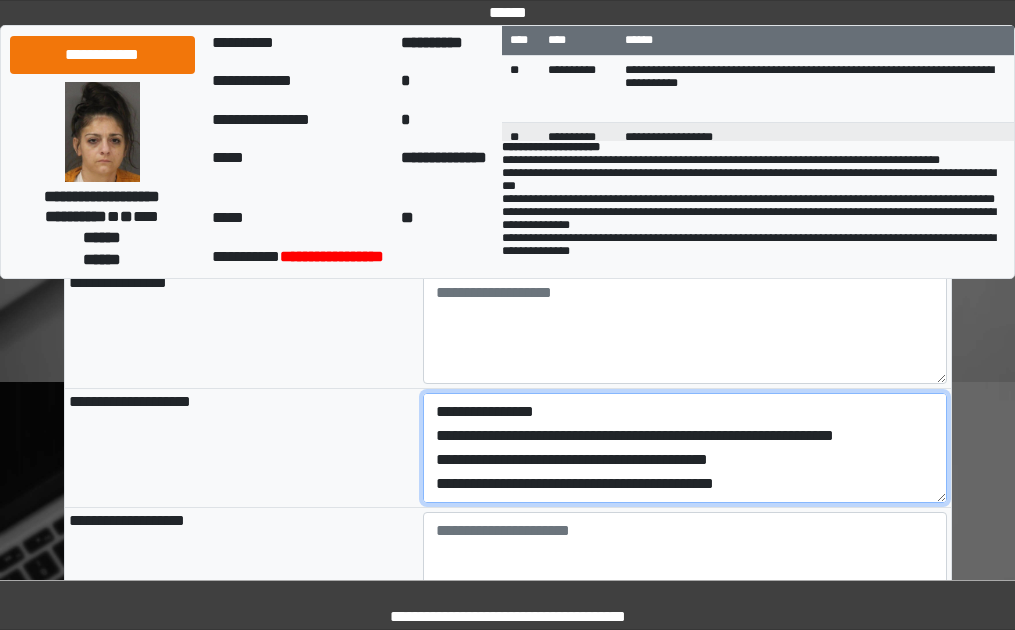click on "**********" at bounding box center [685, 448] 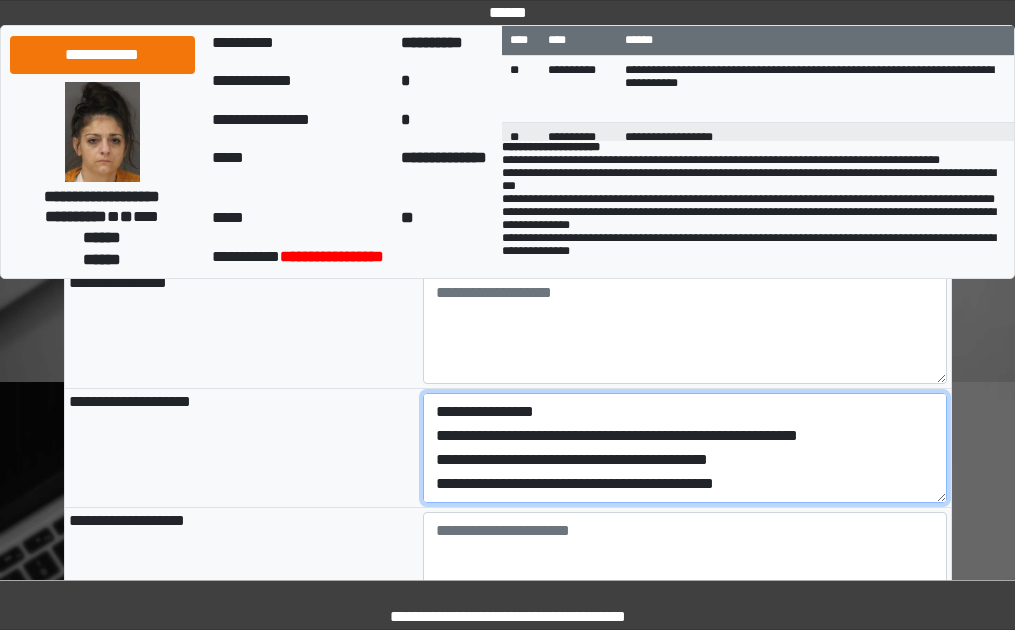 click on "**********" at bounding box center [685, 448] 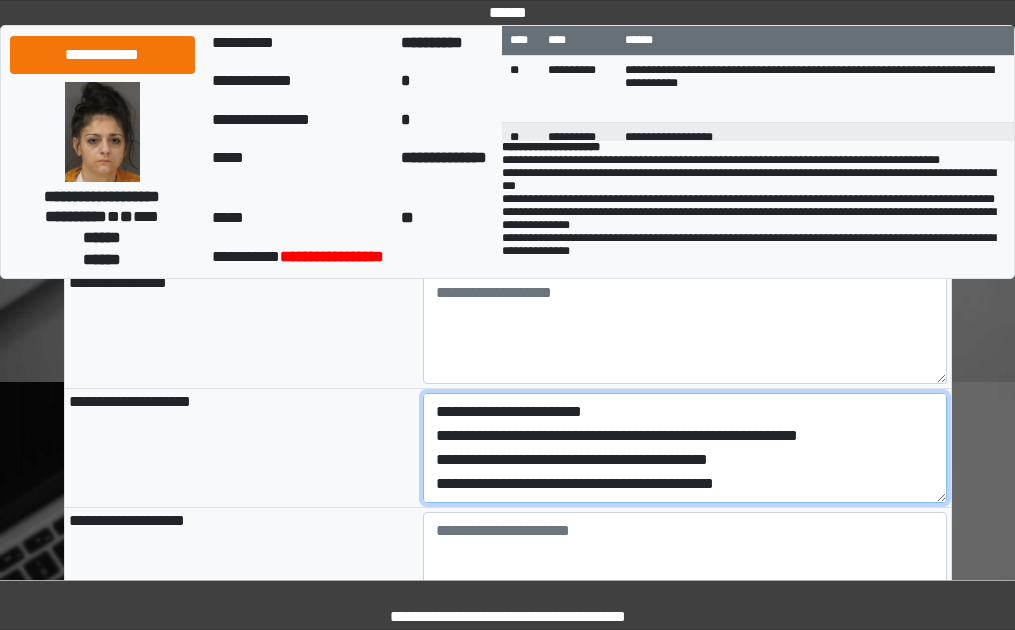 scroll, scrollTop: 96, scrollLeft: 0, axis: vertical 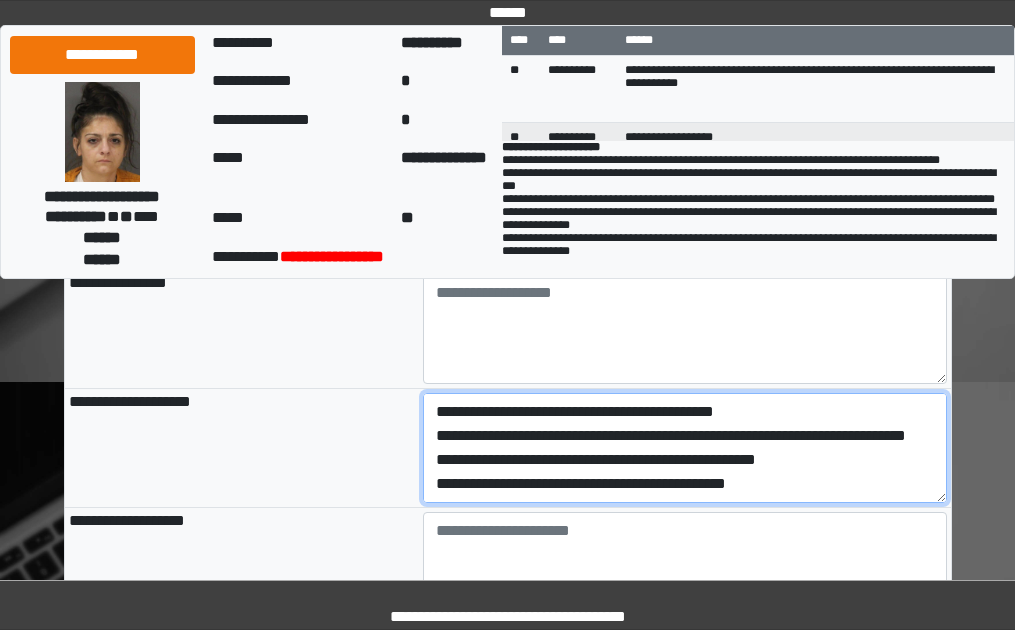 drag, startPoint x: 437, startPoint y: 488, endPoint x: 801, endPoint y: 593, distance: 378.84164 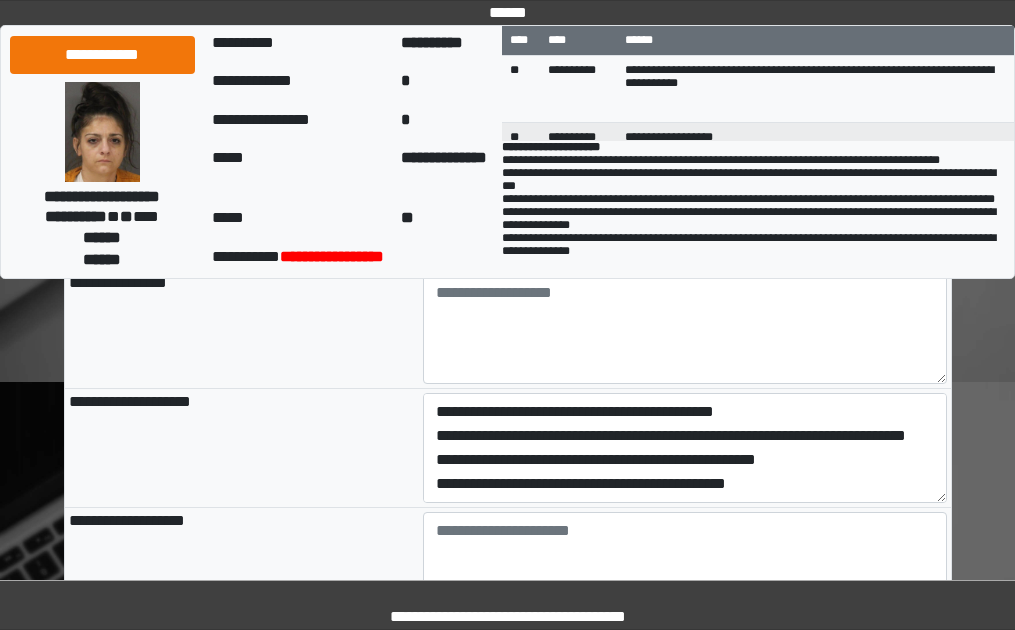 click on "**********" at bounding box center (242, 447) 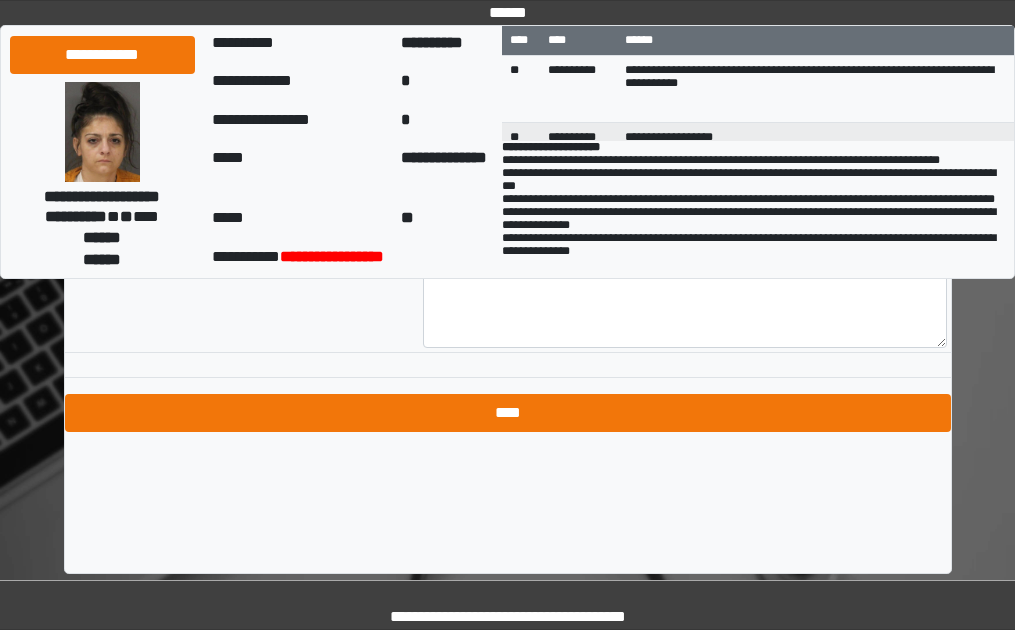 scroll, scrollTop: 2482, scrollLeft: 0, axis: vertical 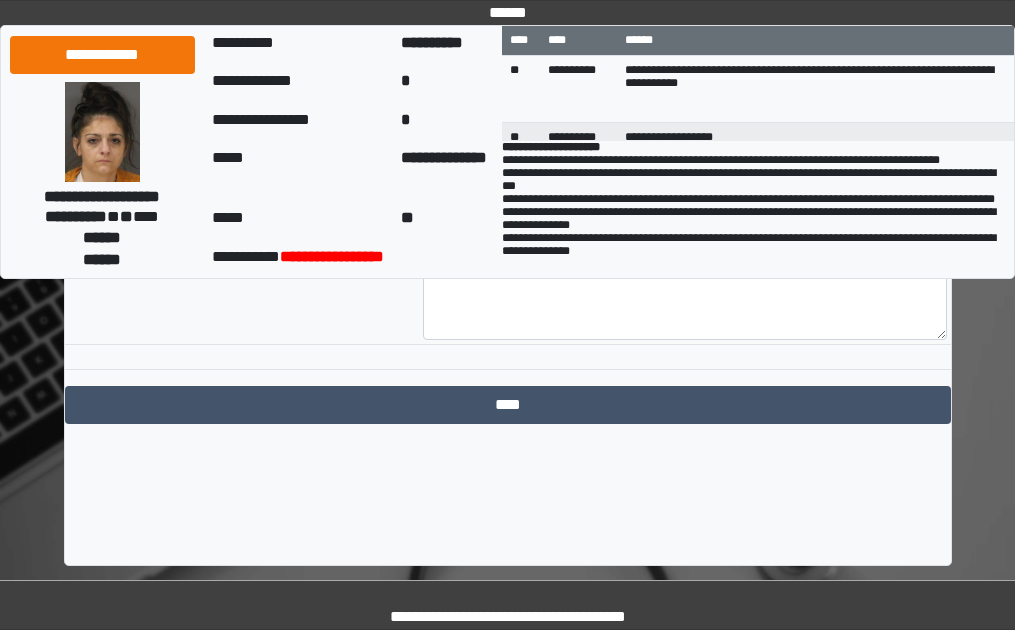 click on "**********" at bounding box center [508, -772] 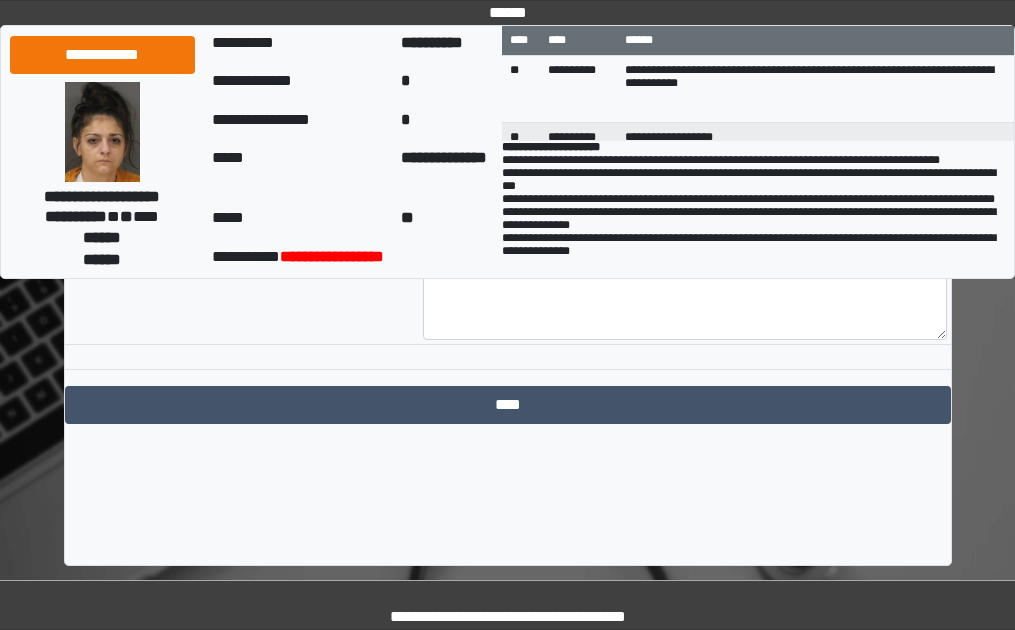 click on "**********" at bounding box center (508, -740) 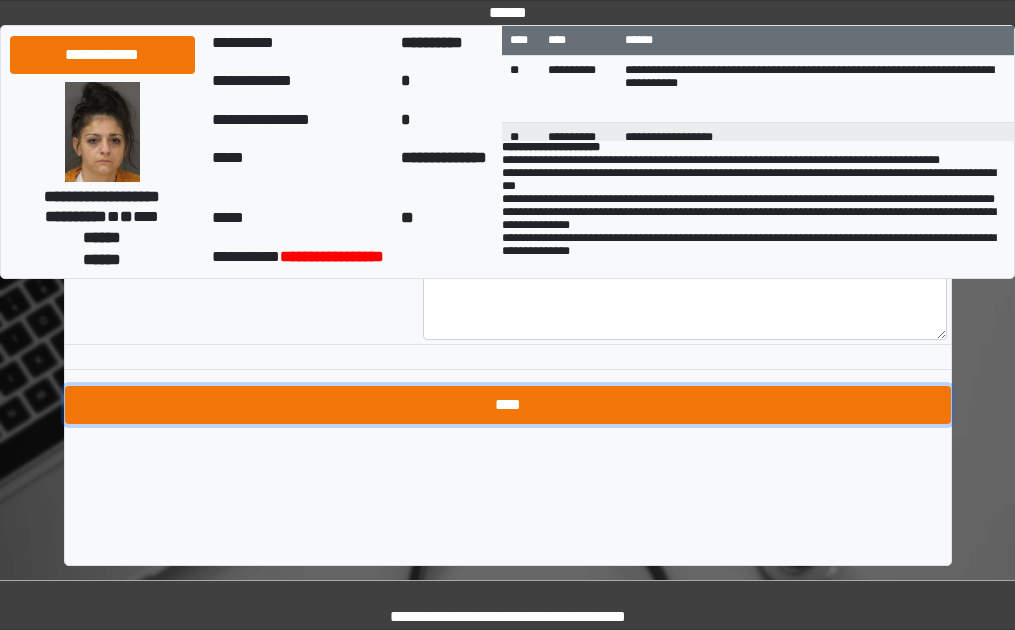 click on "****" at bounding box center [508, 405] 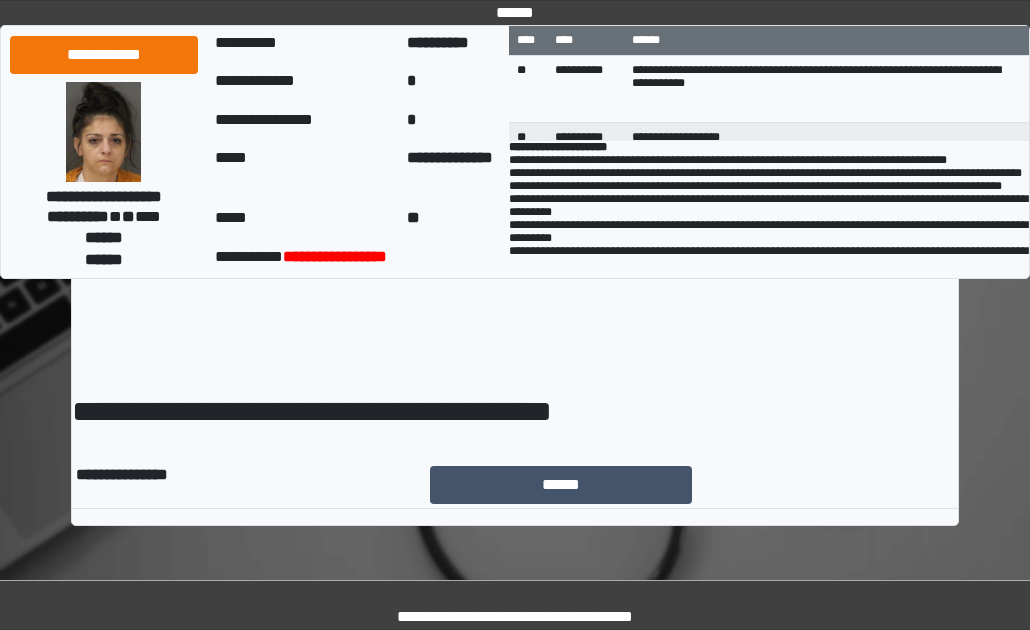 scroll, scrollTop: 0, scrollLeft: 0, axis: both 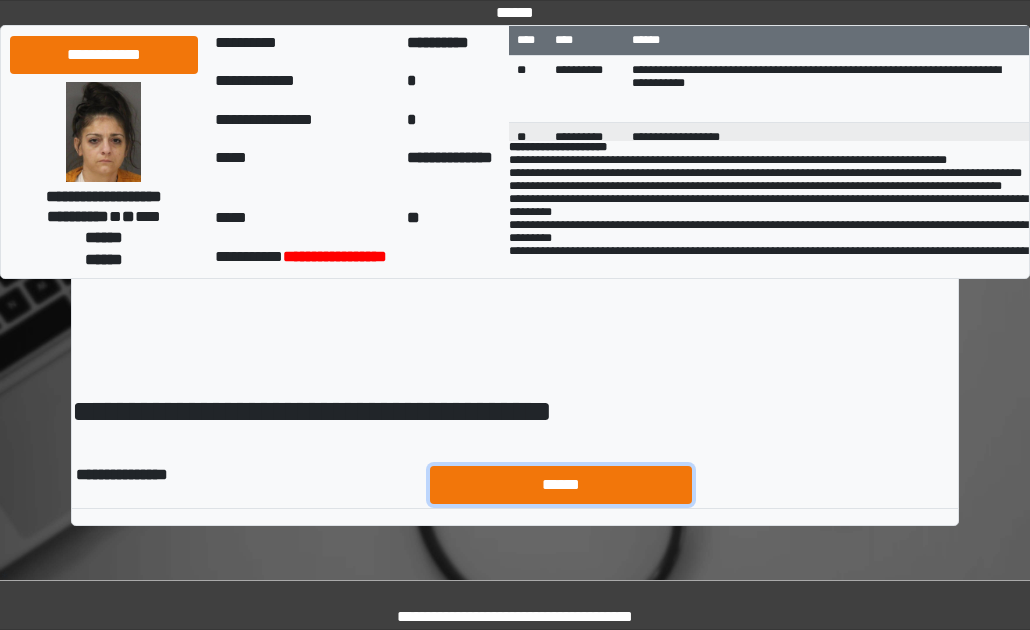 click on "******" at bounding box center [561, 485] 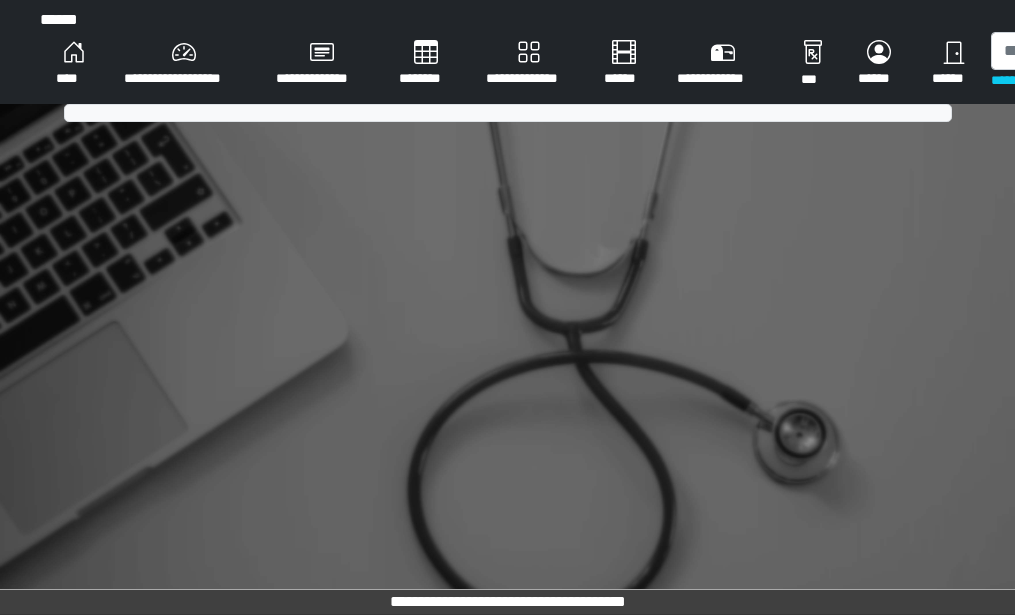 scroll, scrollTop: 0, scrollLeft: 0, axis: both 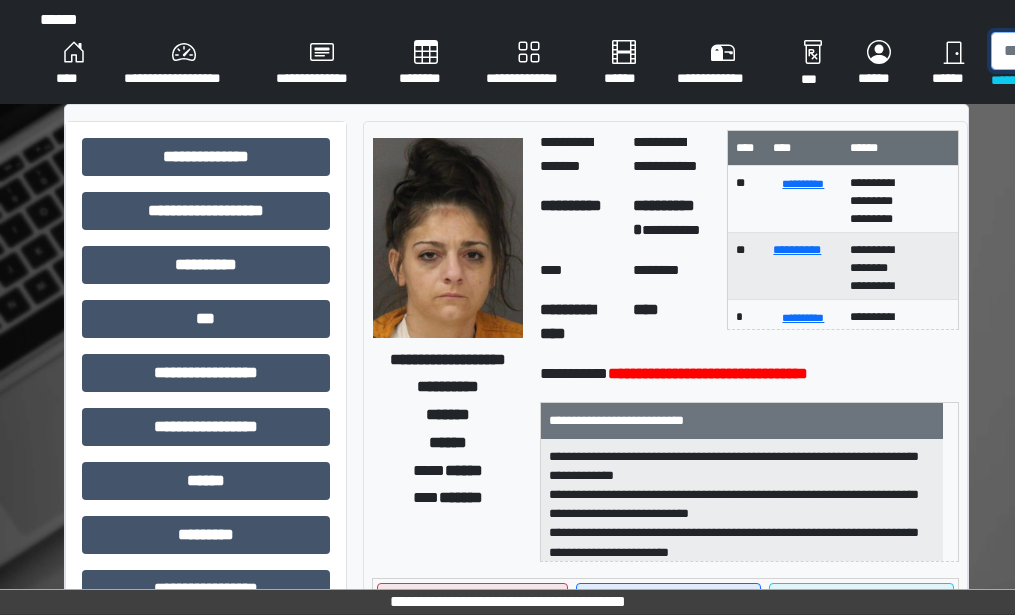 click at bounding box center [1094, 51] 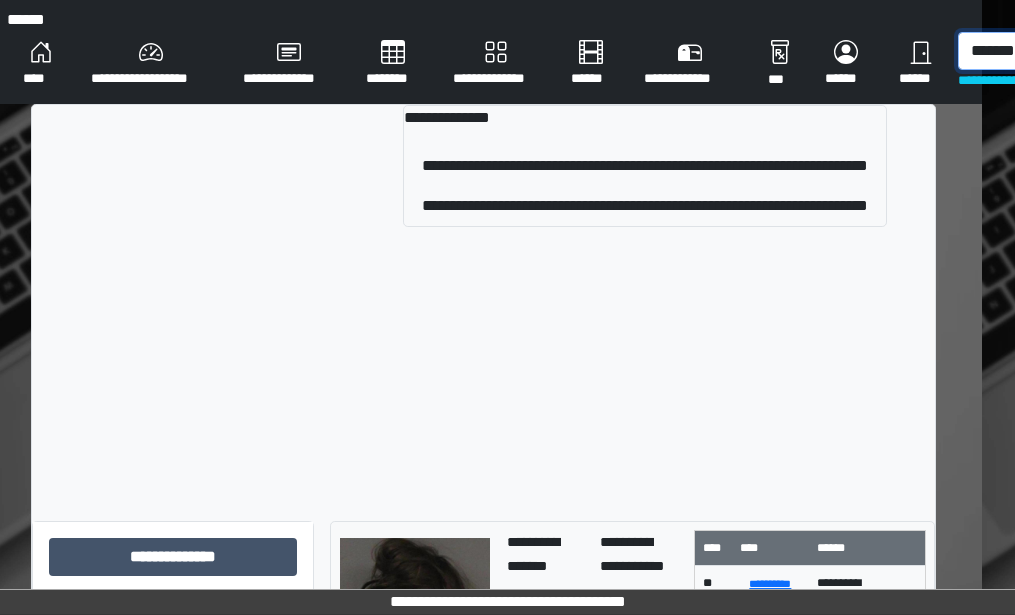 scroll, scrollTop: 0, scrollLeft: 43, axis: horizontal 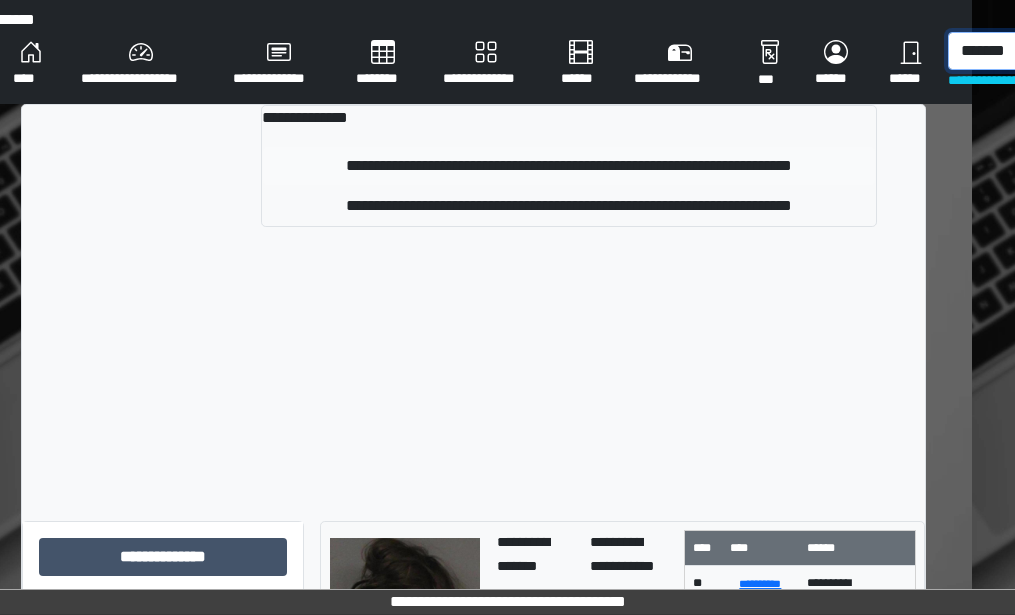 type on "*******" 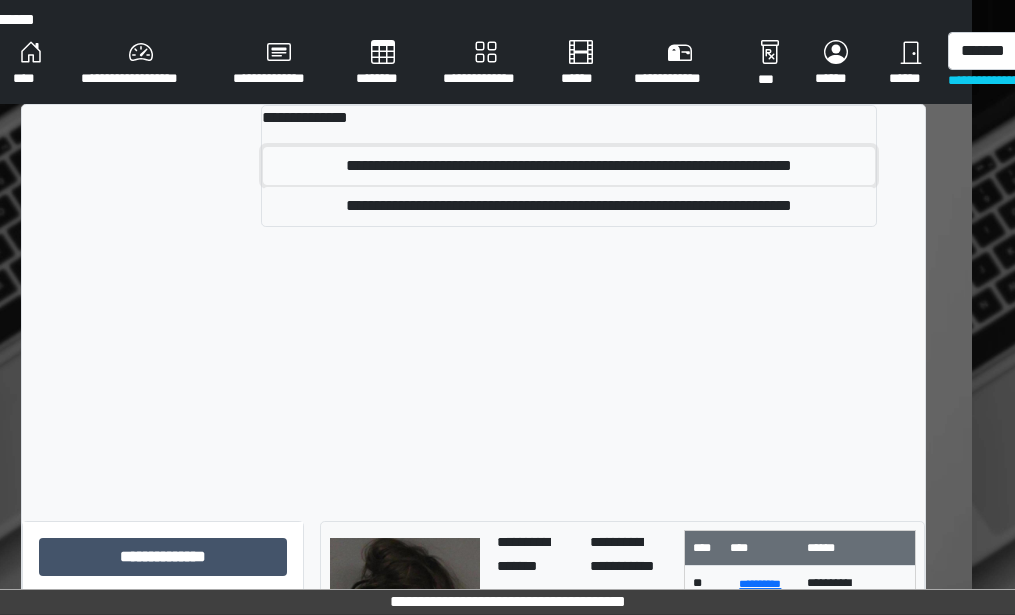 click on "**********" at bounding box center [569, 166] 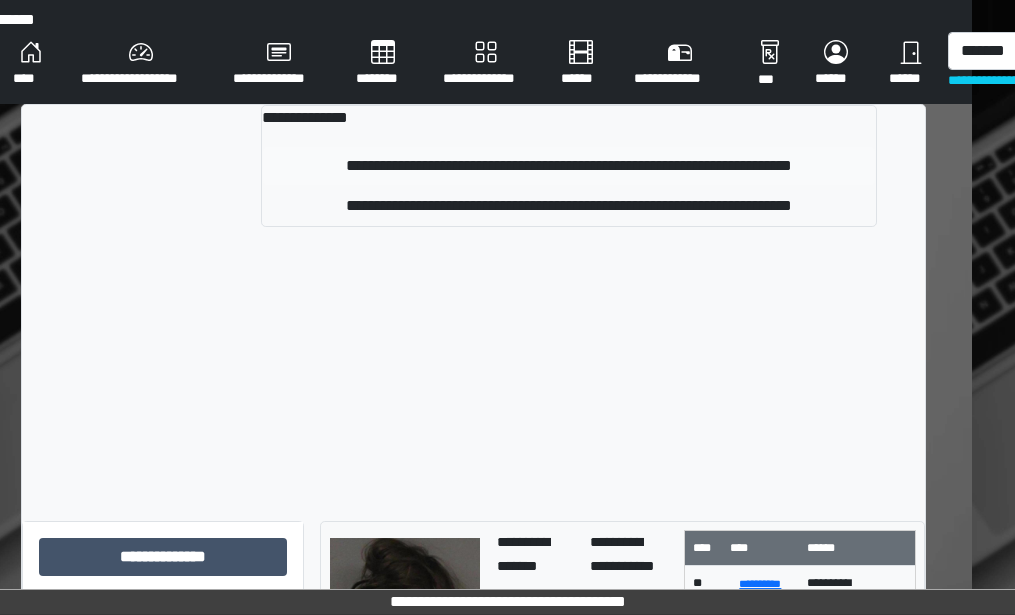 type 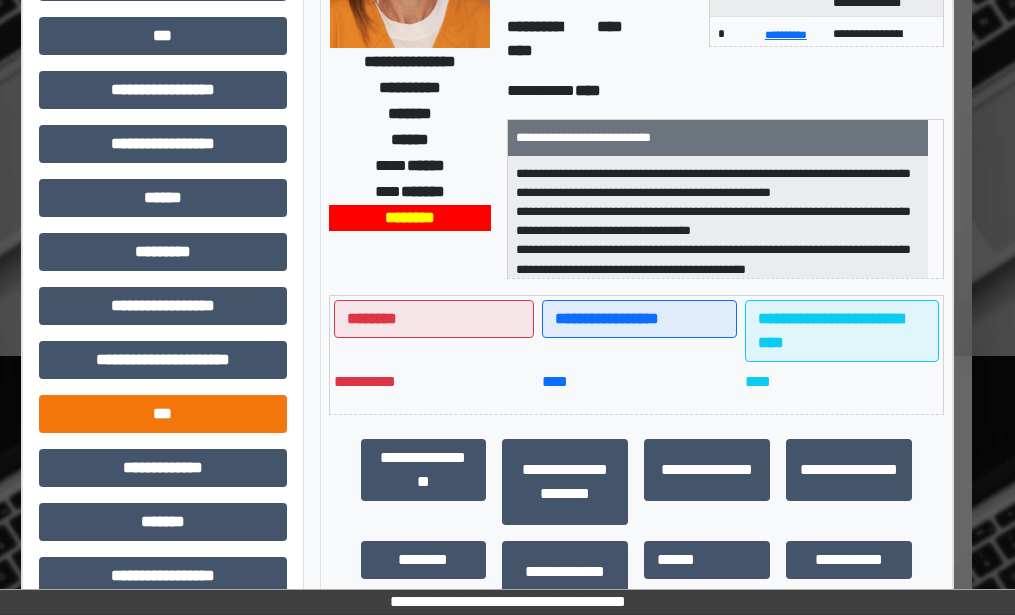 scroll, scrollTop: 300, scrollLeft: 43, axis: both 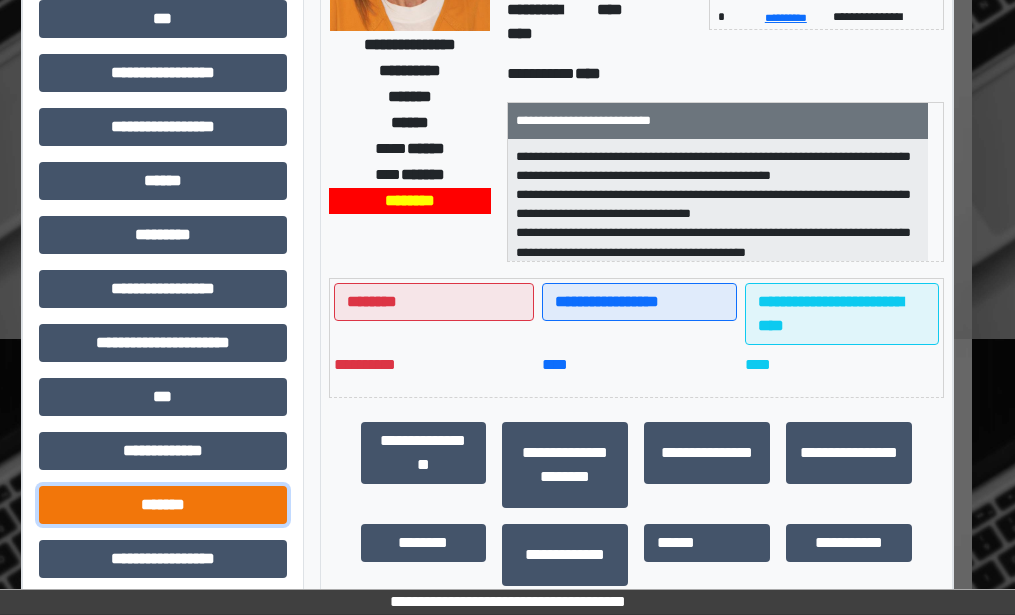 click on "*******" at bounding box center (163, 505) 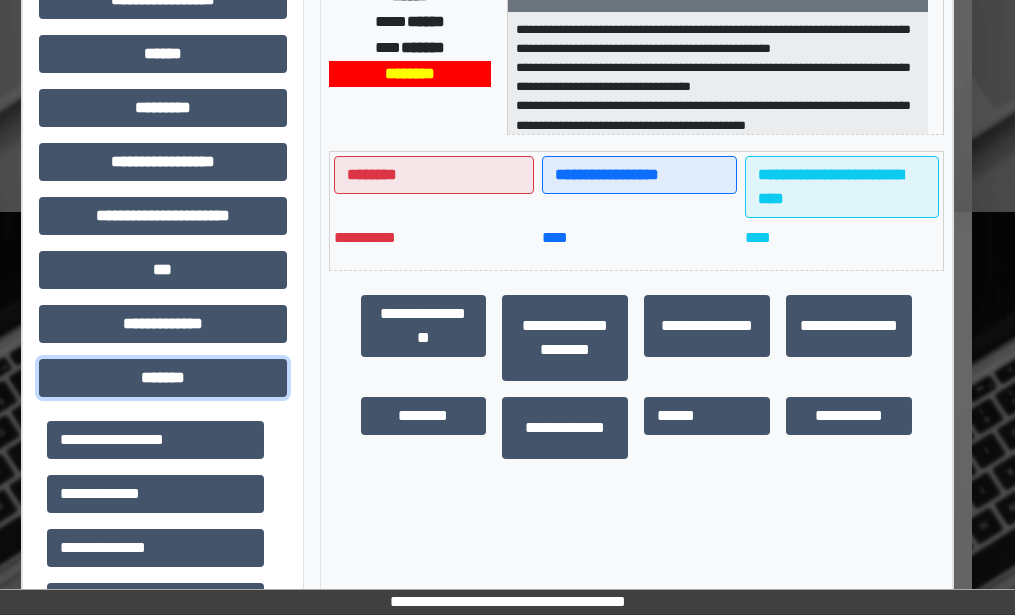 scroll, scrollTop: 600, scrollLeft: 43, axis: both 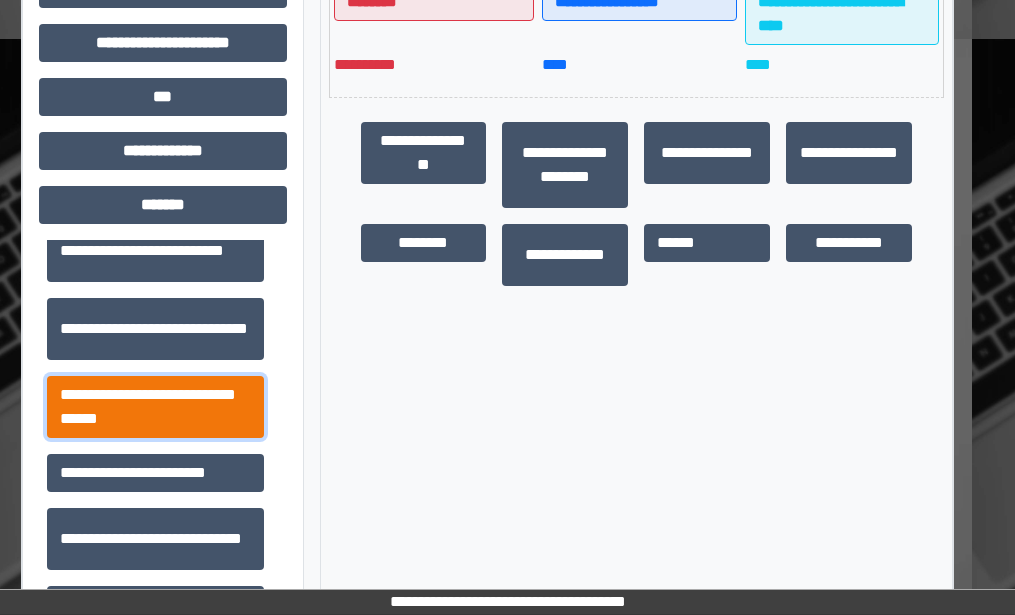 click on "**********" at bounding box center [155, 407] 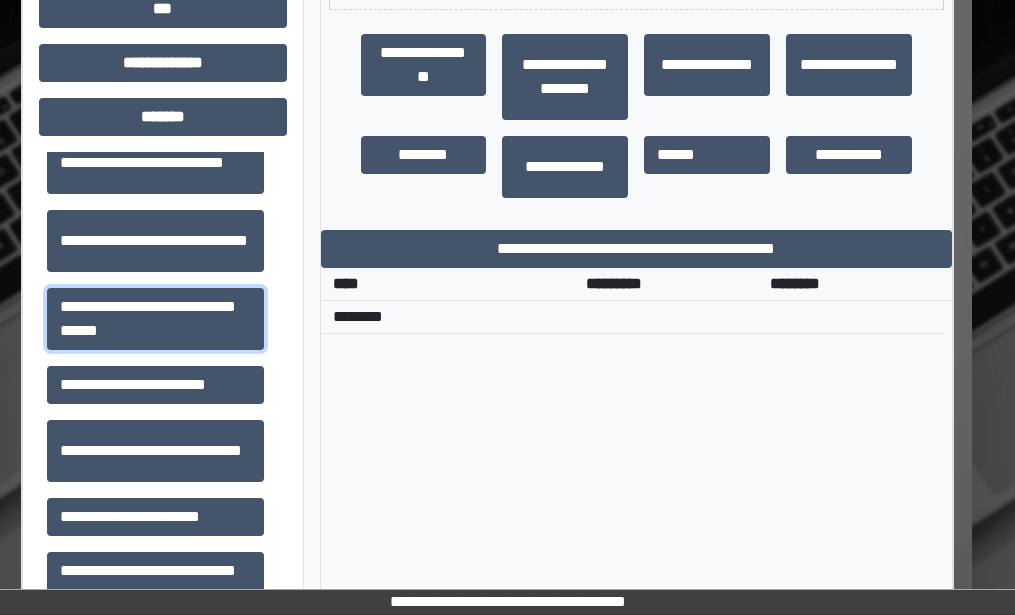 scroll, scrollTop: 700, scrollLeft: 43, axis: both 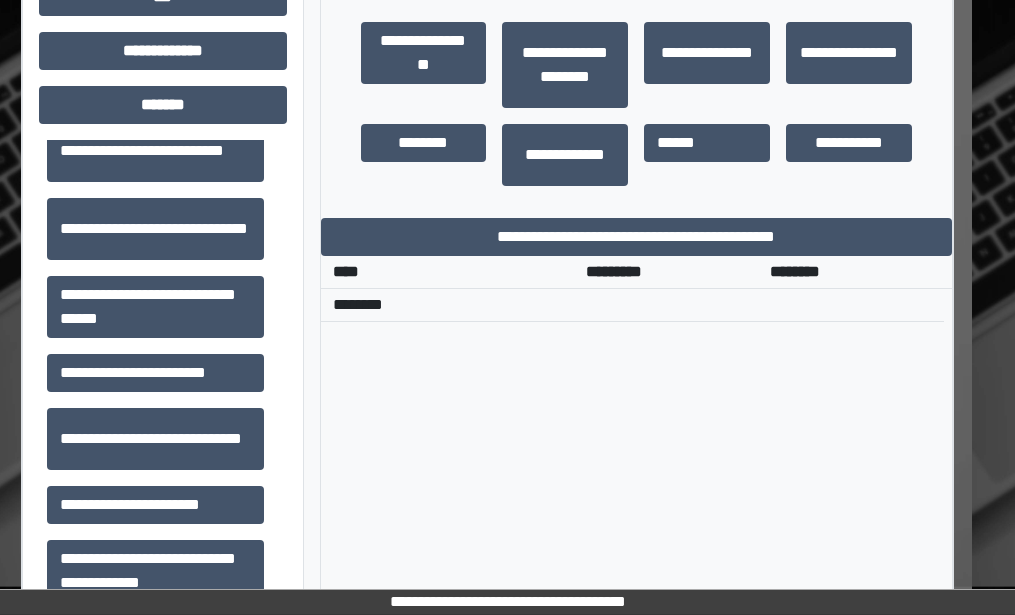 click on "**********" at bounding box center (637, 191) 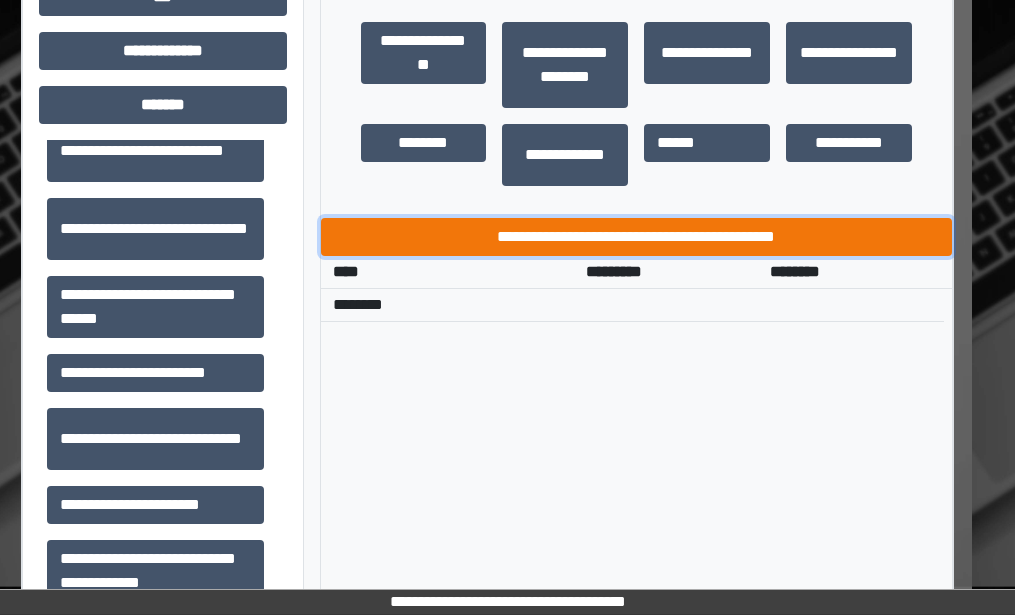 click on "**********" at bounding box center [637, 237] 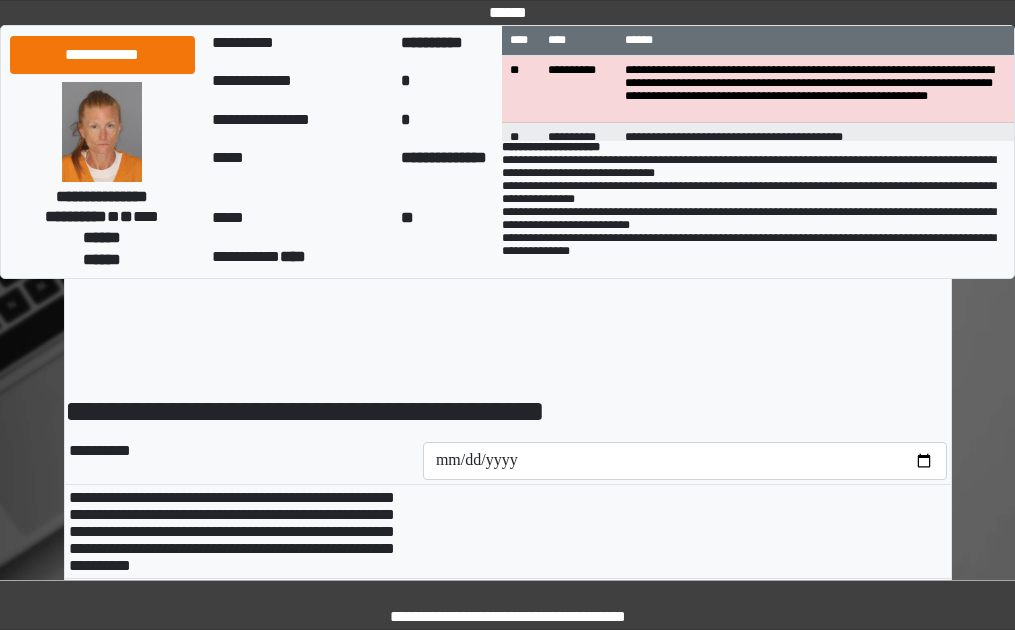scroll, scrollTop: 0, scrollLeft: 0, axis: both 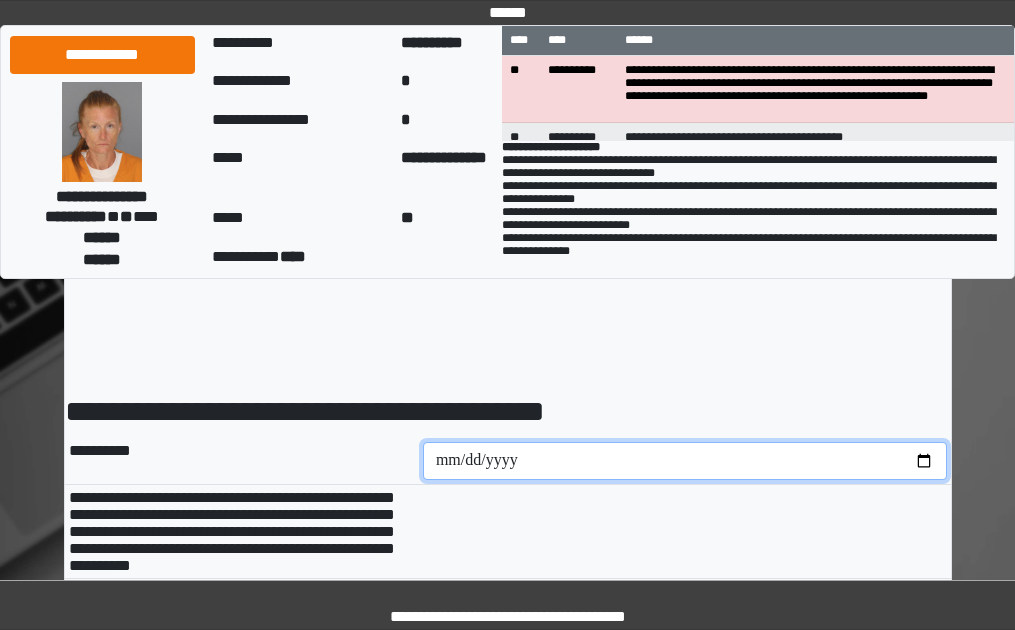 click at bounding box center (685, 461) 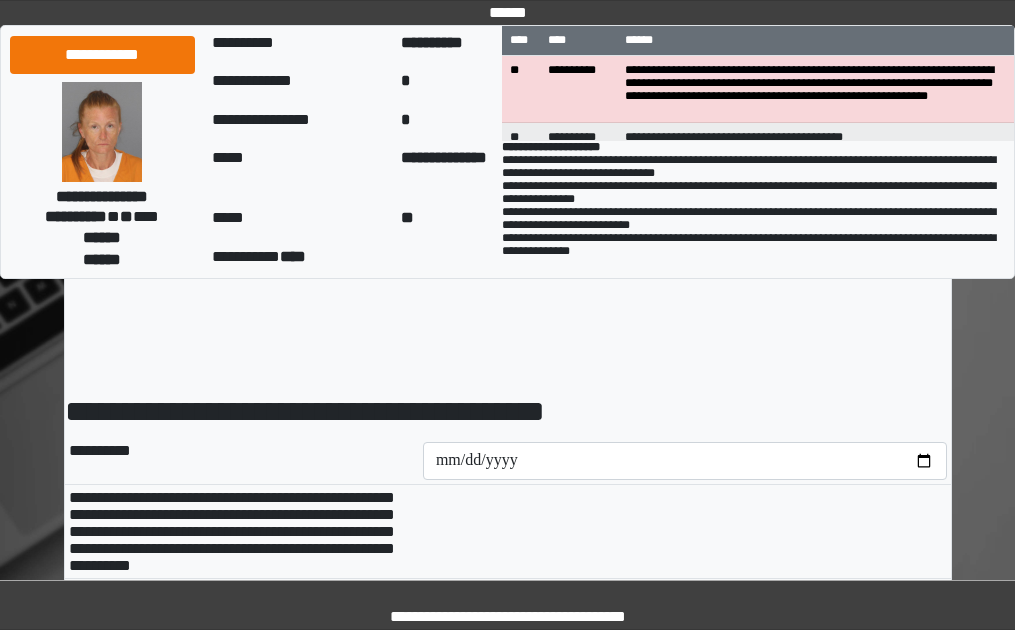 click at bounding box center [685, 531] 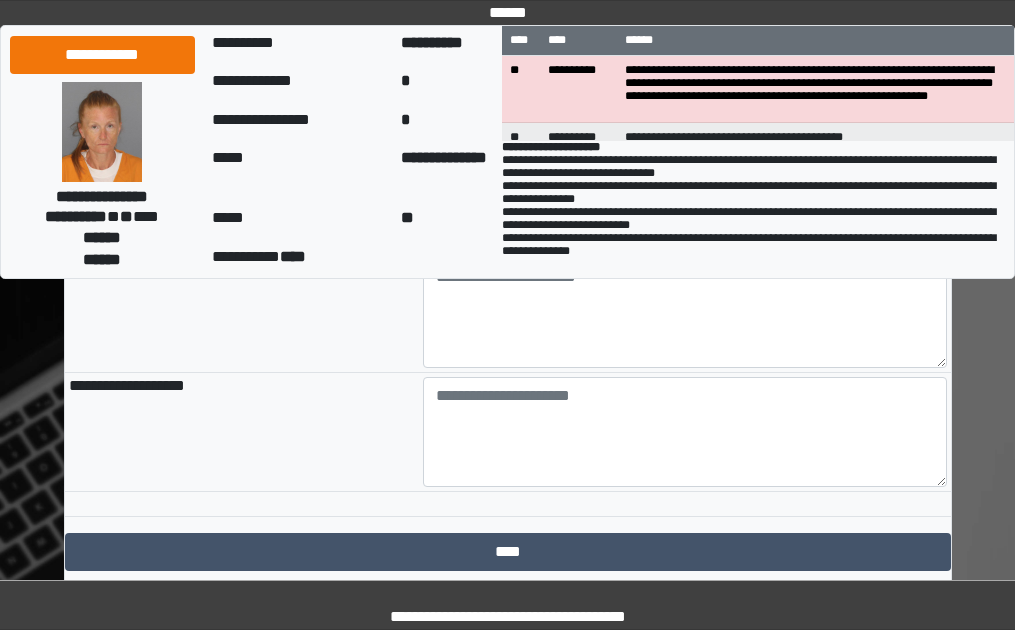 scroll, scrollTop: 2282, scrollLeft: 0, axis: vertical 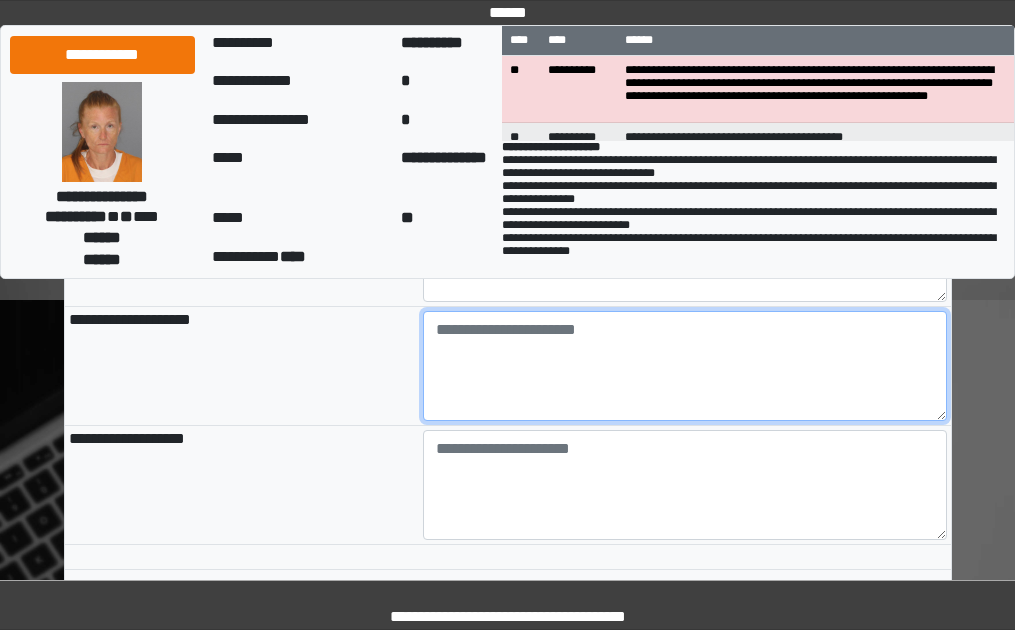 click at bounding box center (685, 366) 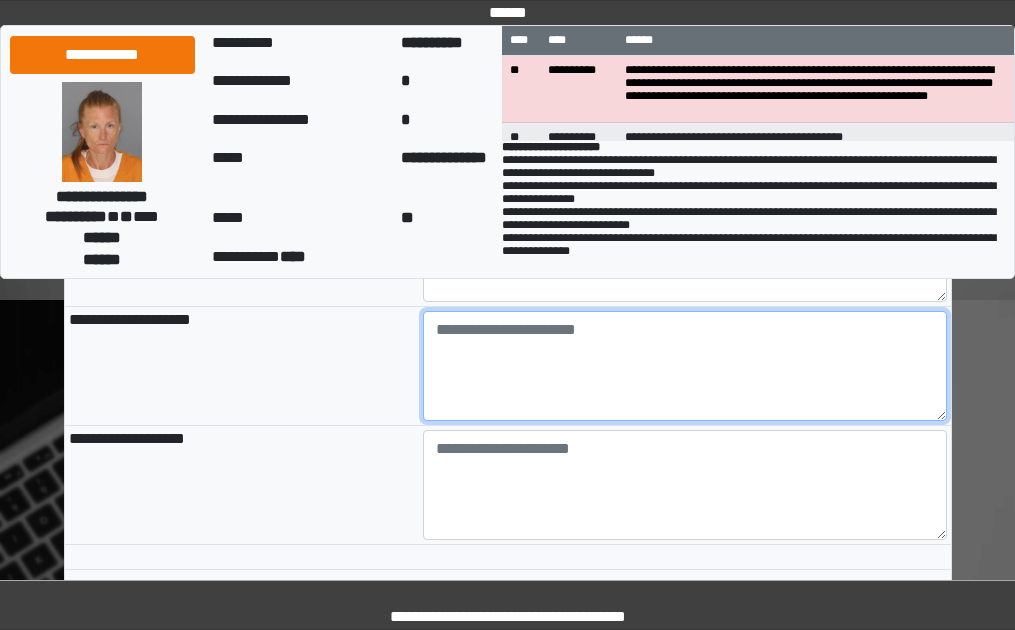 paste on "**********" 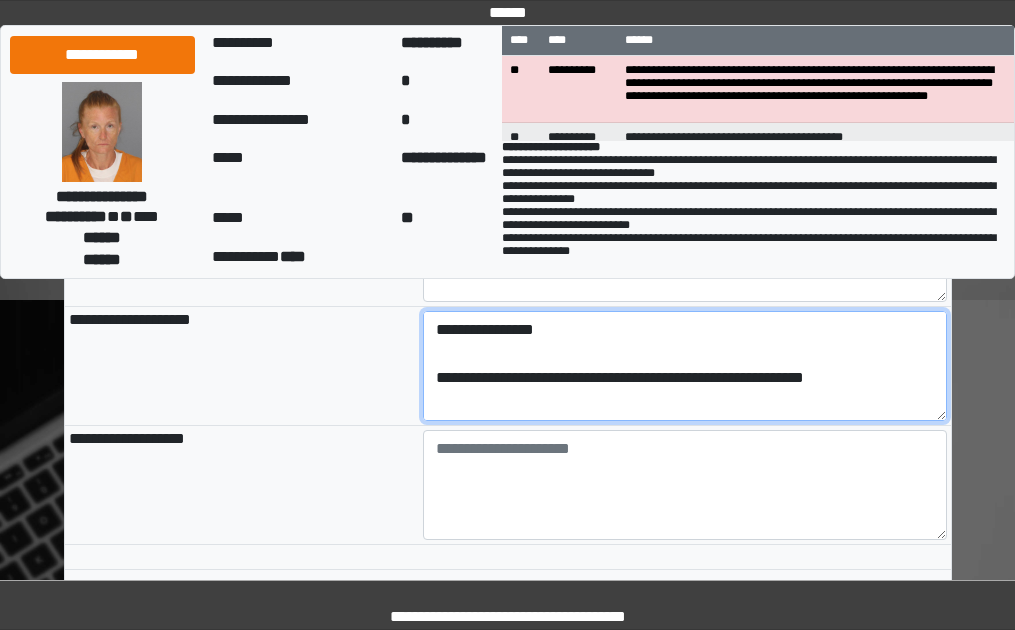 scroll, scrollTop: 256, scrollLeft: 0, axis: vertical 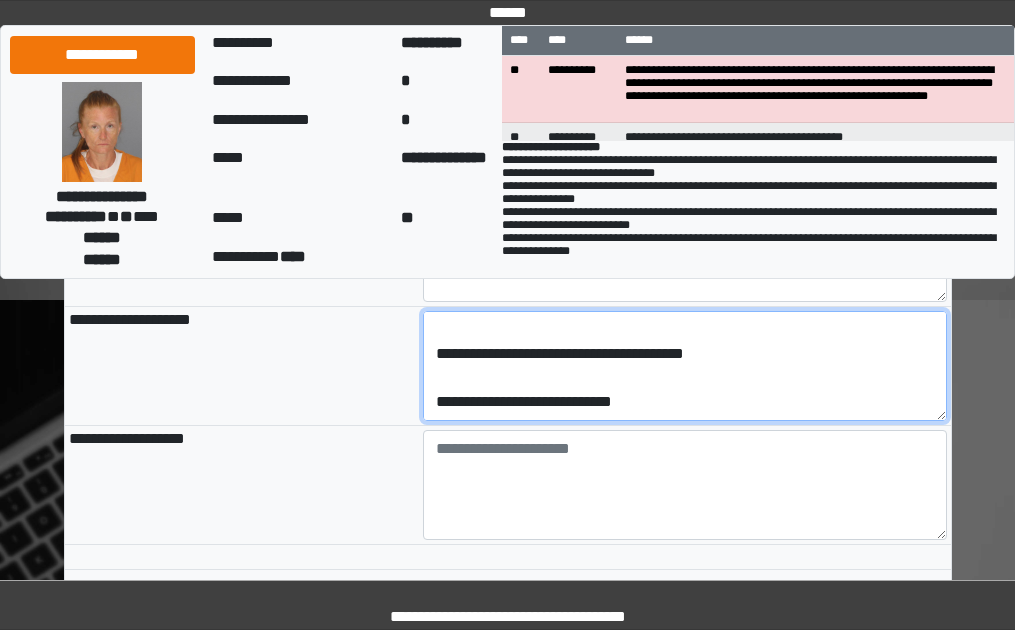 click on "**********" at bounding box center [685, 366] 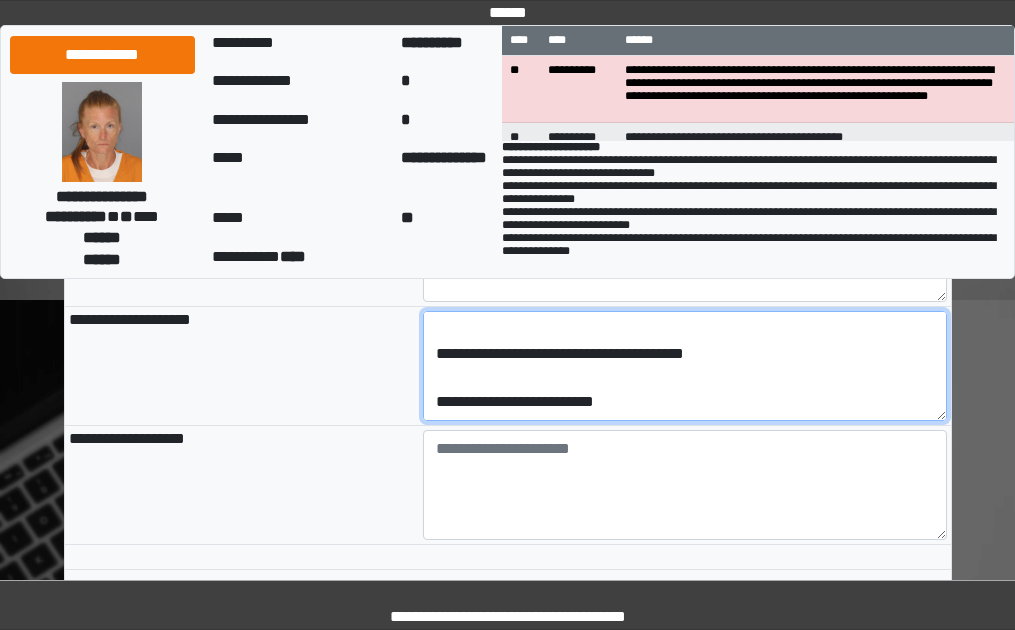 click on "**********" at bounding box center [685, 366] 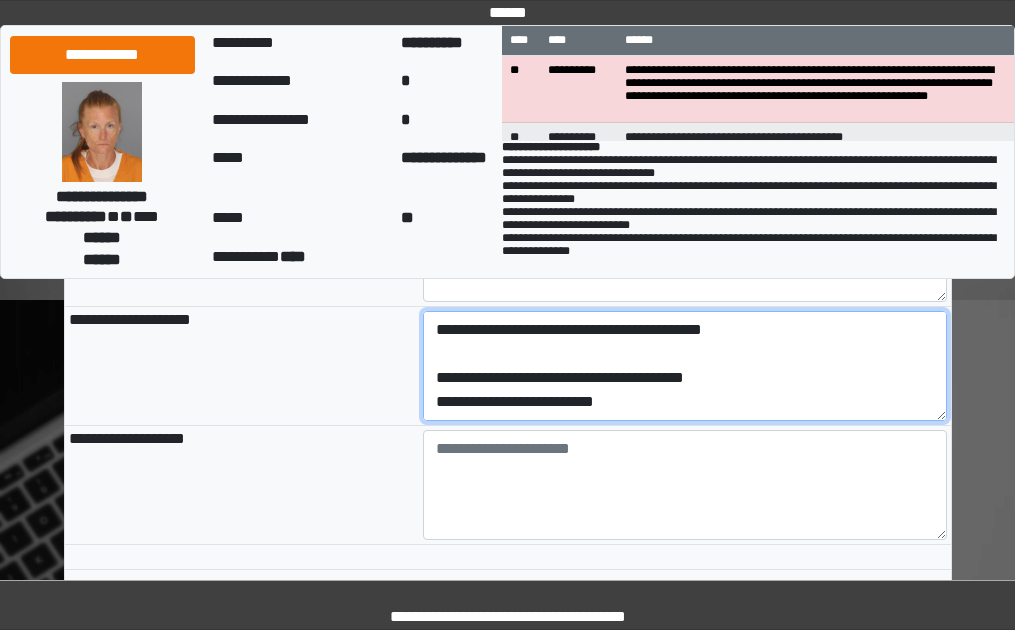 click on "**********" at bounding box center (685, 366) 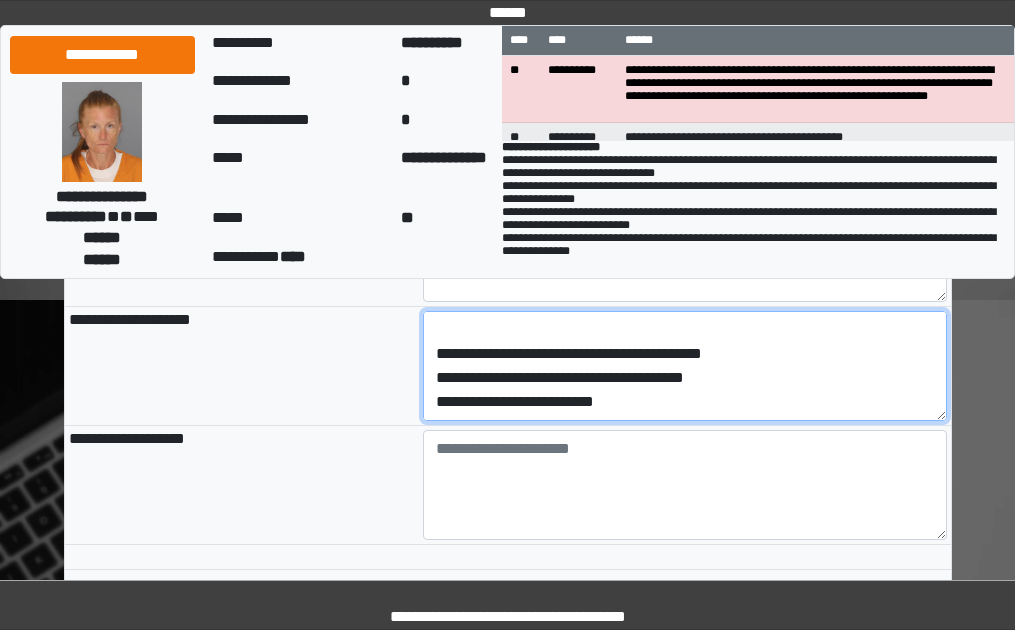 click on "**********" at bounding box center [685, 366] 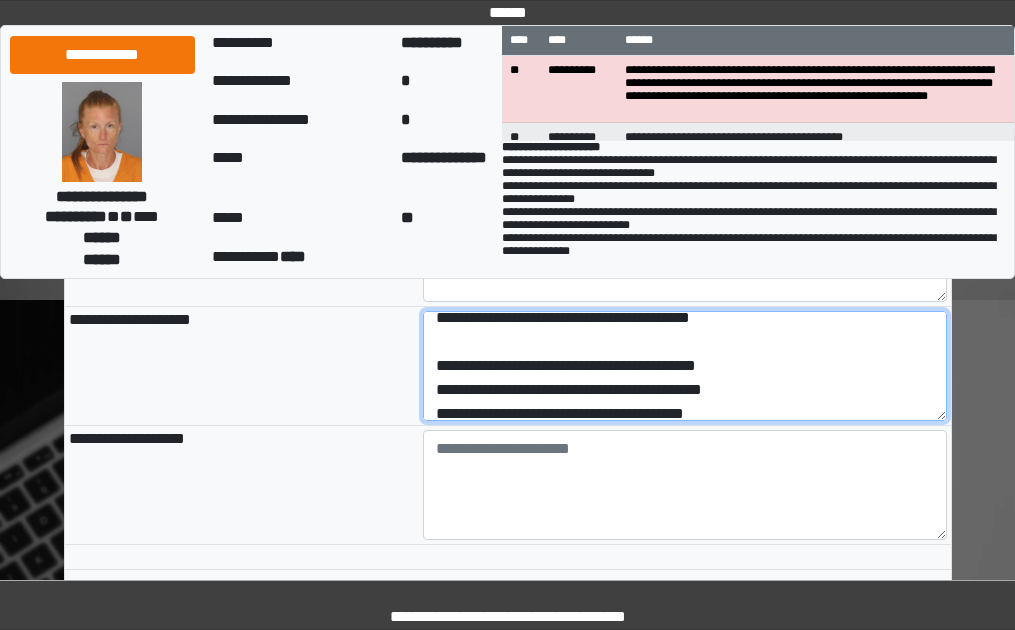 scroll, scrollTop: 44, scrollLeft: 0, axis: vertical 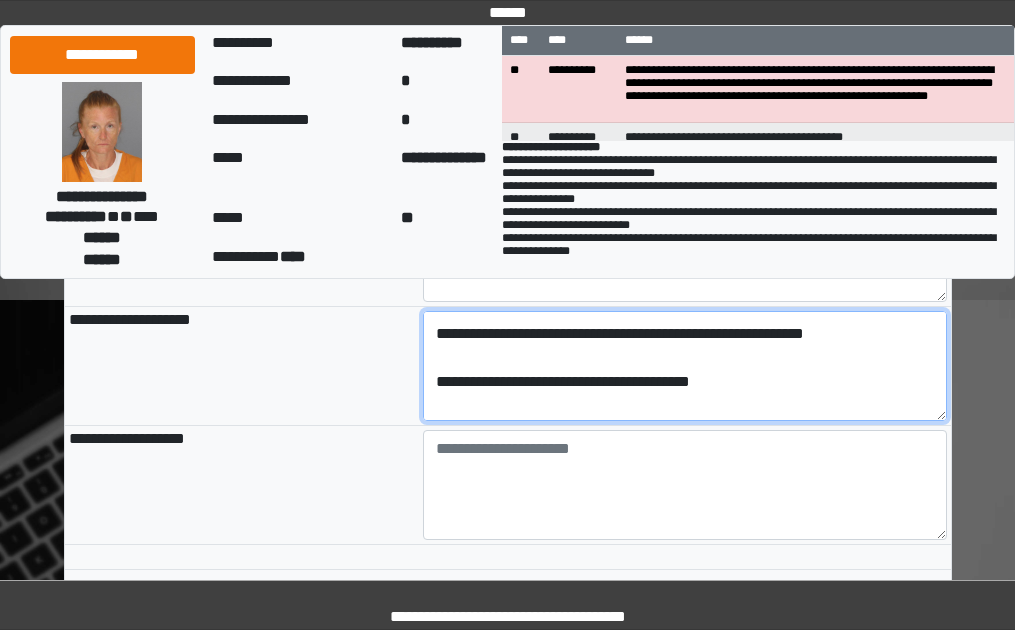 click on "**********" at bounding box center [685, 366] 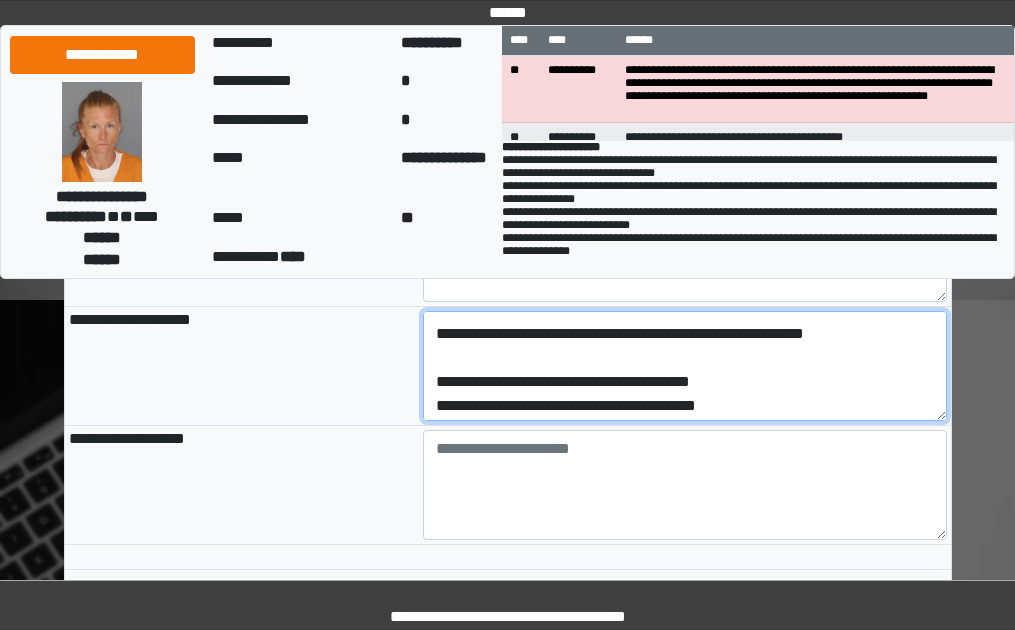 click on "**********" at bounding box center [685, 366] 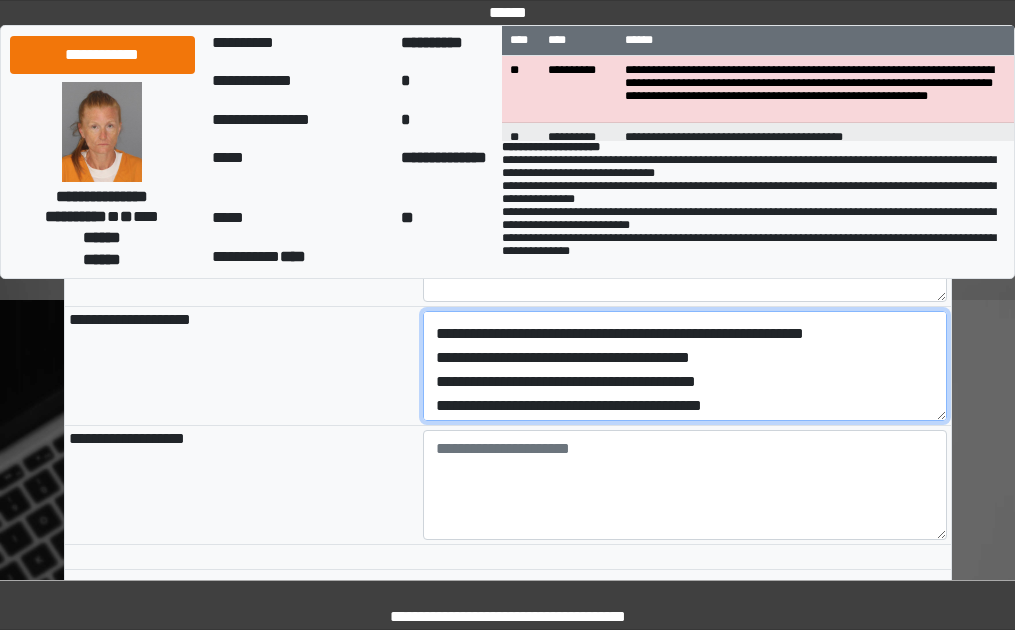scroll, scrollTop: 20, scrollLeft: 0, axis: vertical 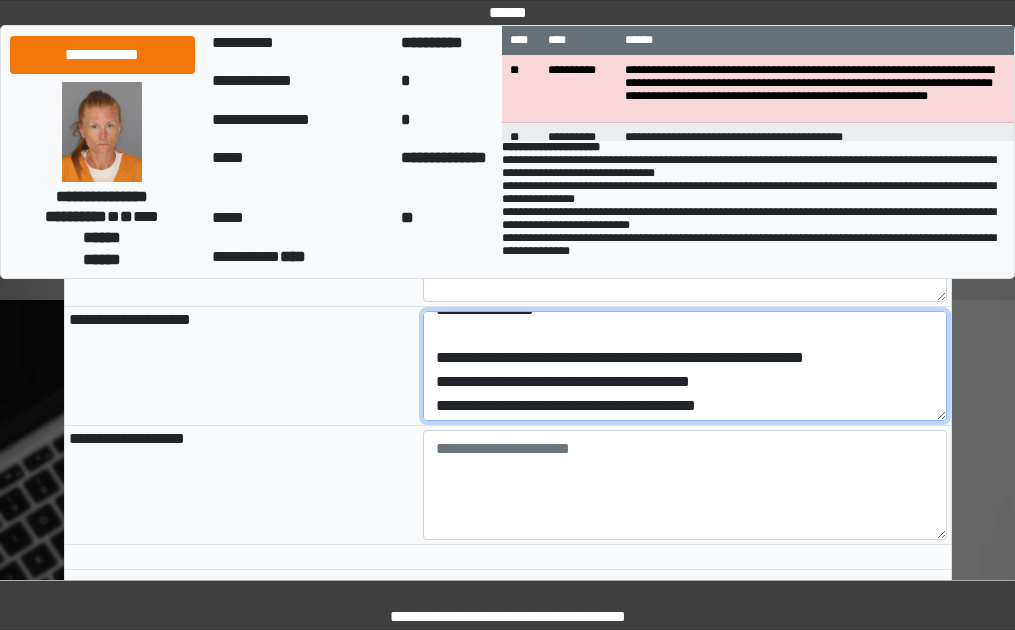 click on "**********" at bounding box center (685, 366) 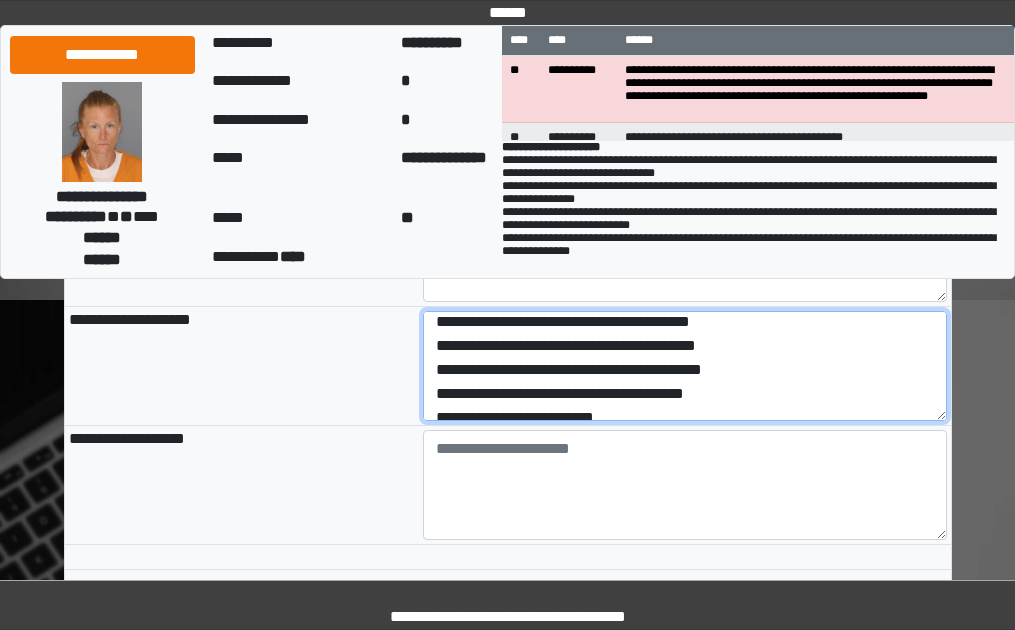 scroll, scrollTop: 72, scrollLeft: 0, axis: vertical 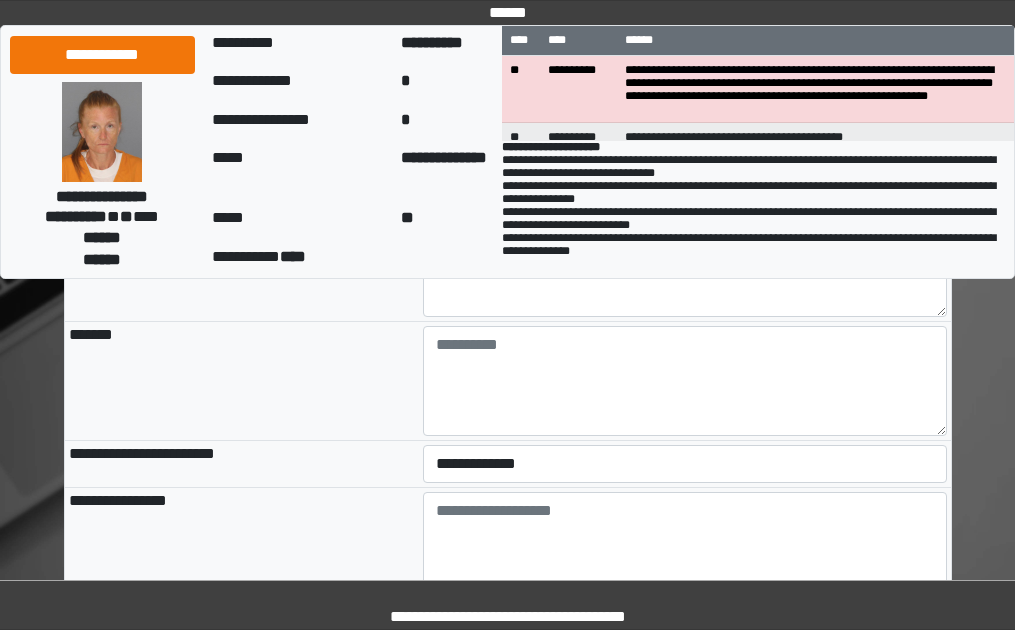 type on "**********" 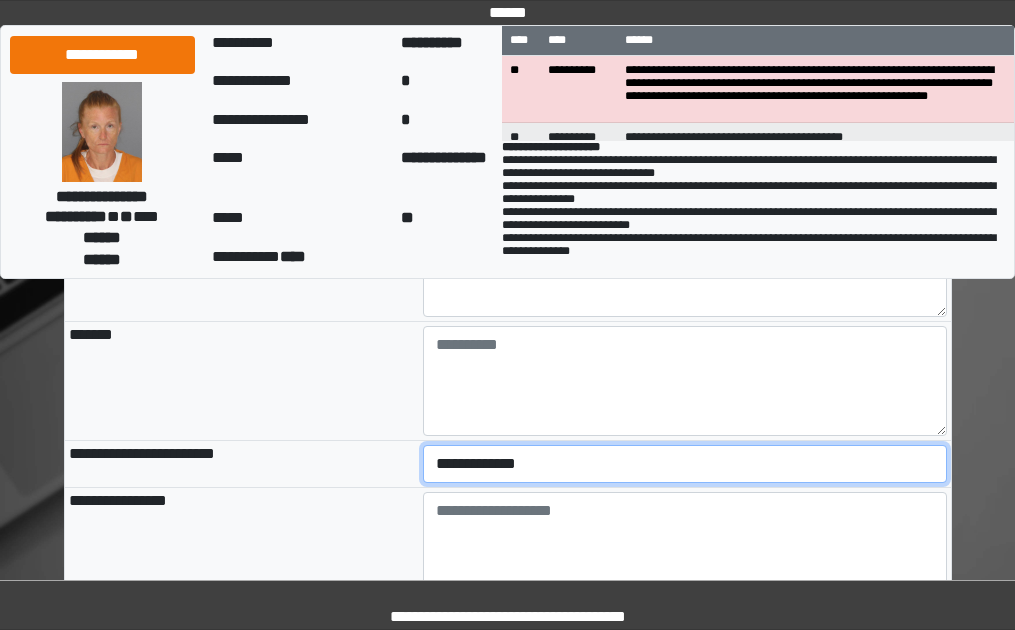 click on "**********" at bounding box center (685, 464) 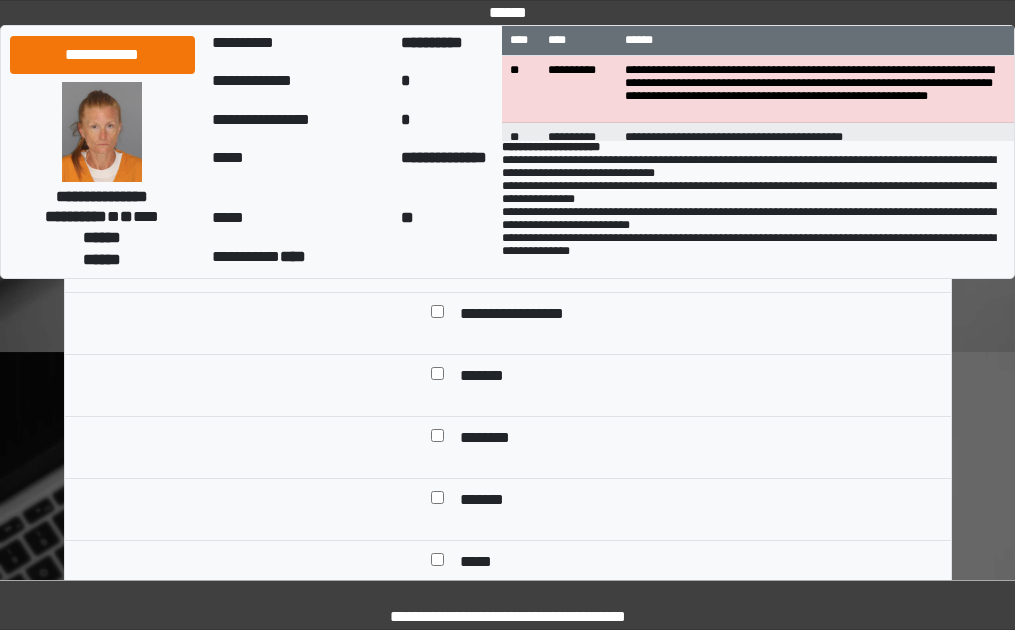 scroll, scrollTop: 1482, scrollLeft: 0, axis: vertical 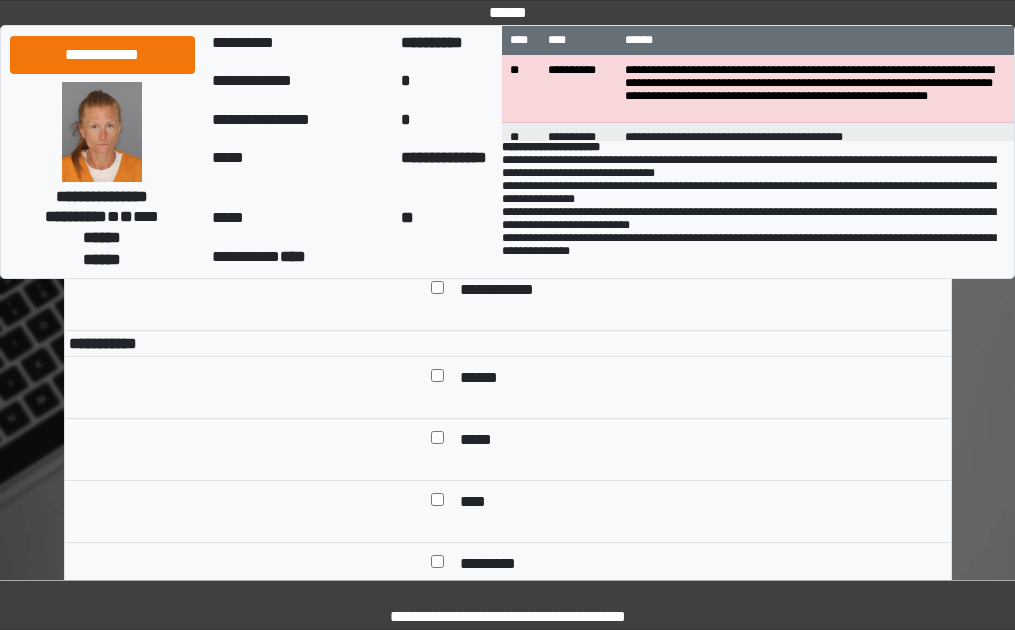 click at bounding box center (437, 379) 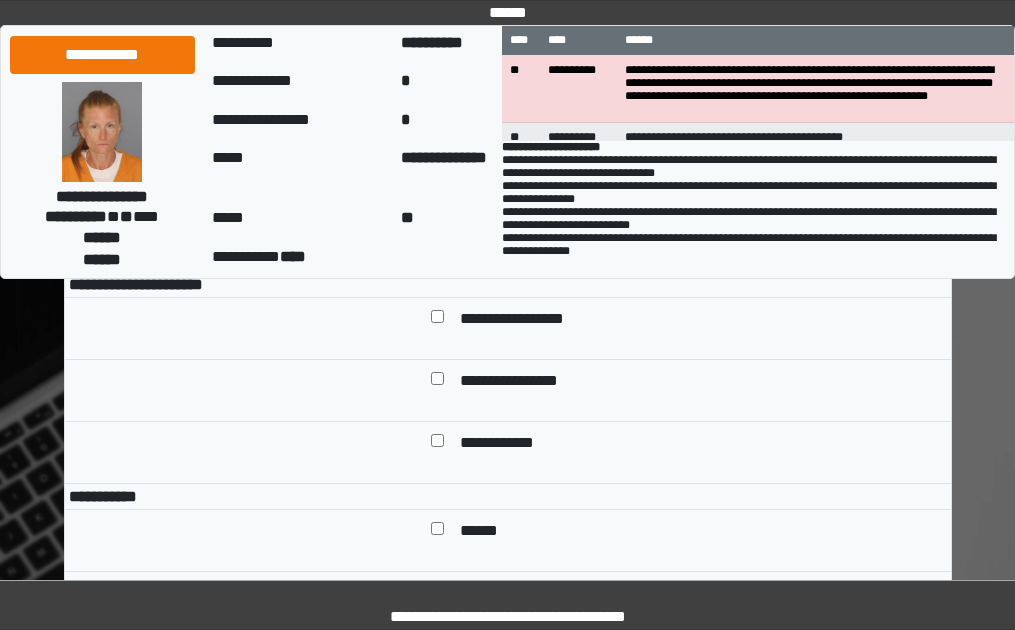 scroll, scrollTop: 882, scrollLeft: 0, axis: vertical 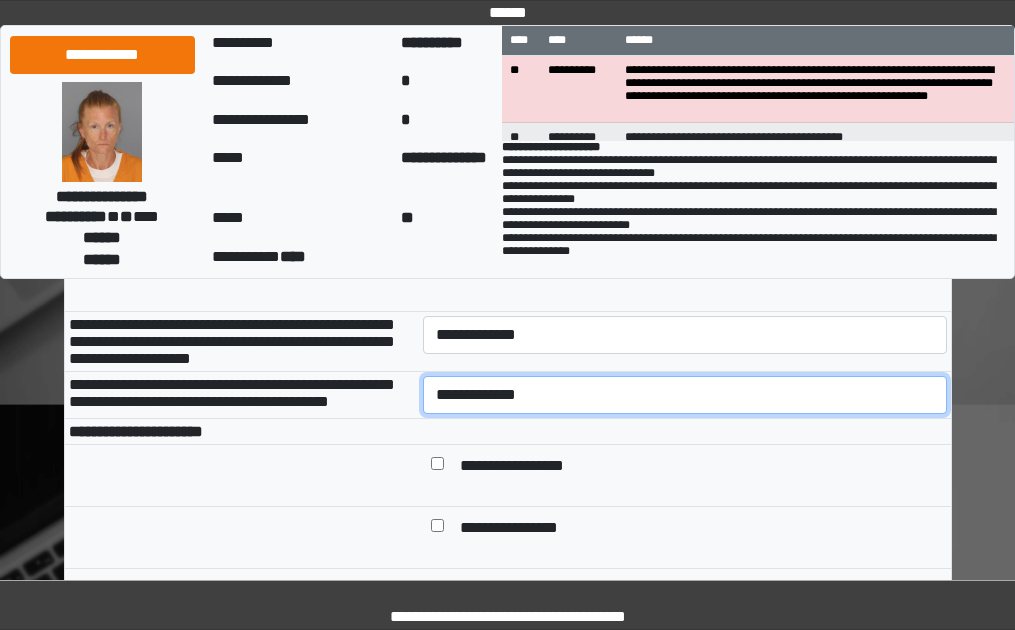 click on "**********" at bounding box center [685, 395] 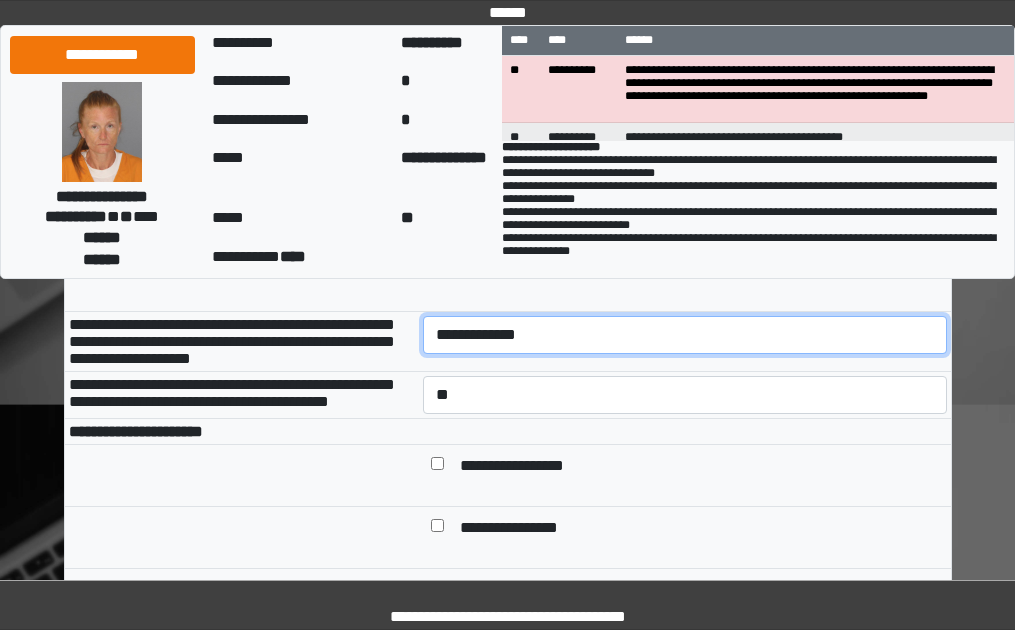click on "**********" at bounding box center [685, 335] 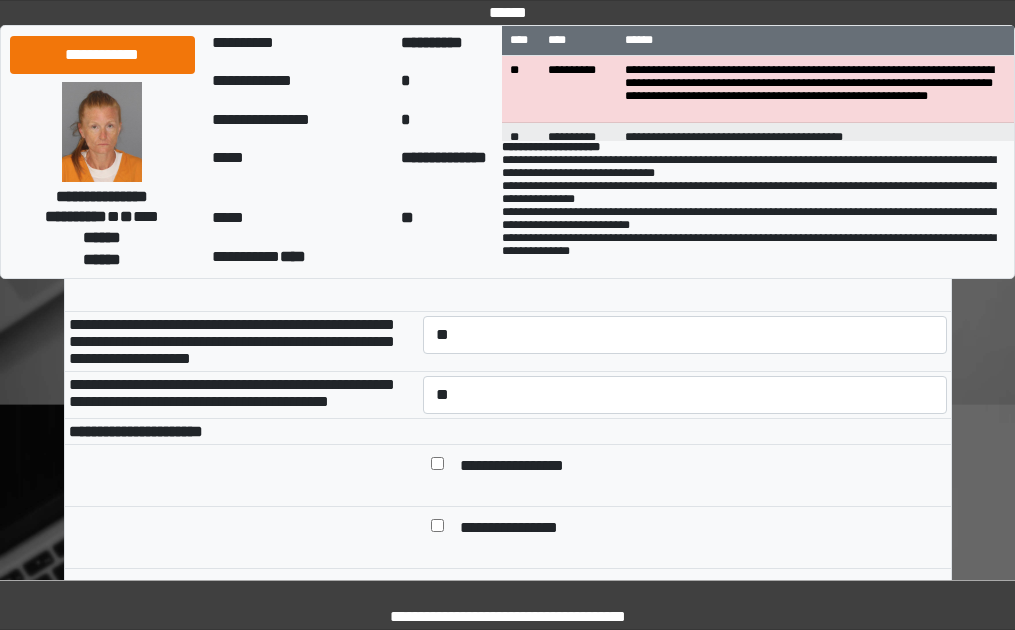 click at bounding box center [685, 431] 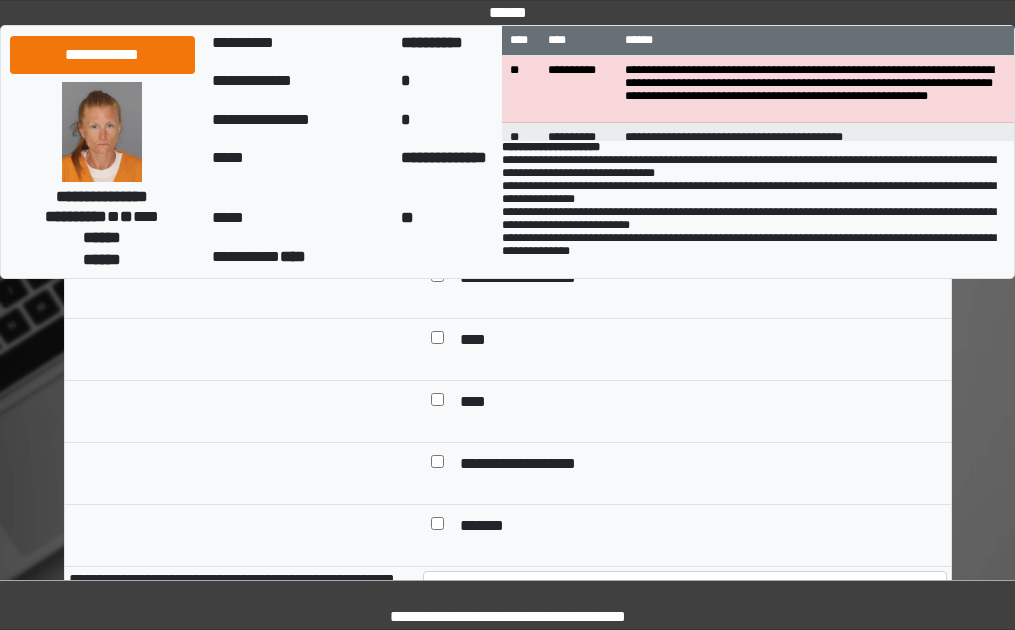 scroll, scrollTop: 582, scrollLeft: 0, axis: vertical 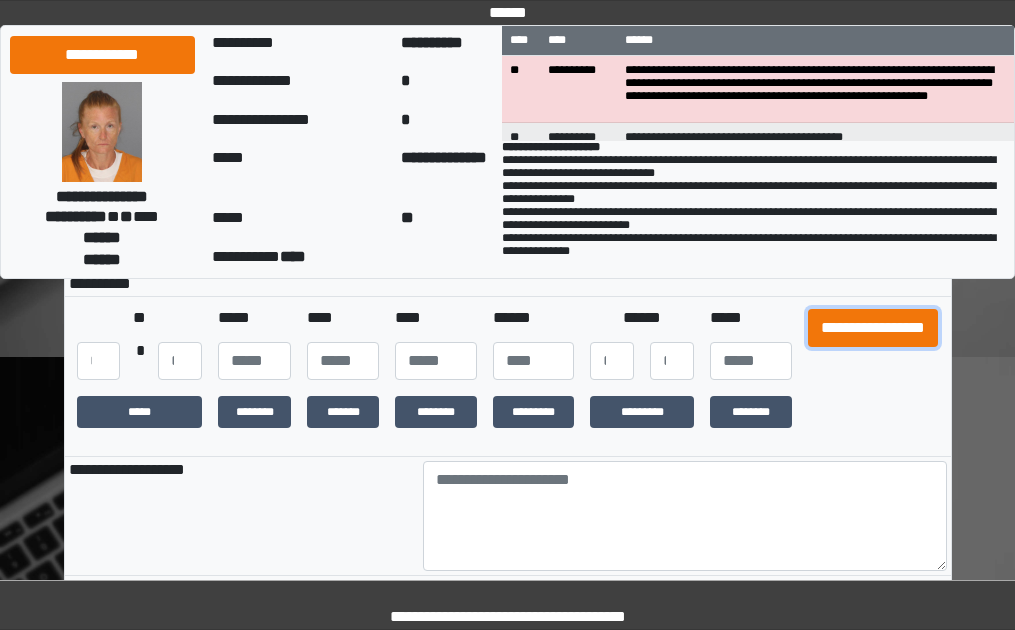 click on "**********" at bounding box center (873, 328) 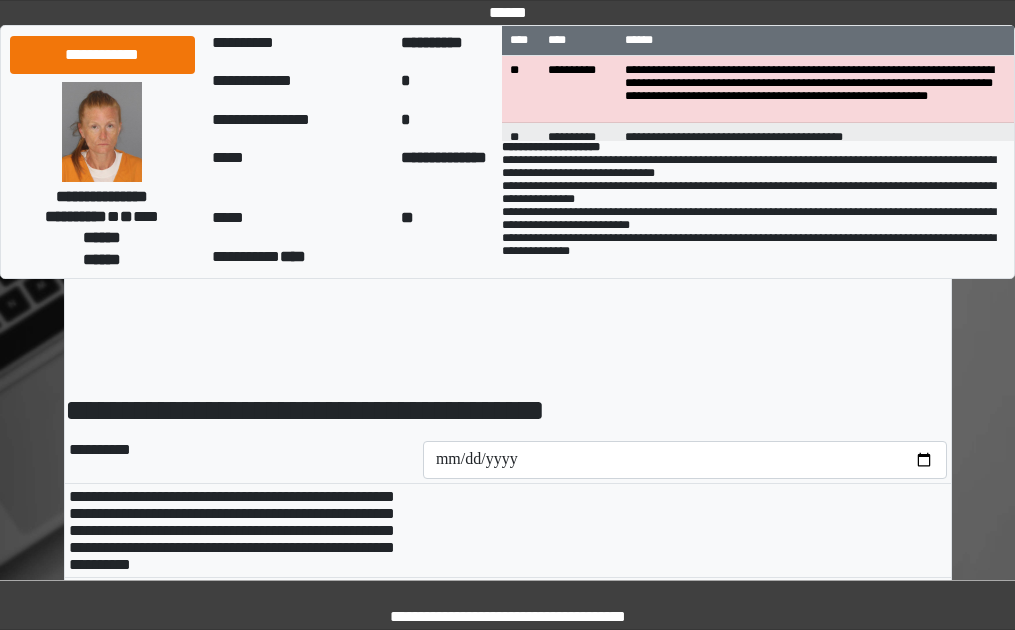 scroll, scrollTop: 0, scrollLeft: 0, axis: both 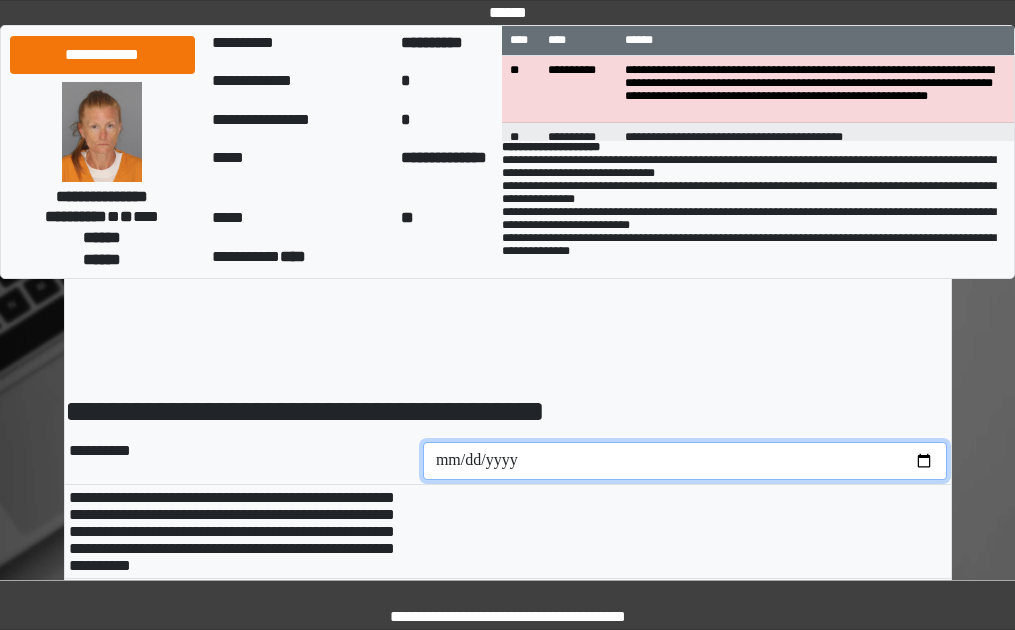 click on "**********" at bounding box center [685, 461] 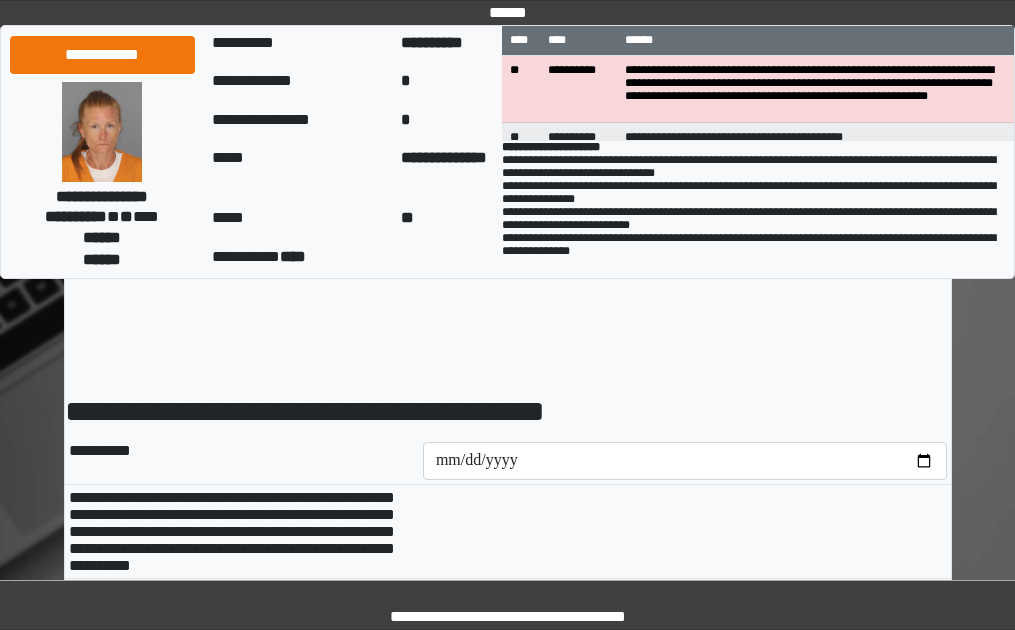 click on "**********" at bounding box center (508, 1568) 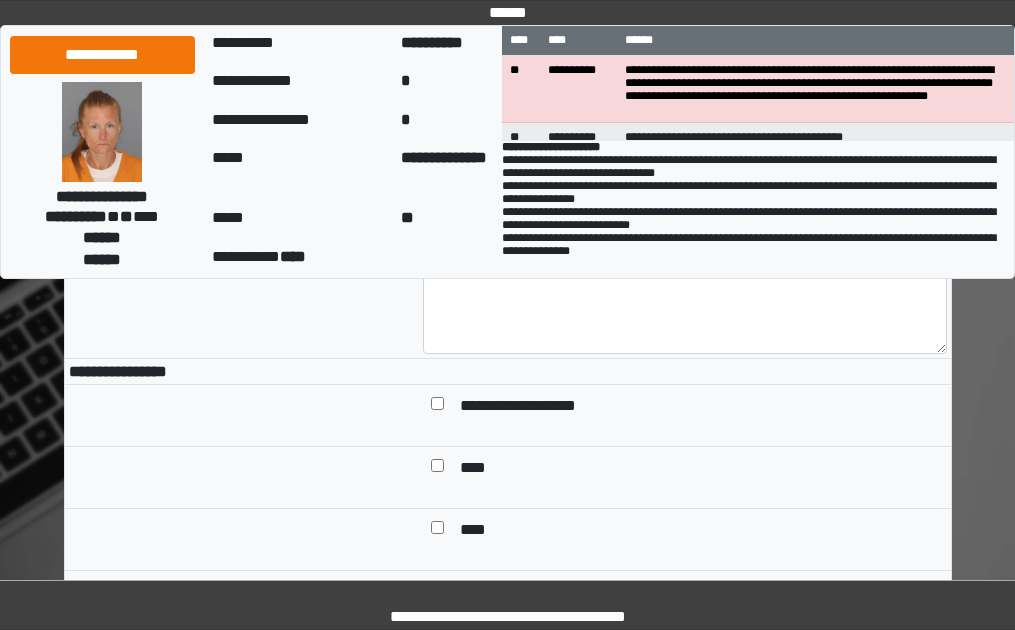 scroll, scrollTop: 500, scrollLeft: 0, axis: vertical 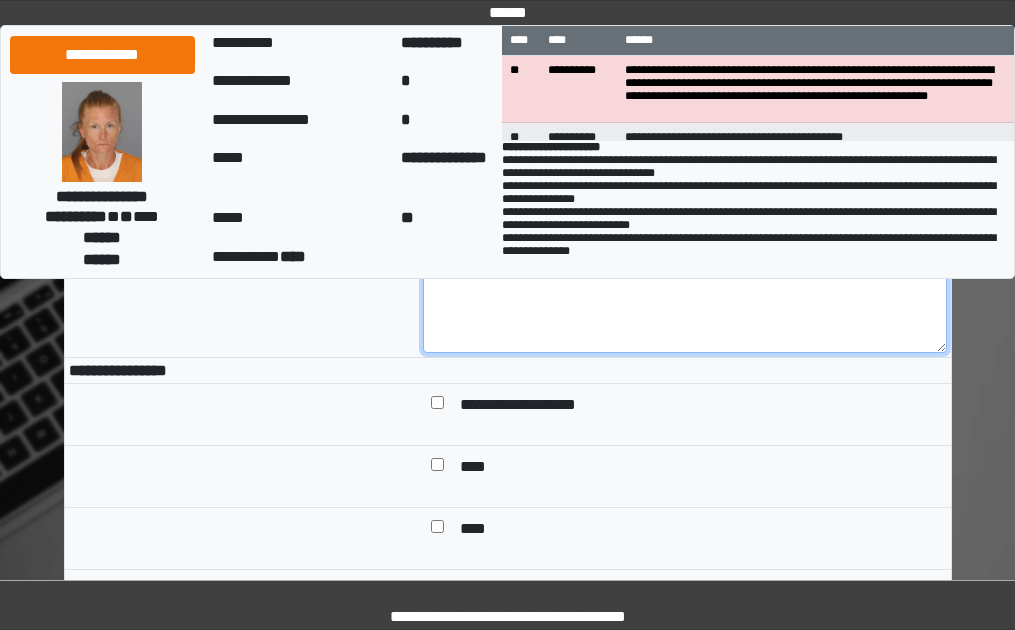 click at bounding box center [685, 298] 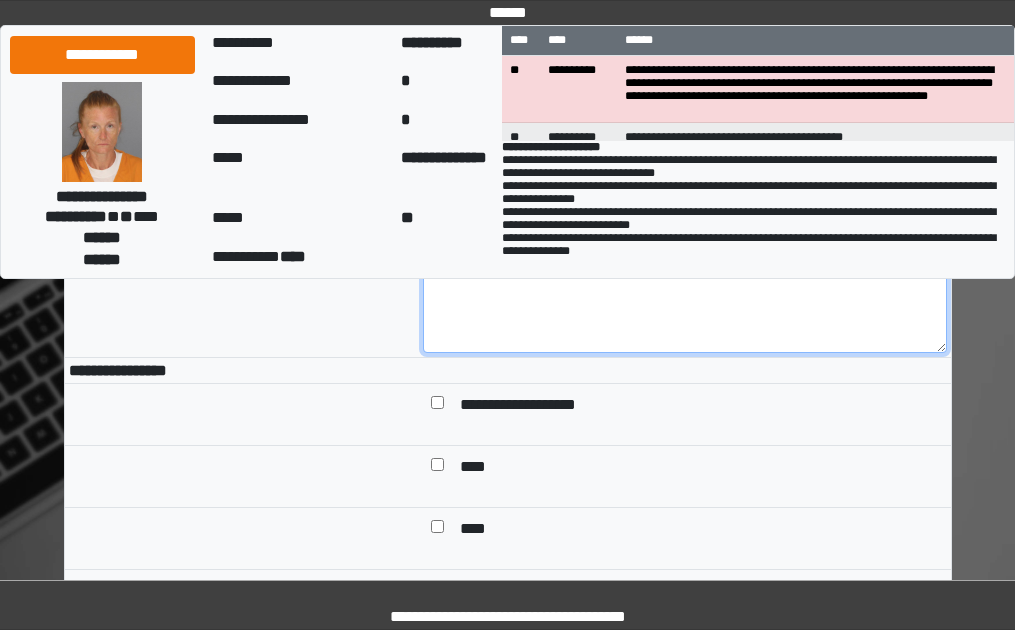 type on "***" 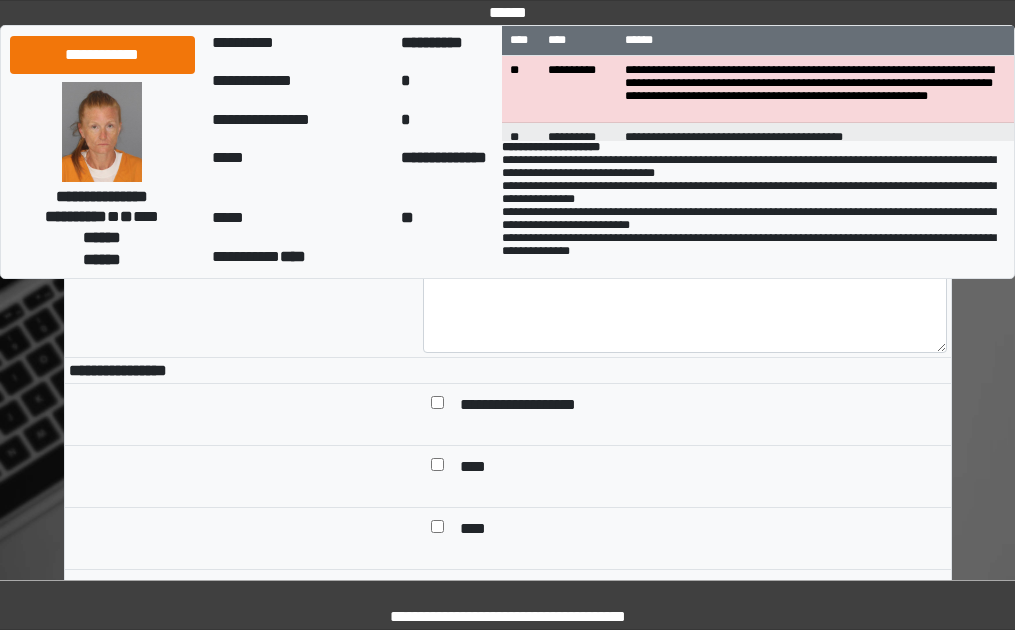 click on "**********" at bounding box center [242, 297] 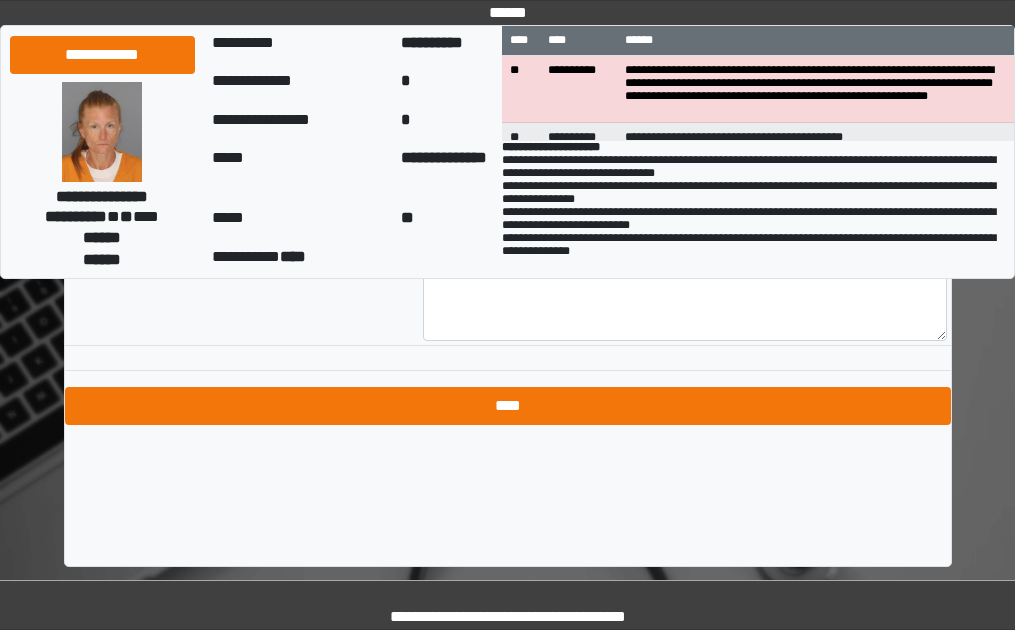 scroll, scrollTop: 2482, scrollLeft: 0, axis: vertical 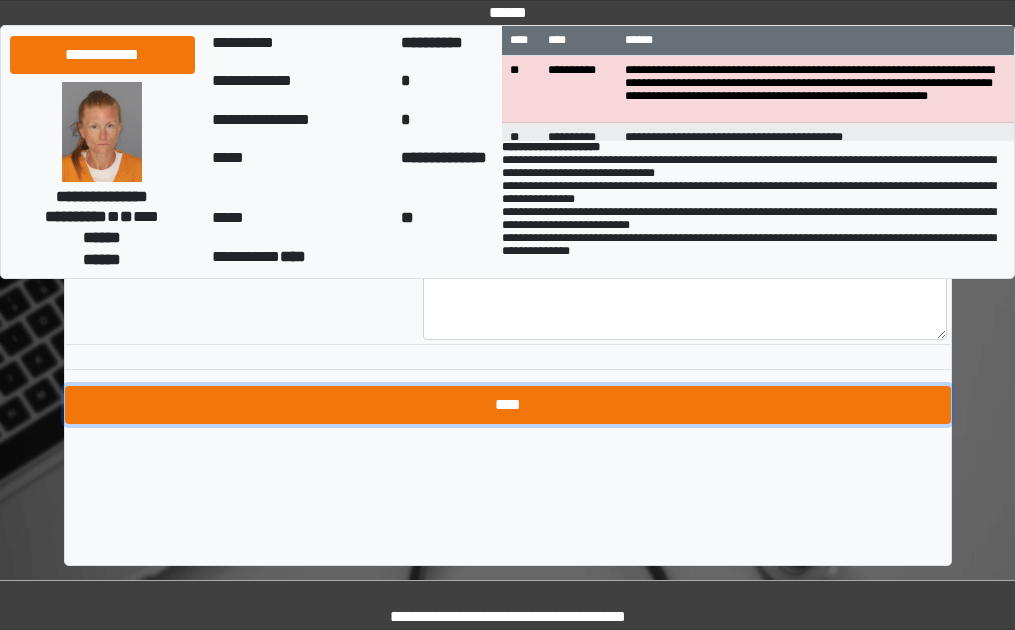 click on "****" at bounding box center [508, 405] 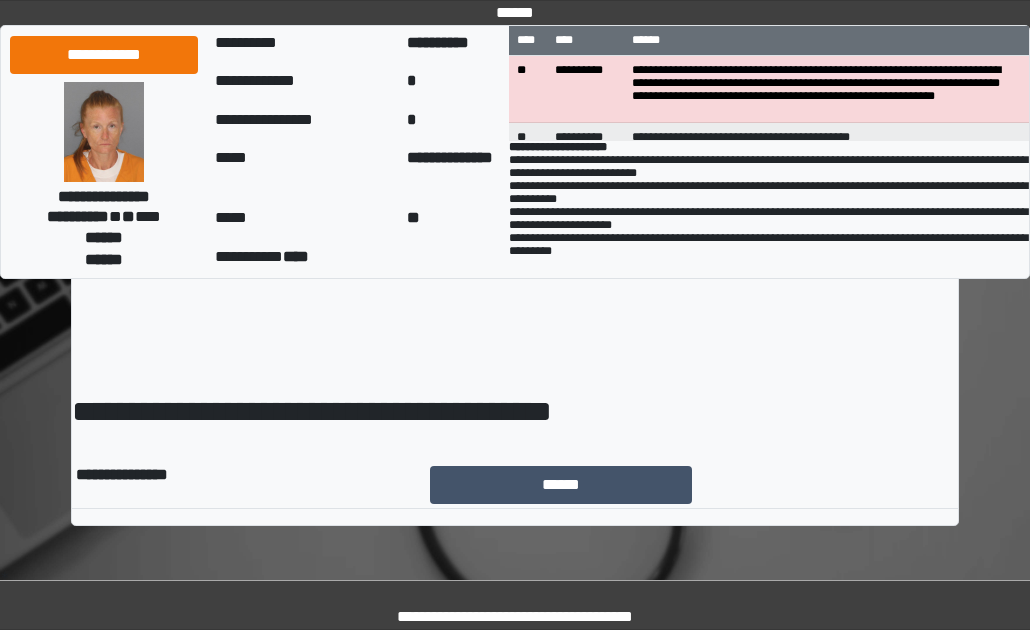 scroll, scrollTop: 0, scrollLeft: 0, axis: both 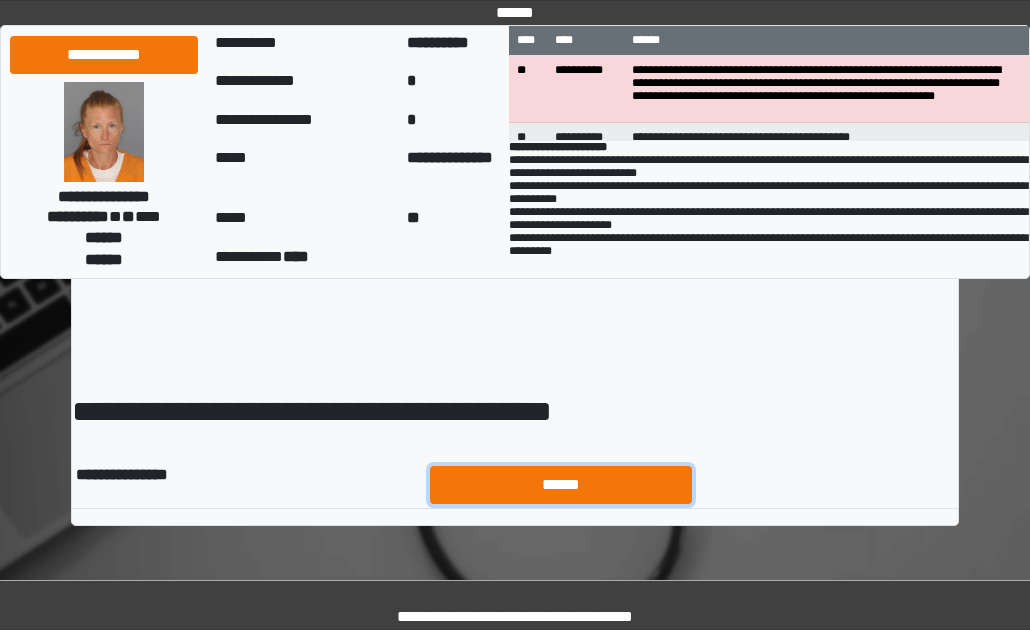 click on "******" at bounding box center [561, 485] 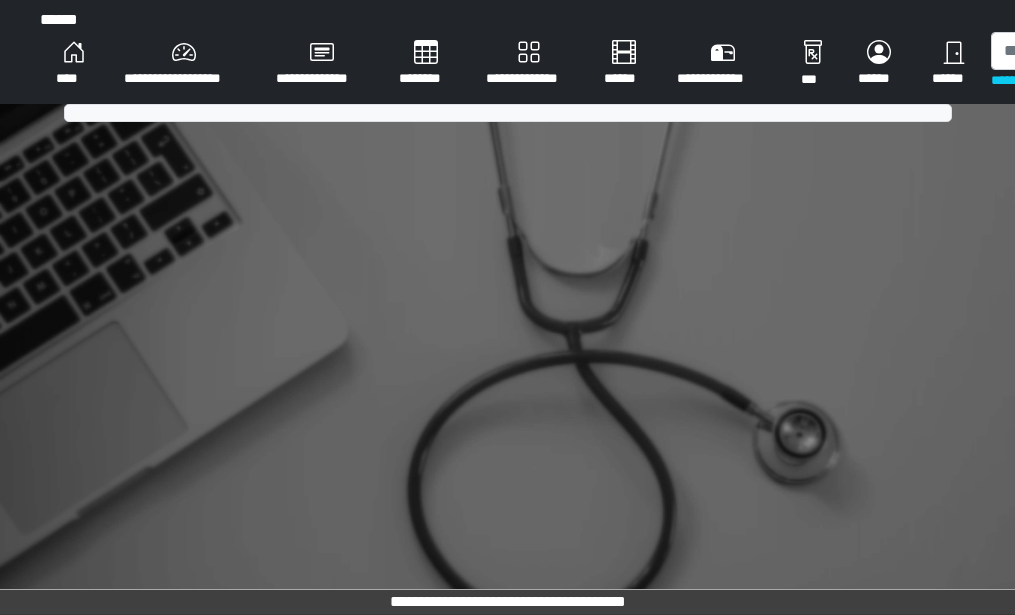scroll, scrollTop: 0, scrollLeft: 0, axis: both 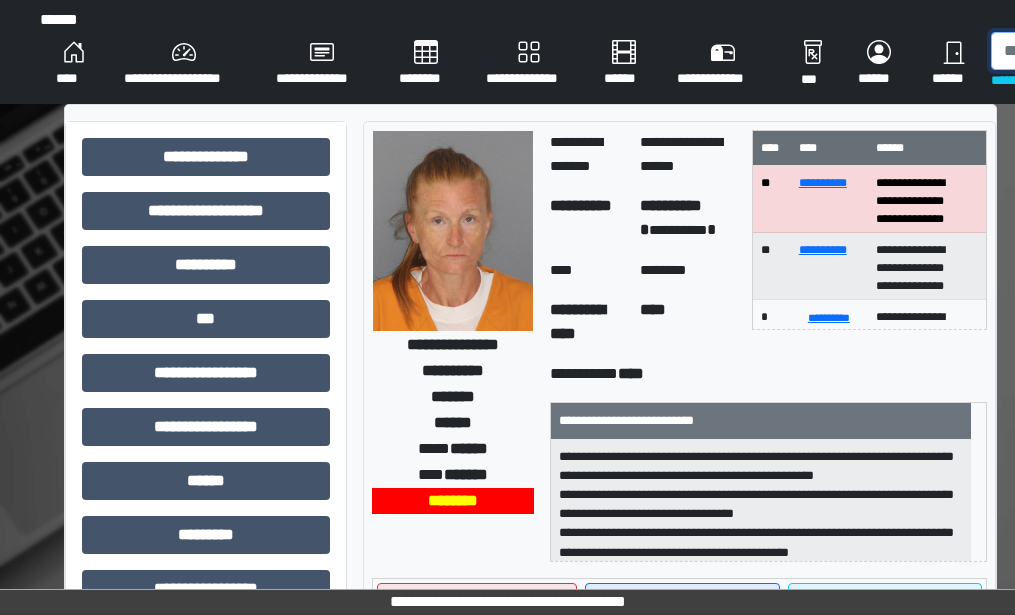 click at bounding box center (1094, 51) 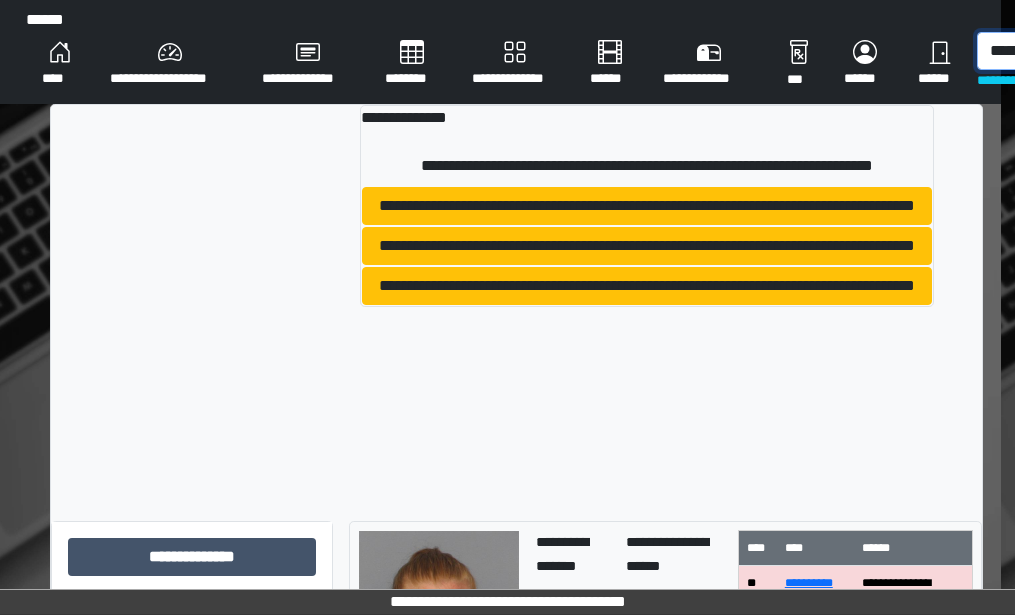 scroll, scrollTop: 0, scrollLeft: 18, axis: horizontal 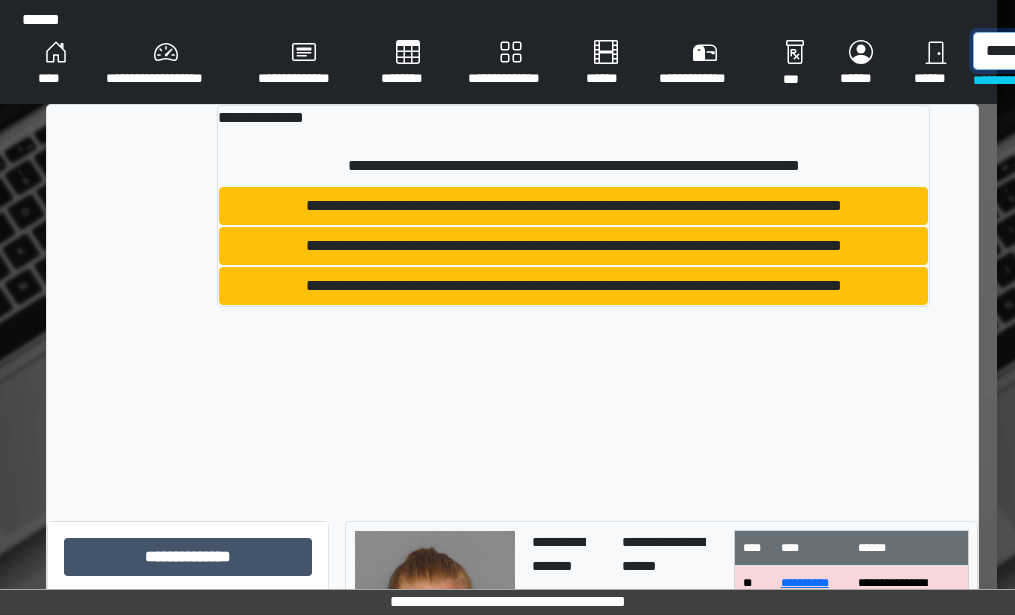 type on "*****" 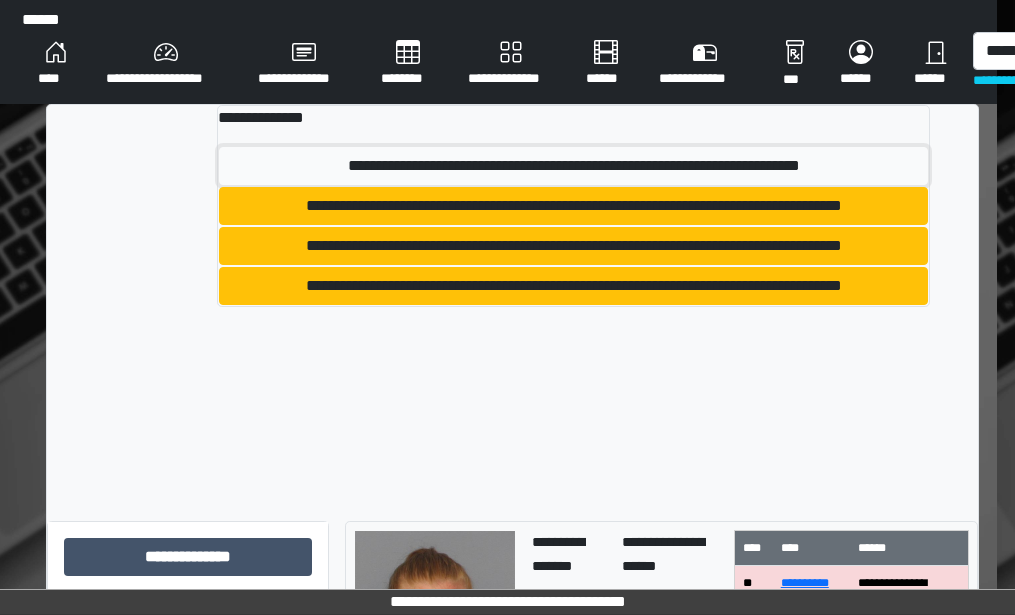click on "**********" at bounding box center [573, 166] 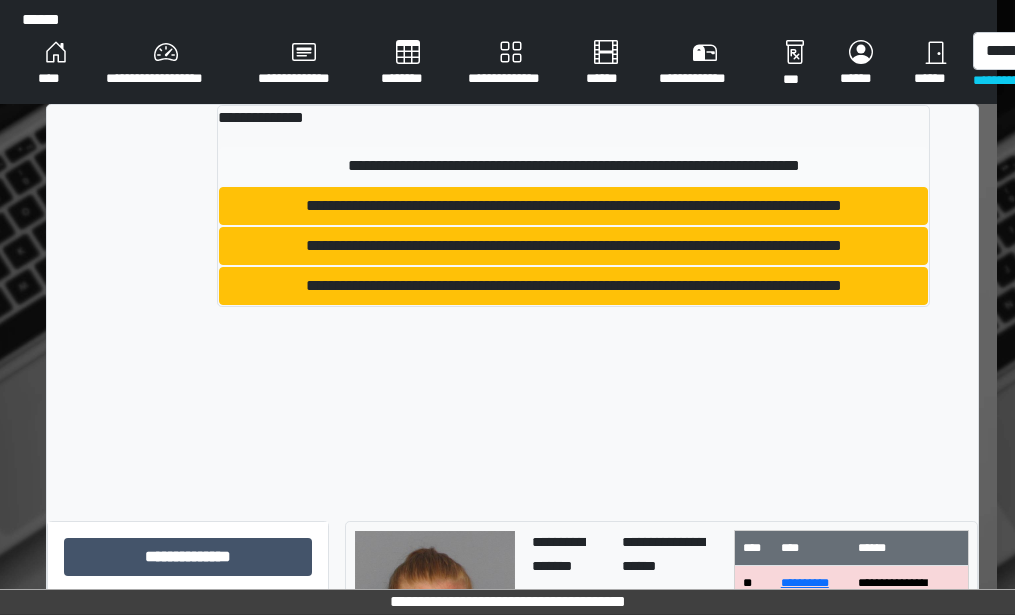 type 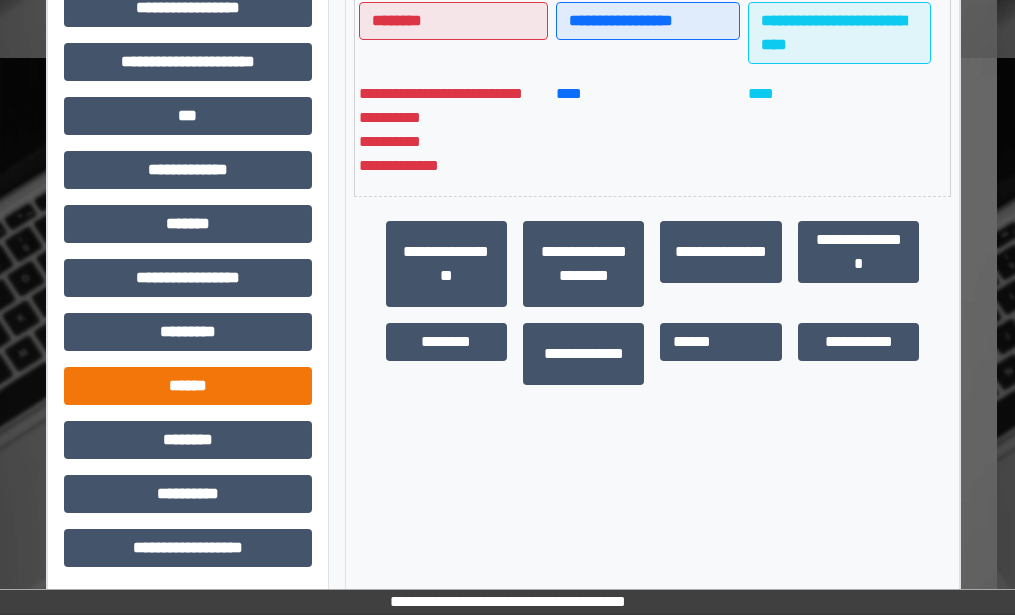 scroll, scrollTop: 583, scrollLeft: 18, axis: both 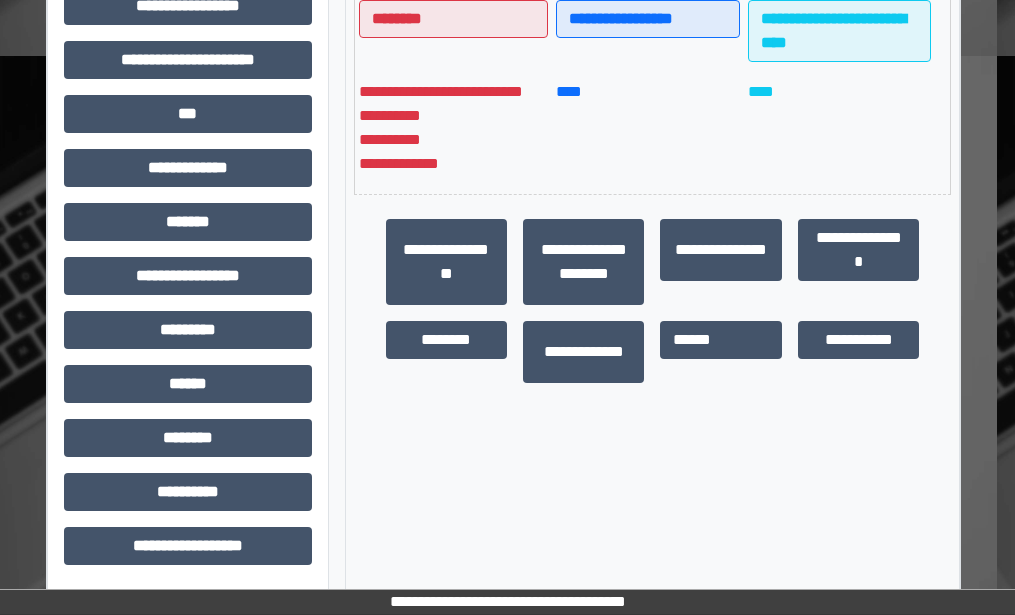 click on "**********" at bounding box center [188, 68] 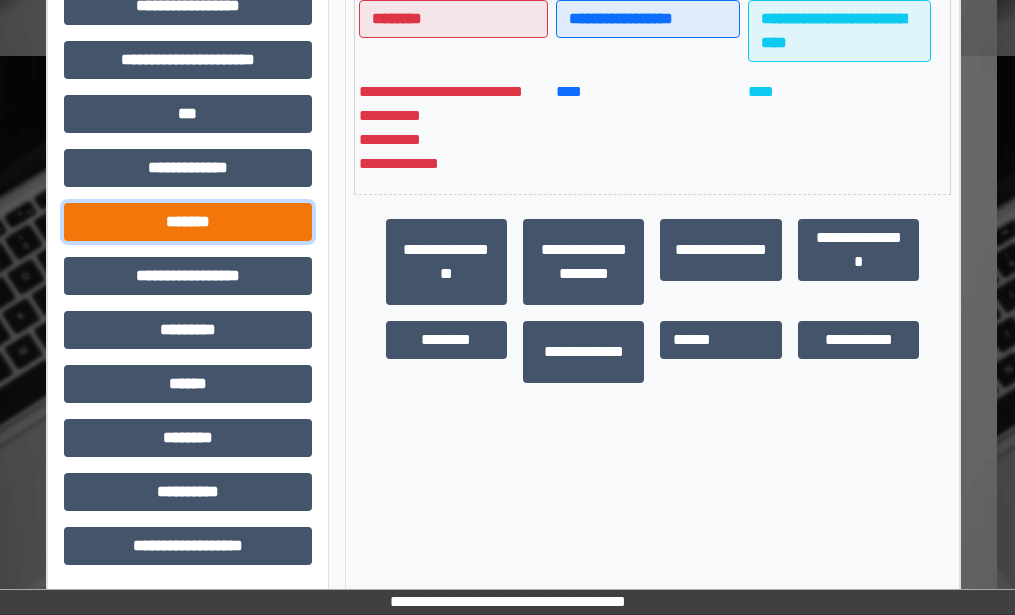 click on "*******" at bounding box center [188, 222] 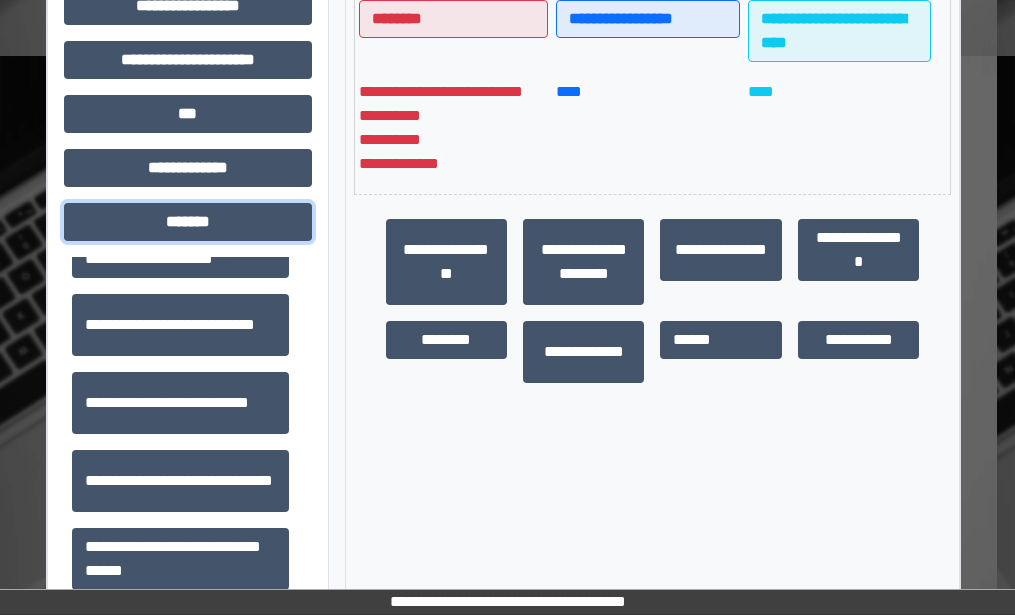 scroll, scrollTop: 600, scrollLeft: 0, axis: vertical 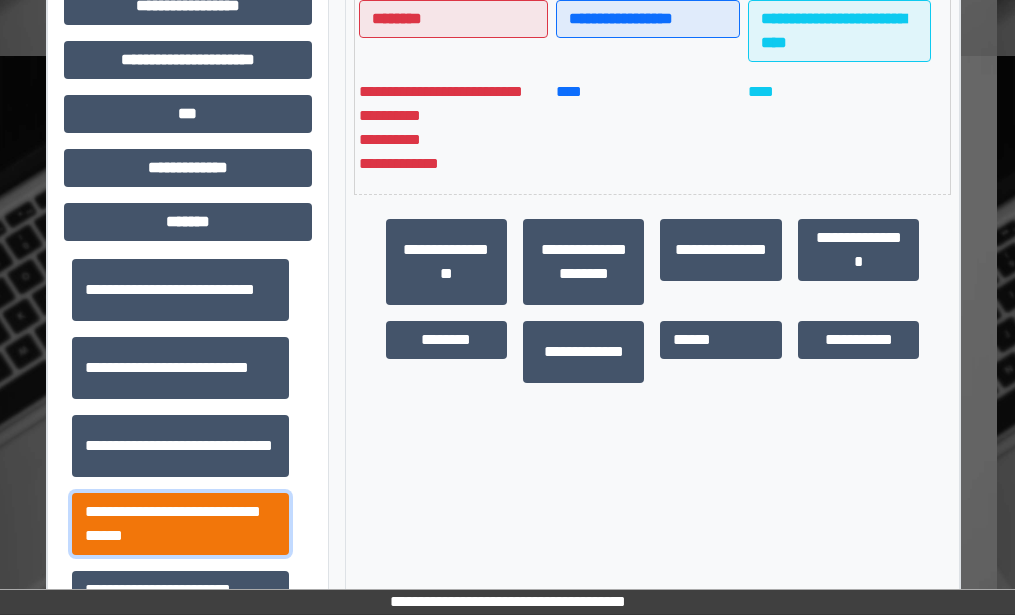click on "**********" at bounding box center [180, 524] 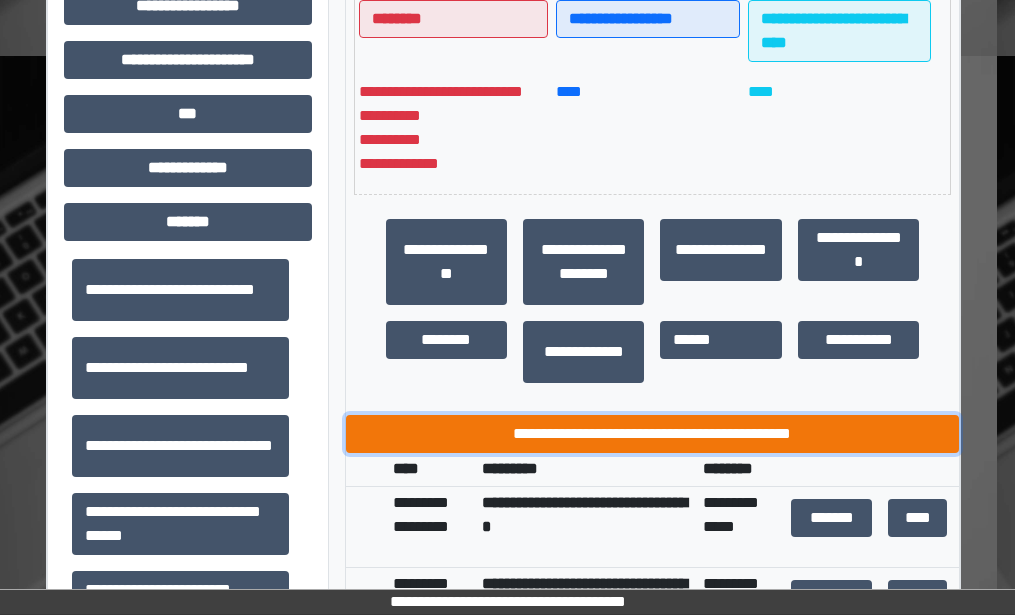click on "**********" at bounding box center [653, 434] 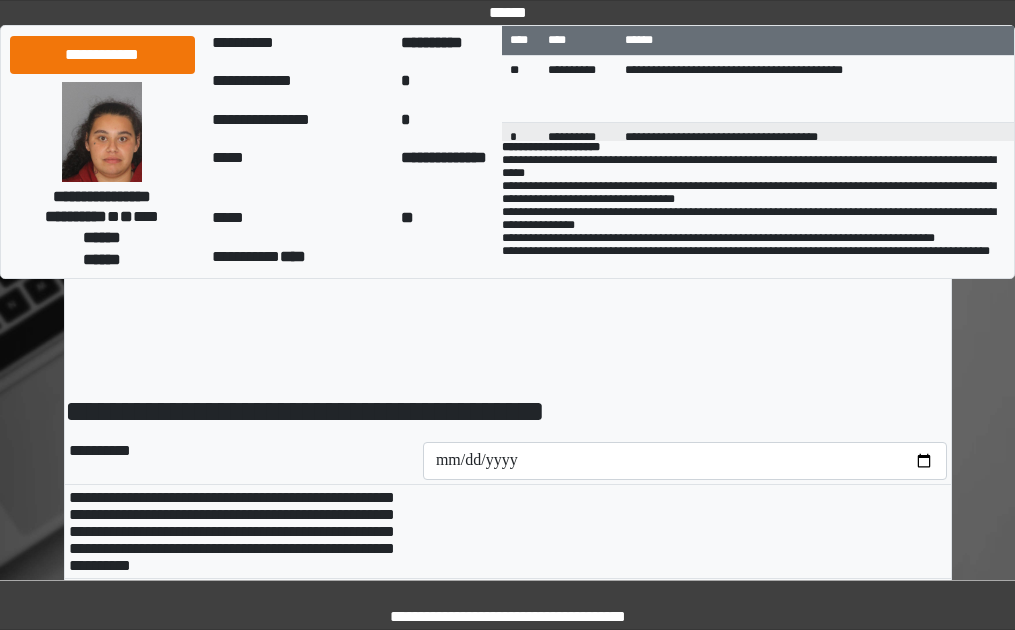scroll, scrollTop: 0, scrollLeft: 0, axis: both 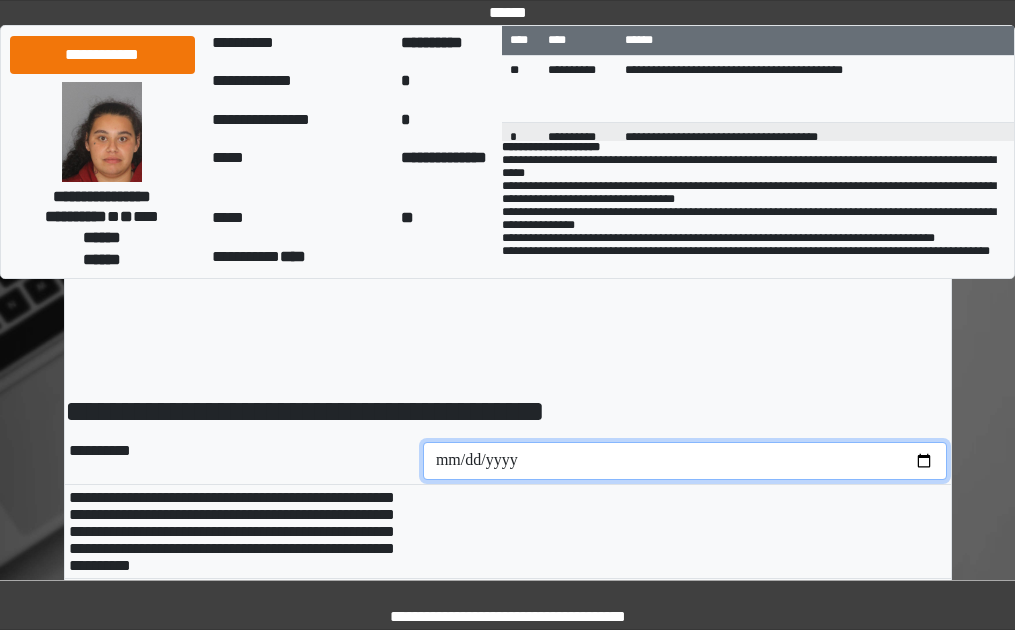 click at bounding box center [685, 461] 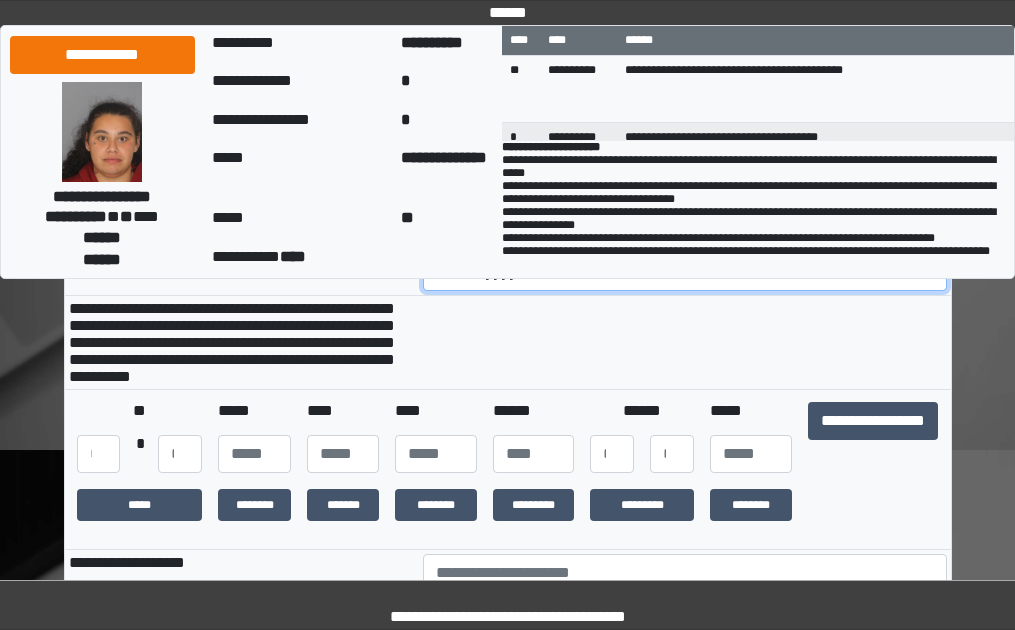 scroll, scrollTop: 200, scrollLeft: 0, axis: vertical 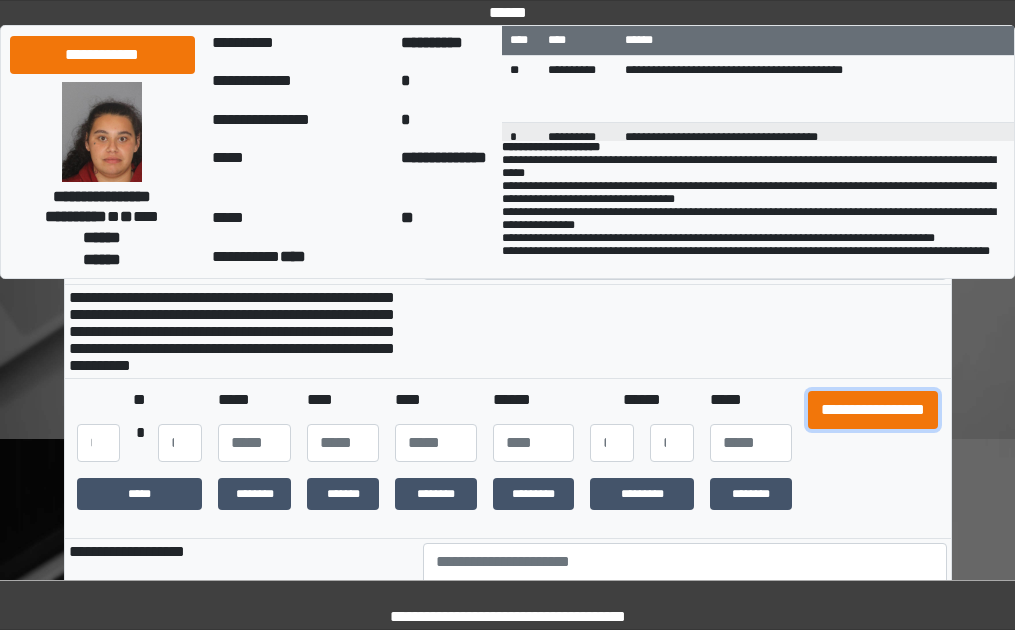 click on "**********" at bounding box center [873, 410] 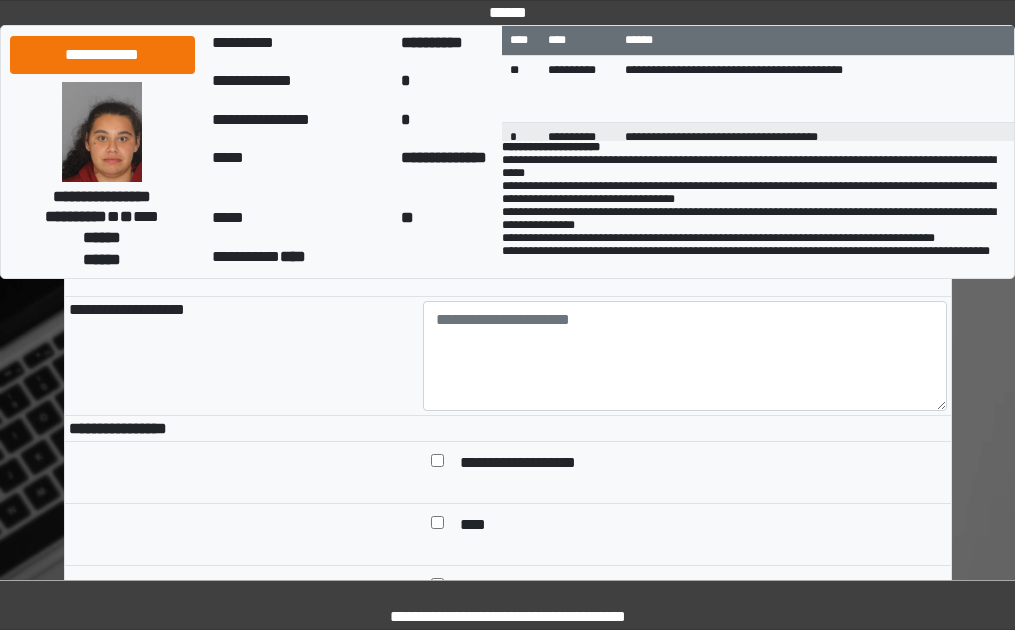 scroll, scrollTop: 500, scrollLeft: 0, axis: vertical 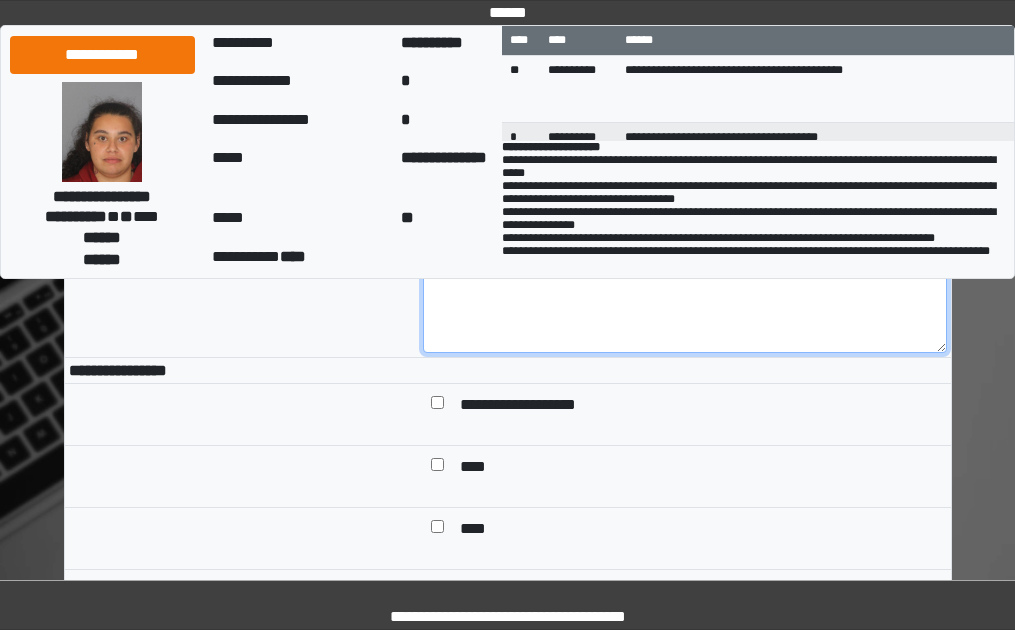 click at bounding box center [685, 298] 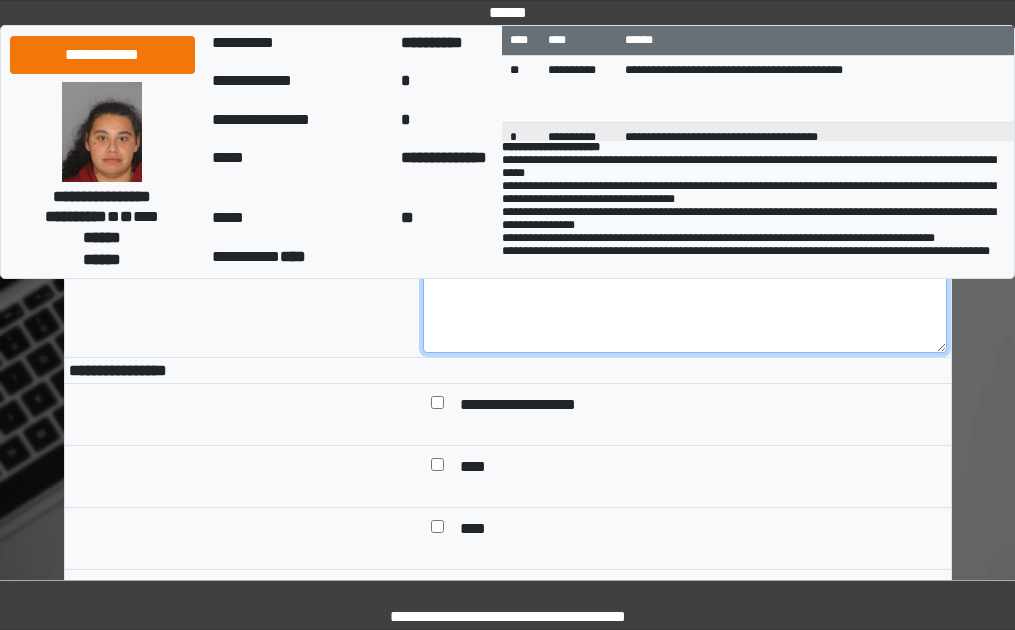 type on "***" 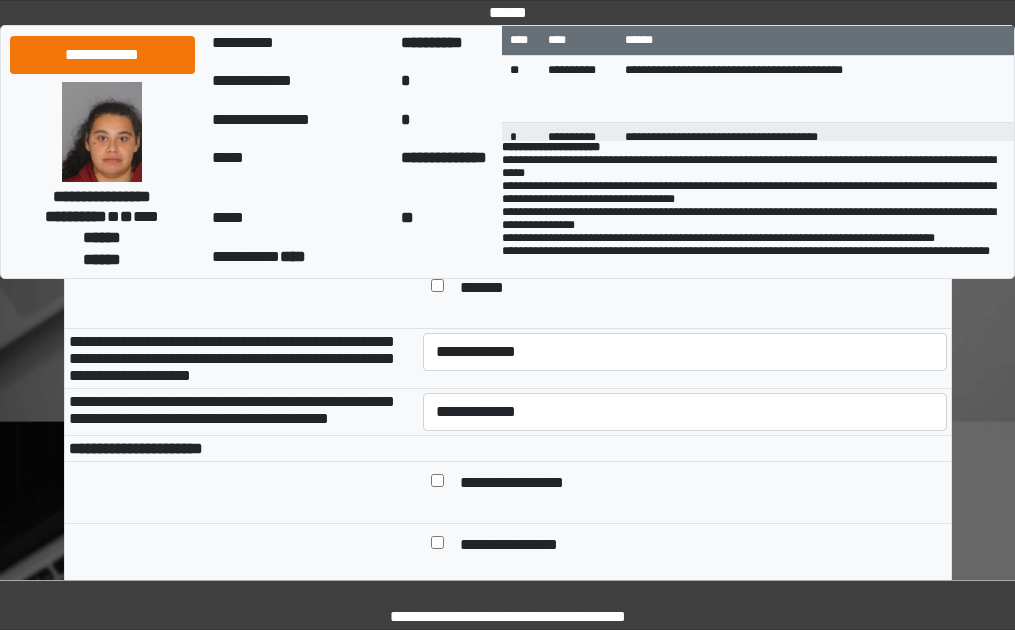 scroll, scrollTop: 900, scrollLeft: 0, axis: vertical 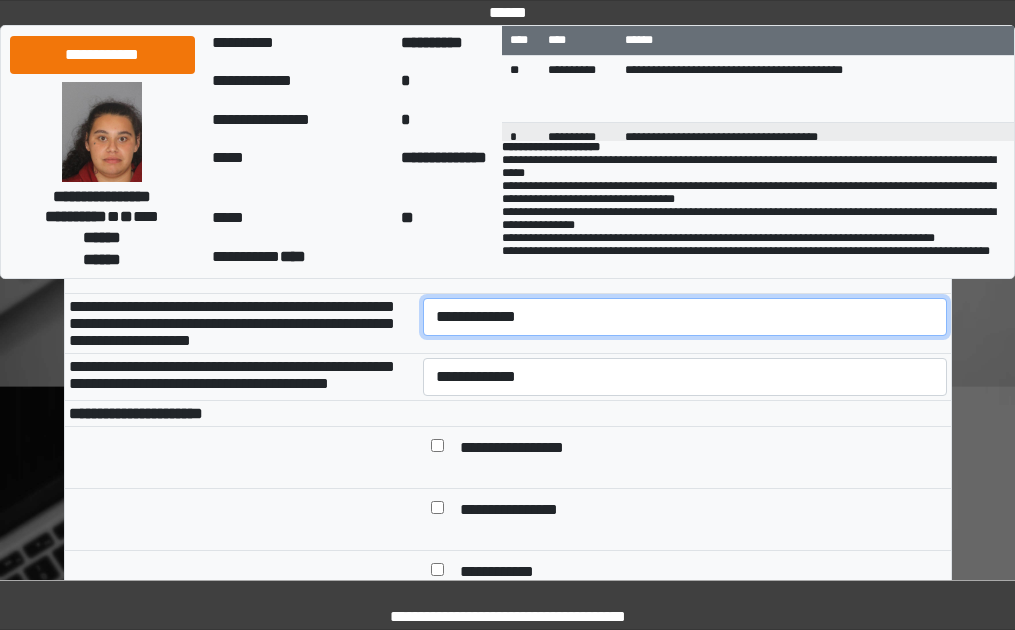 click on "**********" at bounding box center (685, 317) 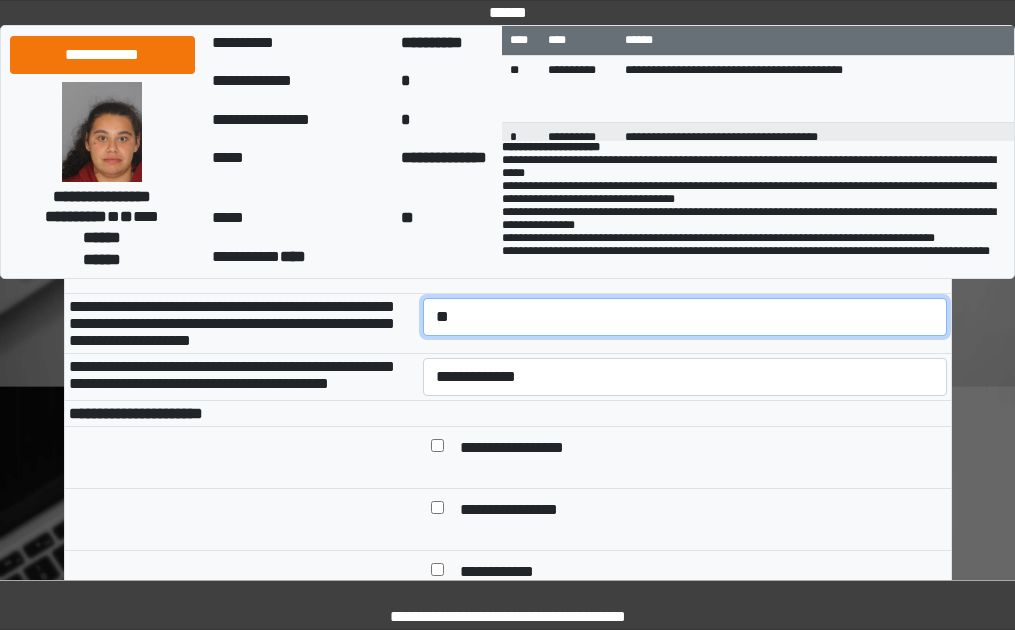 click on "**********" at bounding box center (685, 317) 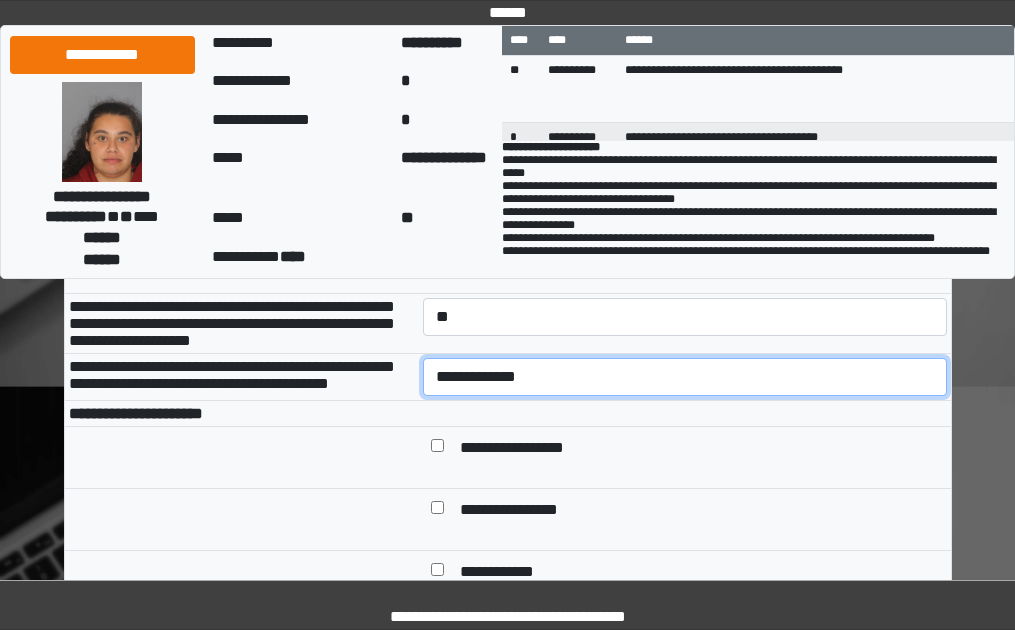click on "**********" at bounding box center [685, 377] 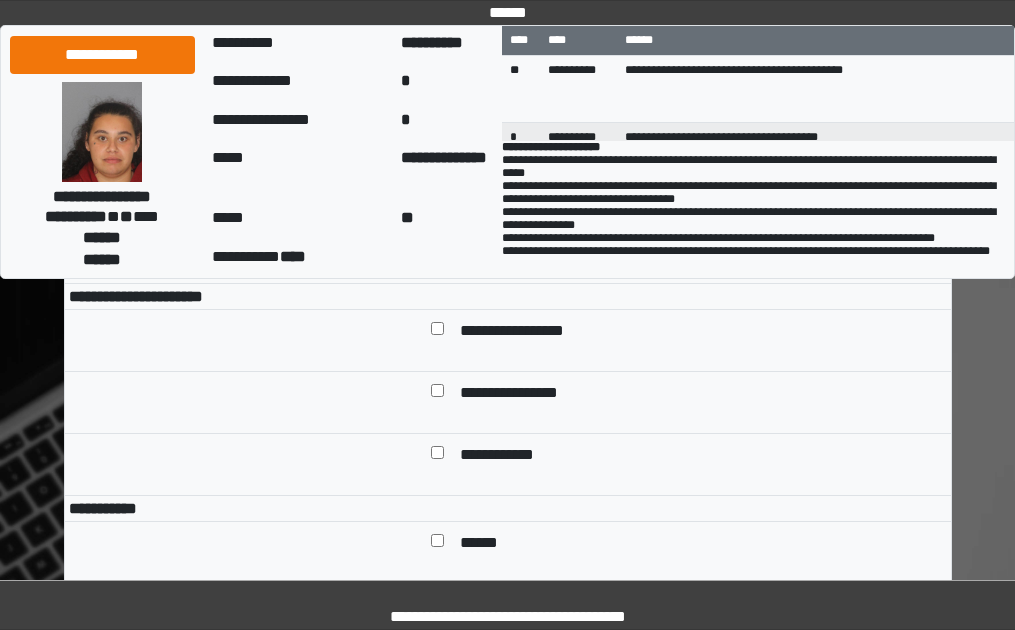 scroll, scrollTop: 1200, scrollLeft: 0, axis: vertical 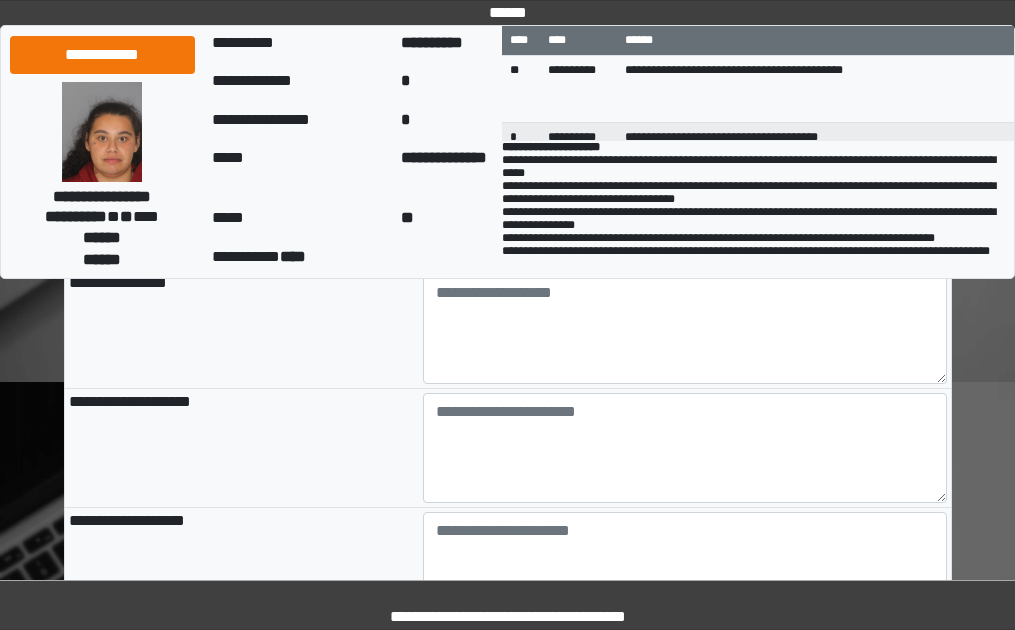 click on "**********" at bounding box center [685, 246] 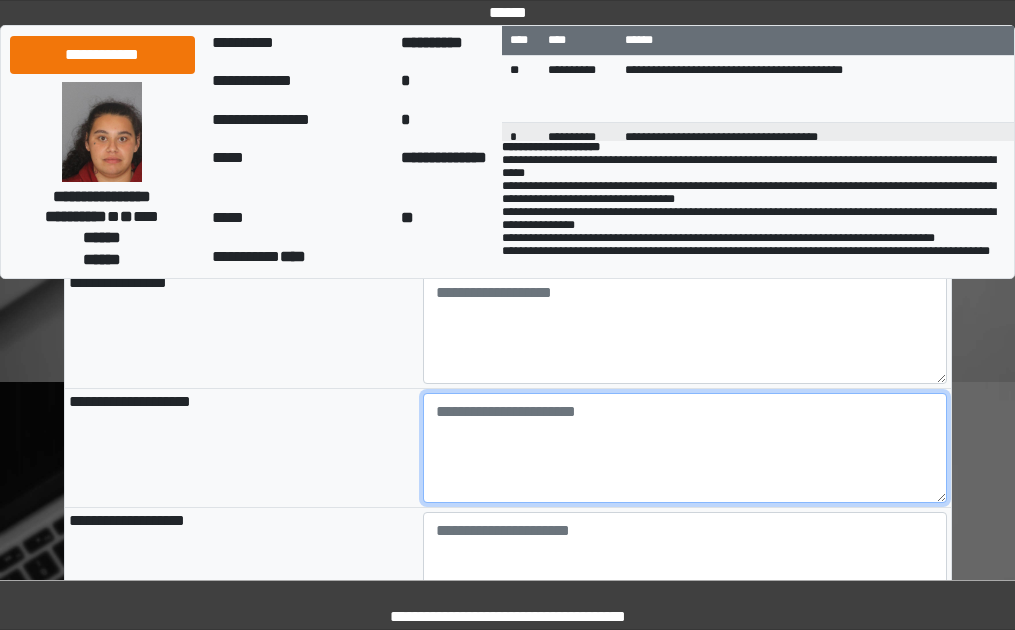 click at bounding box center [685, 448] 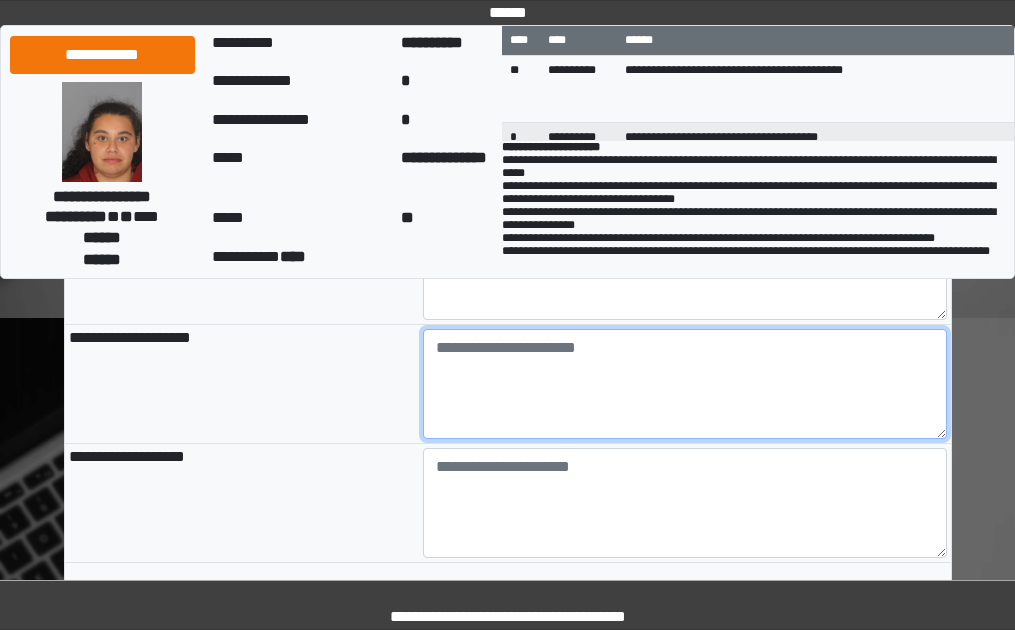 scroll, scrollTop: 2300, scrollLeft: 0, axis: vertical 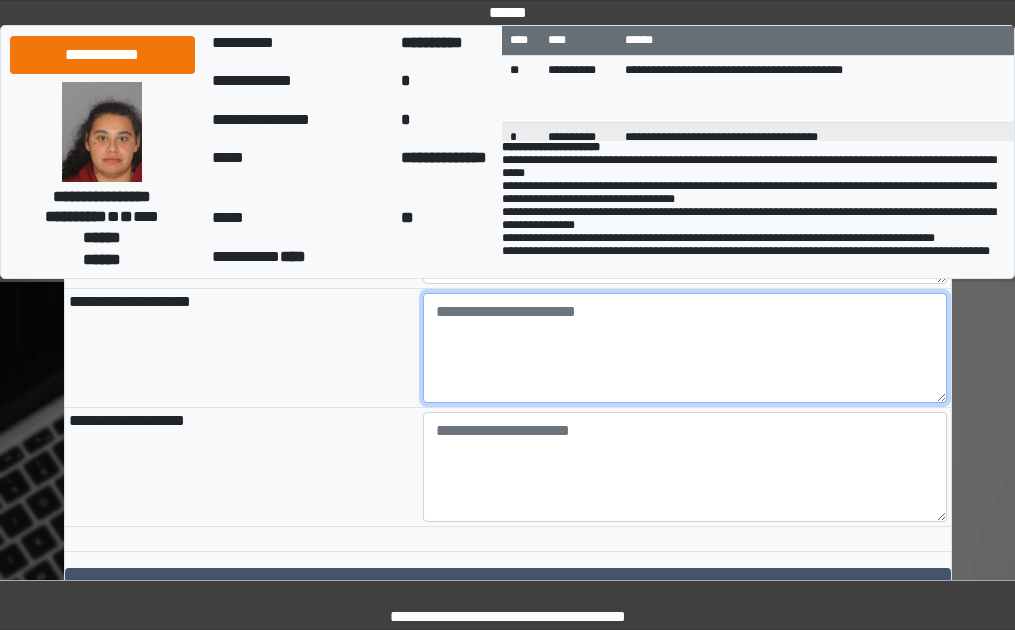 click at bounding box center (685, 348) 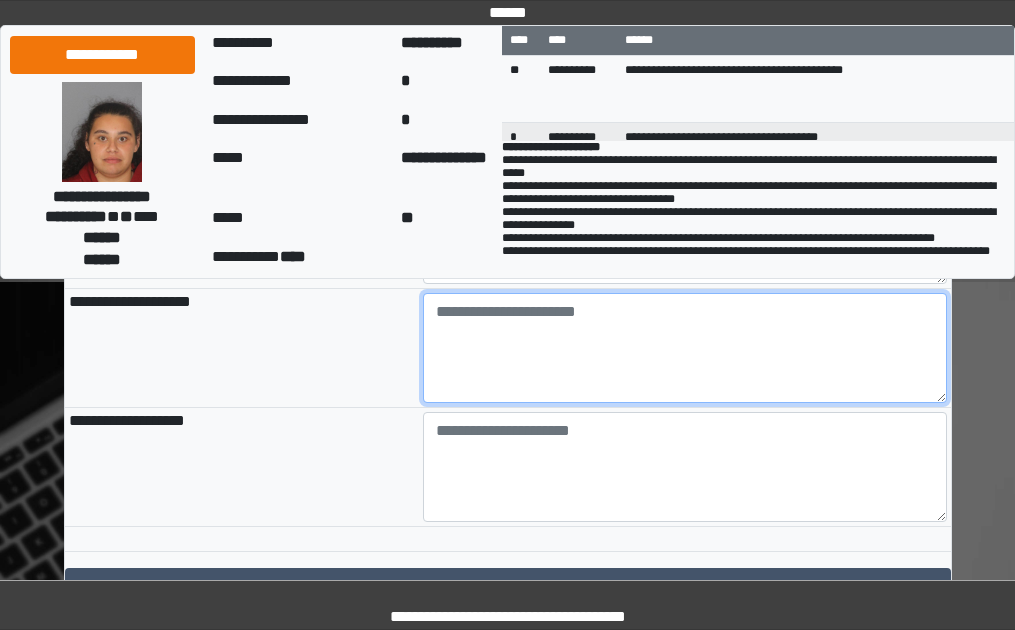 paste on "**********" 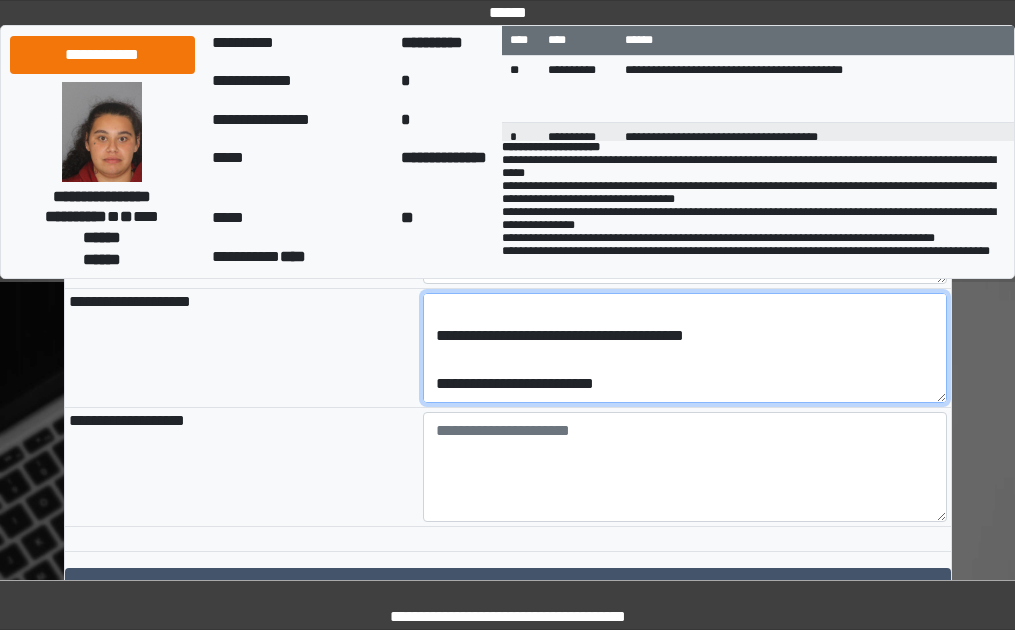 scroll, scrollTop: 216, scrollLeft: 0, axis: vertical 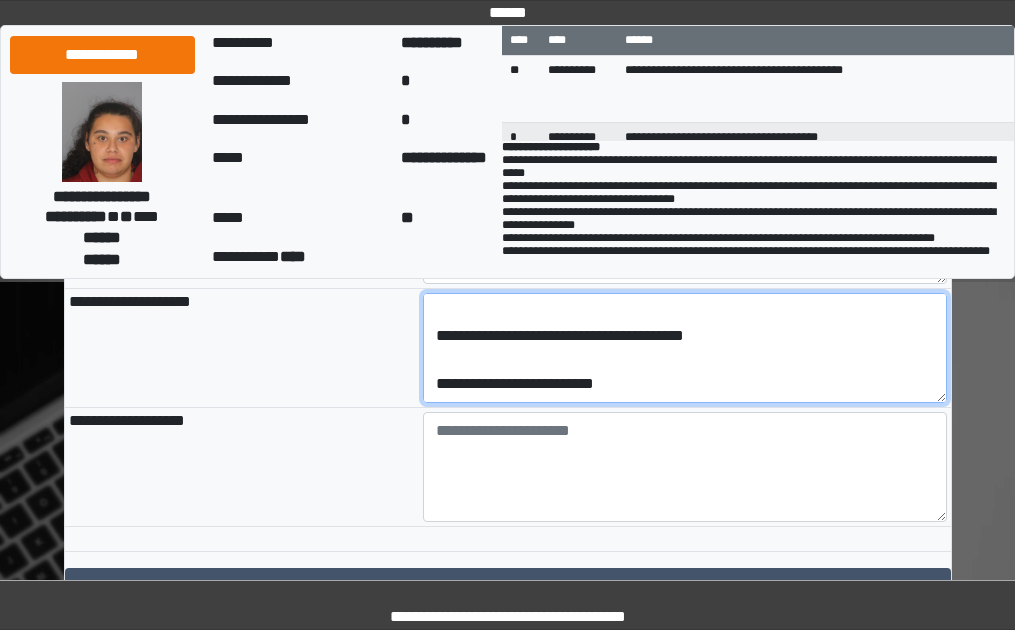 click on "**********" at bounding box center (685, 348) 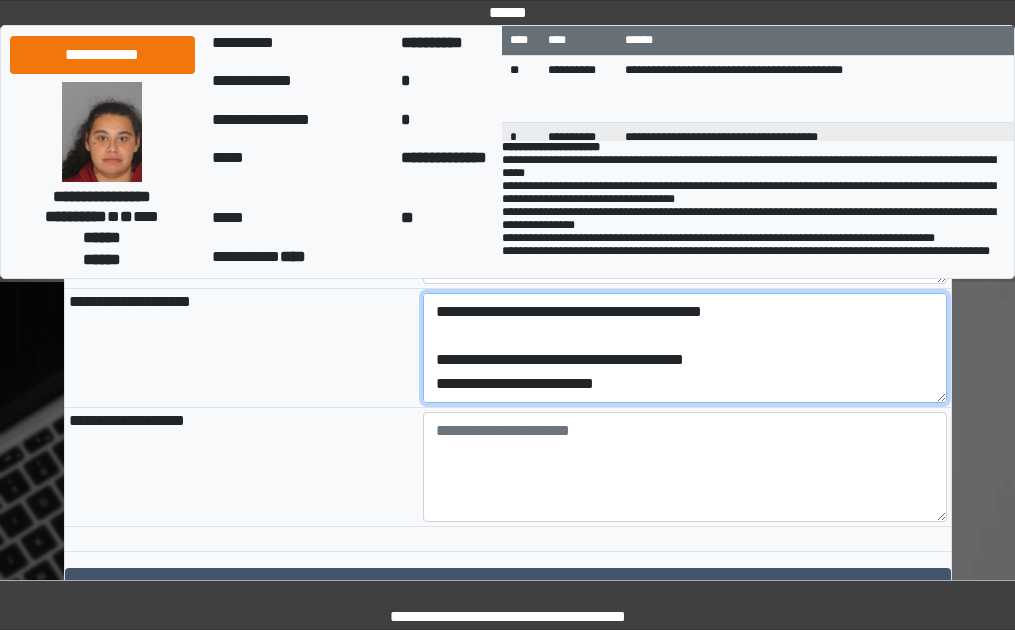 click on "**********" at bounding box center (685, 348) 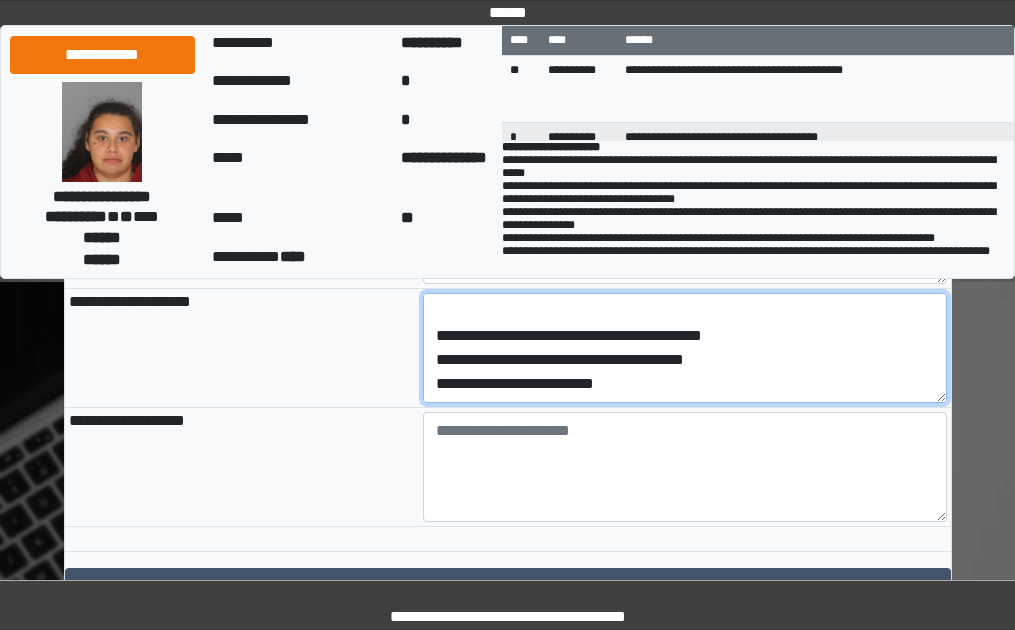 click on "**********" at bounding box center [685, 348] 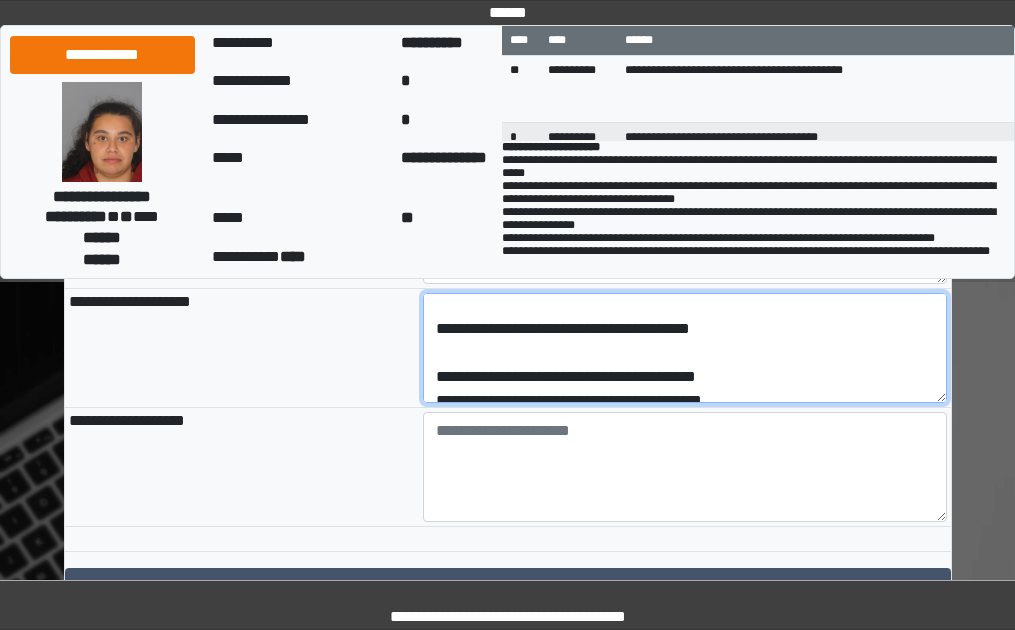 scroll, scrollTop: 44, scrollLeft: 0, axis: vertical 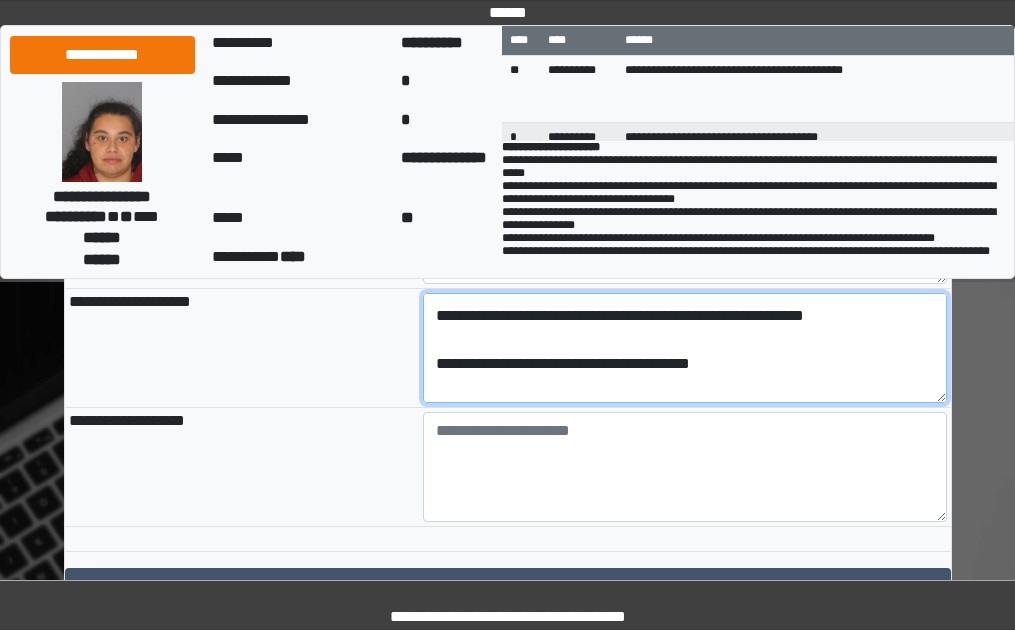click on "**********" at bounding box center (685, 348) 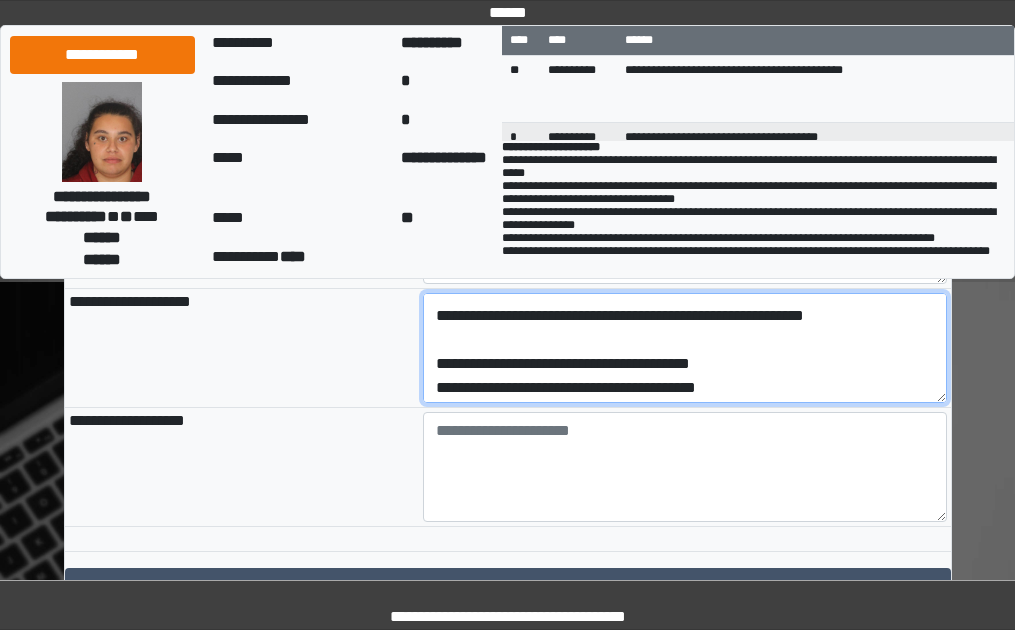 click on "**********" at bounding box center [685, 348] 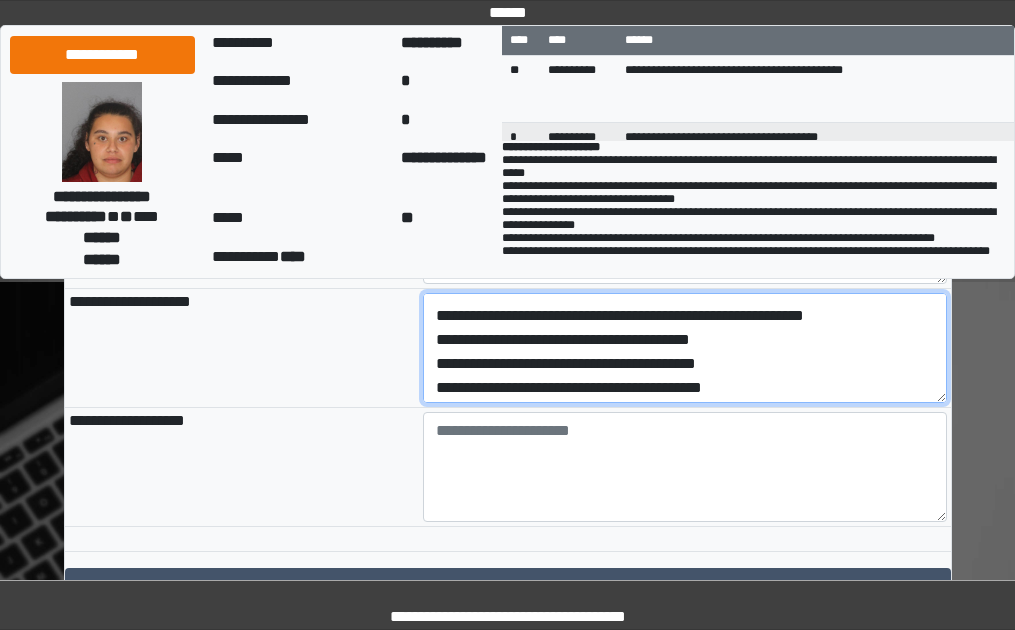 scroll, scrollTop: 20, scrollLeft: 0, axis: vertical 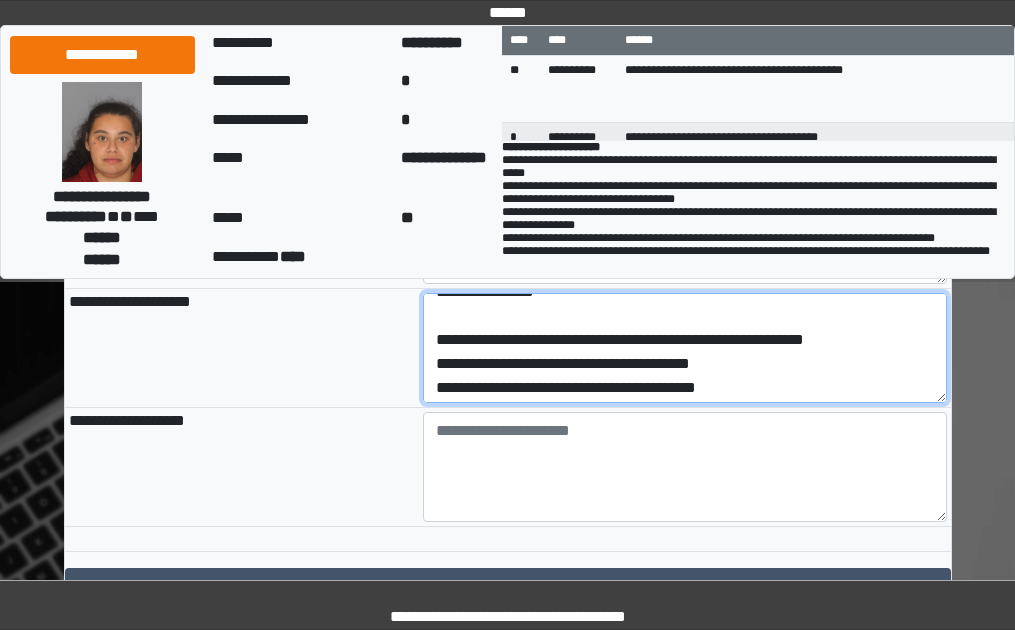 click on "**********" 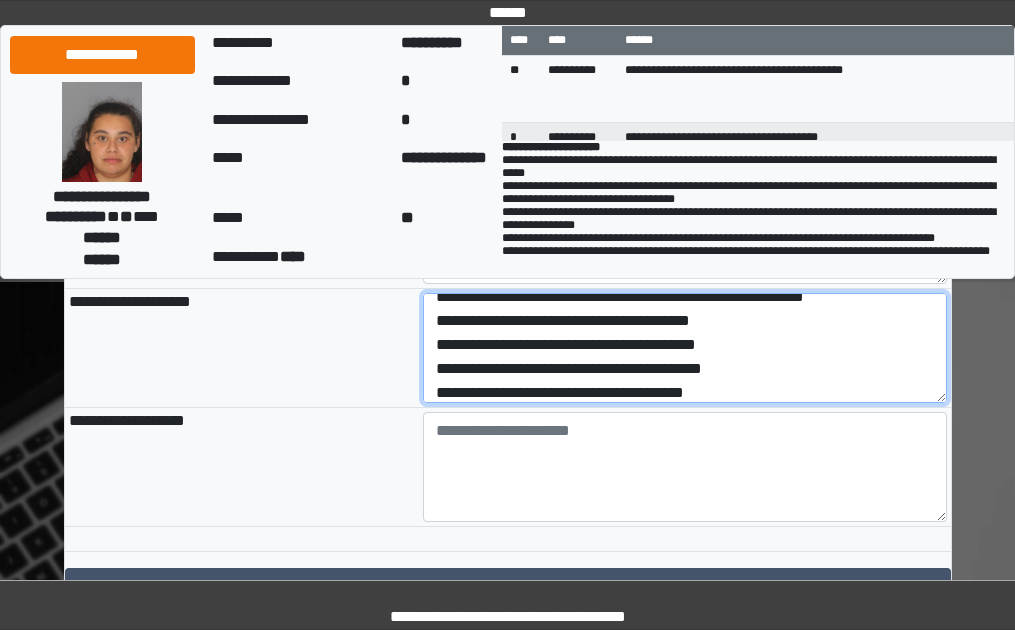 scroll, scrollTop: 72, scrollLeft: 0, axis: vertical 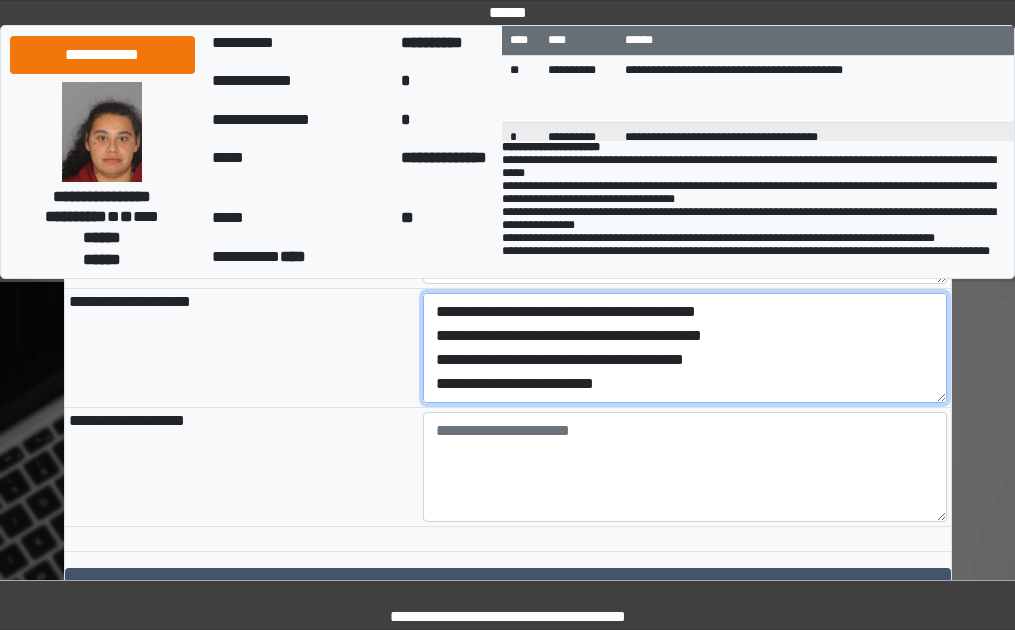 drag, startPoint x: 435, startPoint y: 390, endPoint x: 835, endPoint y: 467, distance: 407.34384 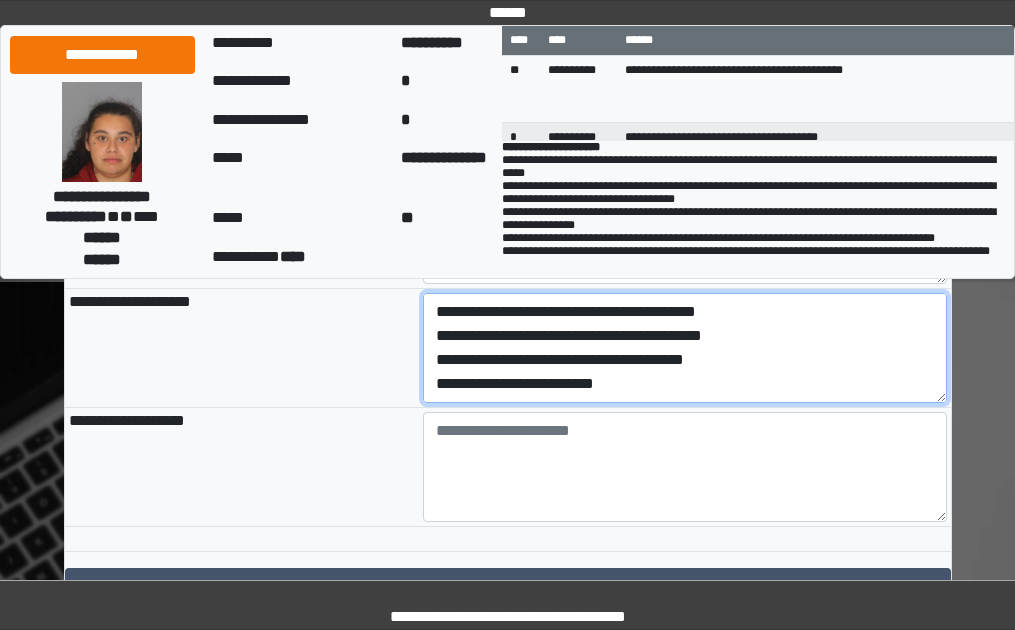 type on "**********" 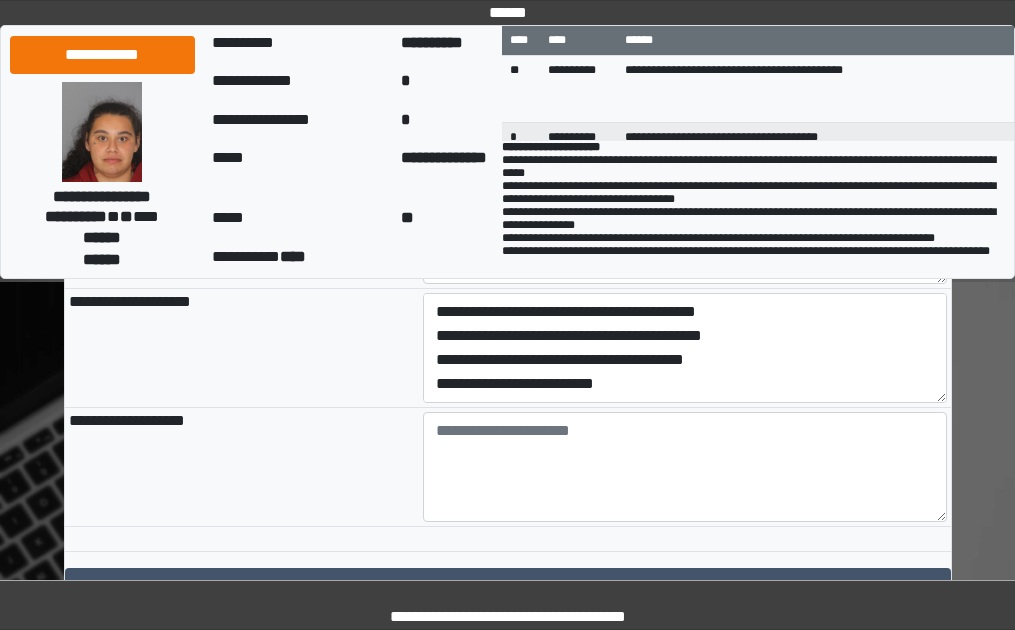 drag, startPoint x: 347, startPoint y: 492, endPoint x: 352, endPoint y: 473, distance: 19.646883 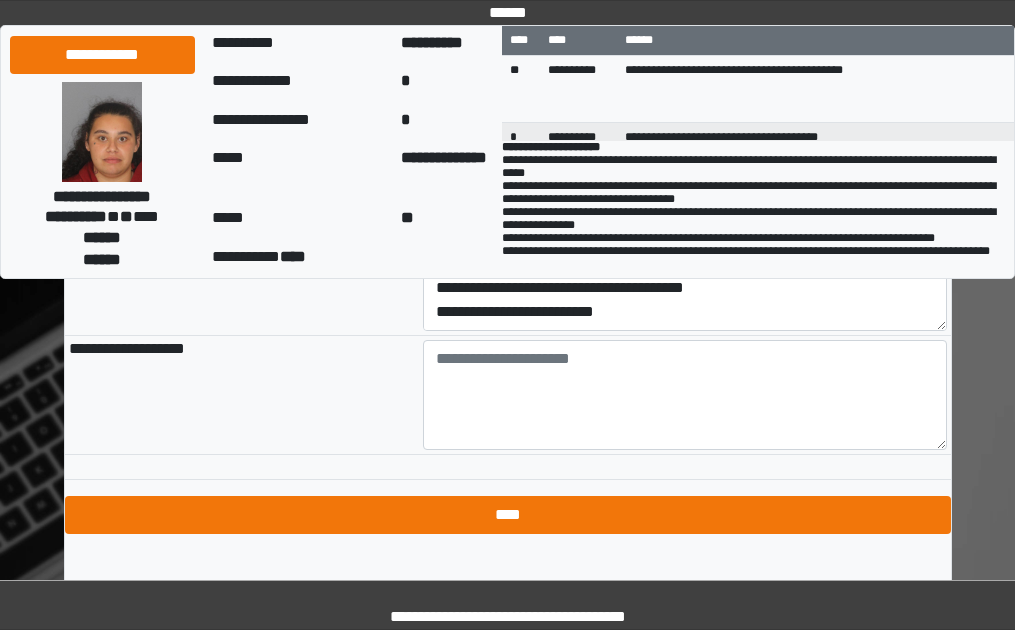 scroll, scrollTop: 2482, scrollLeft: 0, axis: vertical 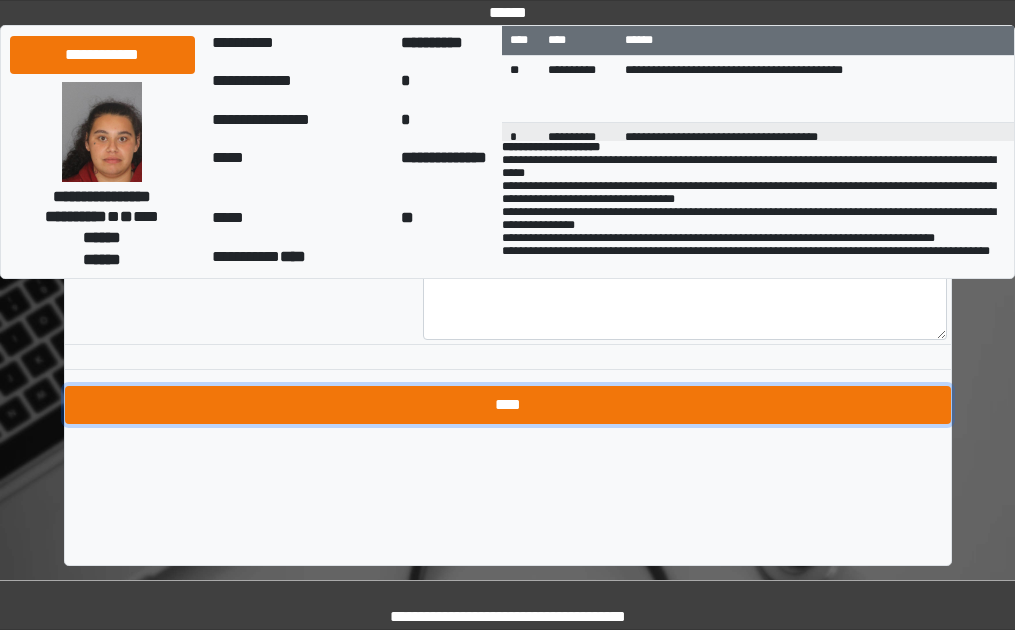 click on "****" 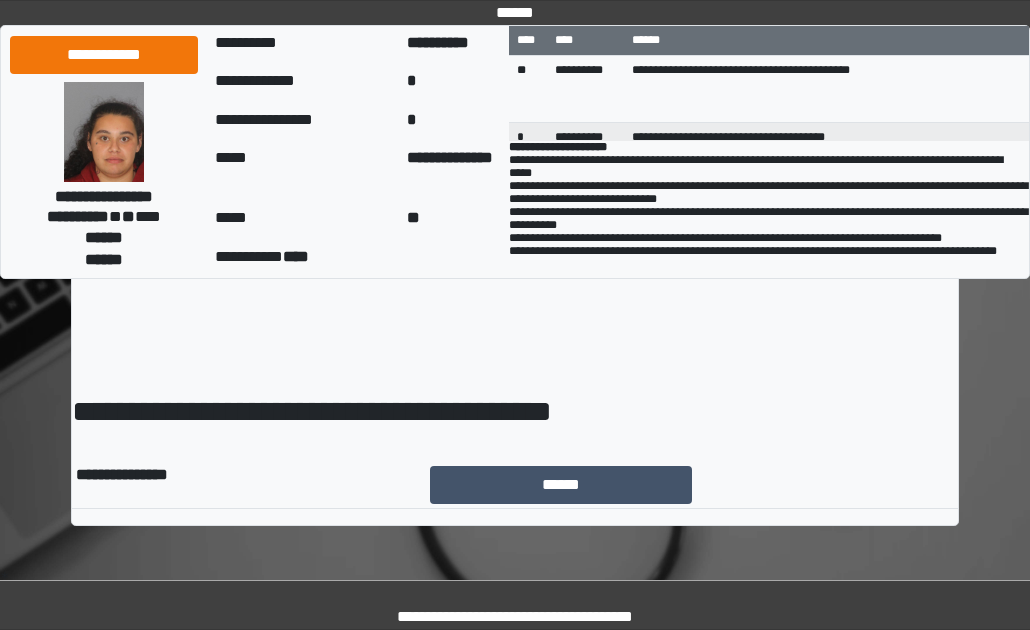 scroll, scrollTop: 0, scrollLeft: 0, axis: both 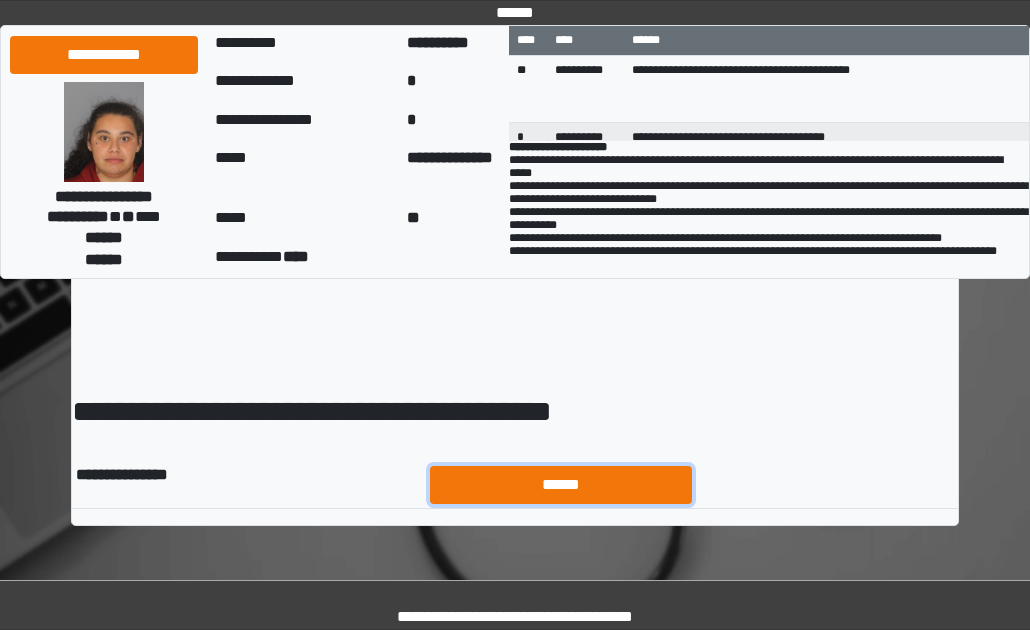 click on "******" at bounding box center (561, 485) 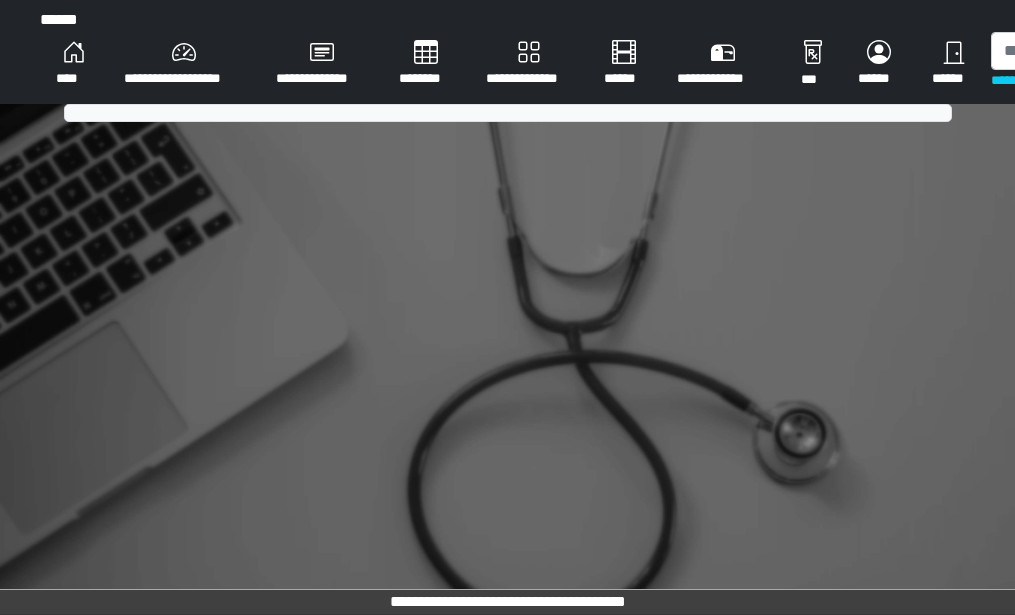 scroll, scrollTop: 0, scrollLeft: 0, axis: both 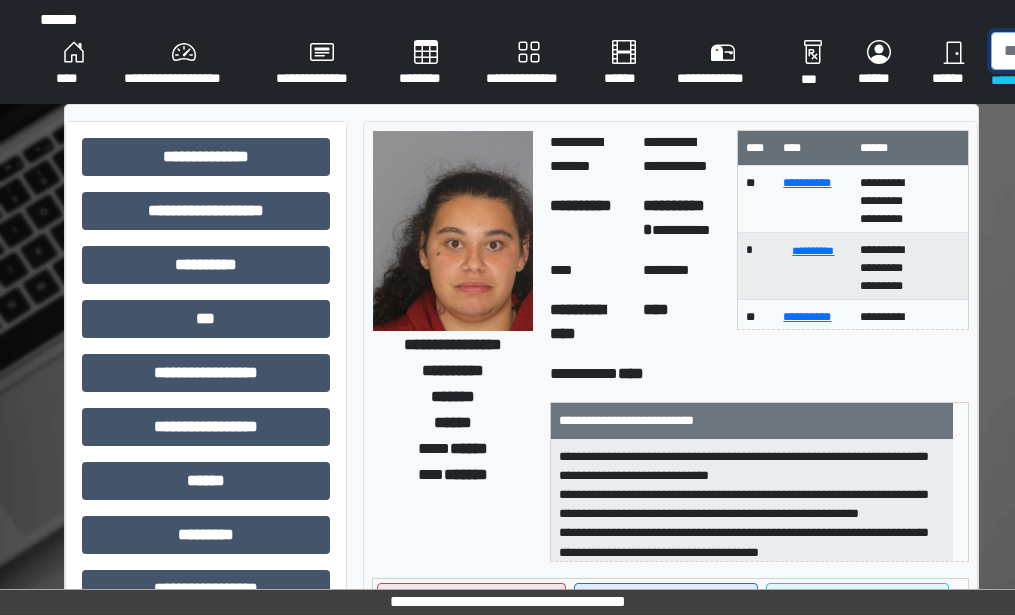click at bounding box center (1094, 51) 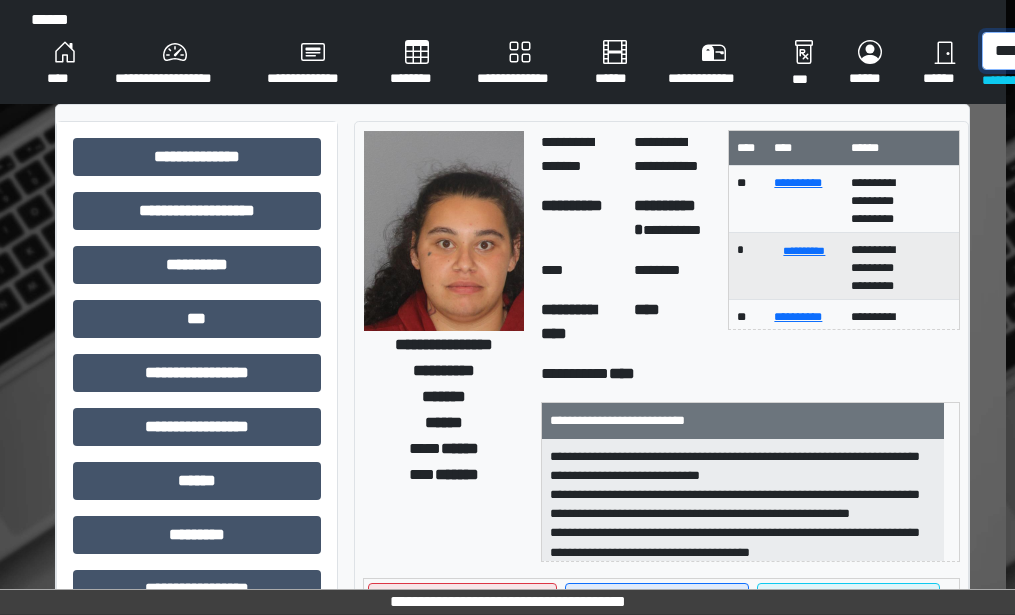 scroll, scrollTop: 0, scrollLeft: 13, axis: horizontal 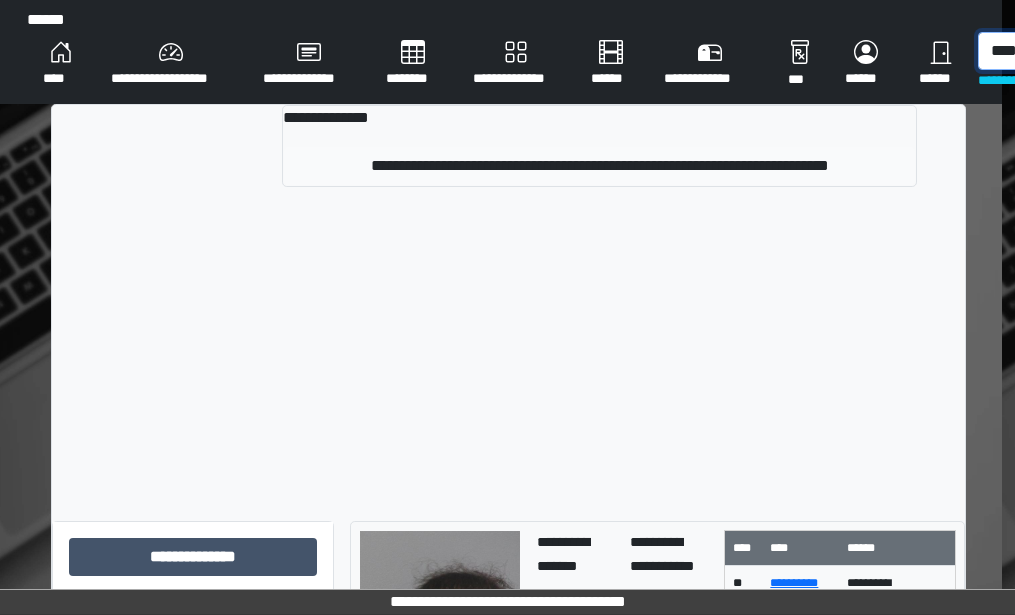 type on "****" 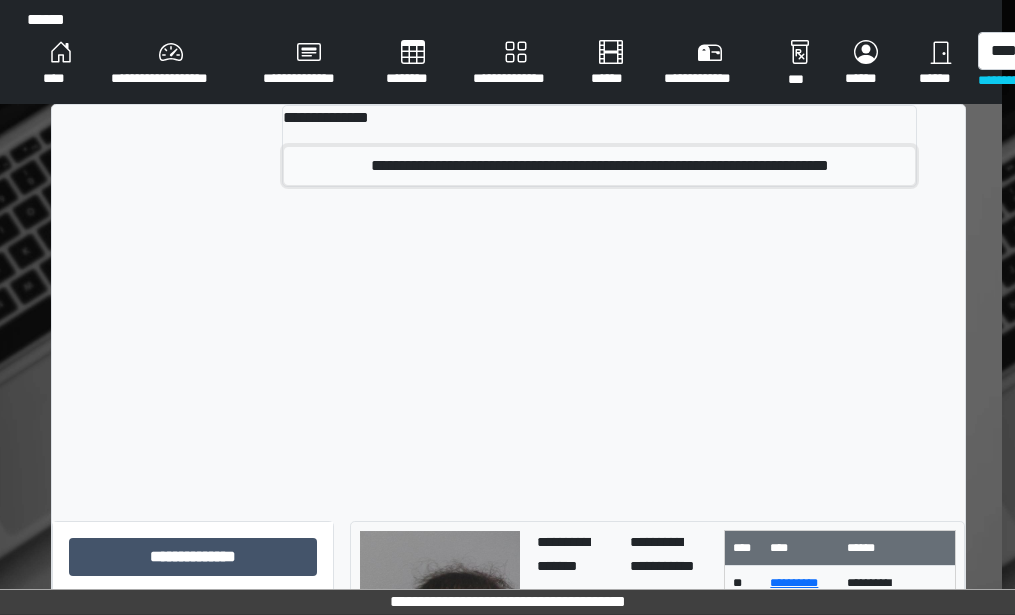 click on "**********" at bounding box center [600, 166] 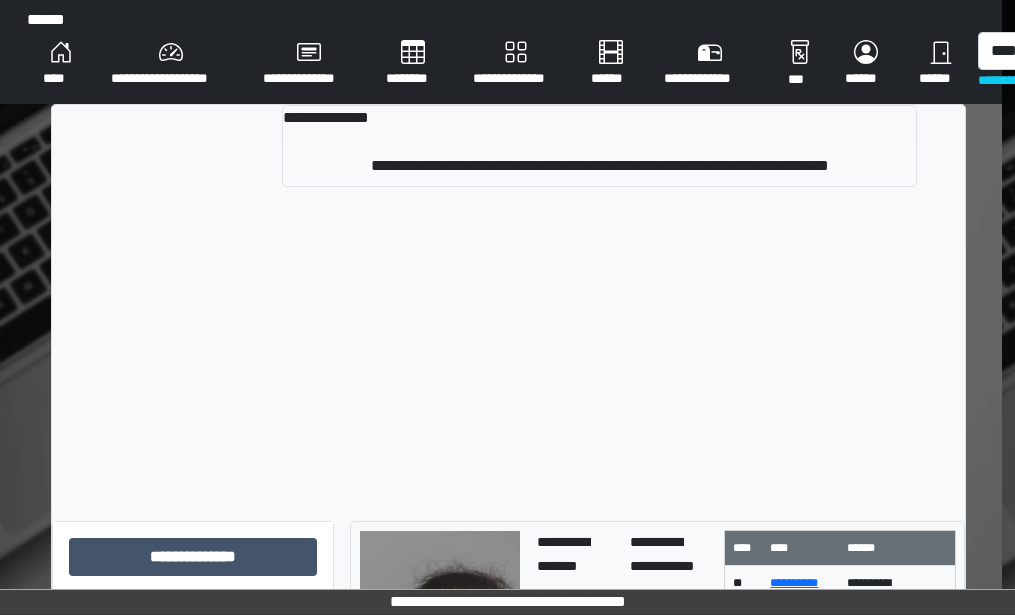 type 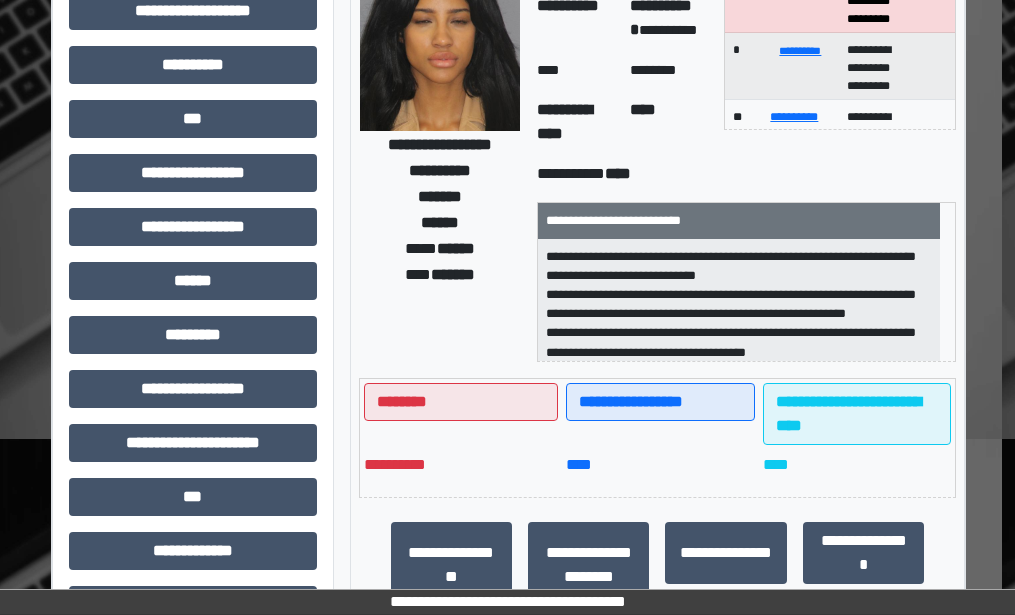 scroll, scrollTop: 300, scrollLeft: 13, axis: both 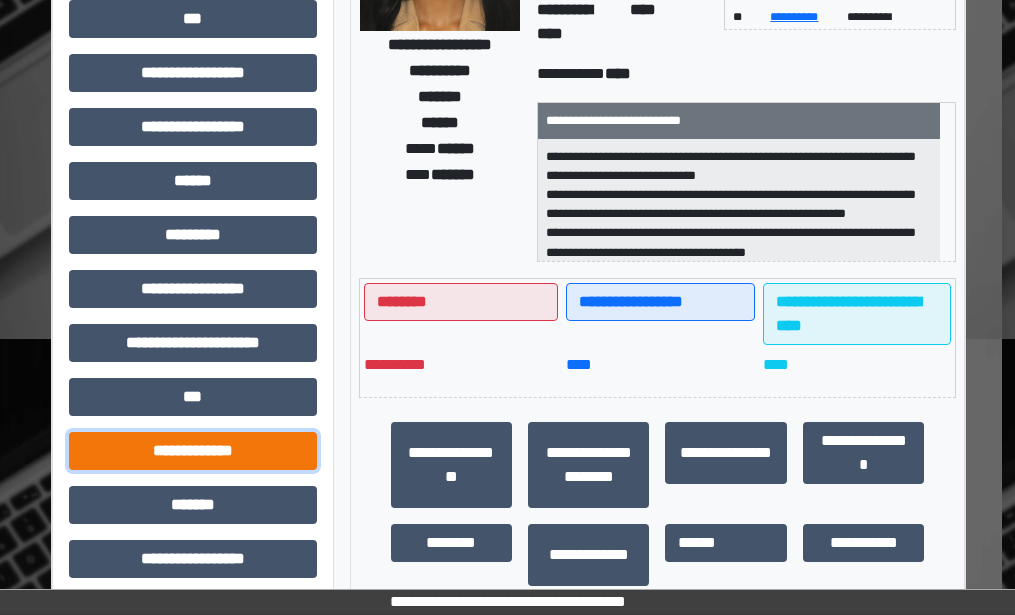 click on "**********" at bounding box center (193, 451) 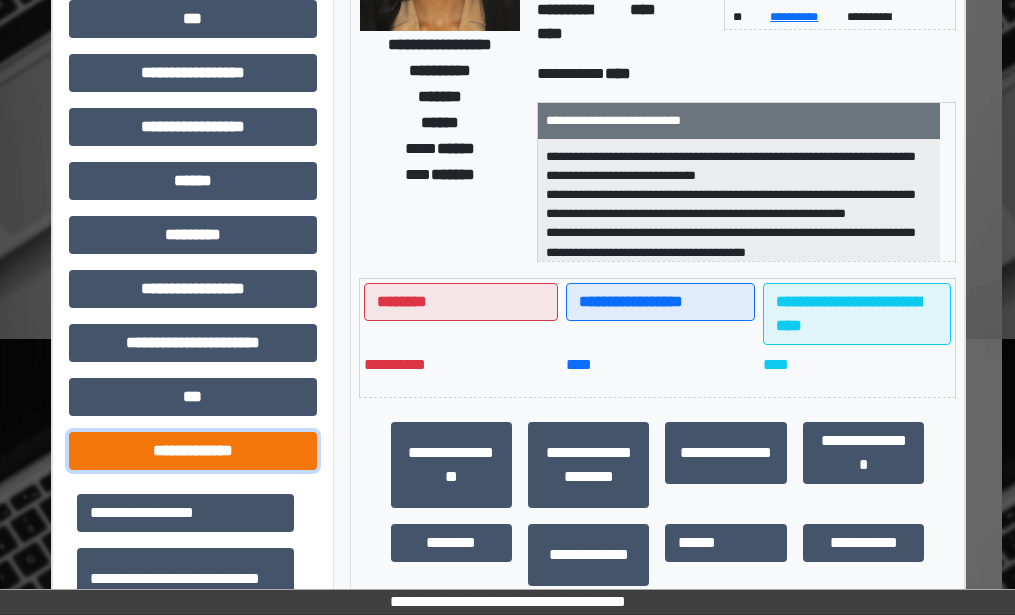 click on "**********" at bounding box center (193, 451) 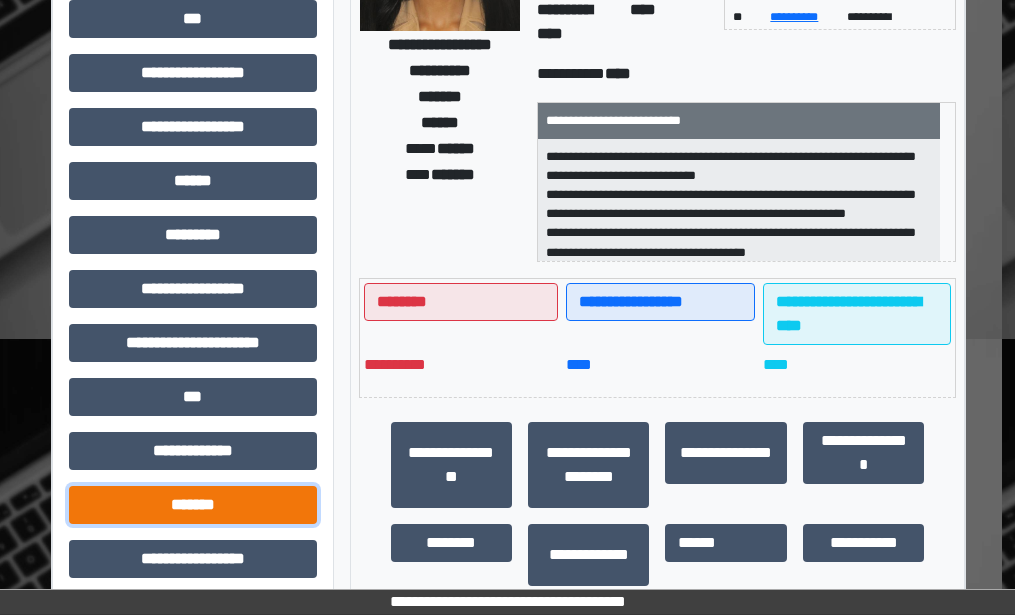 click on "*******" at bounding box center [193, 505] 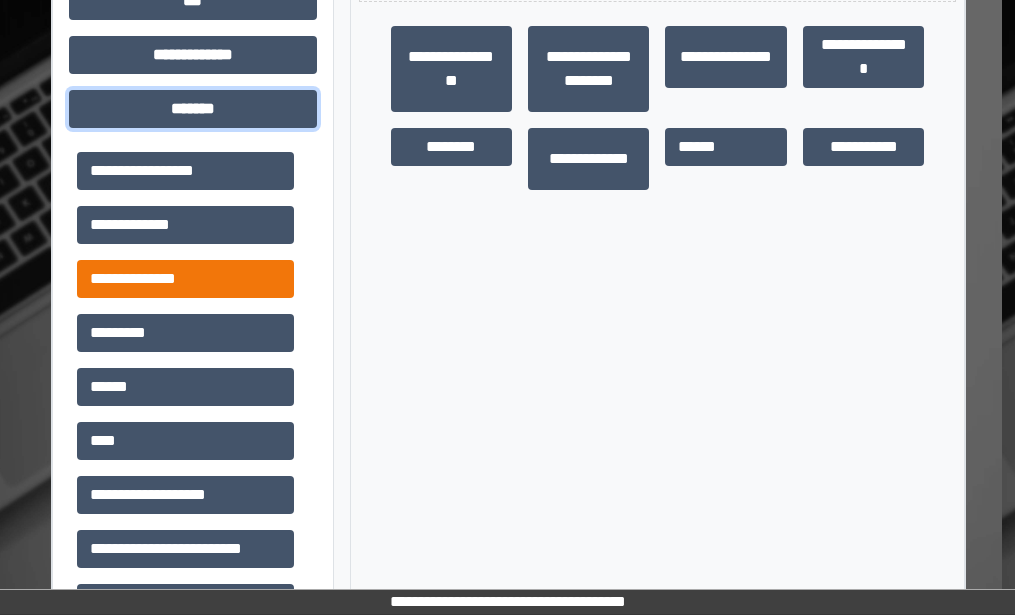 scroll, scrollTop: 700, scrollLeft: 13, axis: both 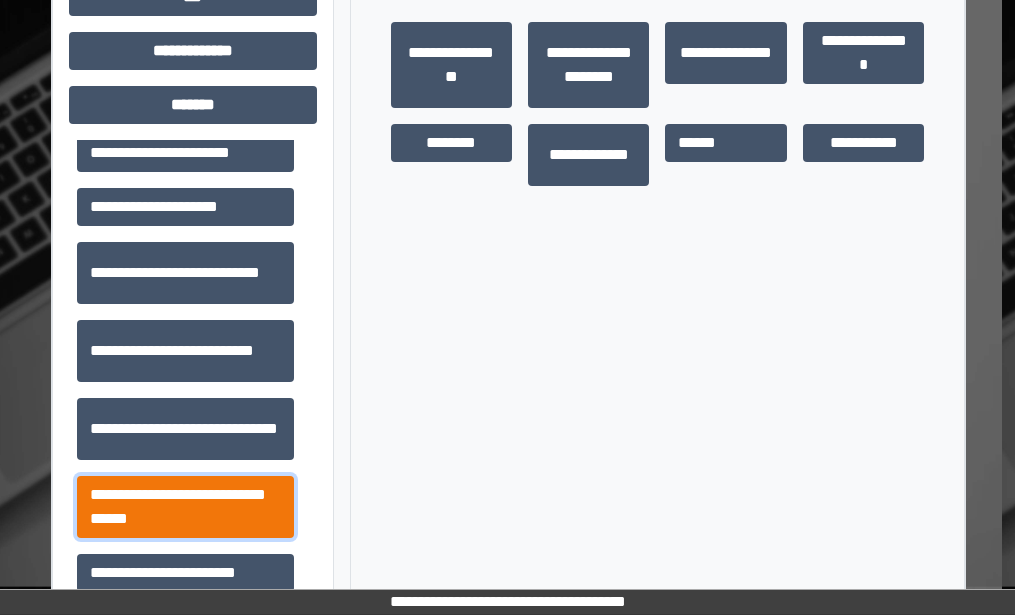 click on "**********" at bounding box center (185, 507) 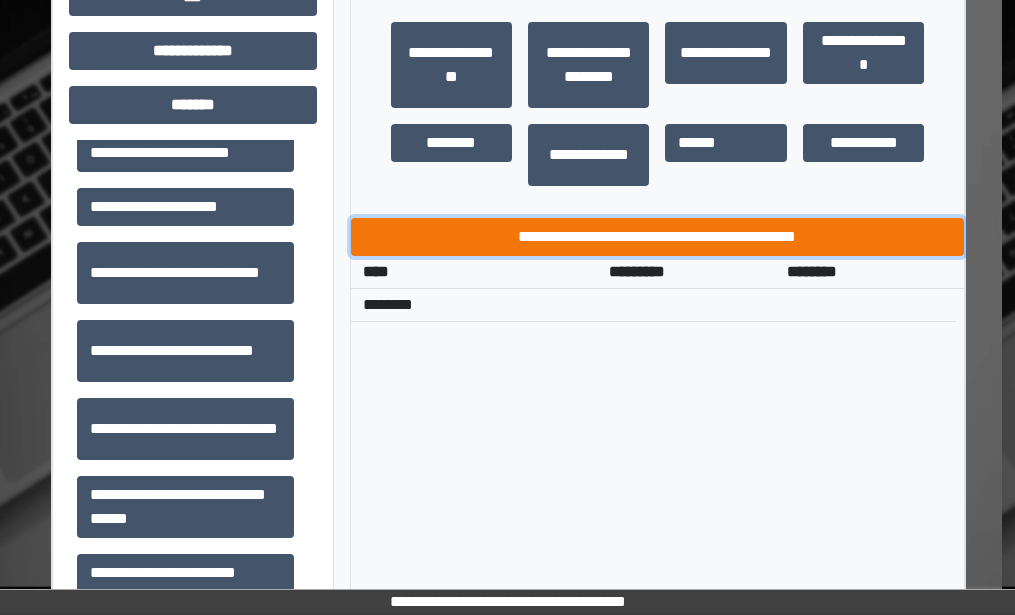click on "**********" at bounding box center [658, 237] 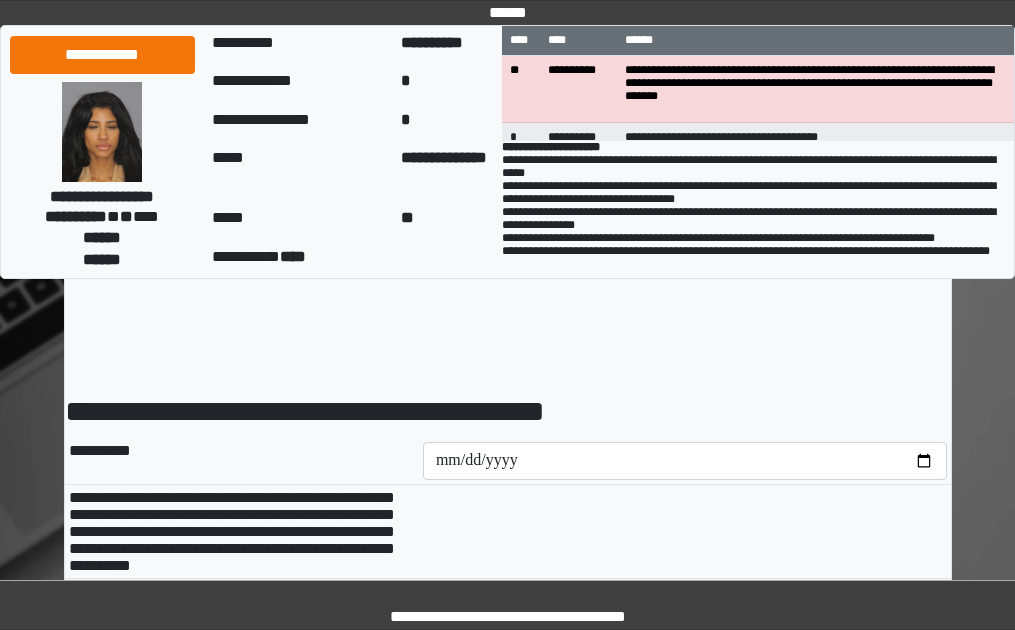 scroll, scrollTop: 0, scrollLeft: 0, axis: both 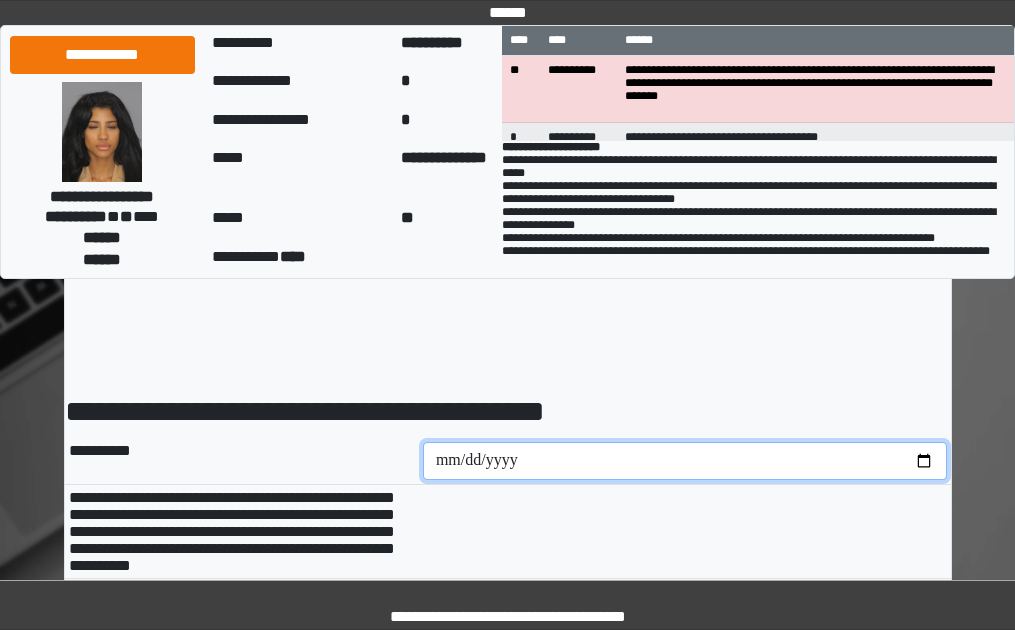 click at bounding box center [685, 461] 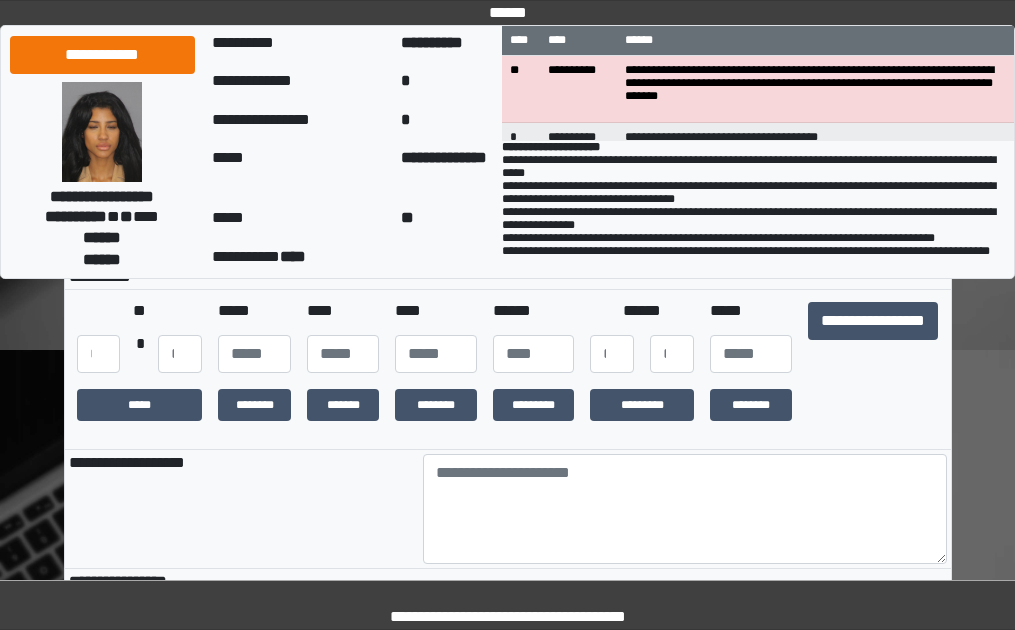 scroll, scrollTop: 300, scrollLeft: 0, axis: vertical 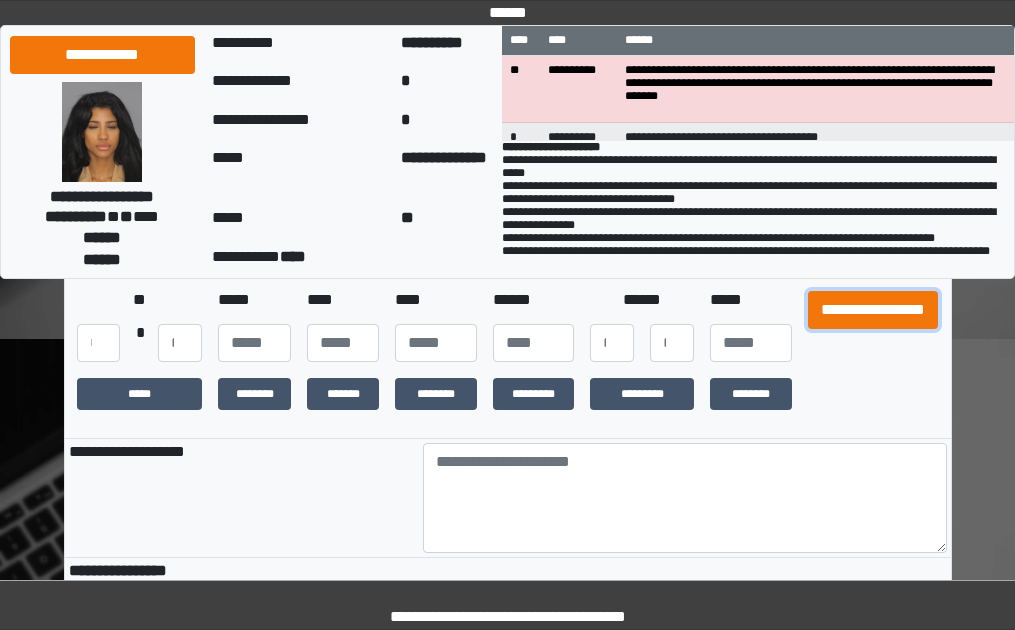 click on "**********" at bounding box center (873, 310) 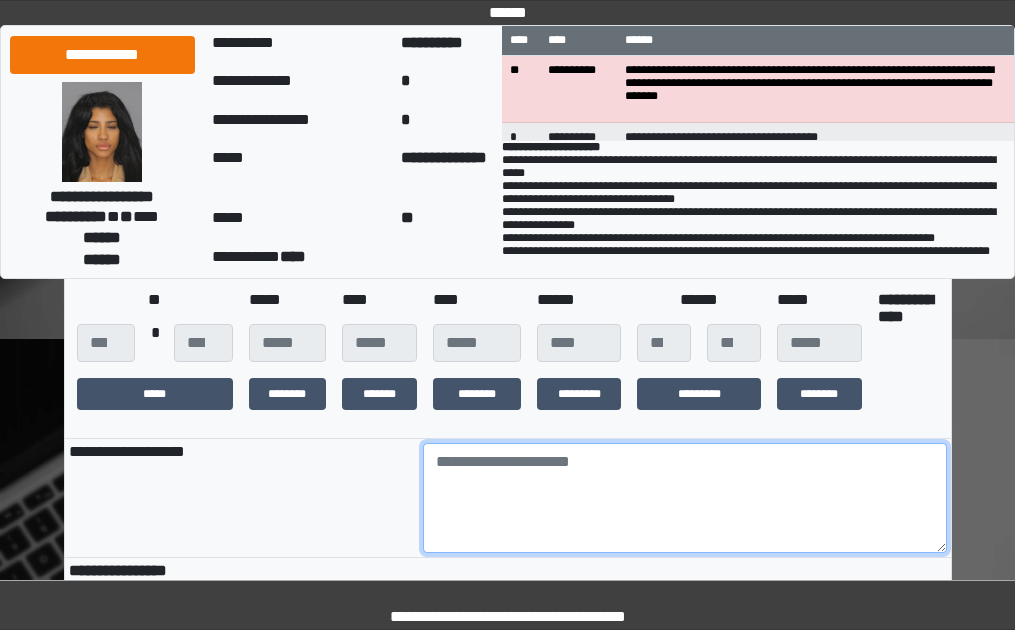 click at bounding box center (685, 498) 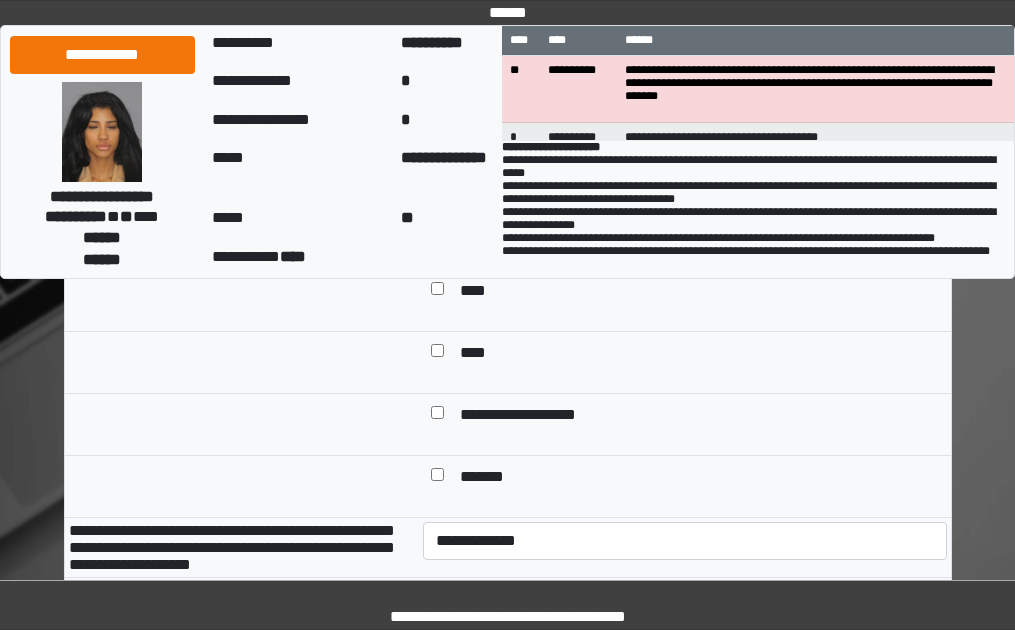 scroll, scrollTop: 700, scrollLeft: 0, axis: vertical 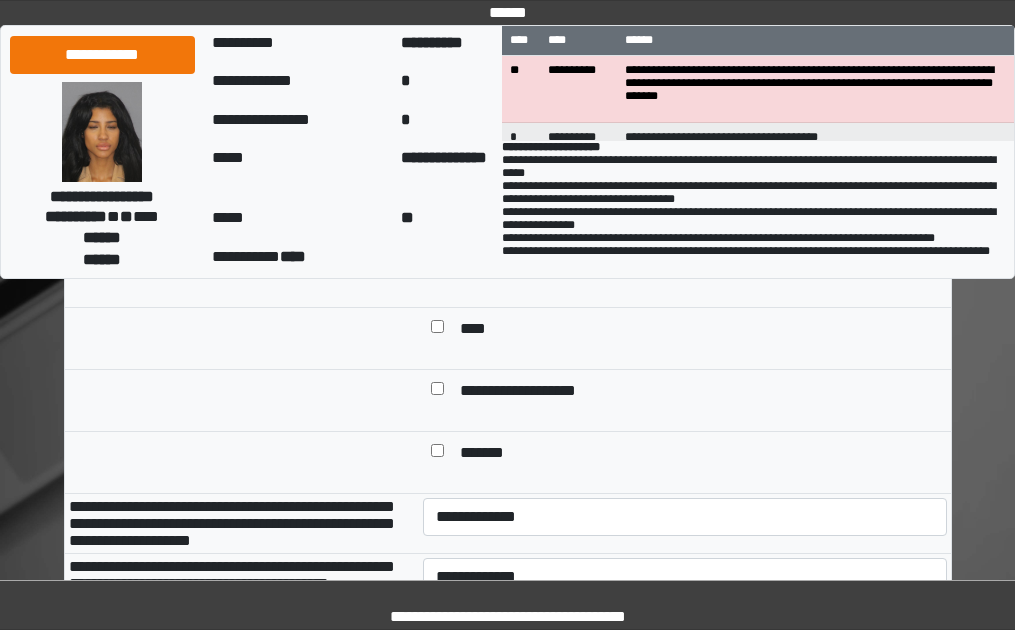 type on "***" 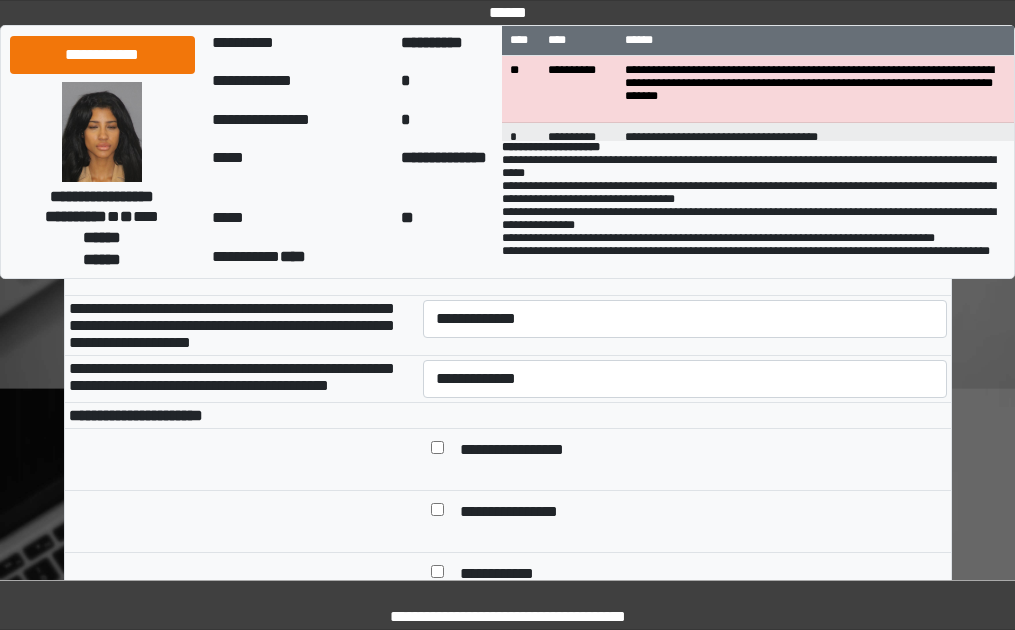 scroll, scrollTop: 900, scrollLeft: 0, axis: vertical 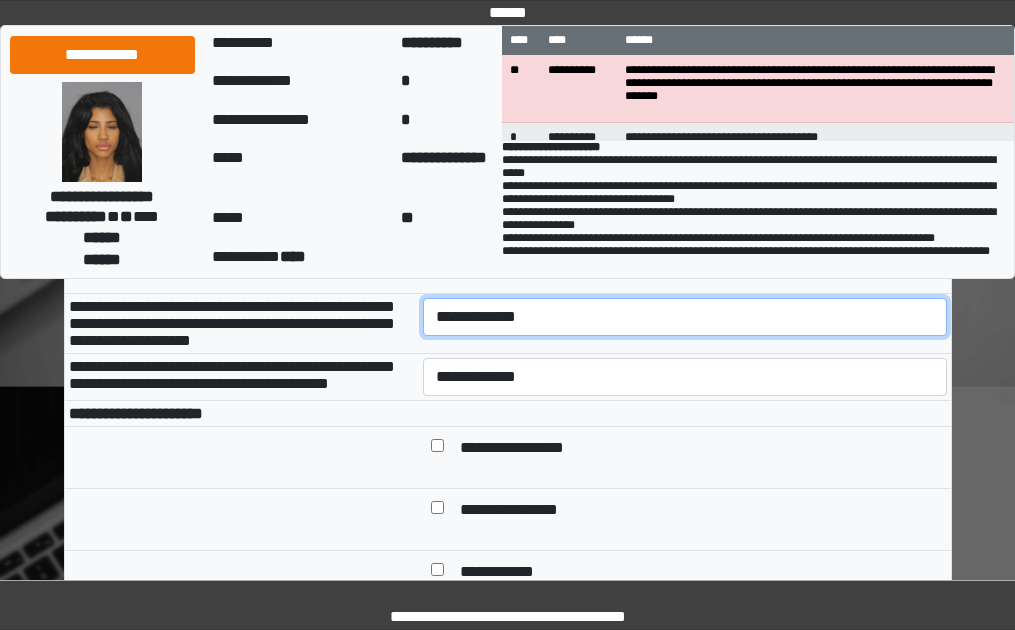 click on "**********" at bounding box center (685, 317) 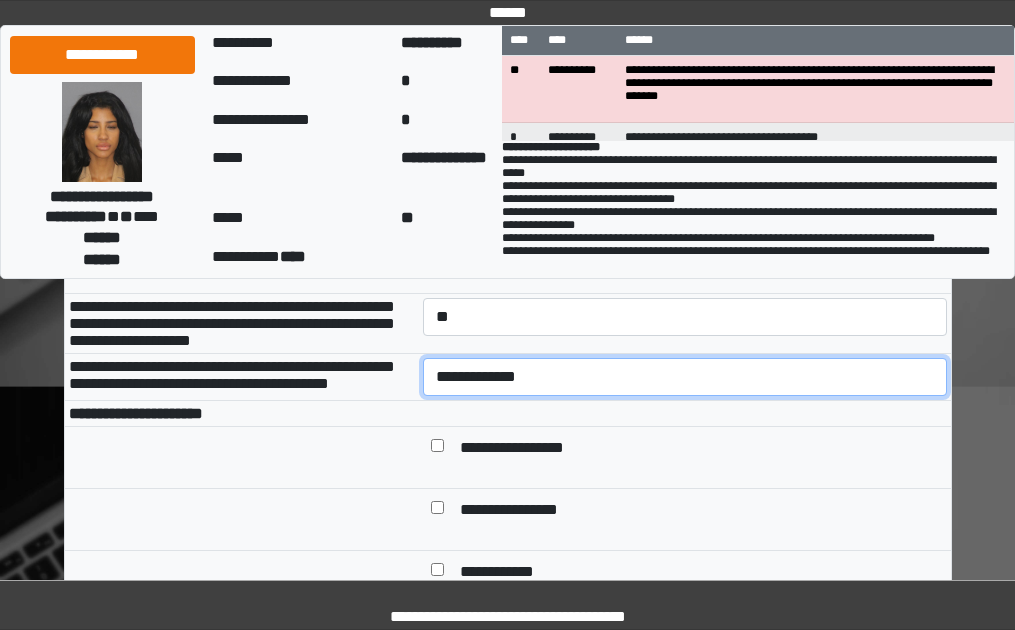 click on "**********" at bounding box center [685, 377] 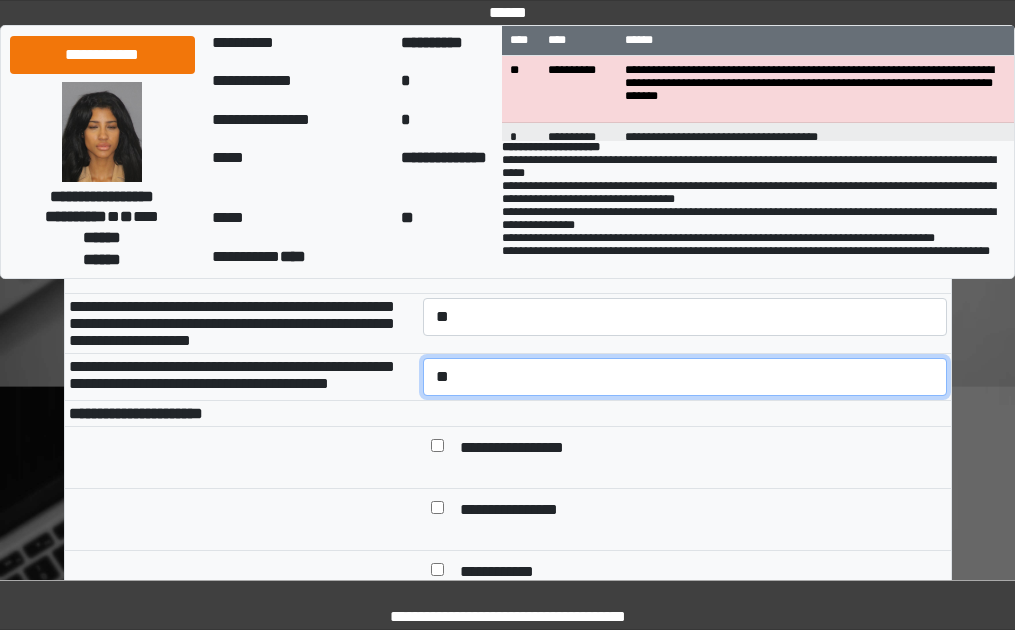 click on "**********" at bounding box center (685, 377) 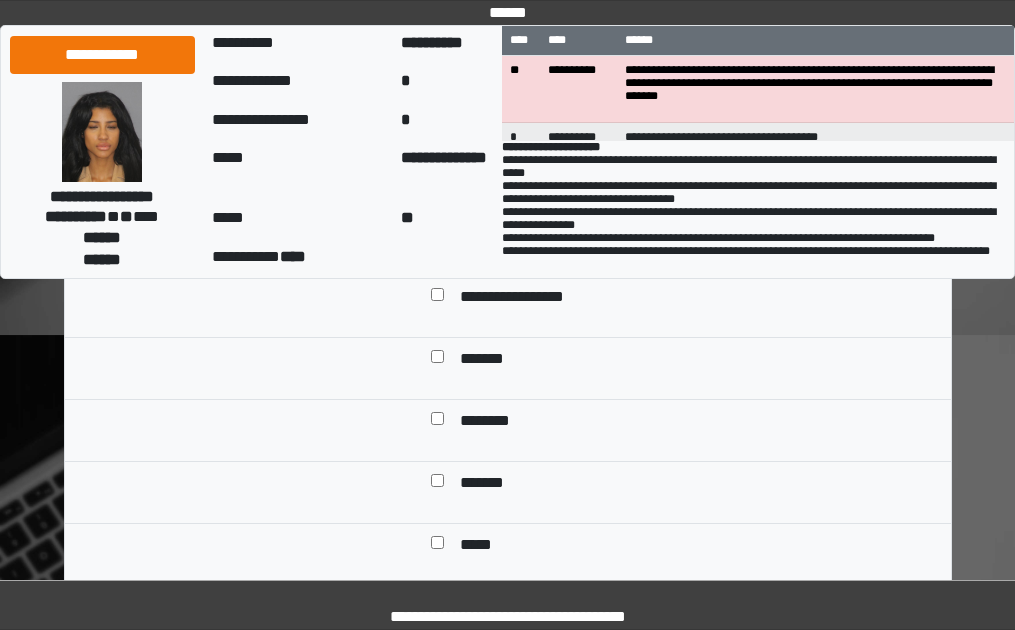 scroll, scrollTop: 1600, scrollLeft: 0, axis: vertical 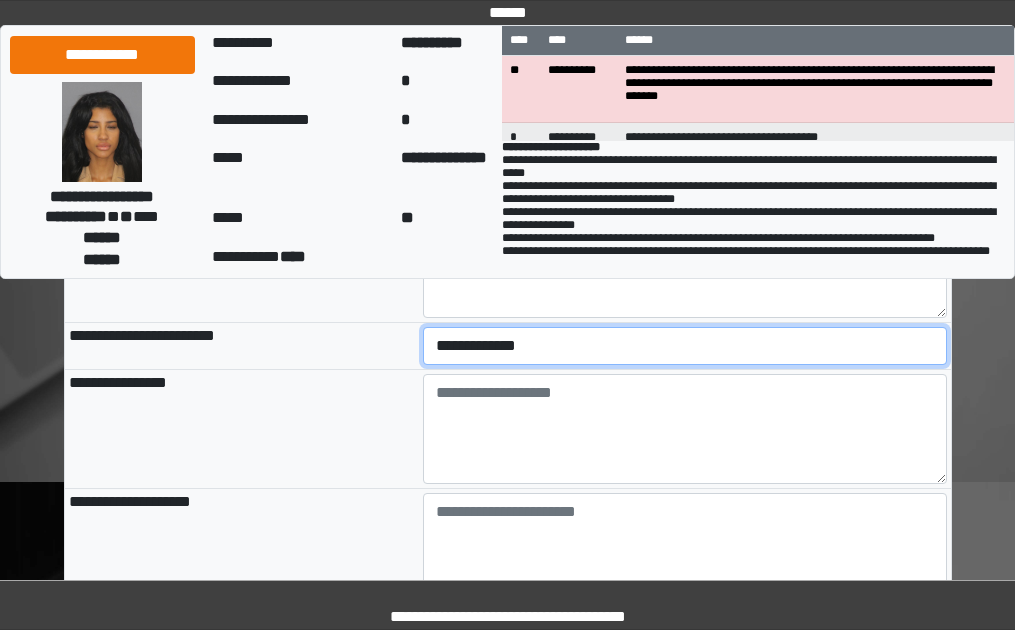 click on "**********" at bounding box center [685, 346] 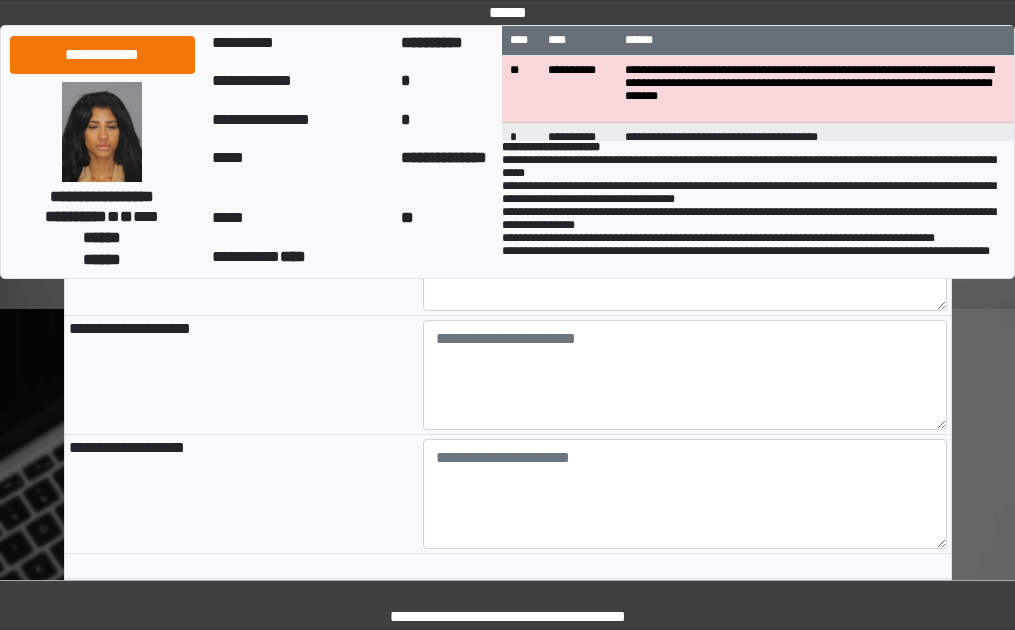 scroll, scrollTop: 2300, scrollLeft: 0, axis: vertical 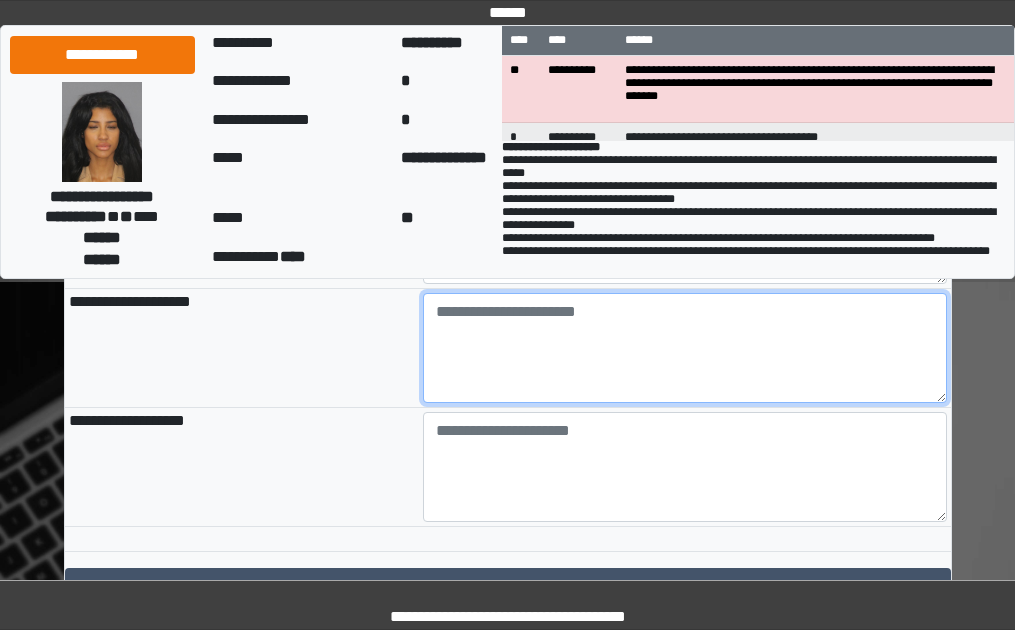 click at bounding box center (685, 348) 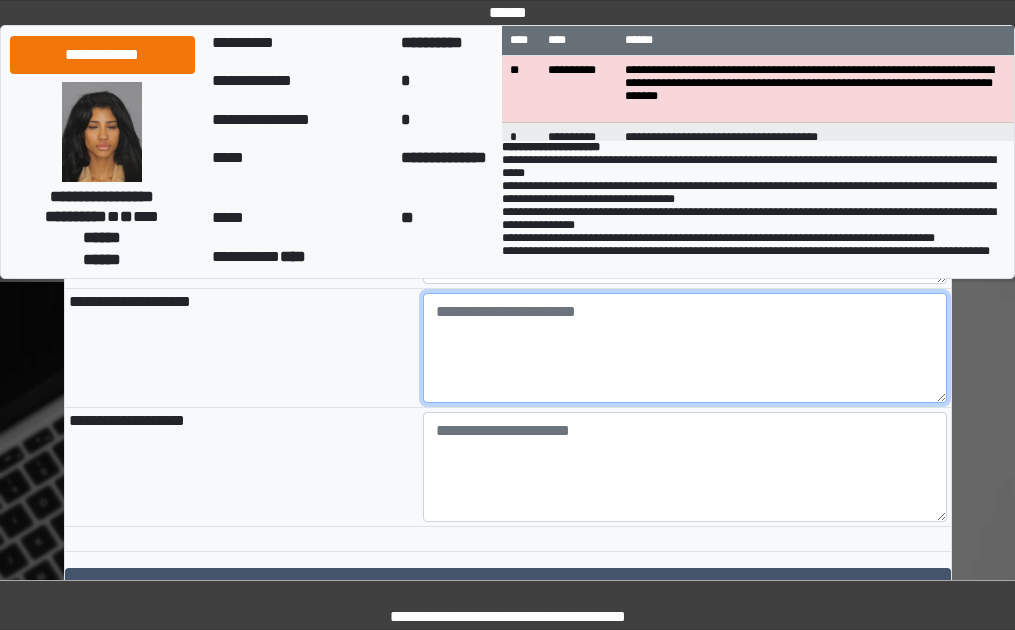 paste on "**********" 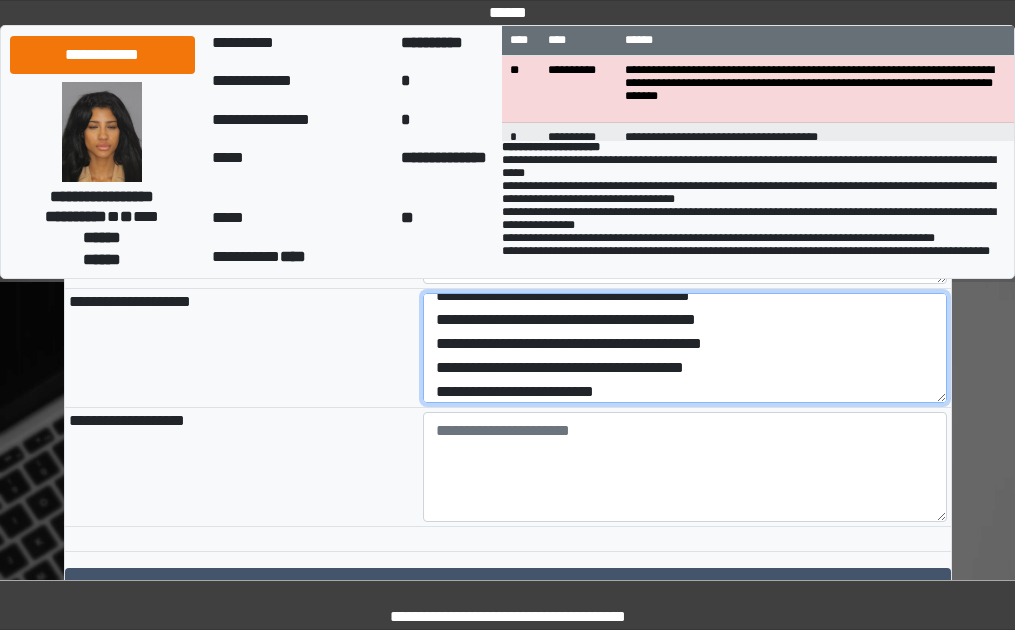 scroll, scrollTop: 0, scrollLeft: 0, axis: both 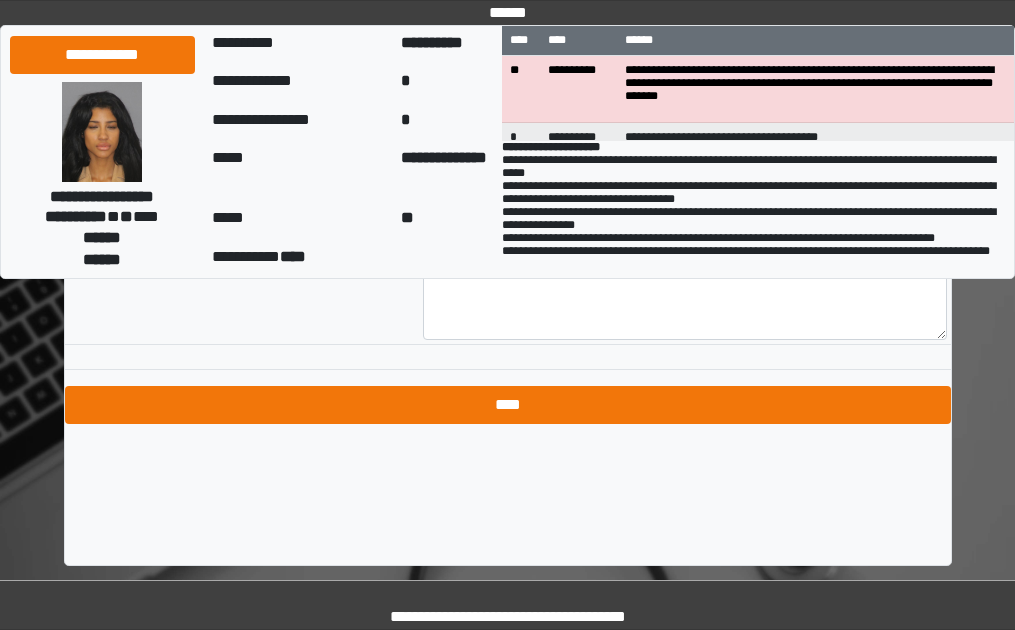 type on "**********" 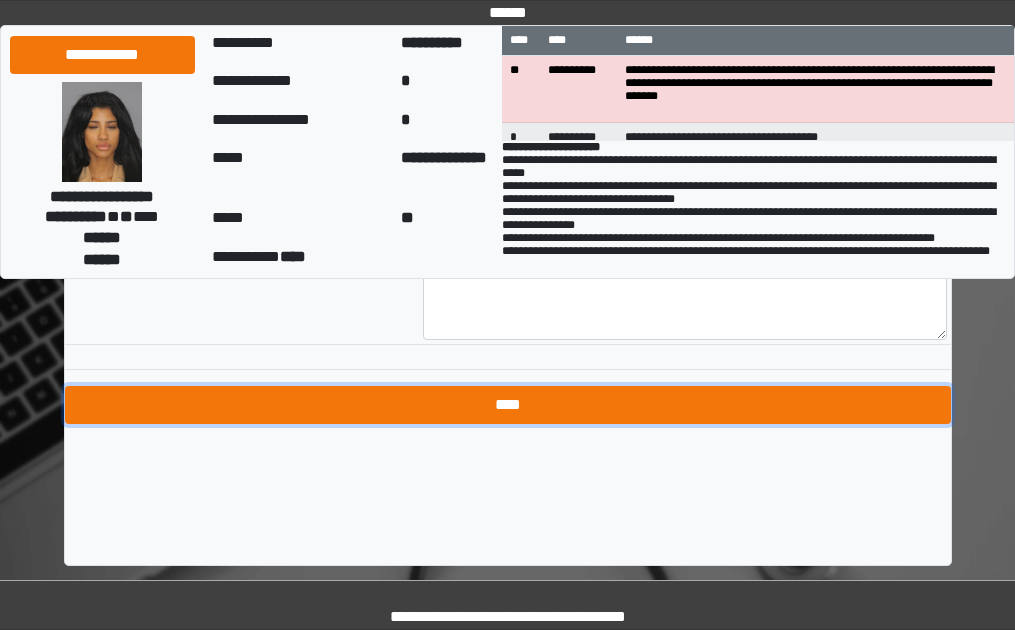 click on "****" at bounding box center (508, 405) 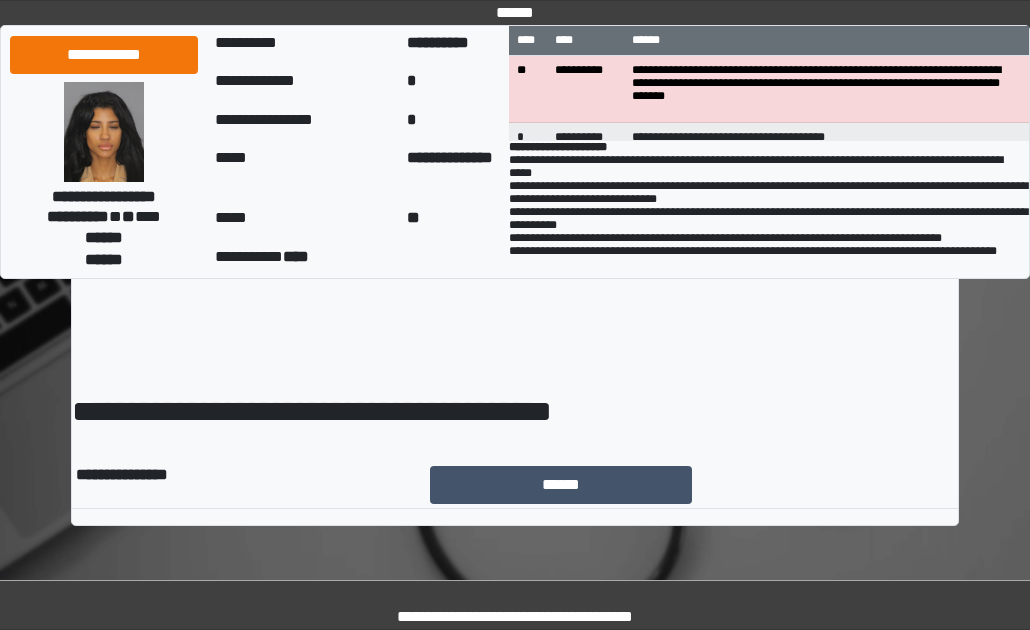 scroll, scrollTop: 0, scrollLeft: 0, axis: both 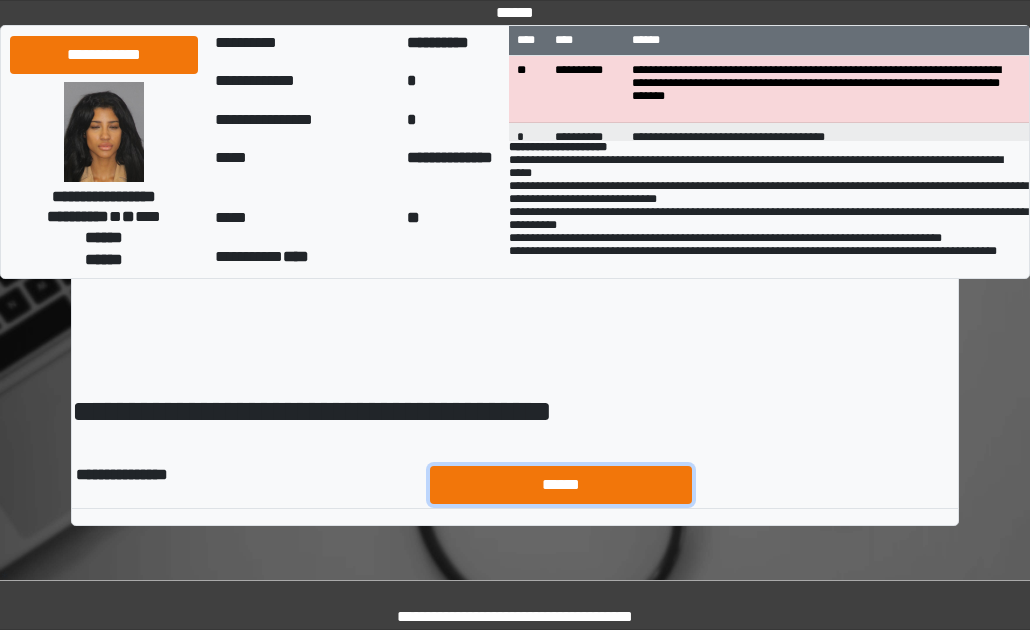 click on "******" at bounding box center [561, 485] 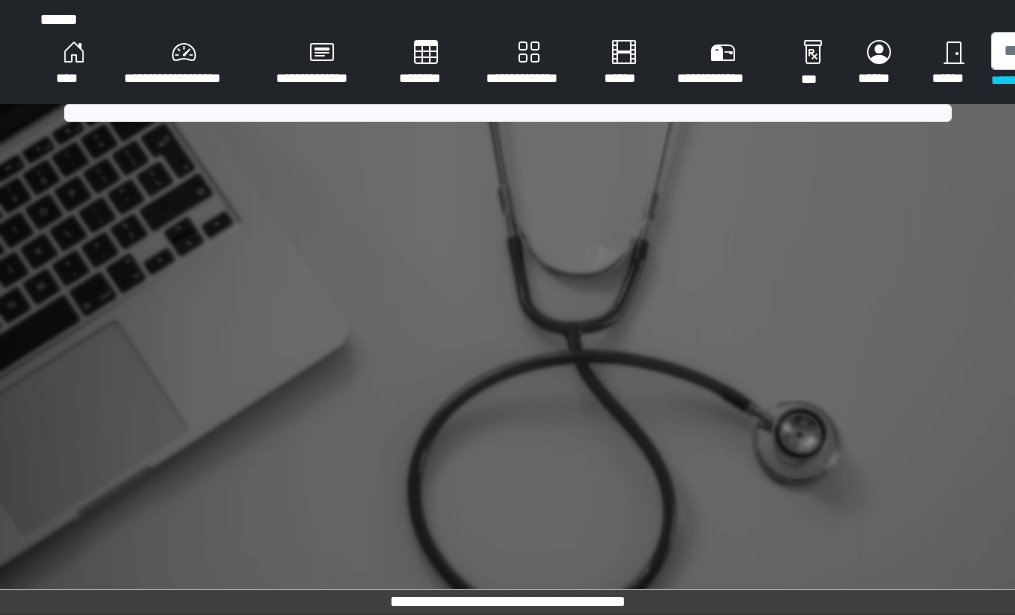 scroll, scrollTop: 0, scrollLeft: 0, axis: both 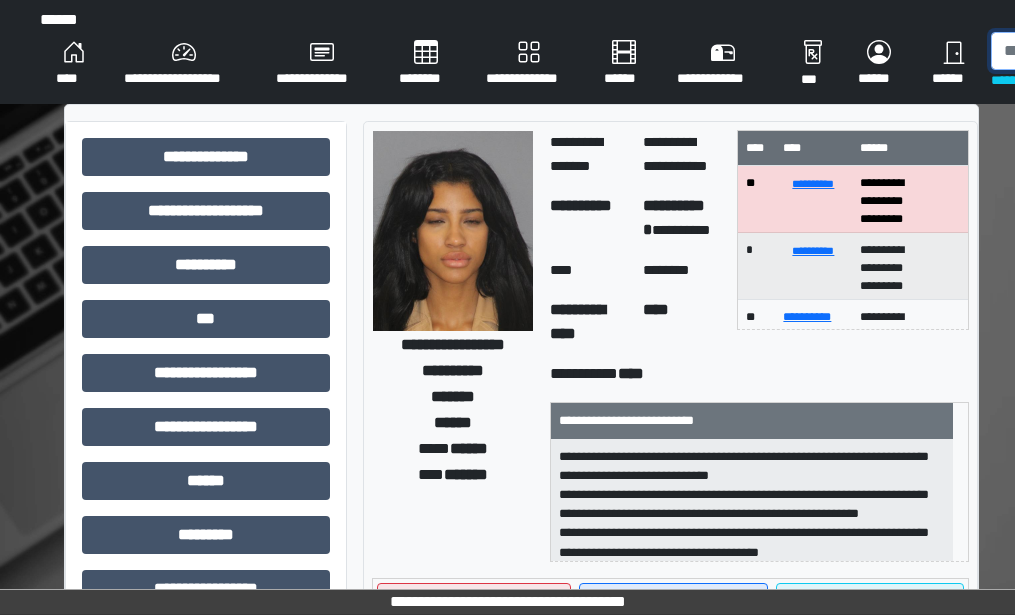 drag, startPoint x: 999, startPoint y: 47, endPoint x: 1019, endPoint y: 47, distance: 20 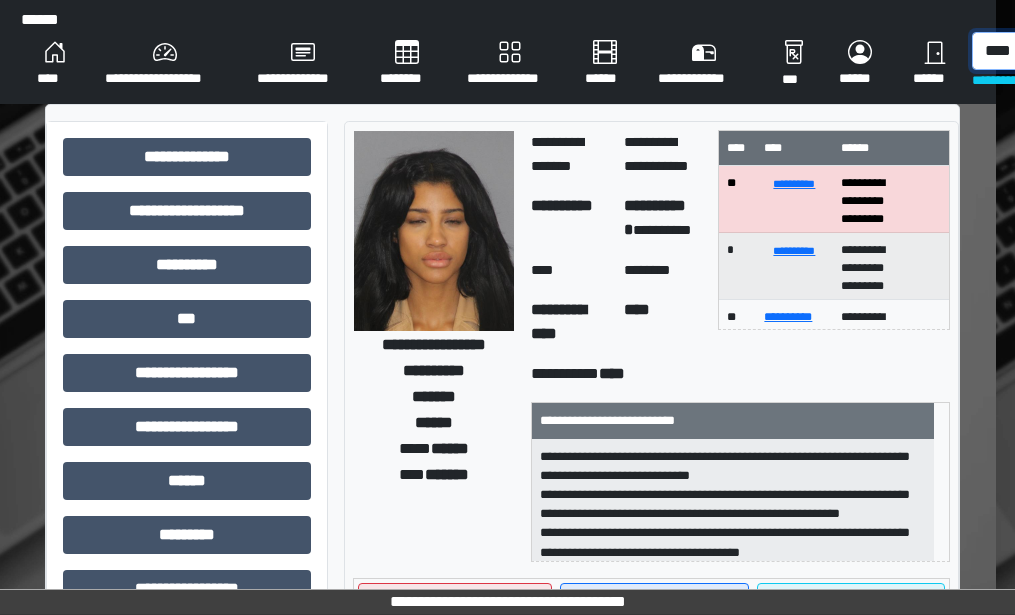 scroll, scrollTop: 0, scrollLeft: 28, axis: horizontal 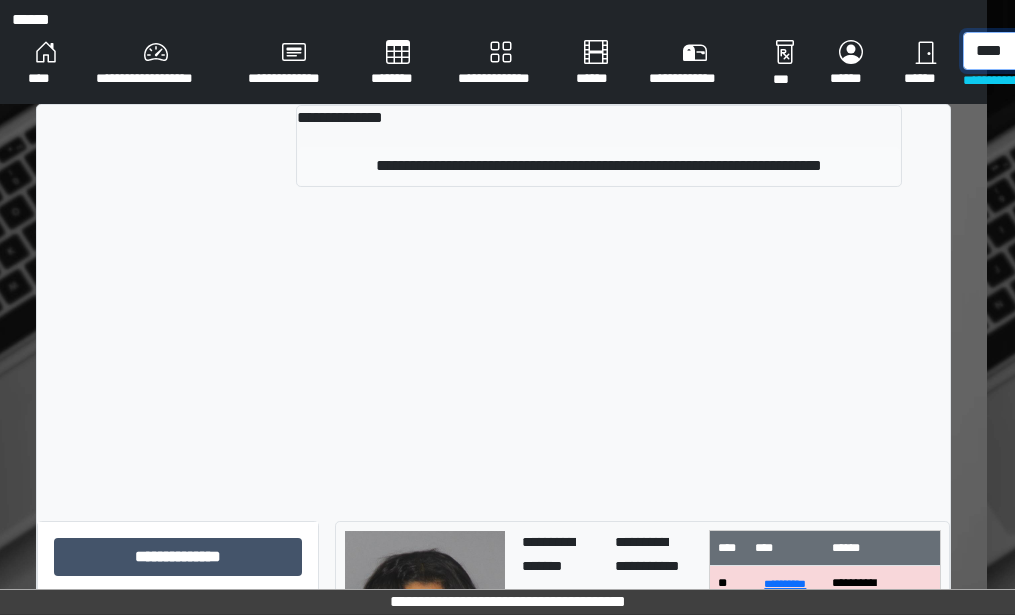 type on "****" 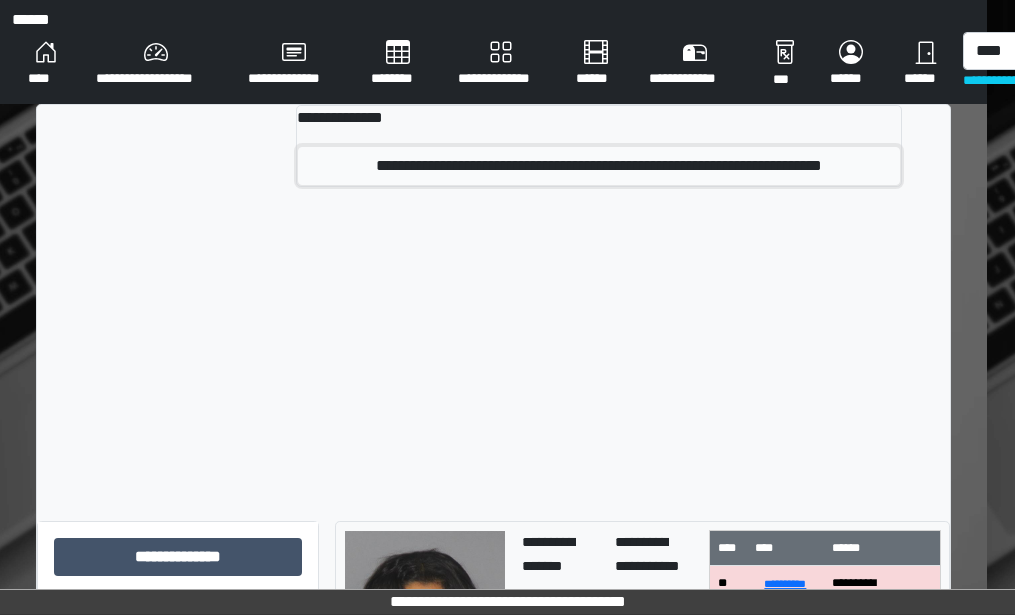 click on "**********" at bounding box center (599, 166) 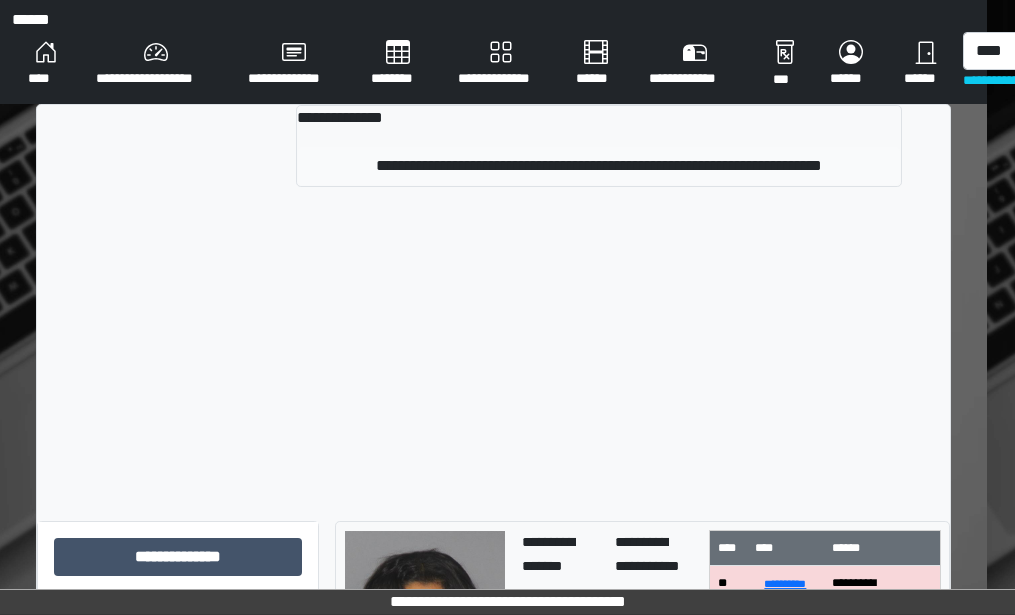 type 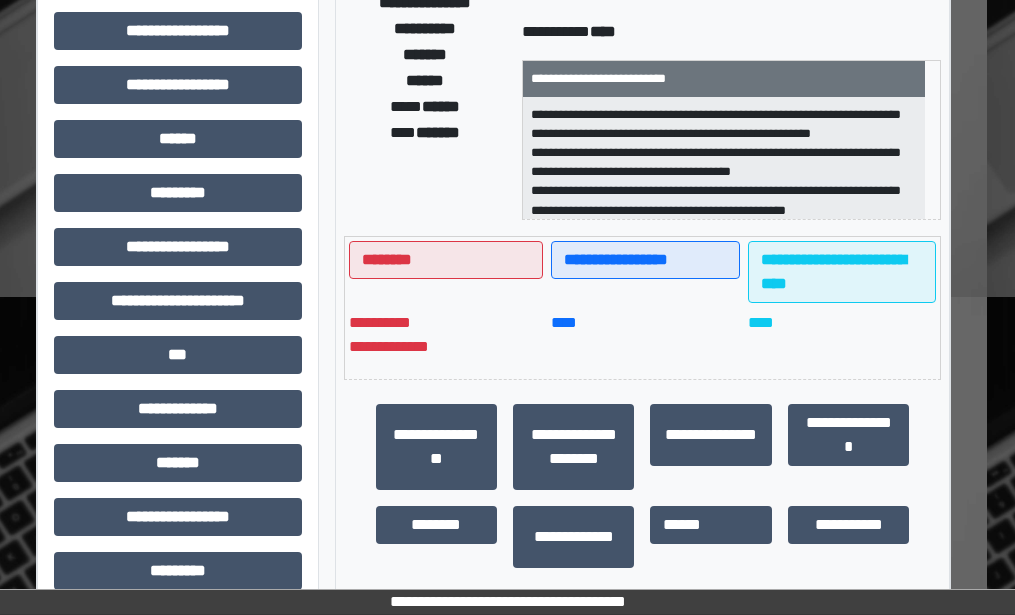 scroll, scrollTop: 400, scrollLeft: 28, axis: both 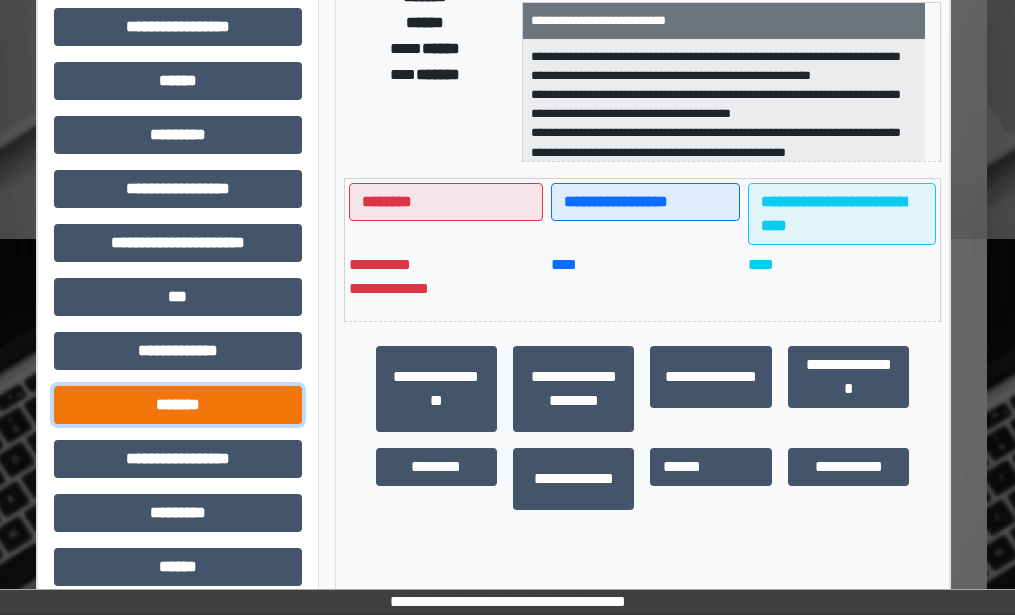 click on "*******" at bounding box center [178, 405] 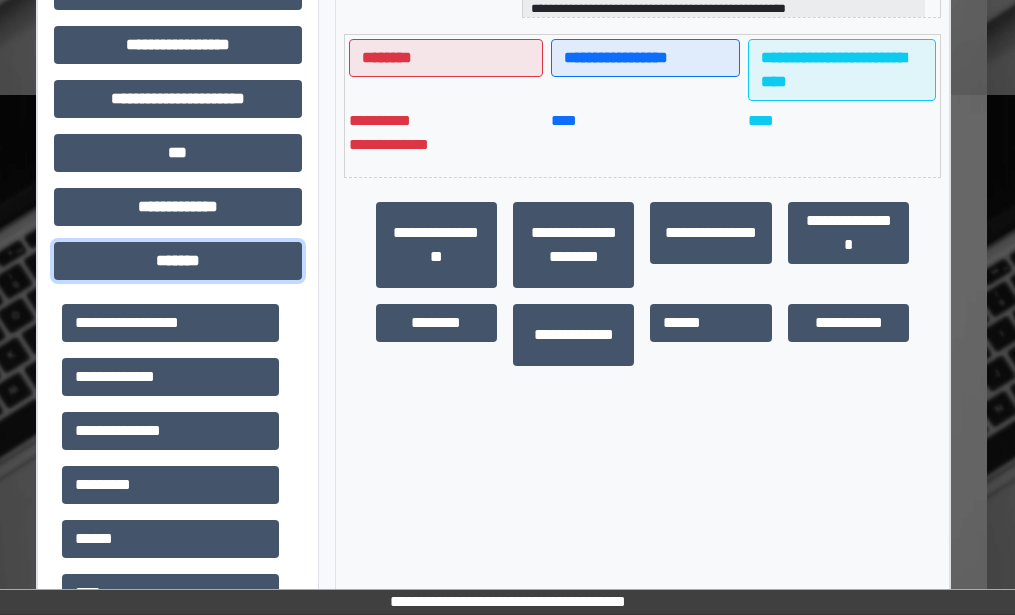 scroll, scrollTop: 700, scrollLeft: 28, axis: both 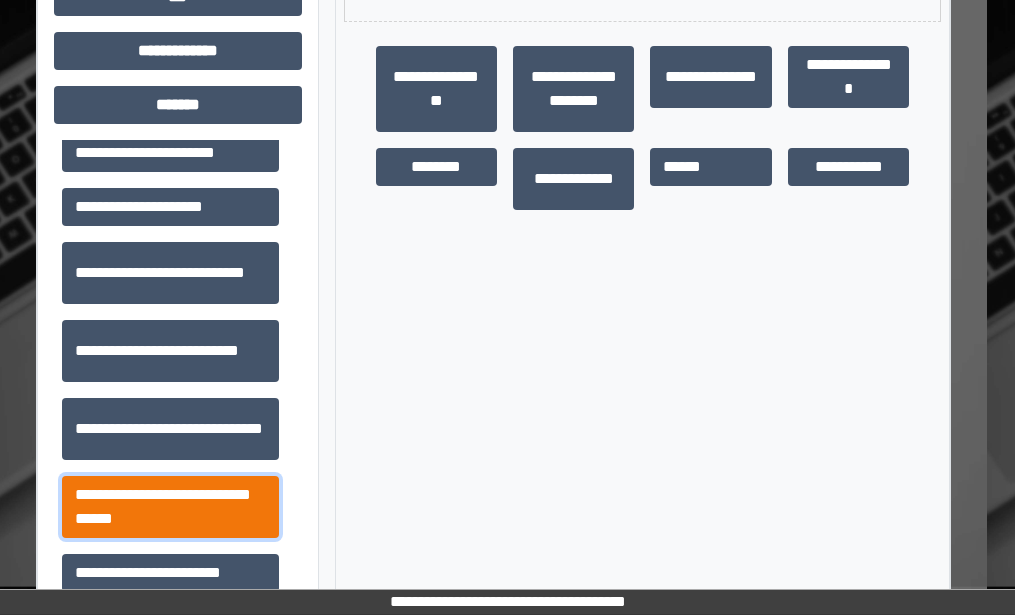 click on "**********" at bounding box center (170, 507) 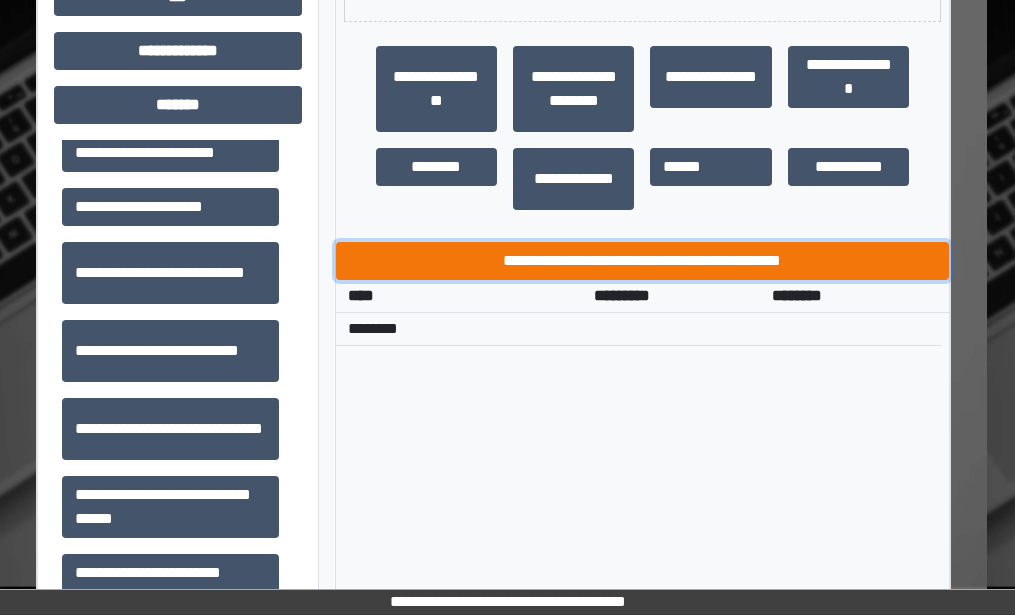 click on "**********" at bounding box center [643, 261] 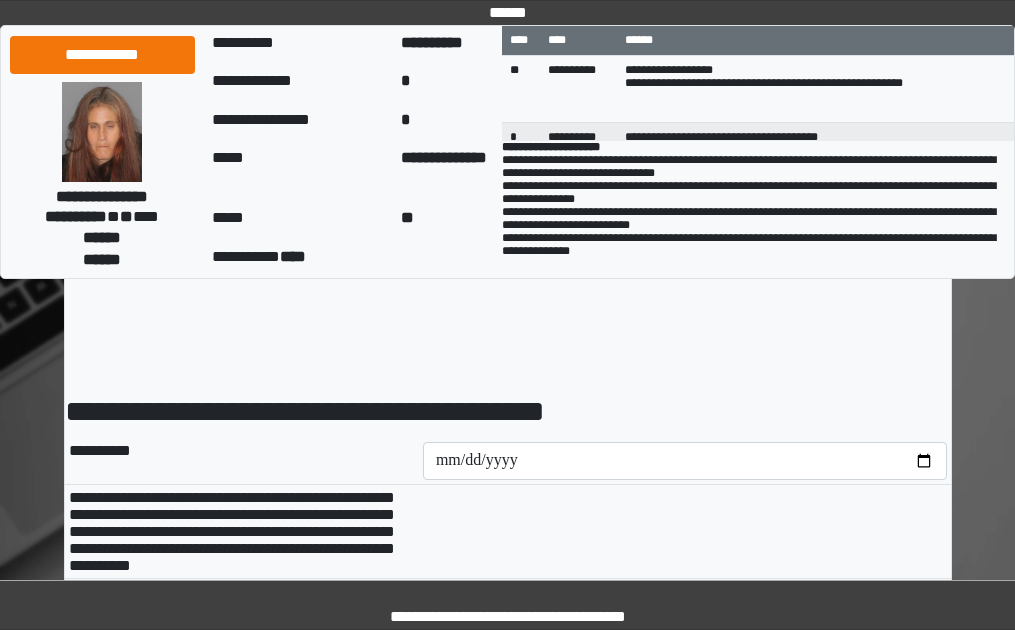 scroll, scrollTop: 0, scrollLeft: 0, axis: both 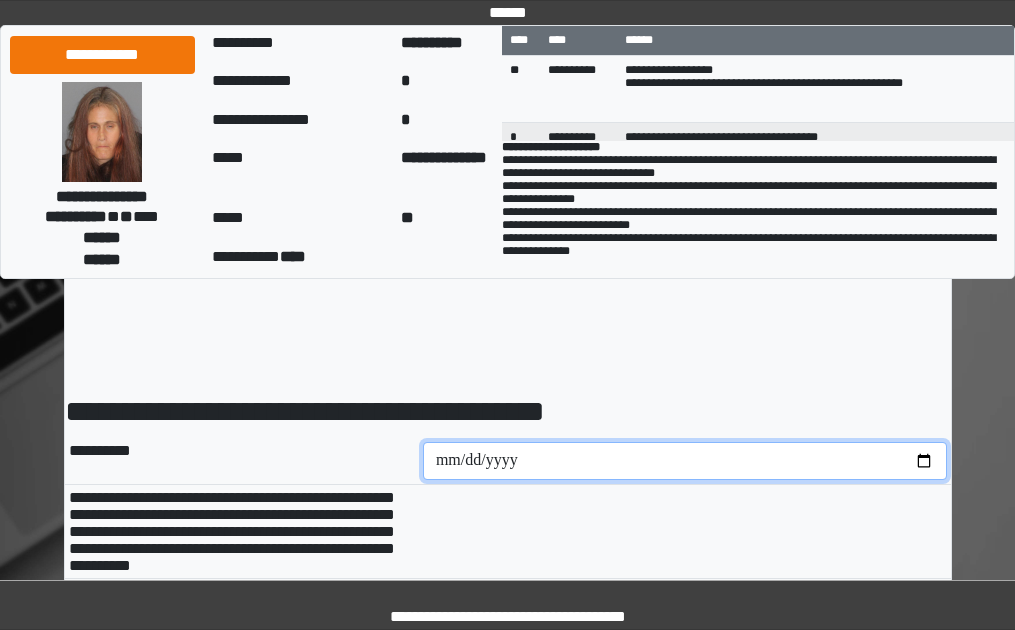 click at bounding box center (685, 461) 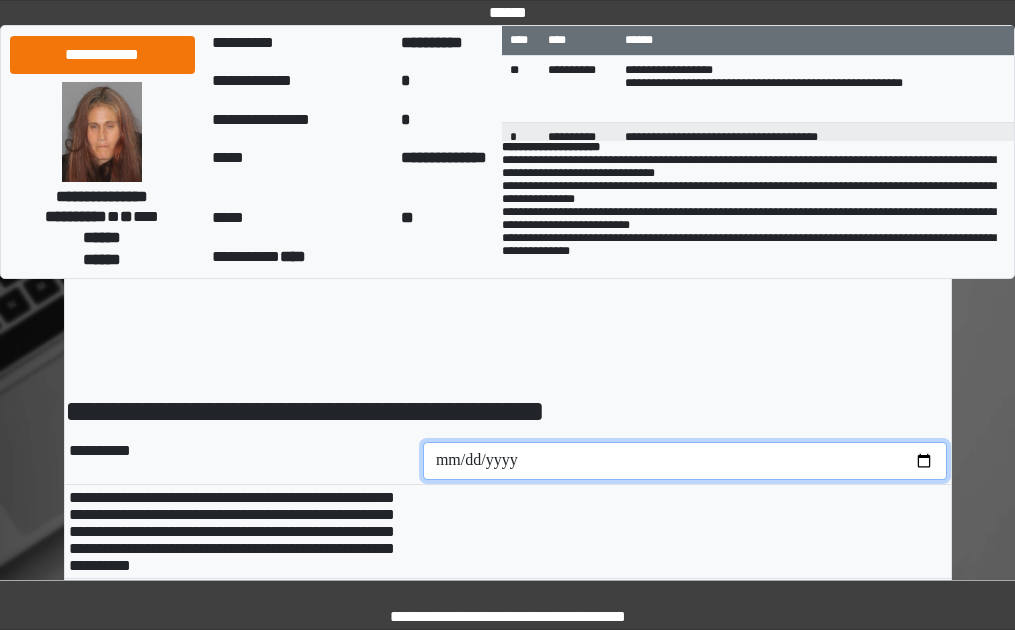 type on "**********" 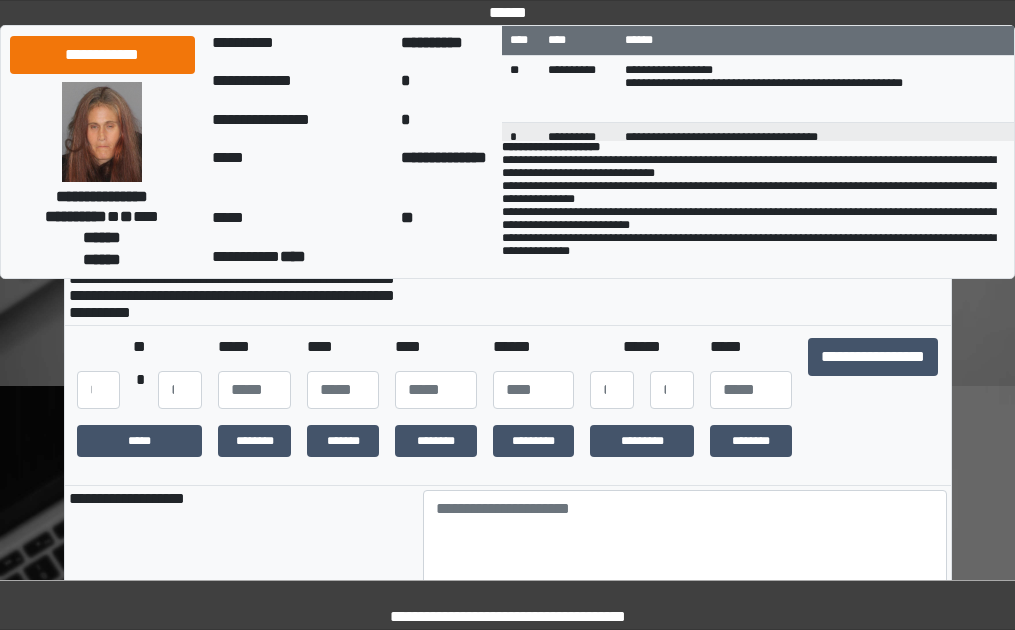 scroll, scrollTop: 300, scrollLeft: 0, axis: vertical 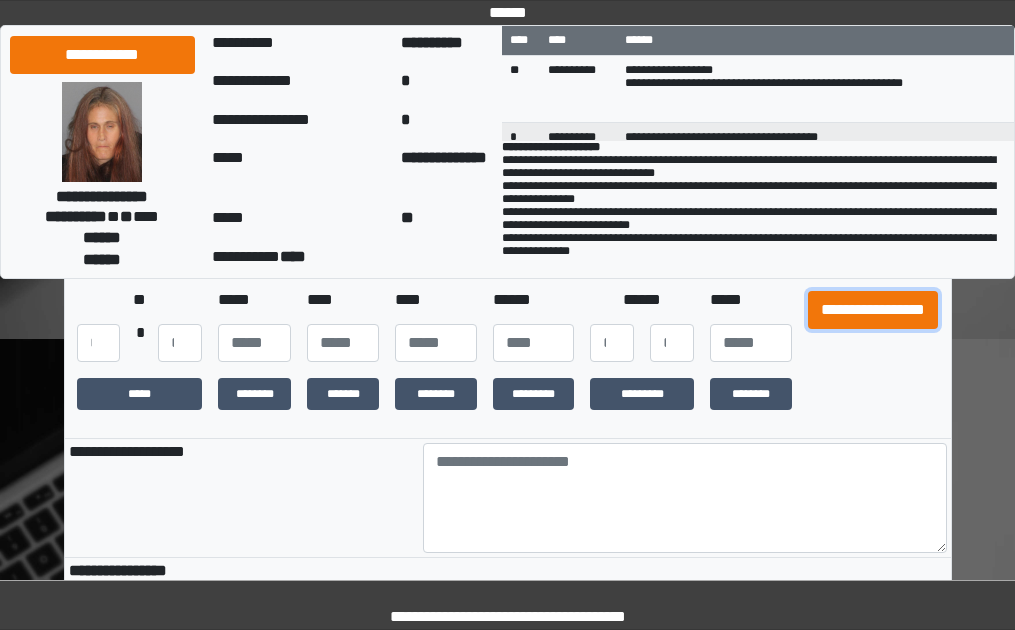 click on "**********" at bounding box center (873, 310) 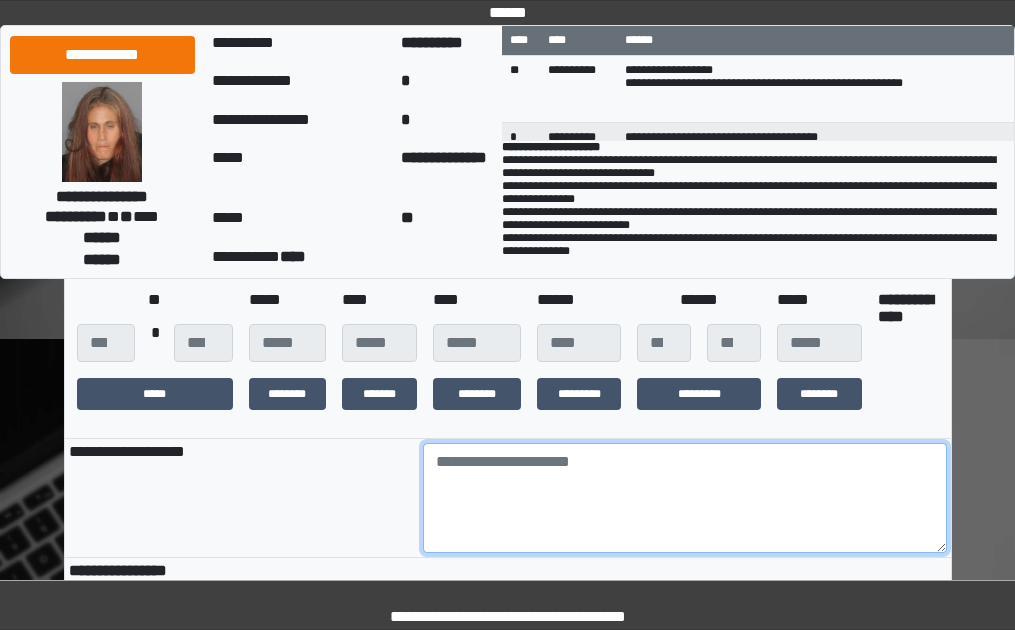 click at bounding box center (685, 498) 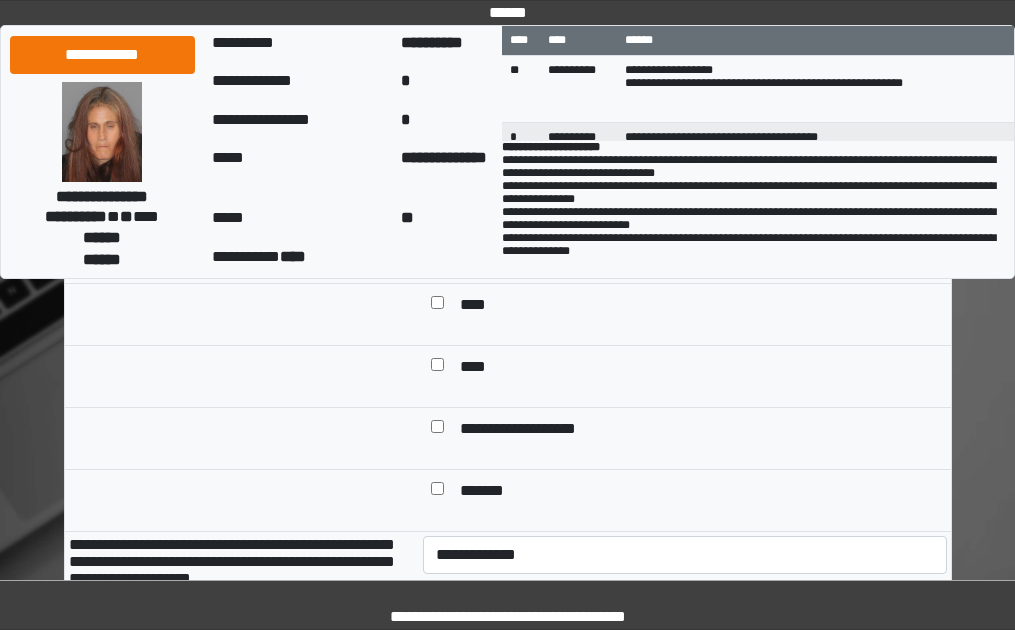 scroll, scrollTop: 700, scrollLeft: 0, axis: vertical 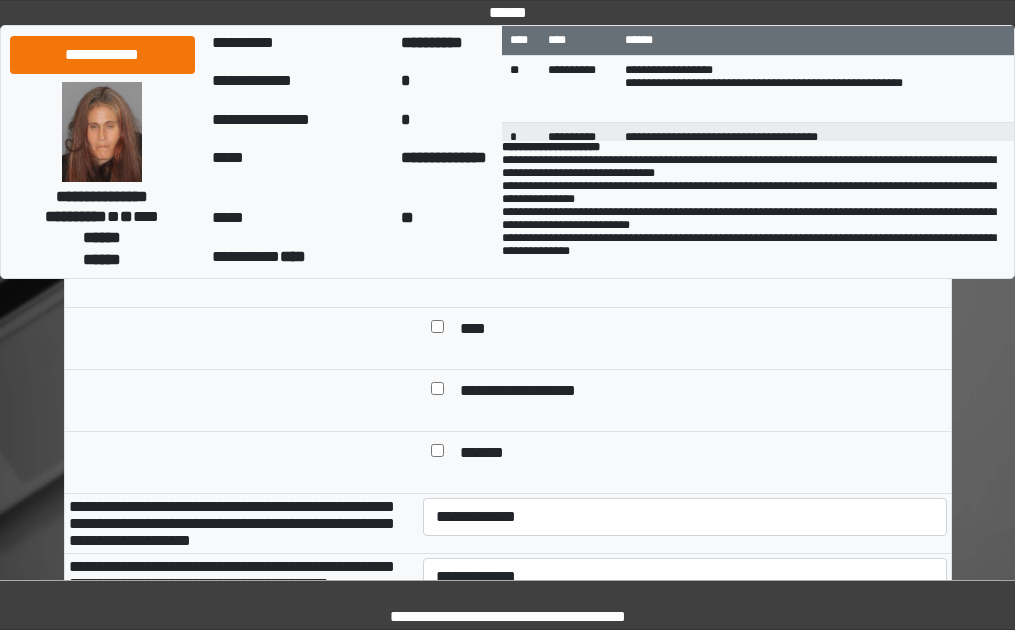 type on "***" 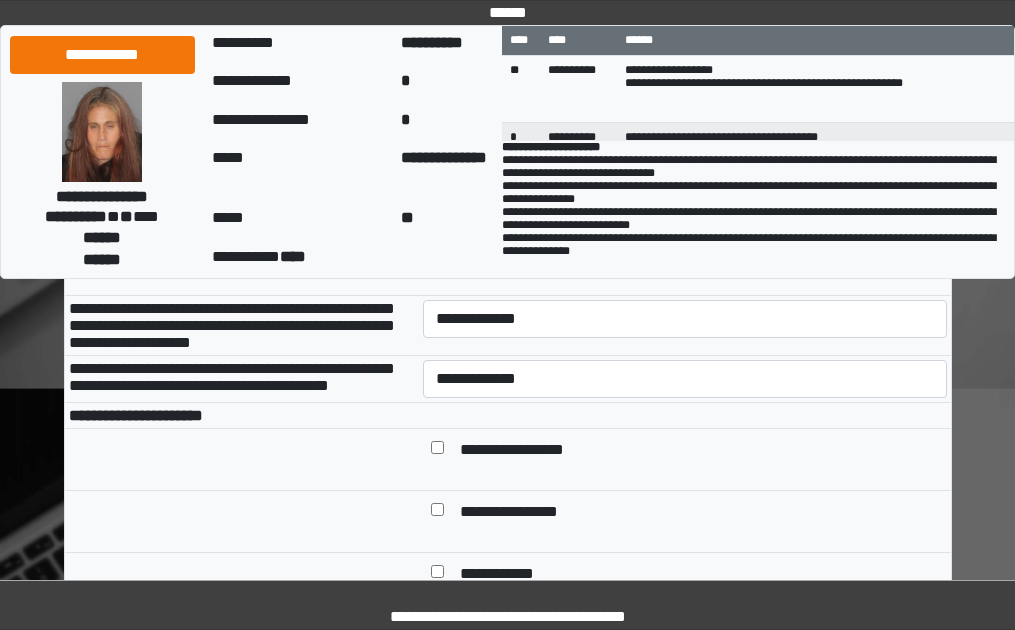 scroll, scrollTop: 900, scrollLeft: 0, axis: vertical 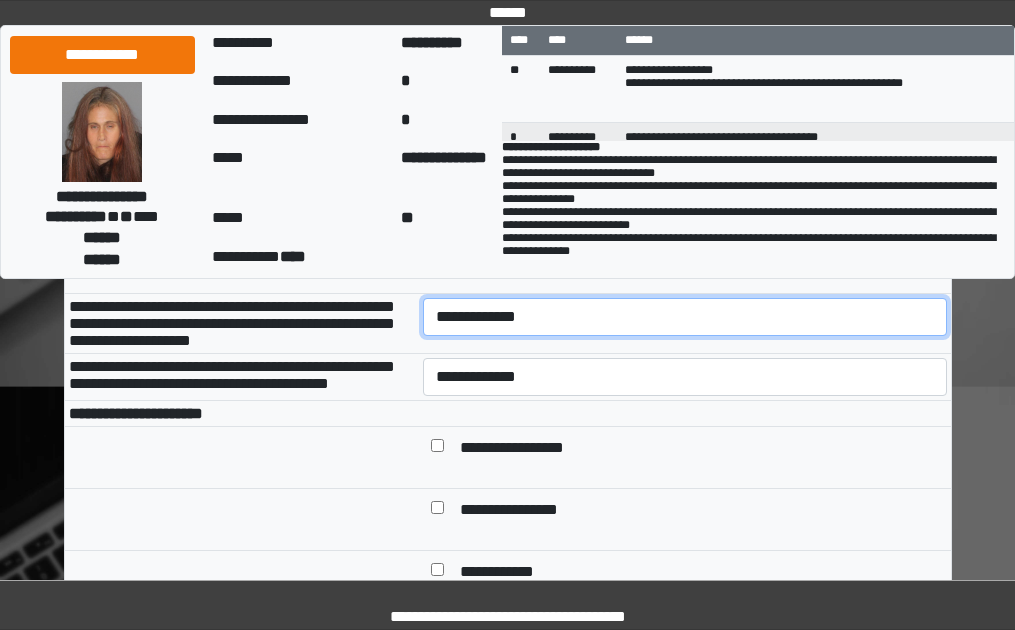 drag, startPoint x: 569, startPoint y: 345, endPoint x: 564, endPoint y: 359, distance: 14.866069 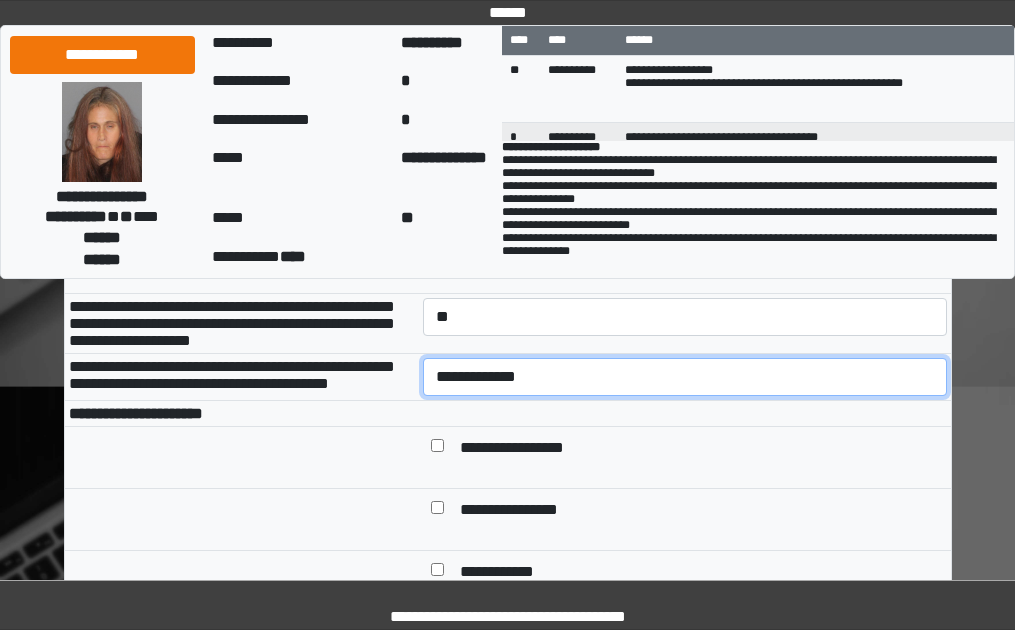 click on "**********" at bounding box center [685, 377] 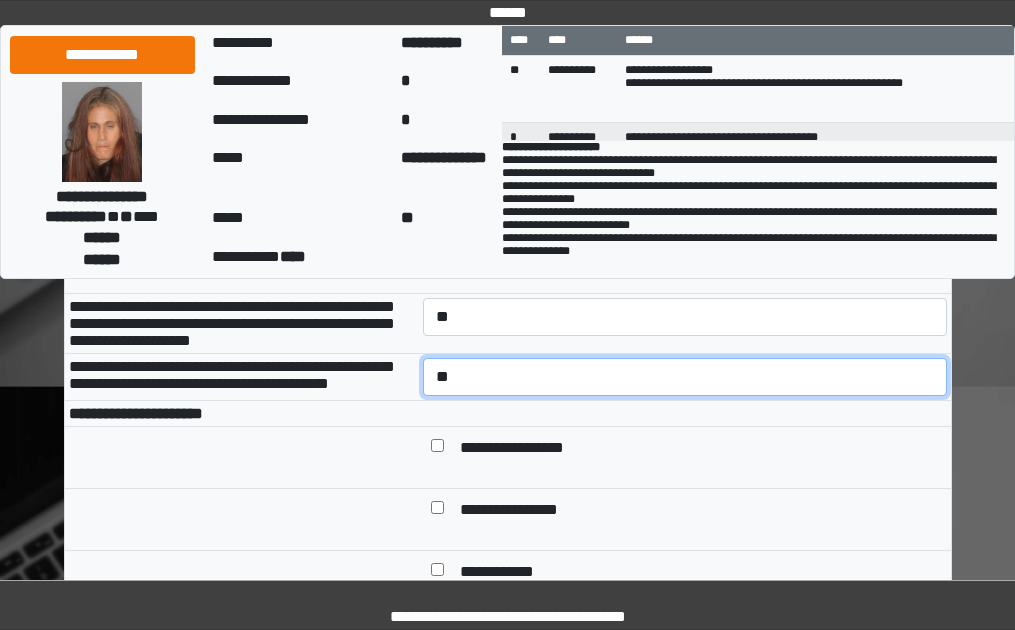 click on "**********" at bounding box center (685, 377) 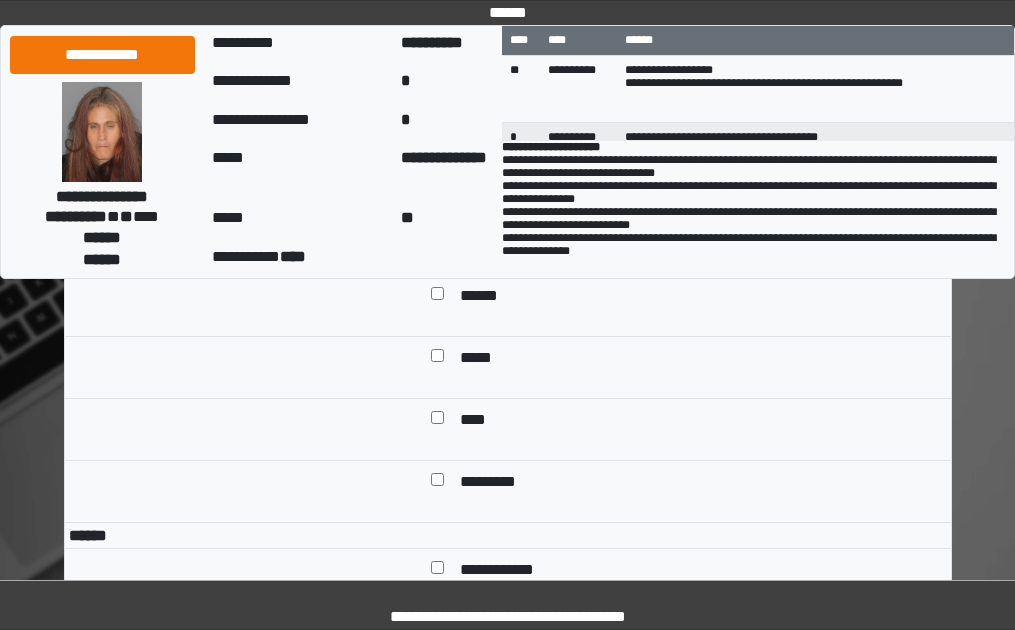 scroll, scrollTop: 1300, scrollLeft: 0, axis: vertical 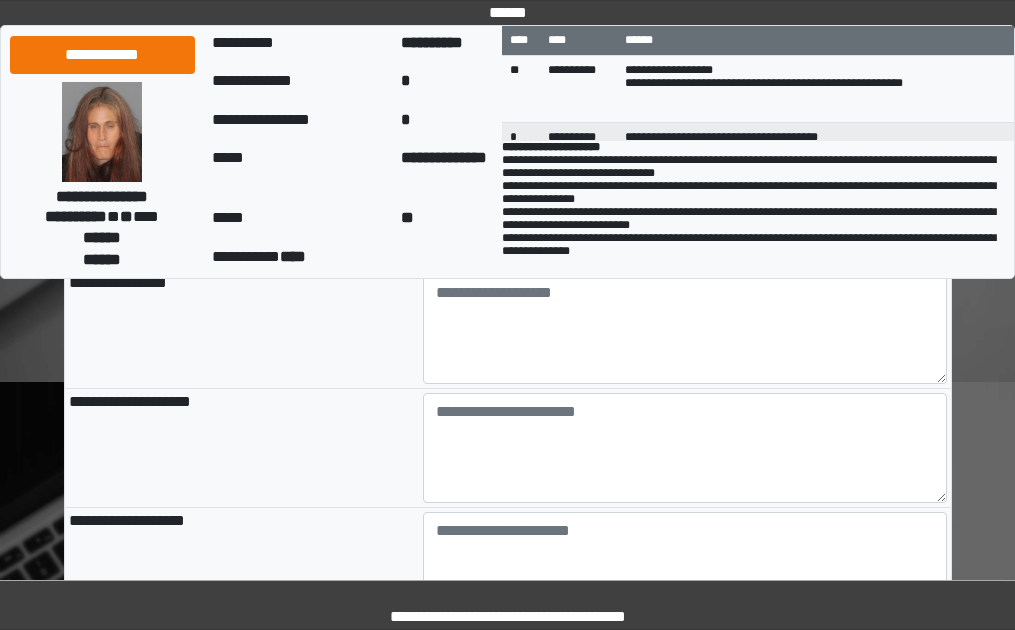 click on "**********" at bounding box center (685, 246) 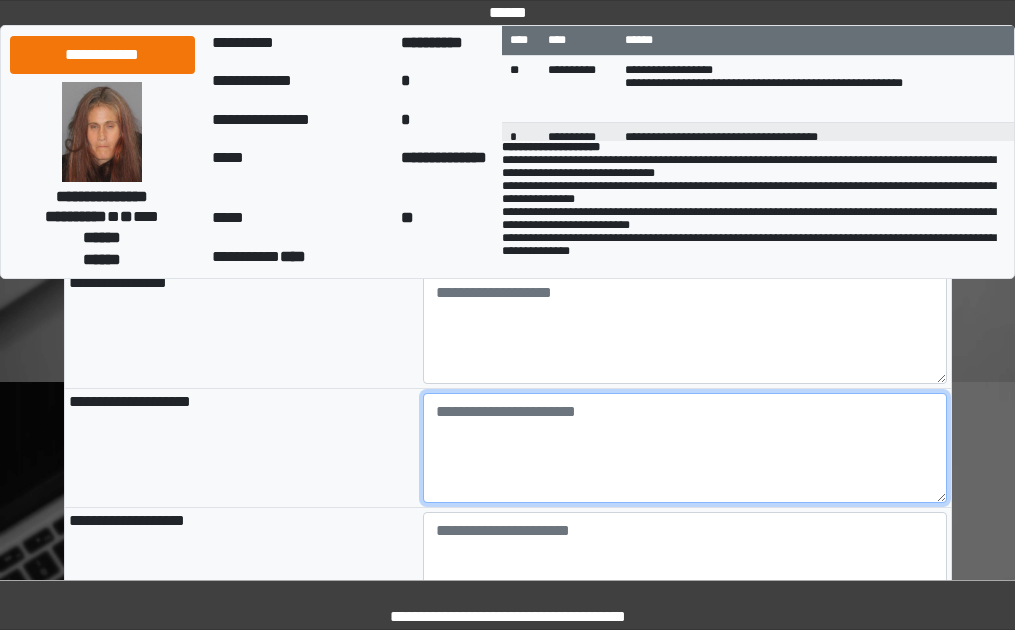 click at bounding box center [685, 448] 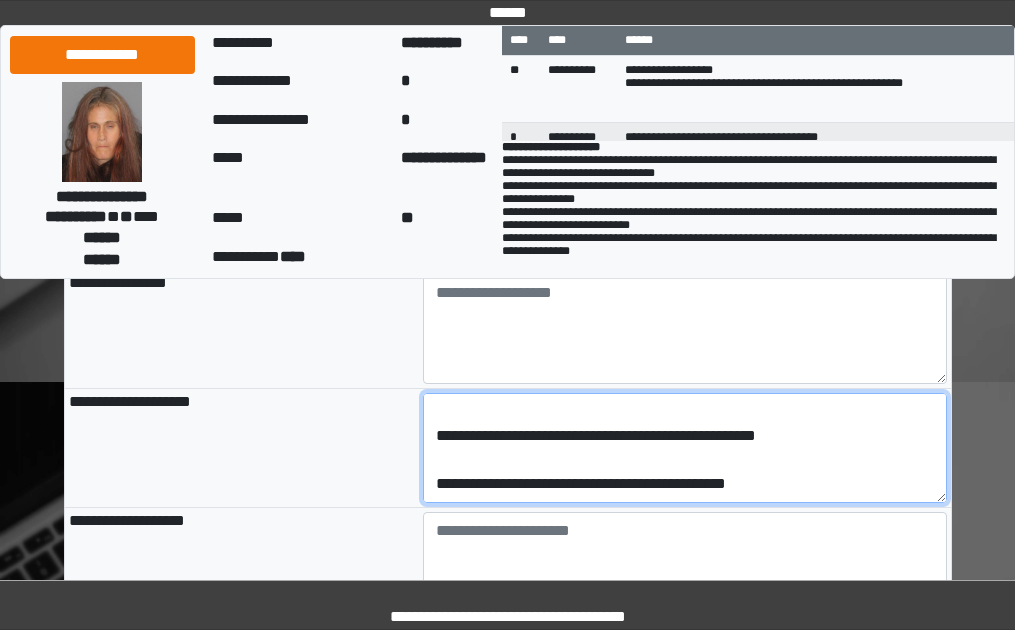 scroll, scrollTop: 312, scrollLeft: 0, axis: vertical 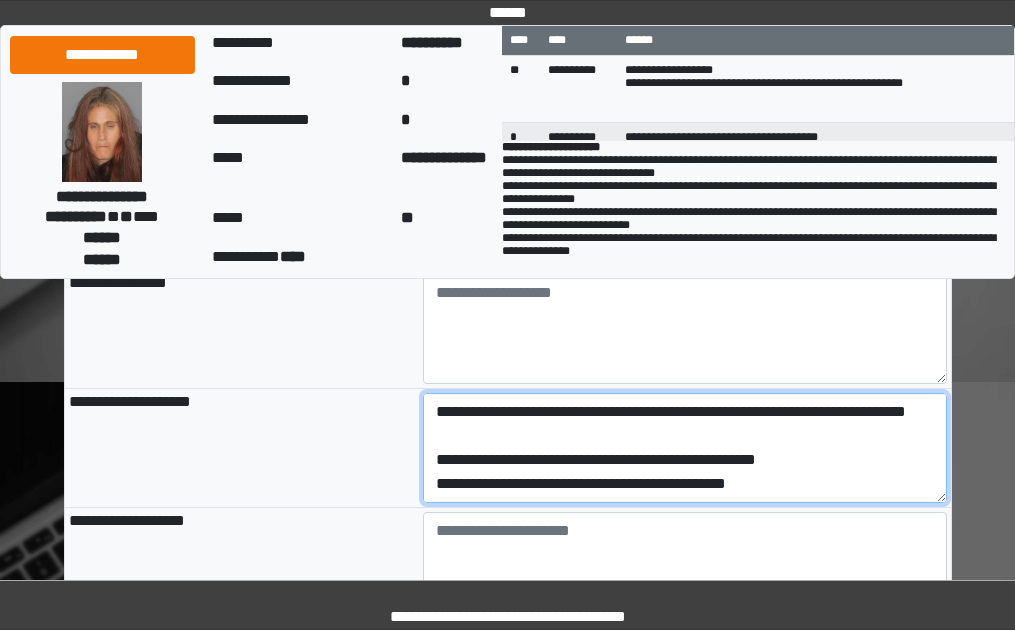 click on "**********" at bounding box center (685, 448) 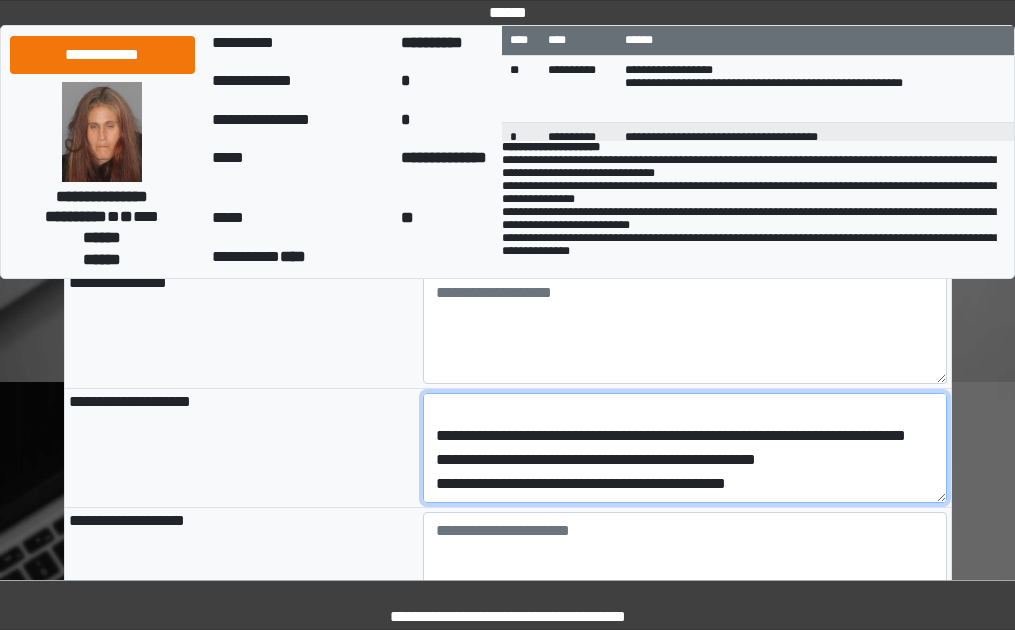 scroll, scrollTop: 164, scrollLeft: 0, axis: vertical 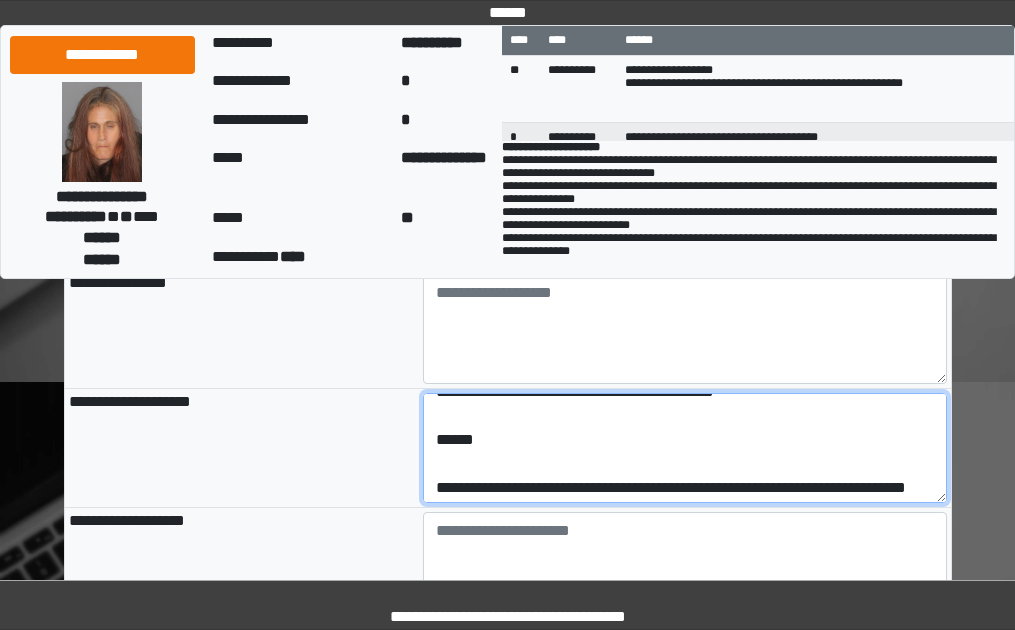 click on "**********" at bounding box center (685, 448) 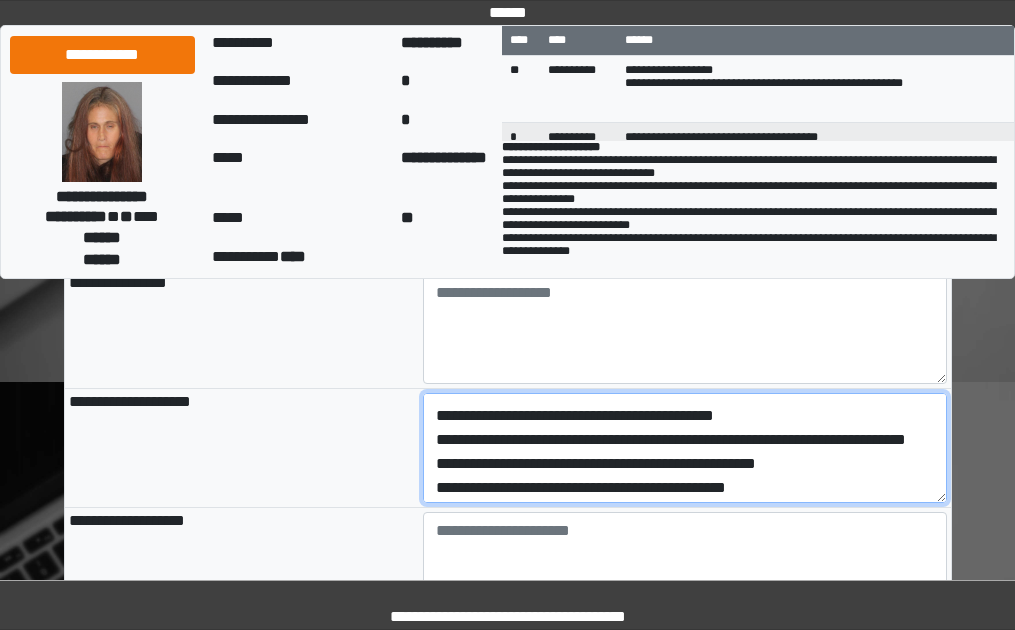 click on "**********" at bounding box center [685, 448] 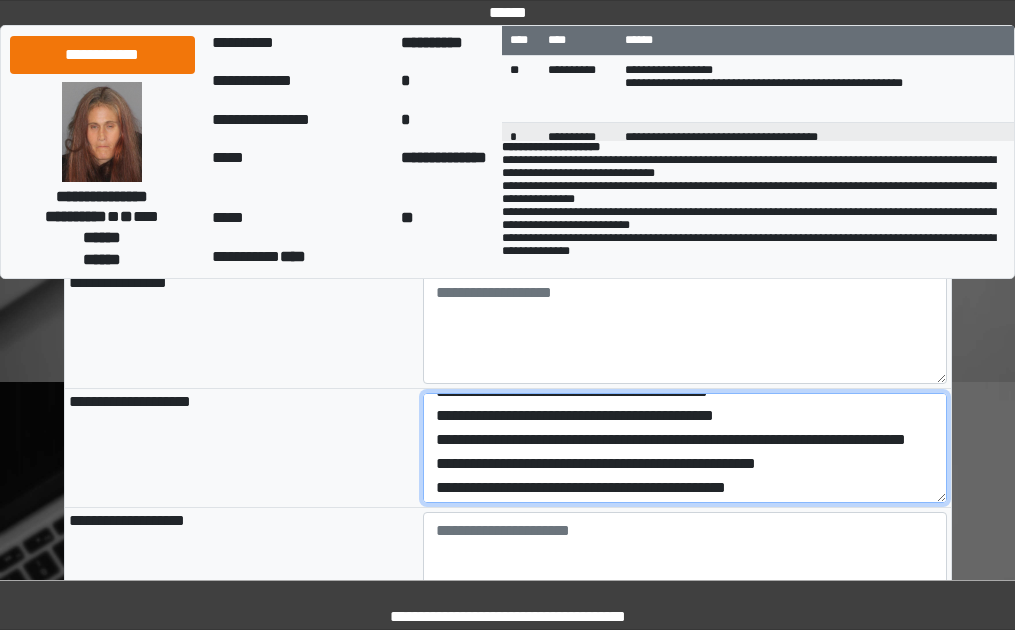 scroll, scrollTop: 16, scrollLeft: 0, axis: vertical 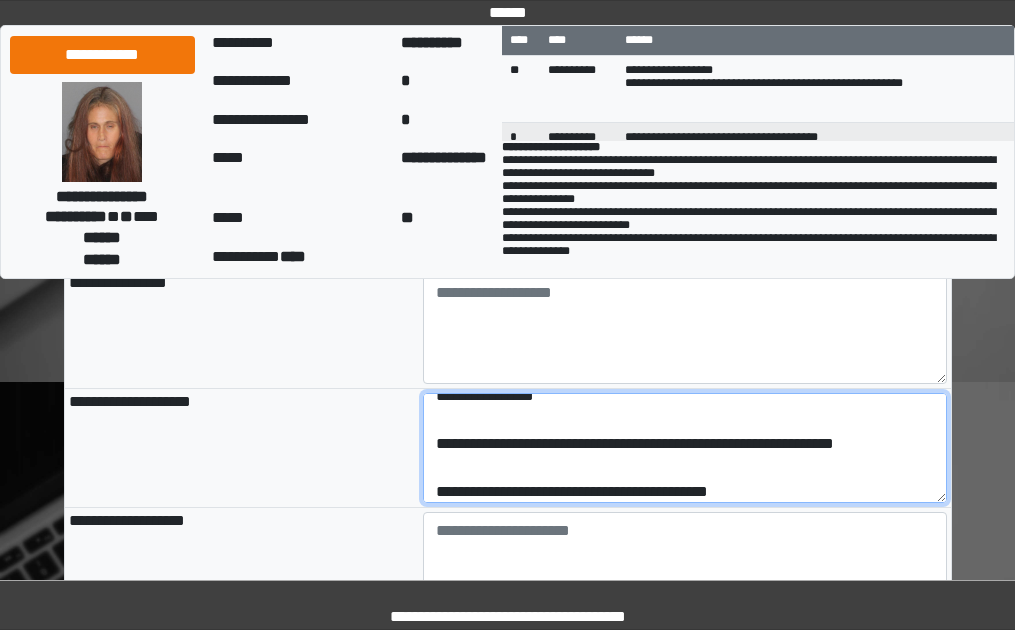 click on "**********" at bounding box center (685, 448) 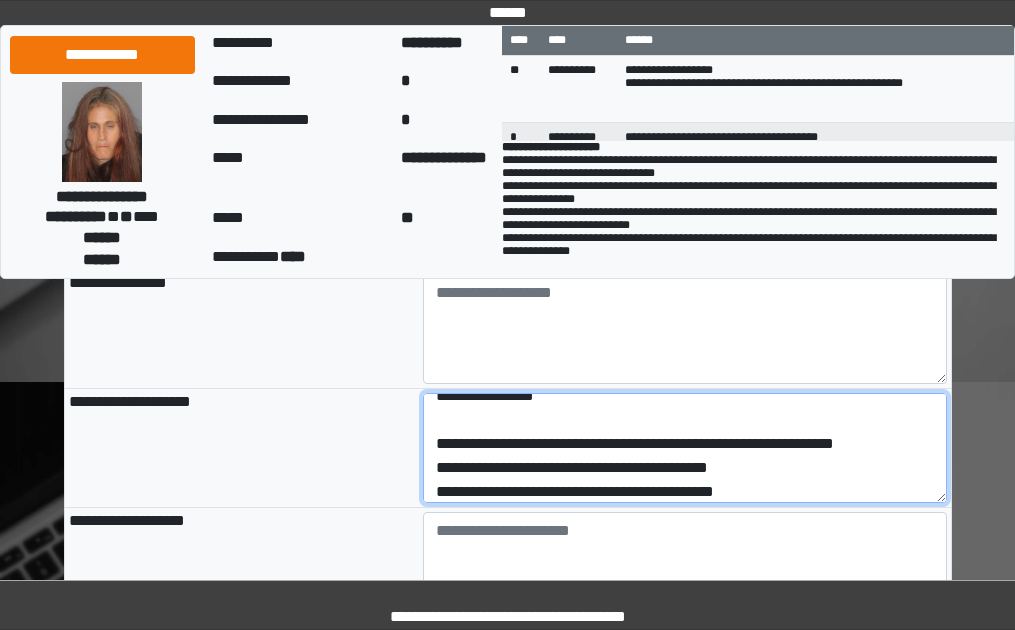 click on "**********" at bounding box center (685, 448) 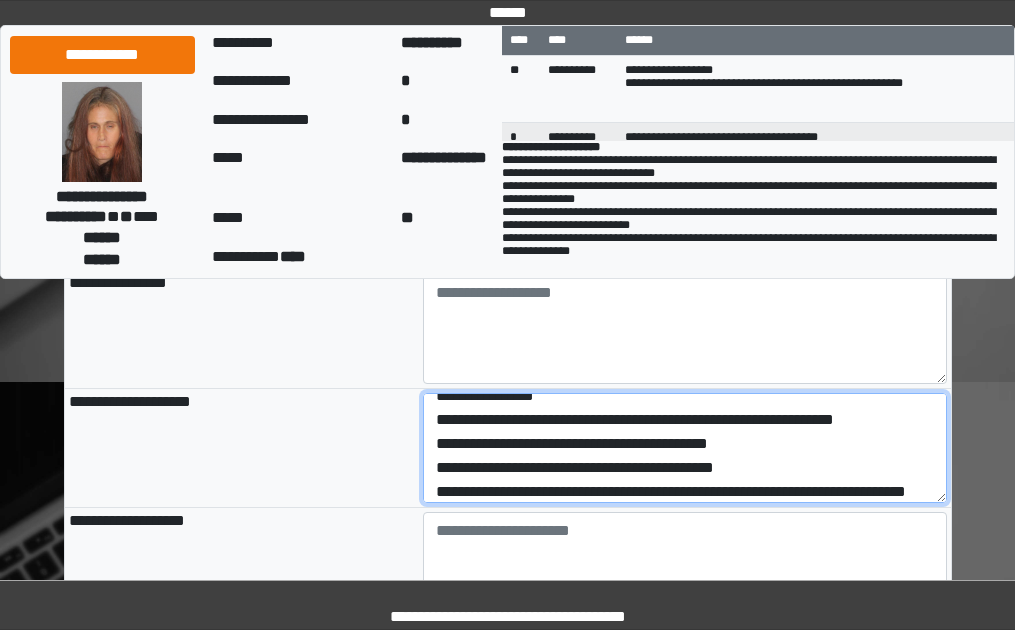 scroll, scrollTop: 0, scrollLeft: 0, axis: both 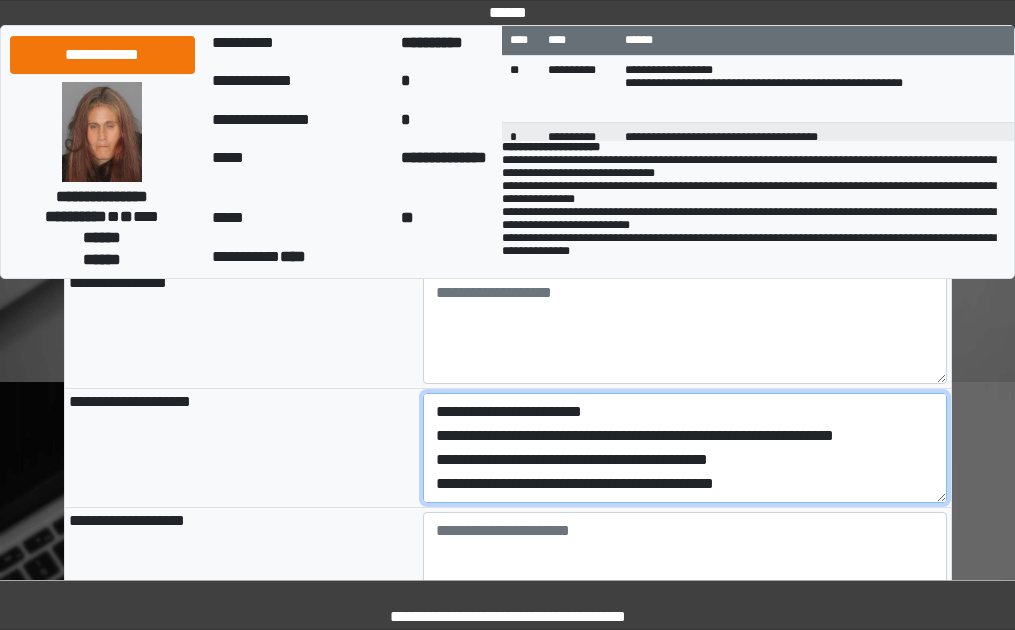 click on "**********" at bounding box center [685, 448] 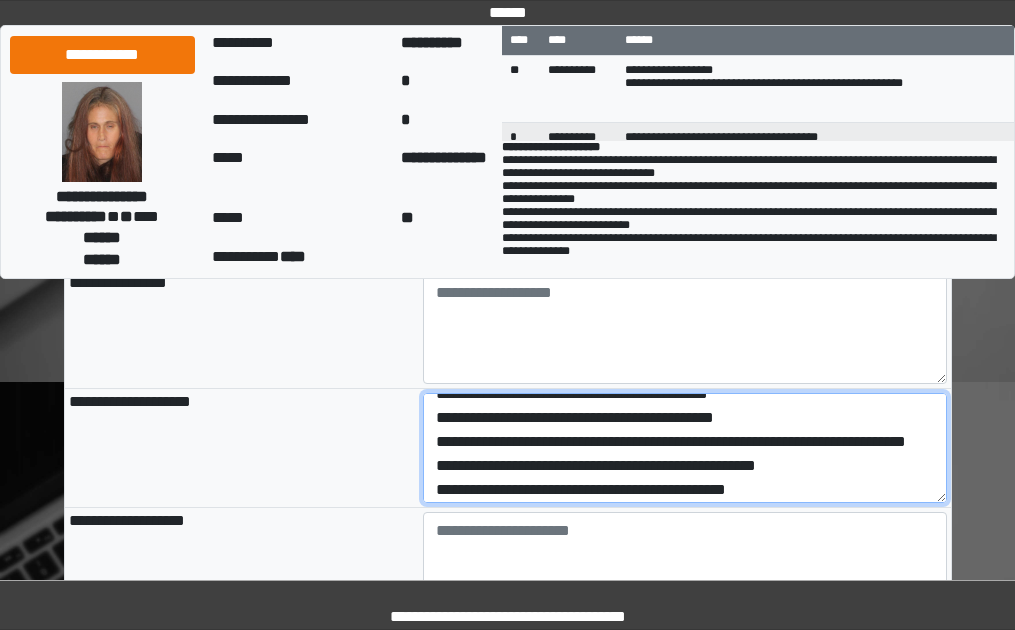 scroll, scrollTop: 96, scrollLeft: 0, axis: vertical 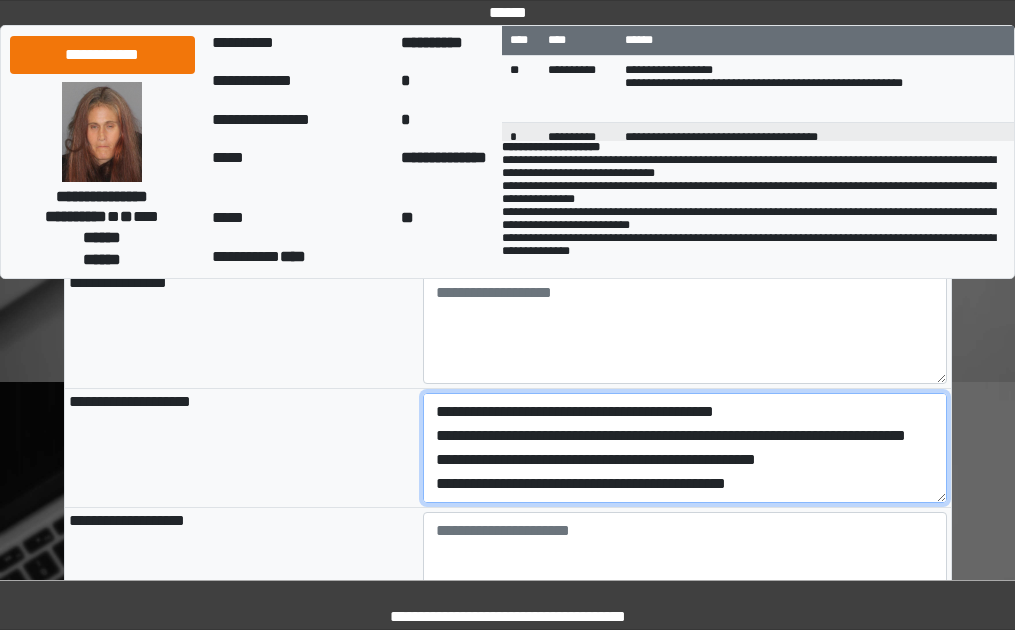 click on "**********" at bounding box center [685, 448] 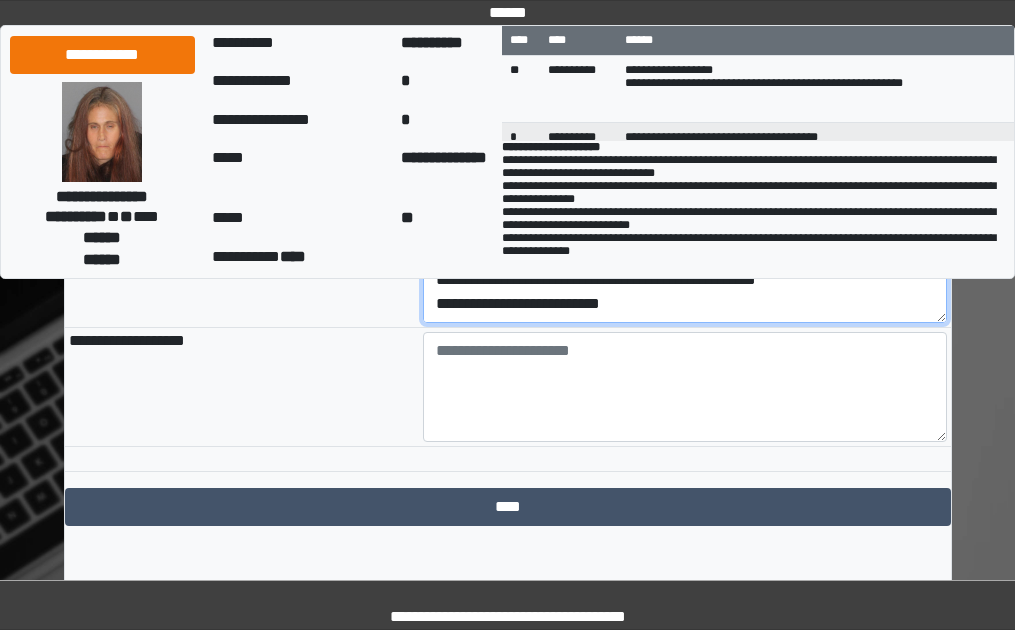 scroll, scrollTop: 2400, scrollLeft: 0, axis: vertical 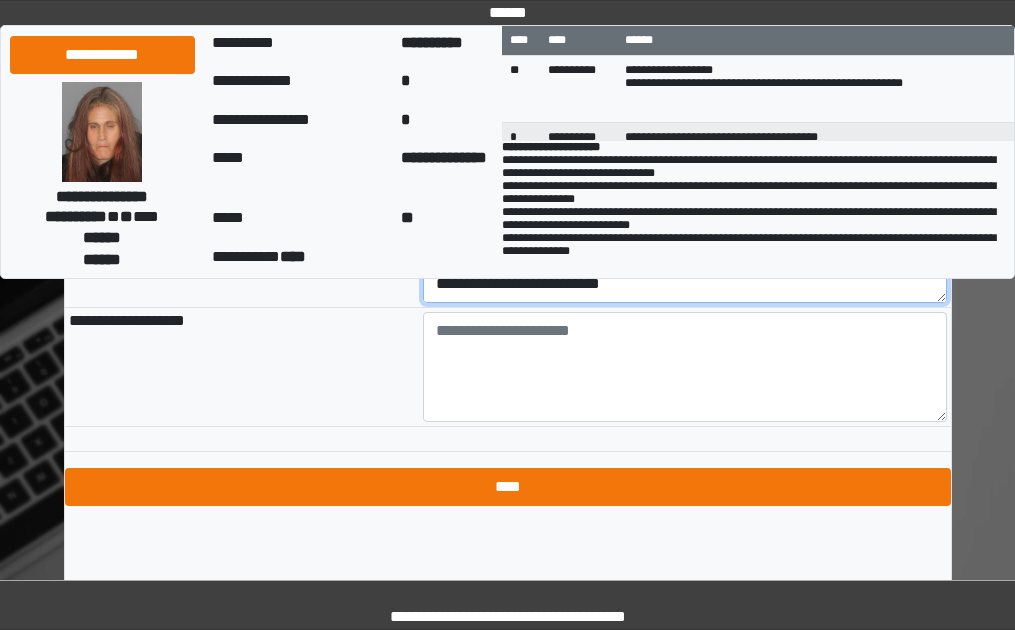 type on "**********" 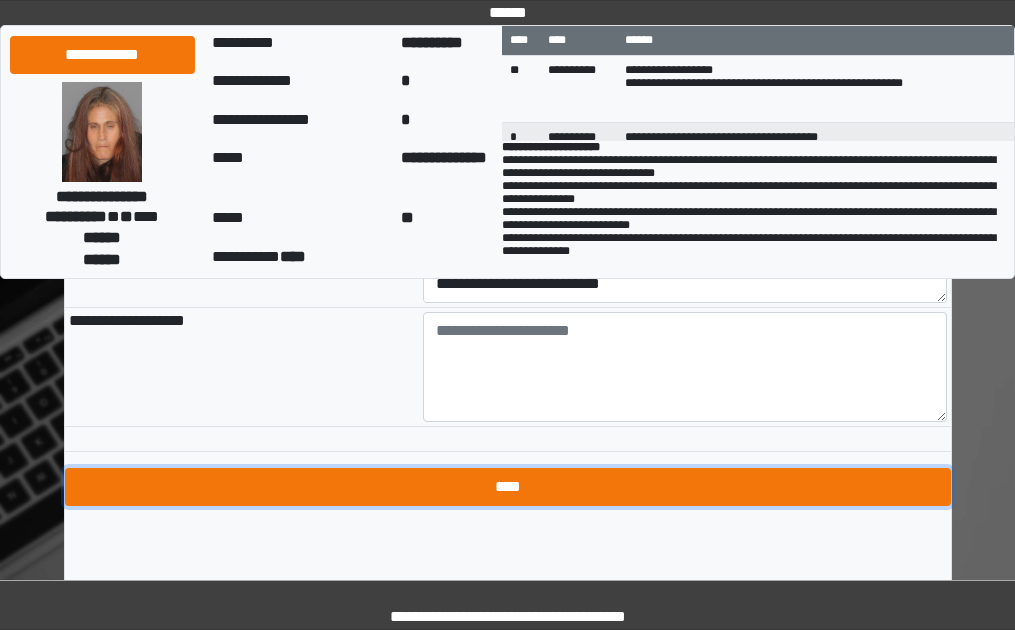 click on "****" at bounding box center (508, 487) 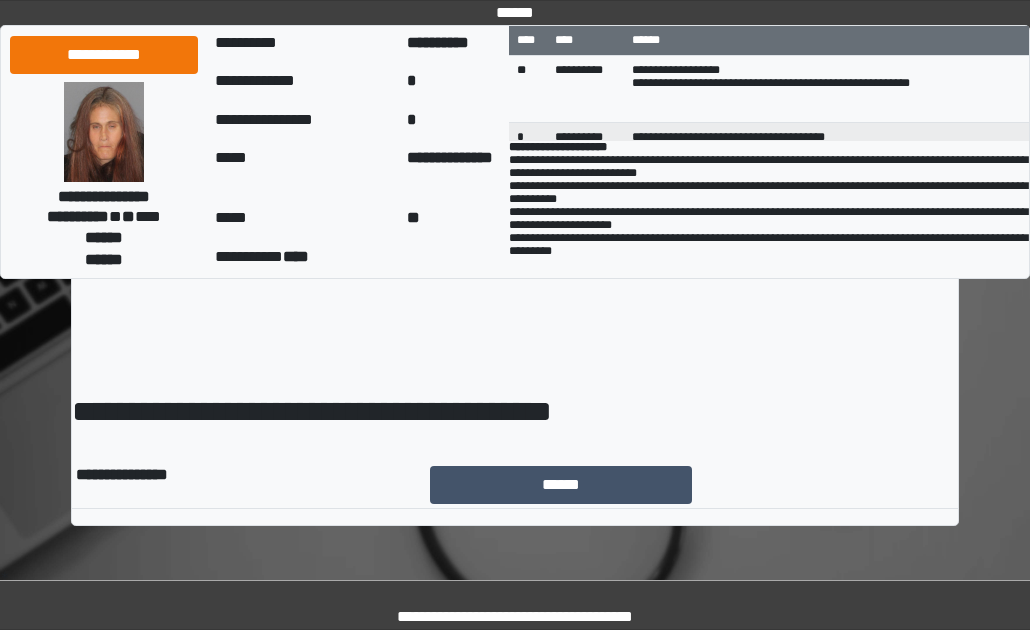 scroll, scrollTop: 0, scrollLeft: 0, axis: both 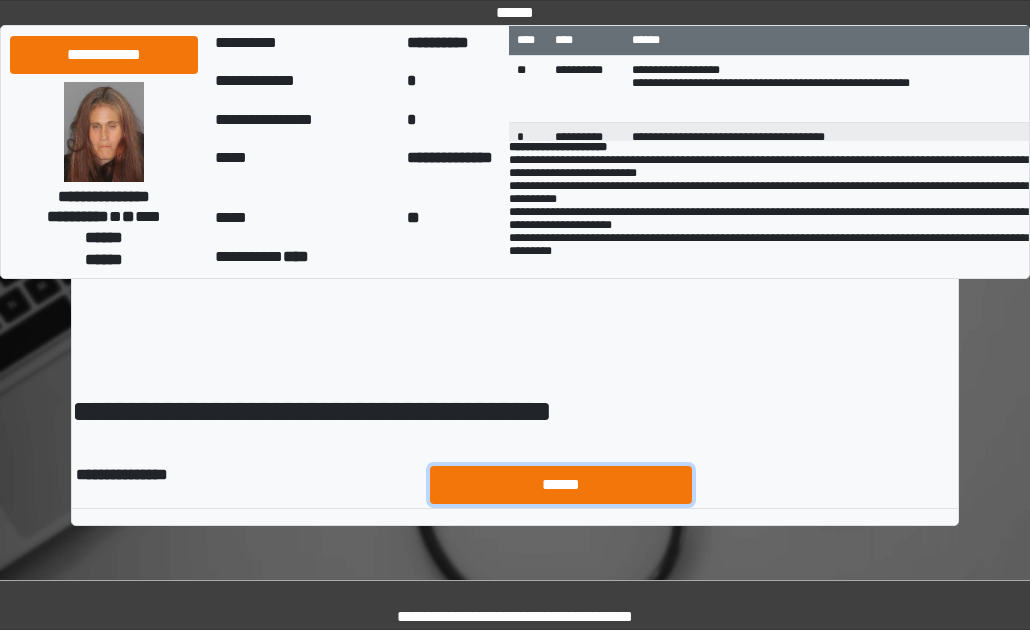 click on "******" at bounding box center [561, 485] 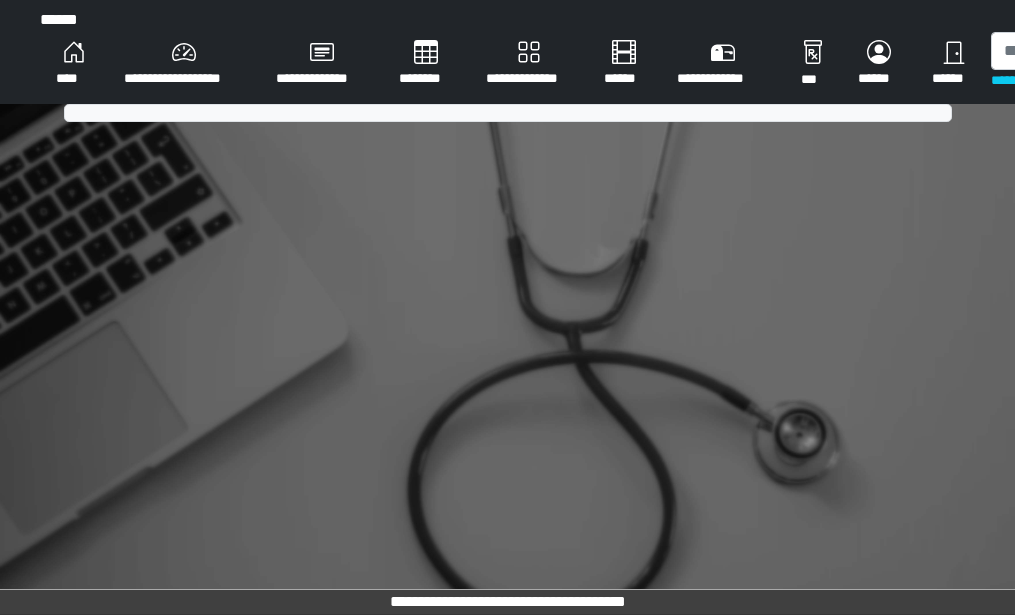 scroll, scrollTop: 0, scrollLeft: 0, axis: both 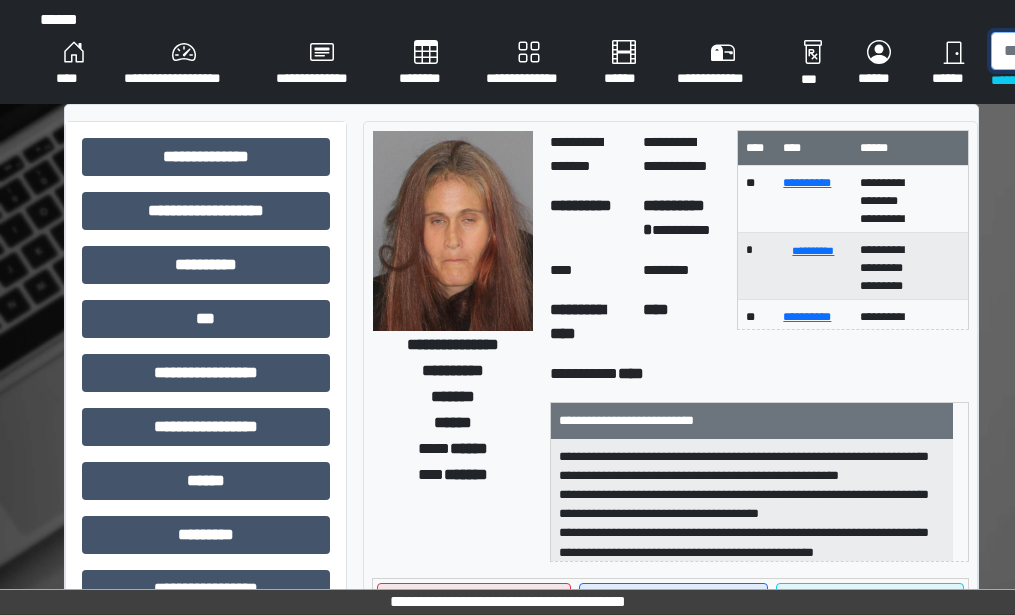 click at bounding box center [1094, 51] 